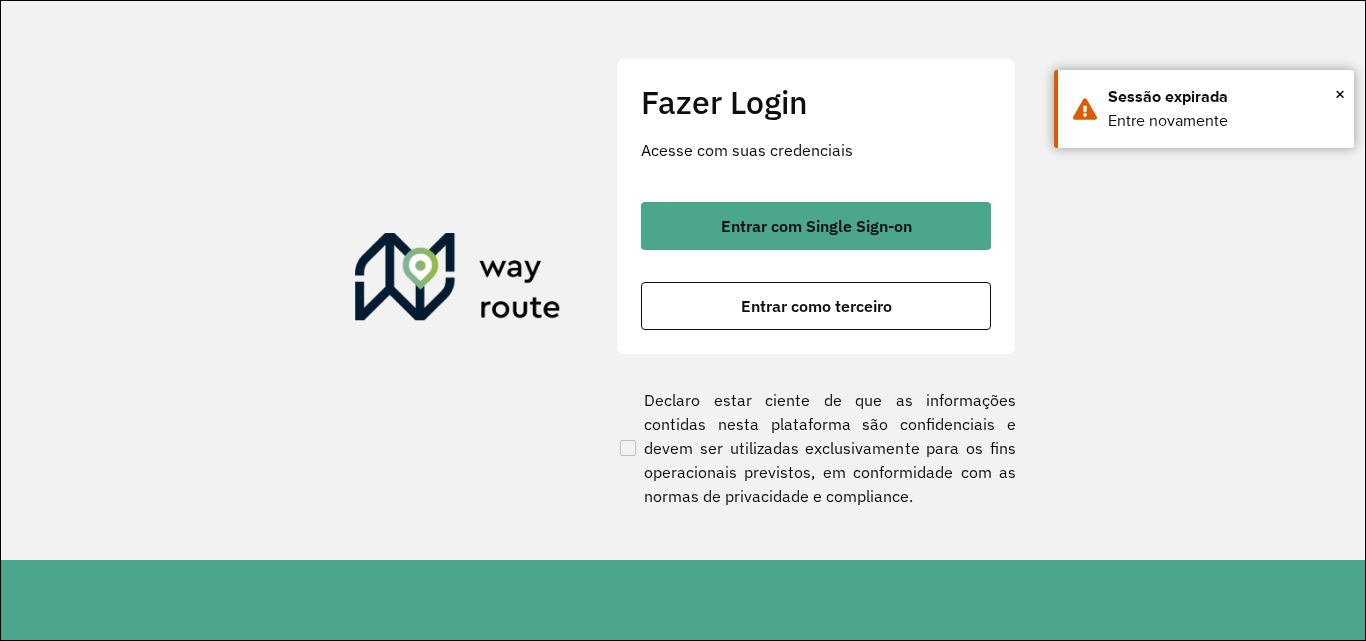 scroll, scrollTop: 0, scrollLeft: 0, axis: both 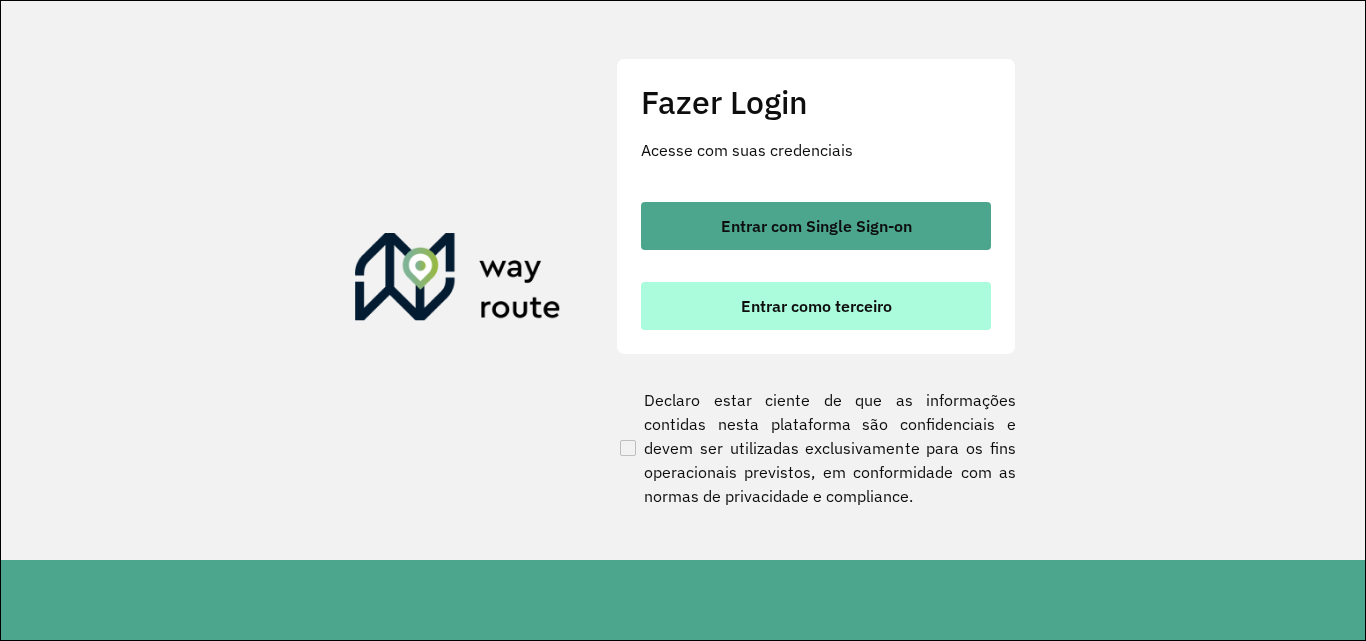 click on "Entrar como terceiro" at bounding box center [816, 306] 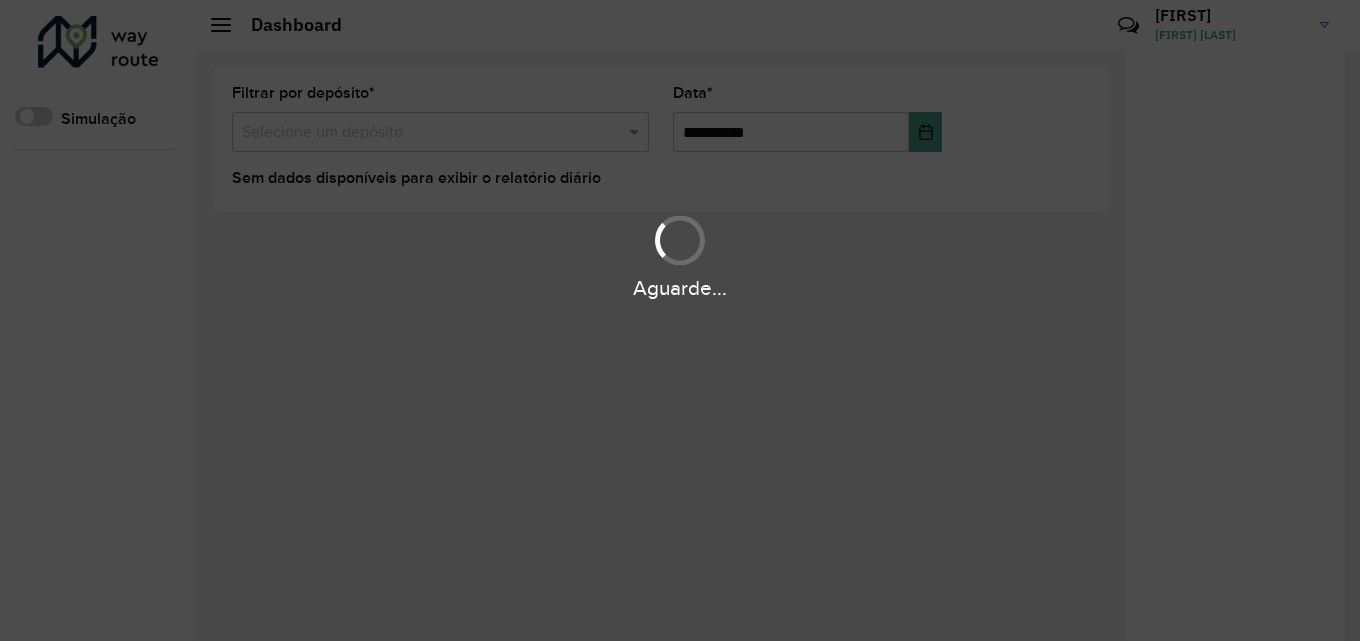 scroll, scrollTop: 0, scrollLeft: 0, axis: both 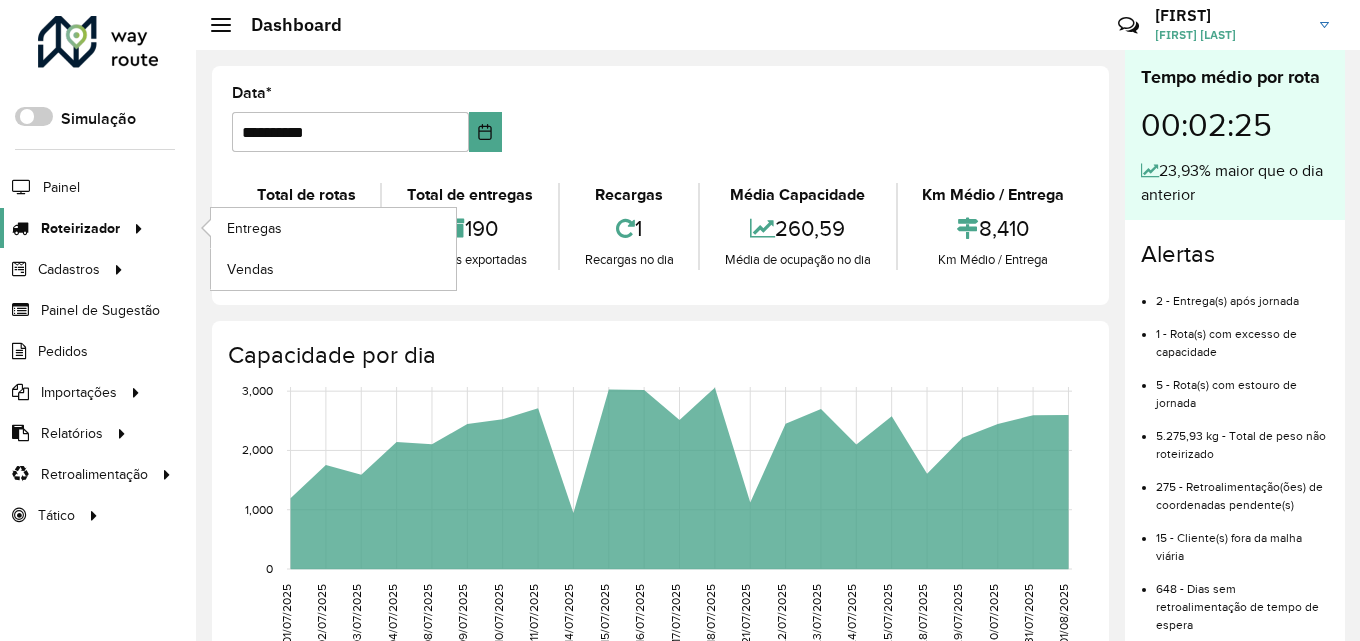 click 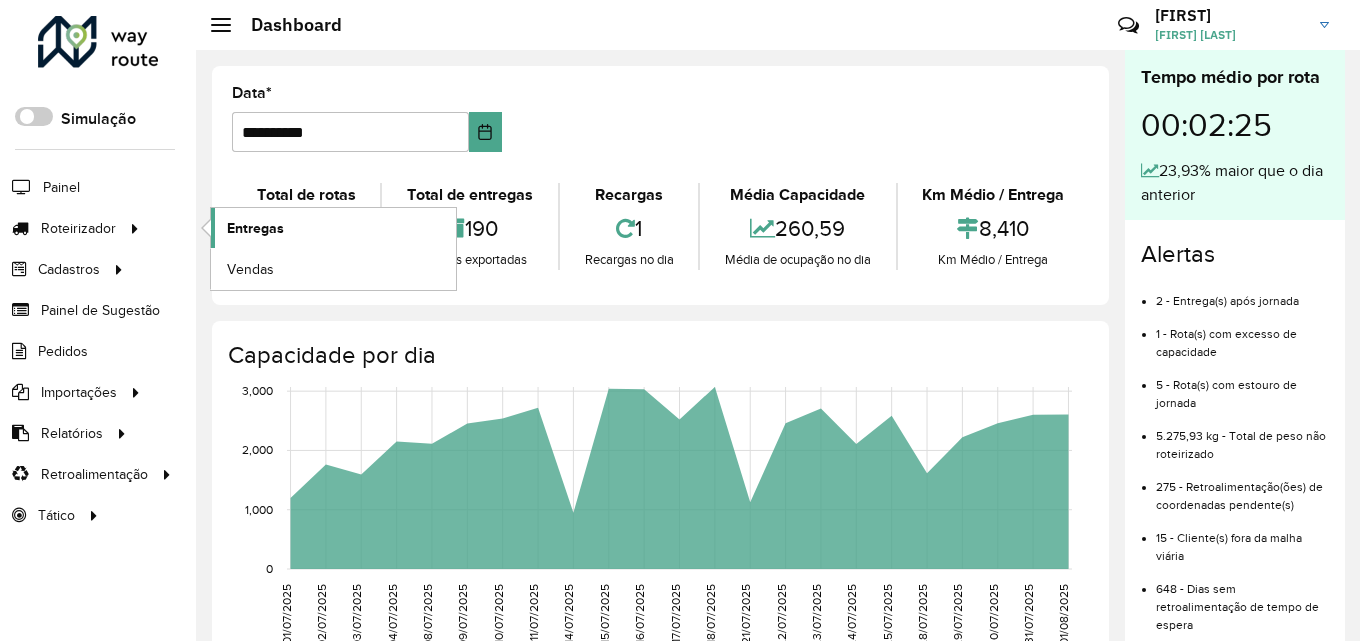 click on "Entregas" 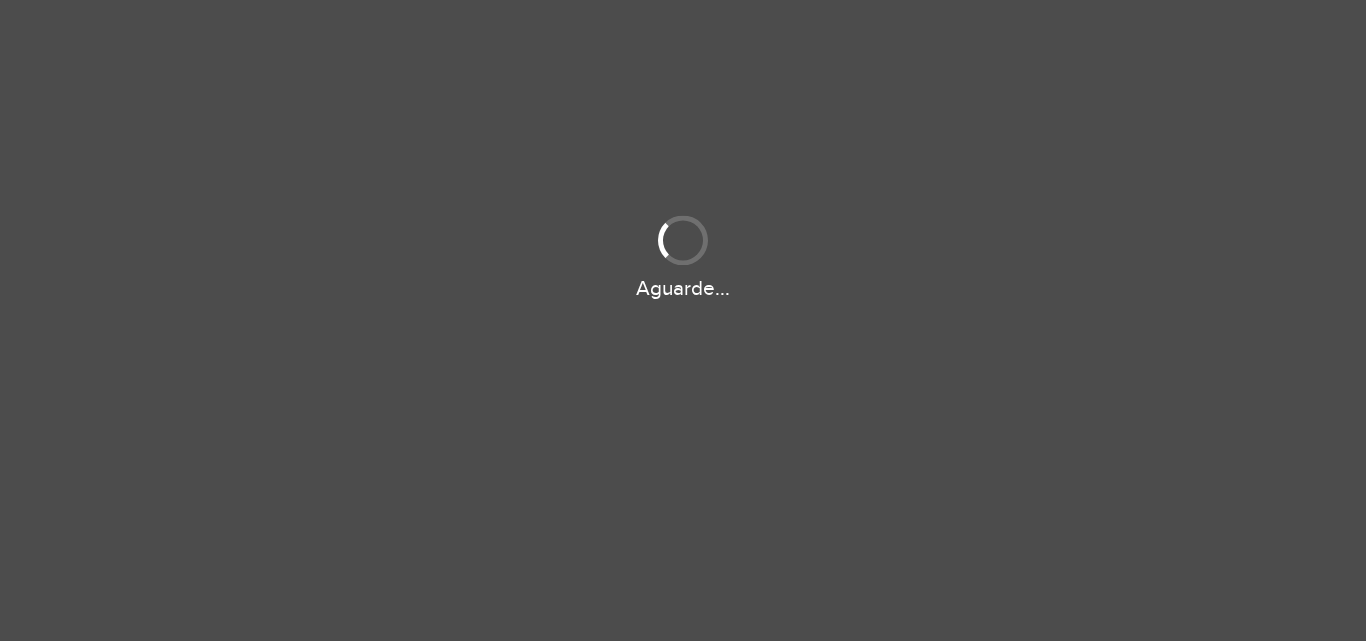 scroll, scrollTop: 0, scrollLeft: 0, axis: both 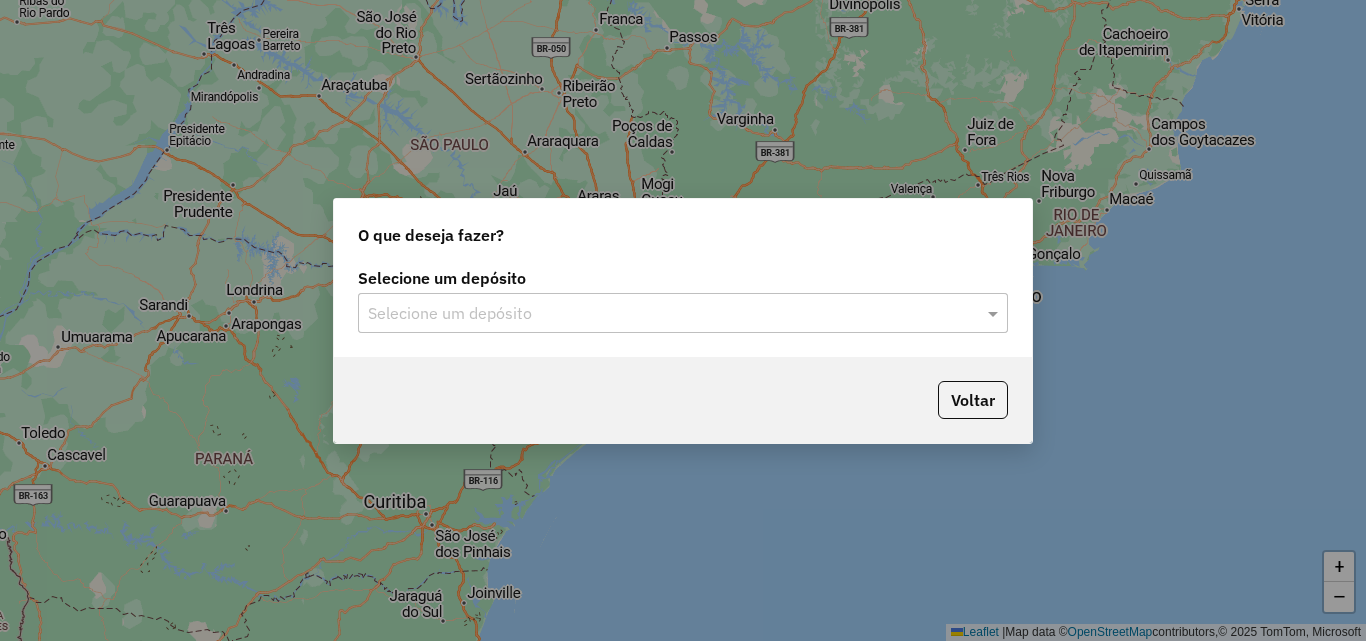 click on "Selecione um depósito Selecione um depósito" 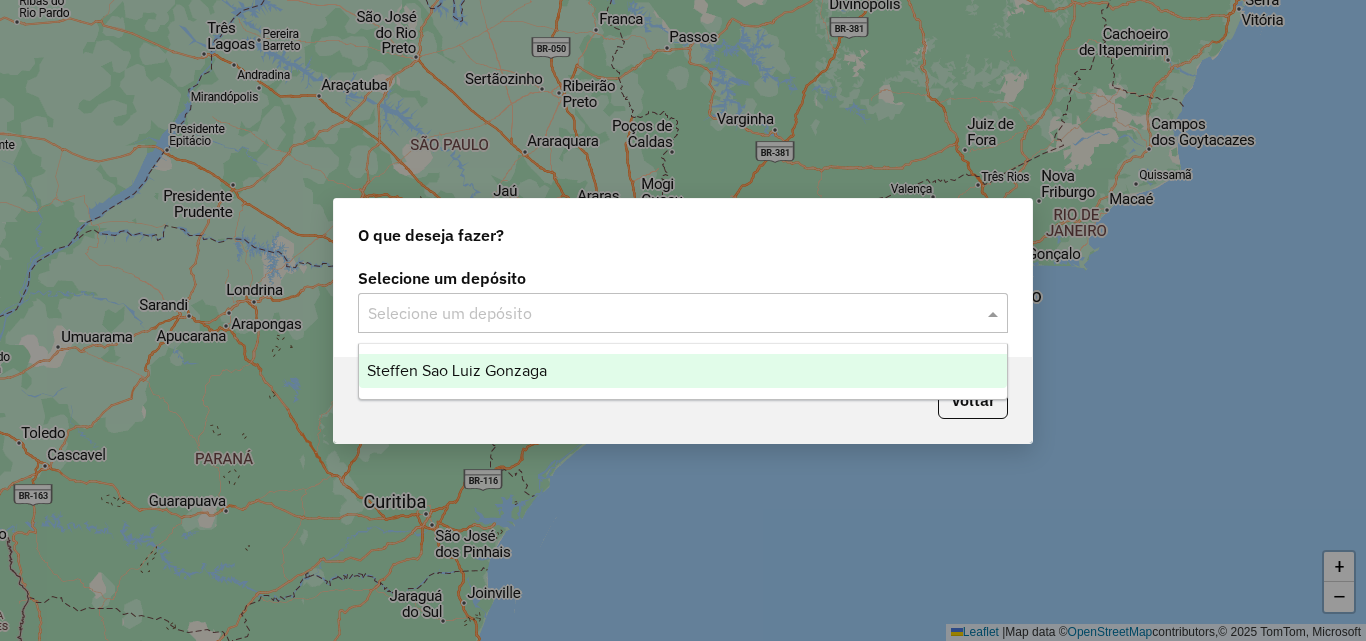 click on "Steffen Sao Luiz Gonzaga" at bounding box center (683, 371) 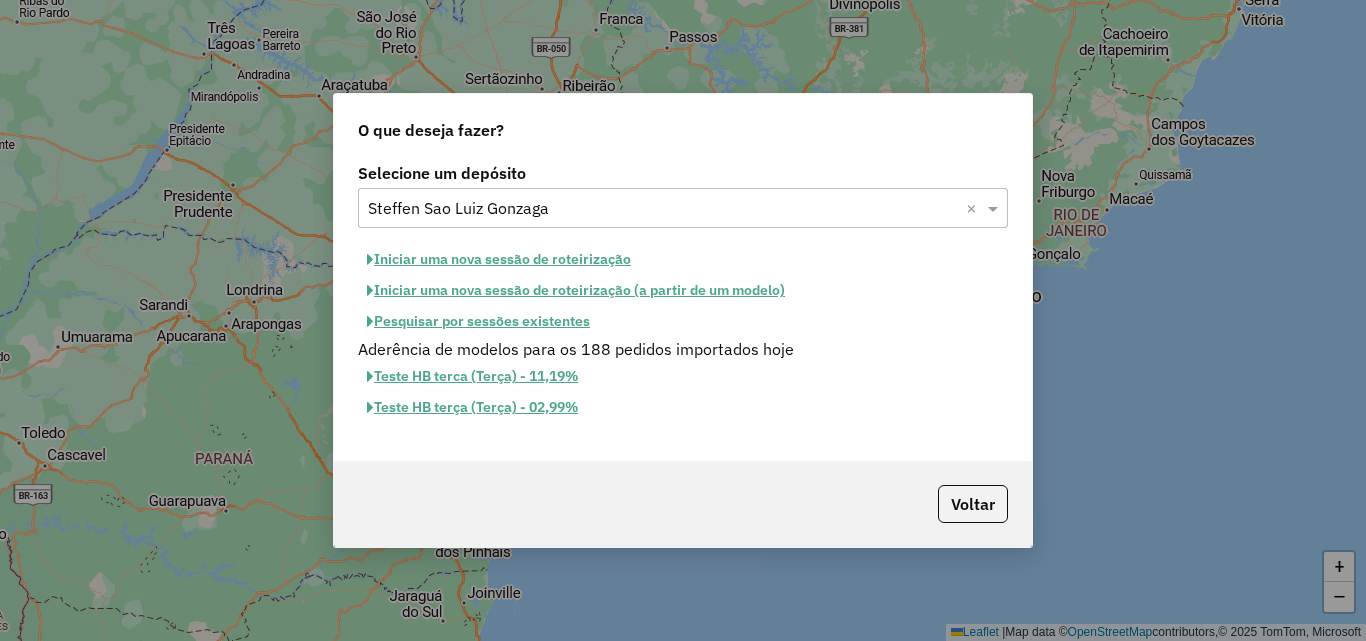 click on "Iniciar uma nova sessão de roteirização" 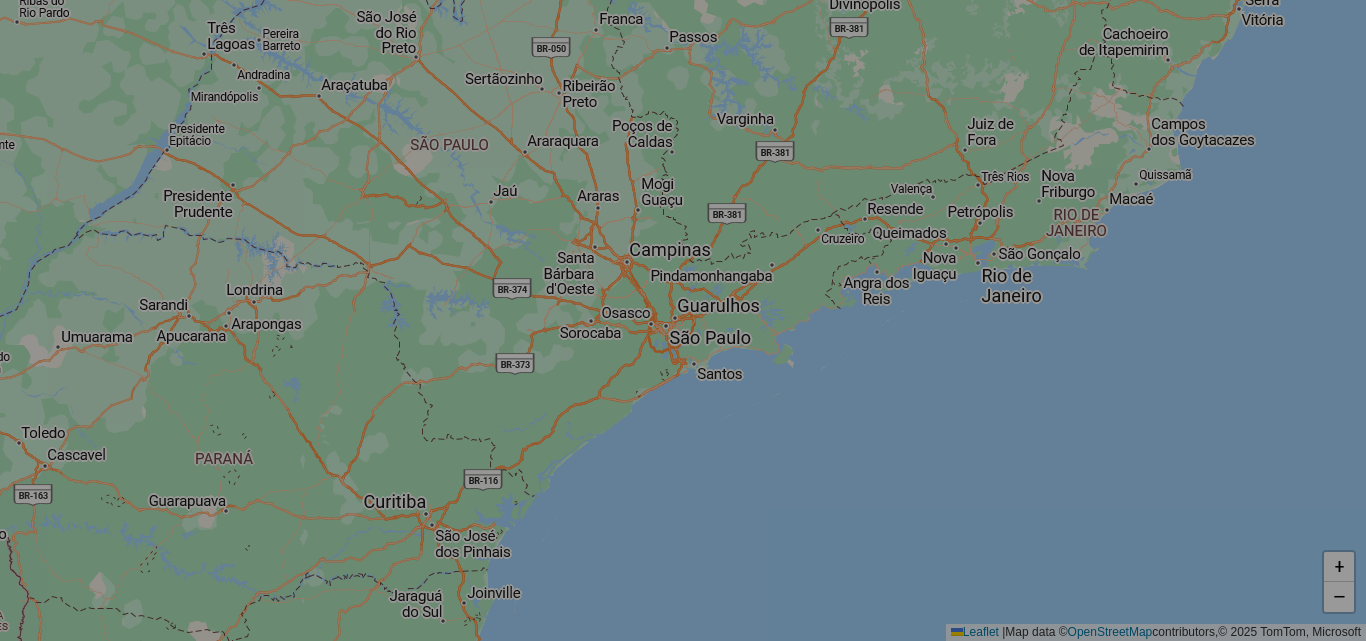 select on "*" 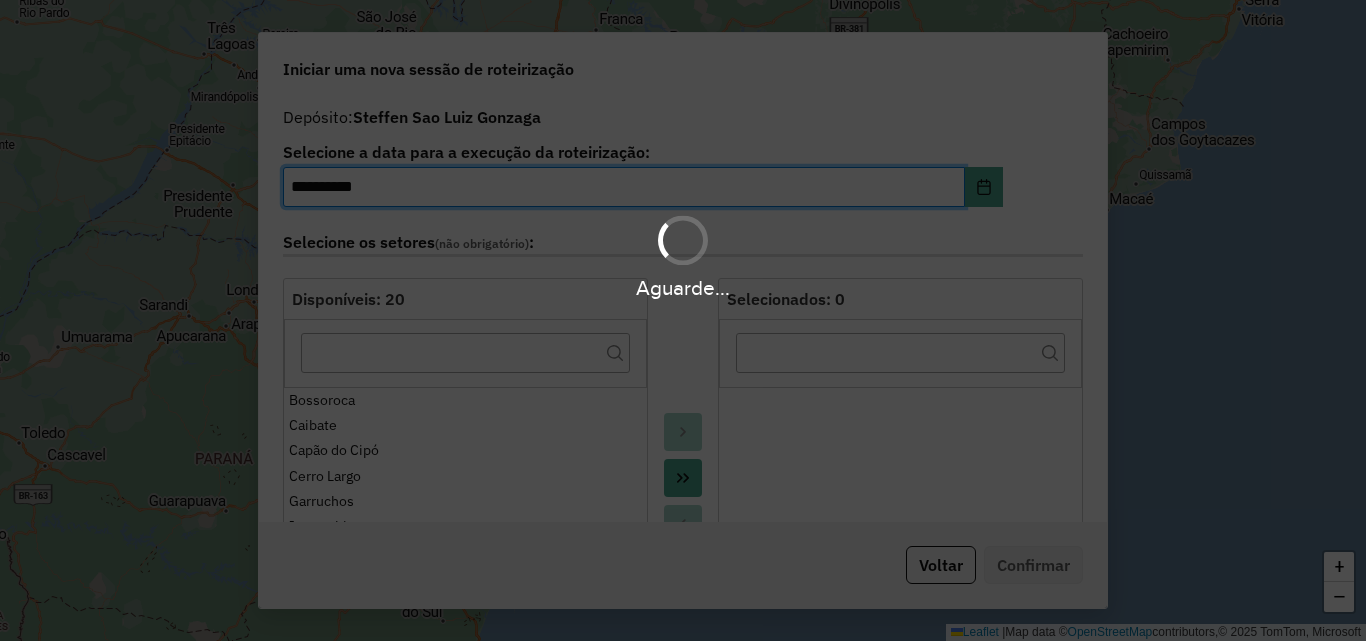 click on "Aguarde..." at bounding box center [683, 320] 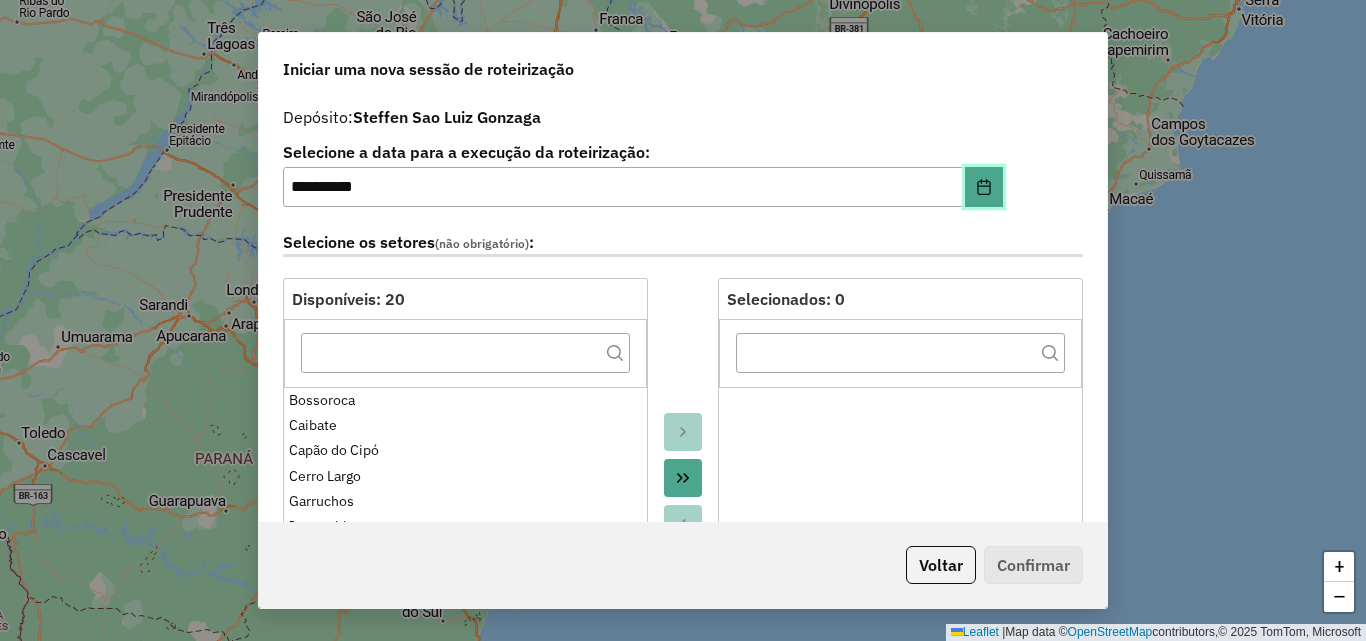click at bounding box center (984, 187) 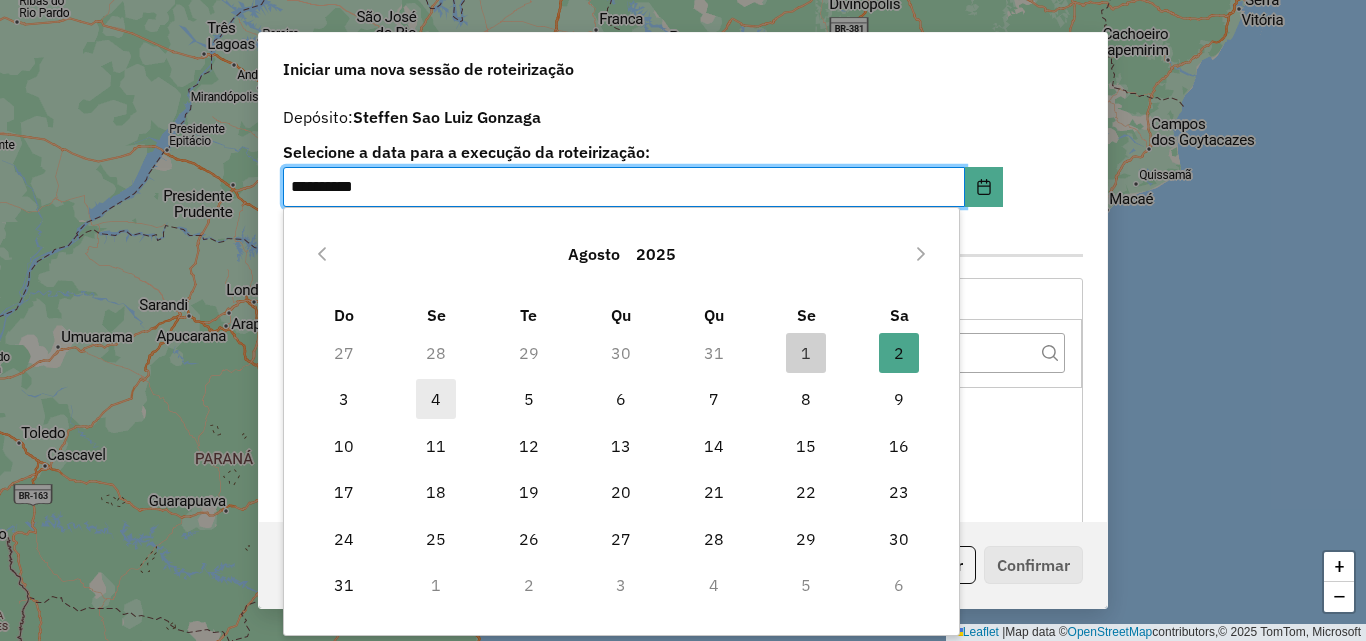 click on "4" at bounding box center (436, 399) 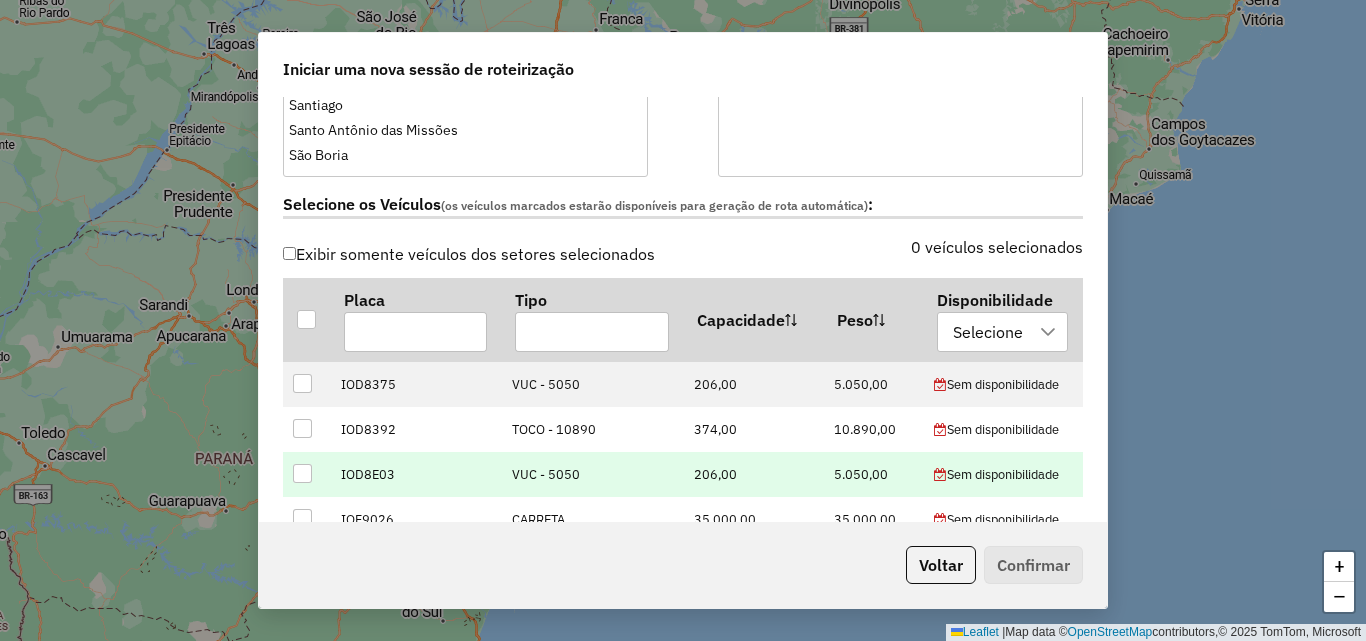 scroll, scrollTop: 700, scrollLeft: 0, axis: vertical 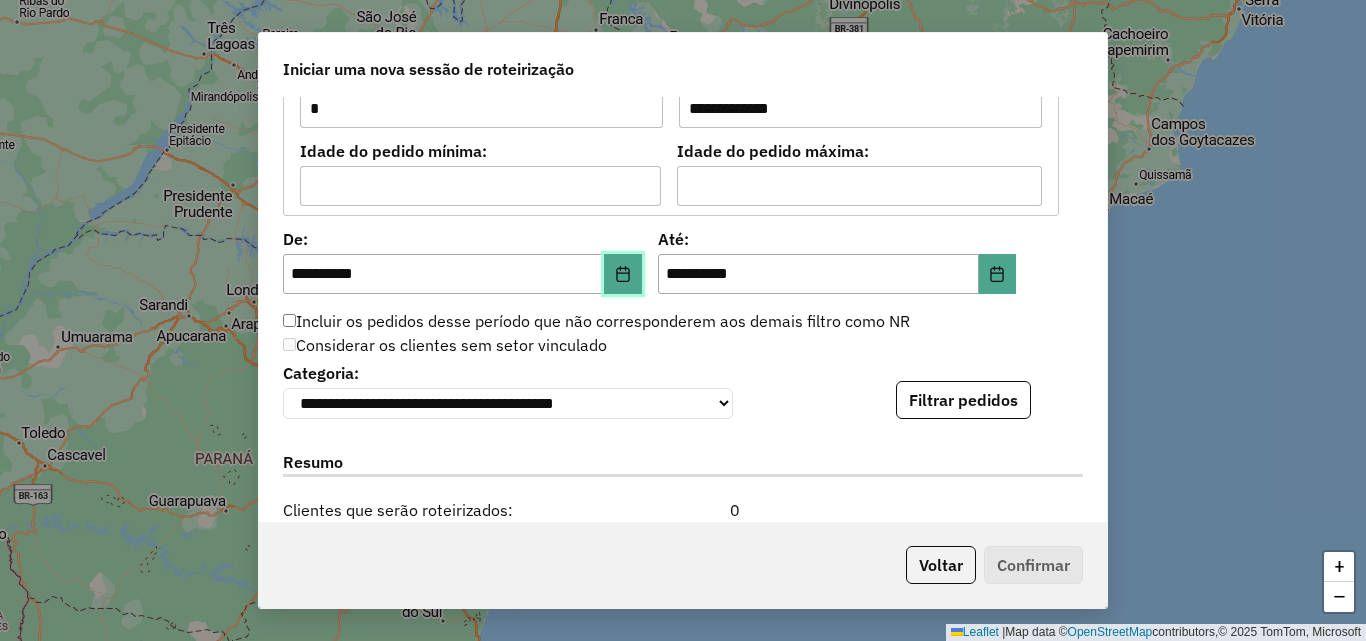 click at bounding box center (623, 274) 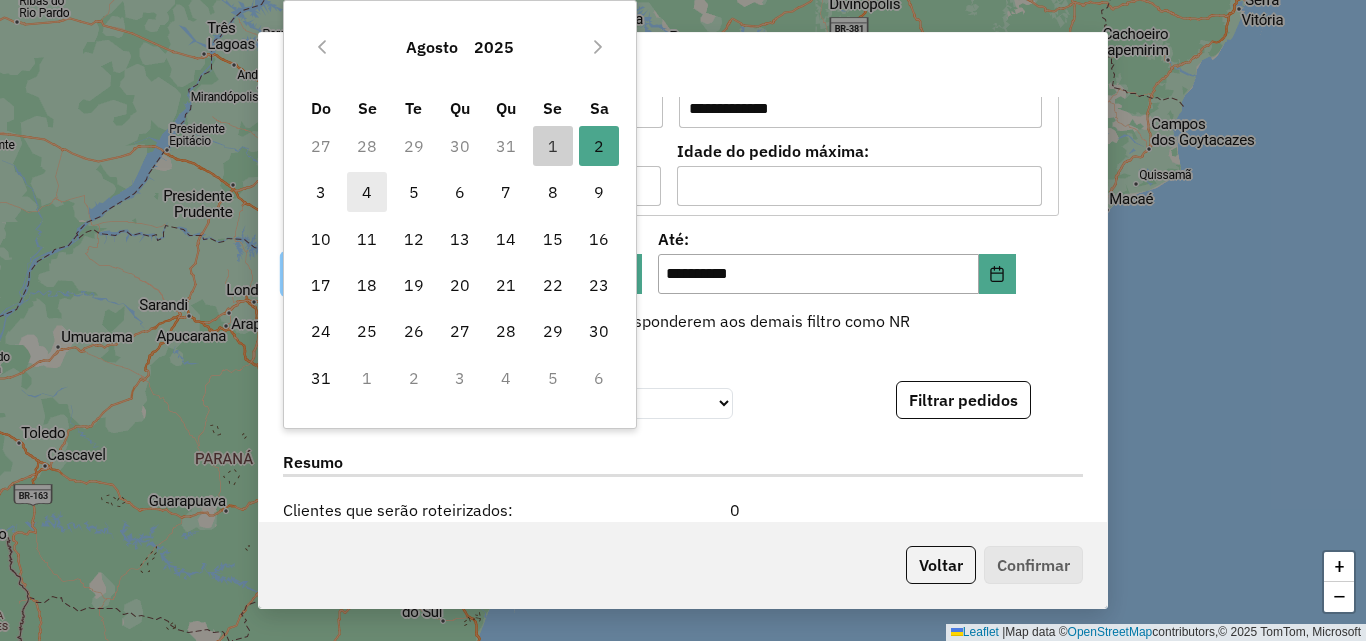 click on "4" at bounding box center [367, 192] 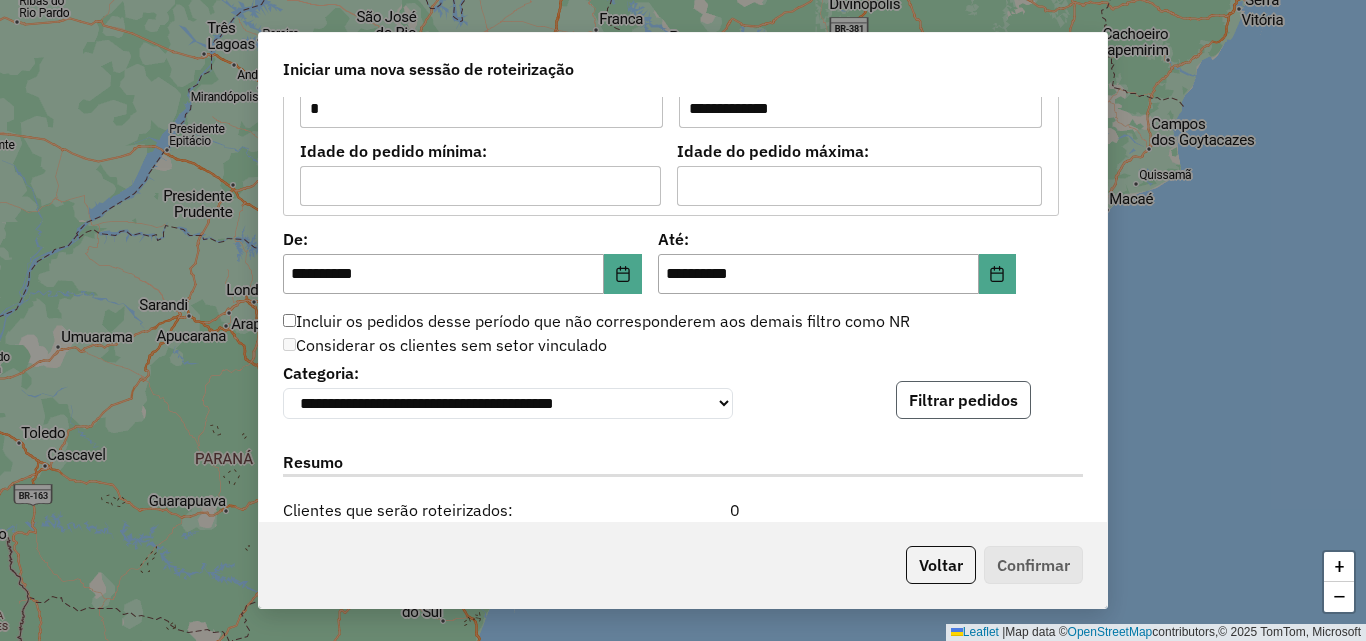 click on "Filtrar pedidos" 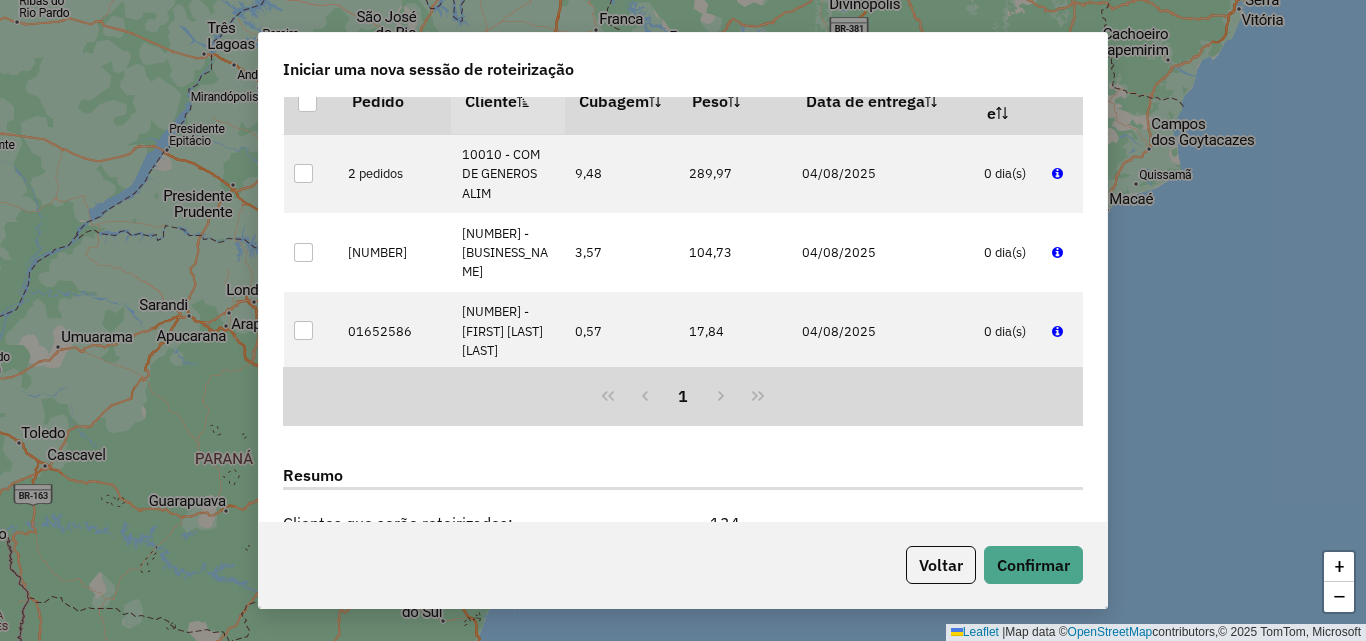 scroll, scrollTop: 2524, scrollLeft: 0, axis: vertical 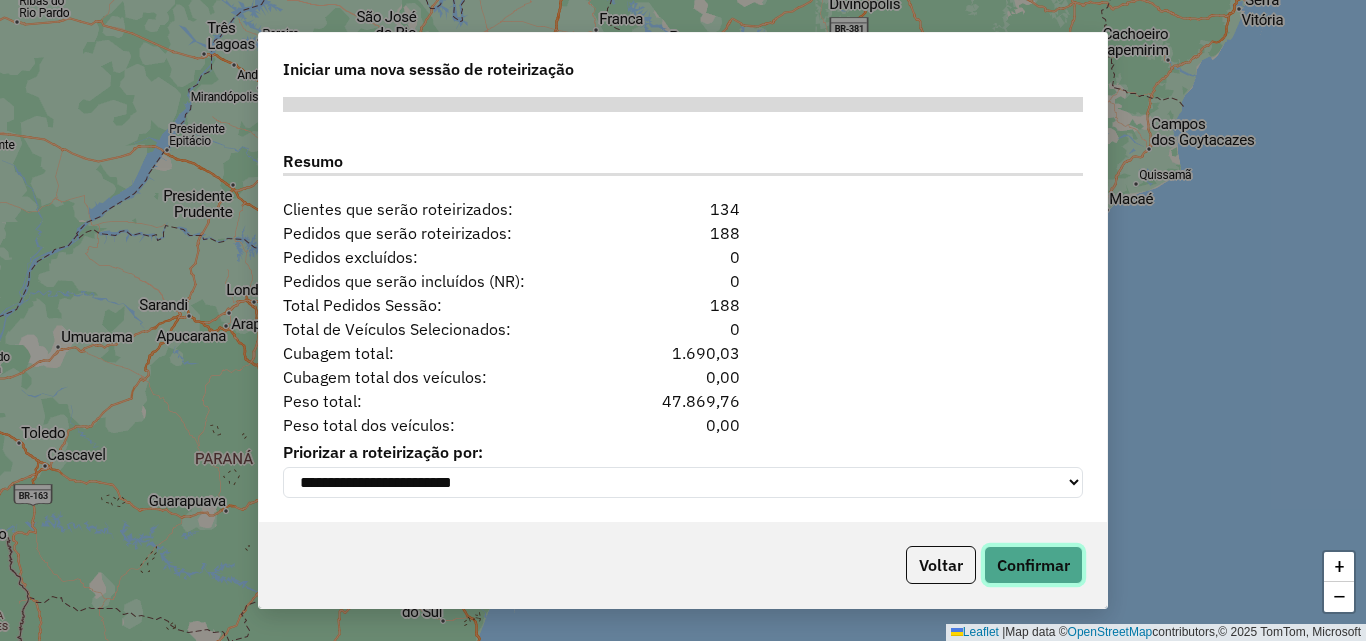 click on "Confirmar" 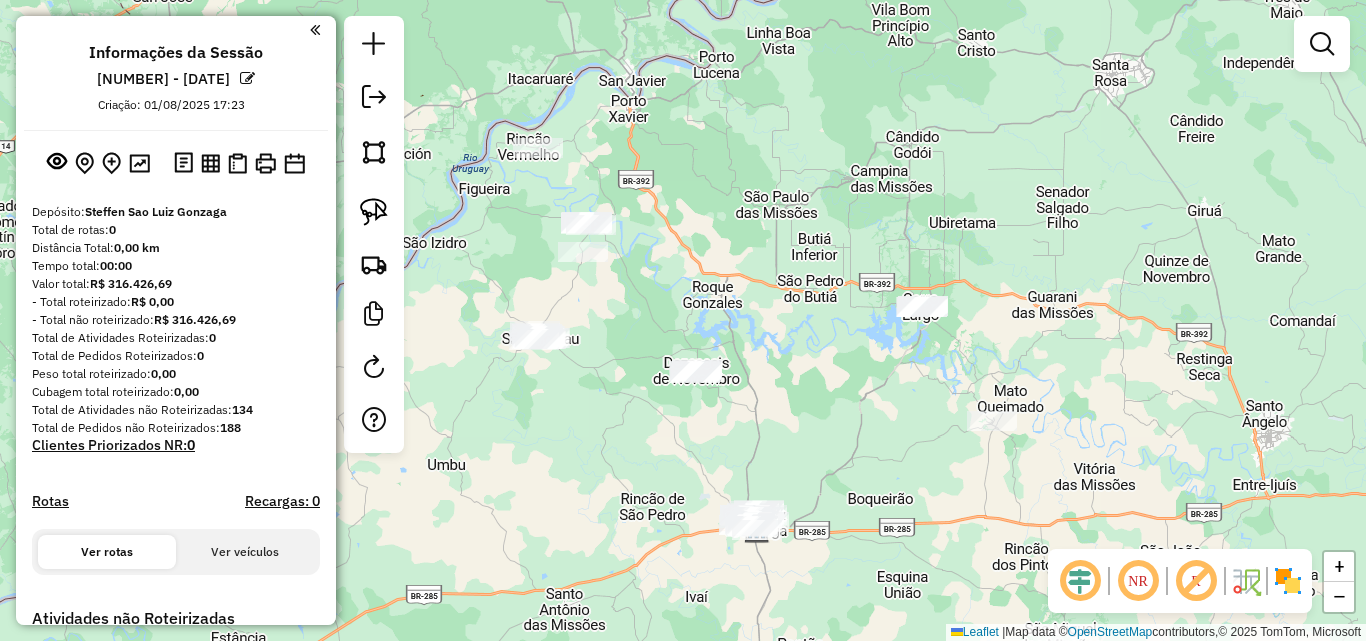 drag, startPoint x: 744, startPoint y: 310, endPoint x: 768, endPoint y: 338, distance: 36.878178 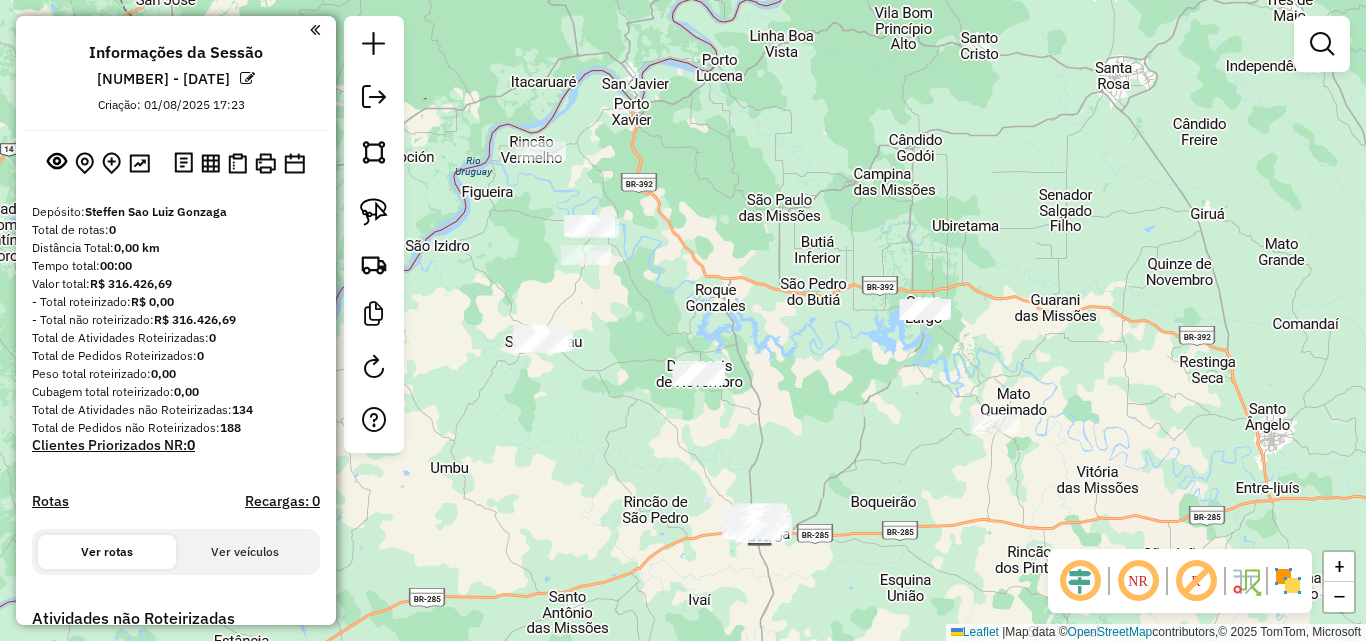 drag, startPoint x: 390, startPoint y: 202, endPoint x: 468, endPoint y: 295, distance: 121.37957 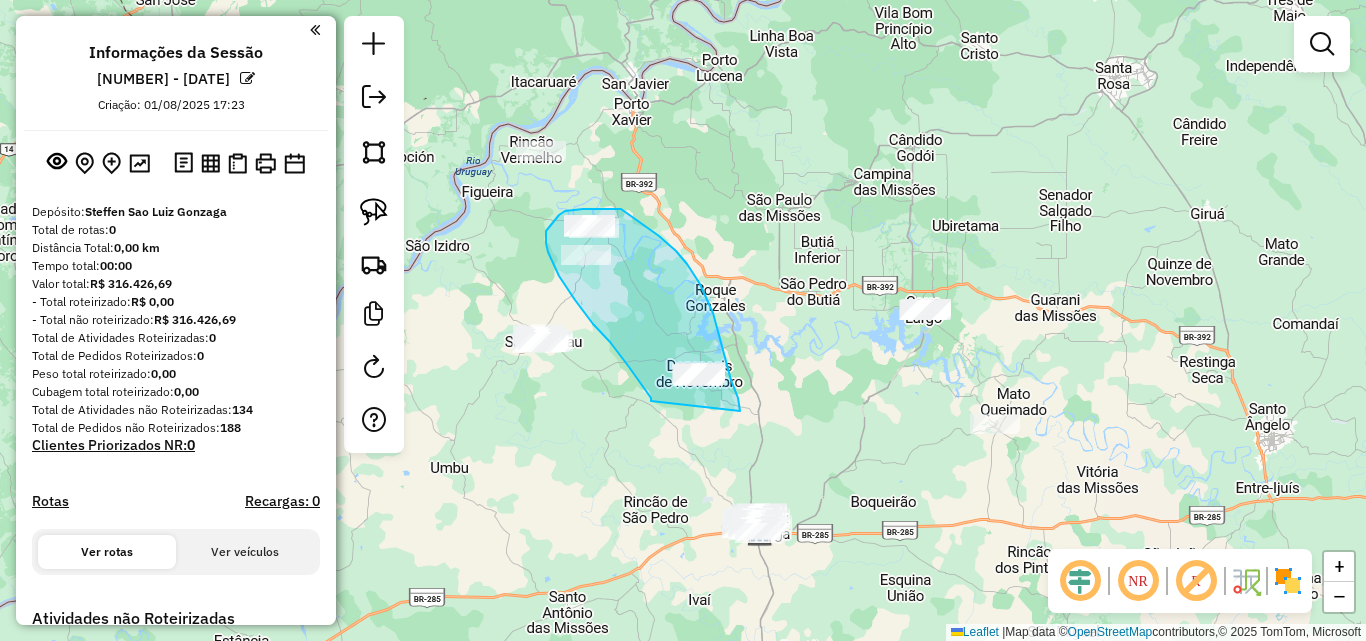 drag, startPoint x: 651, startPoint y: 401, endPoint x: 740, endPoint y: 411, distance: 89.560036 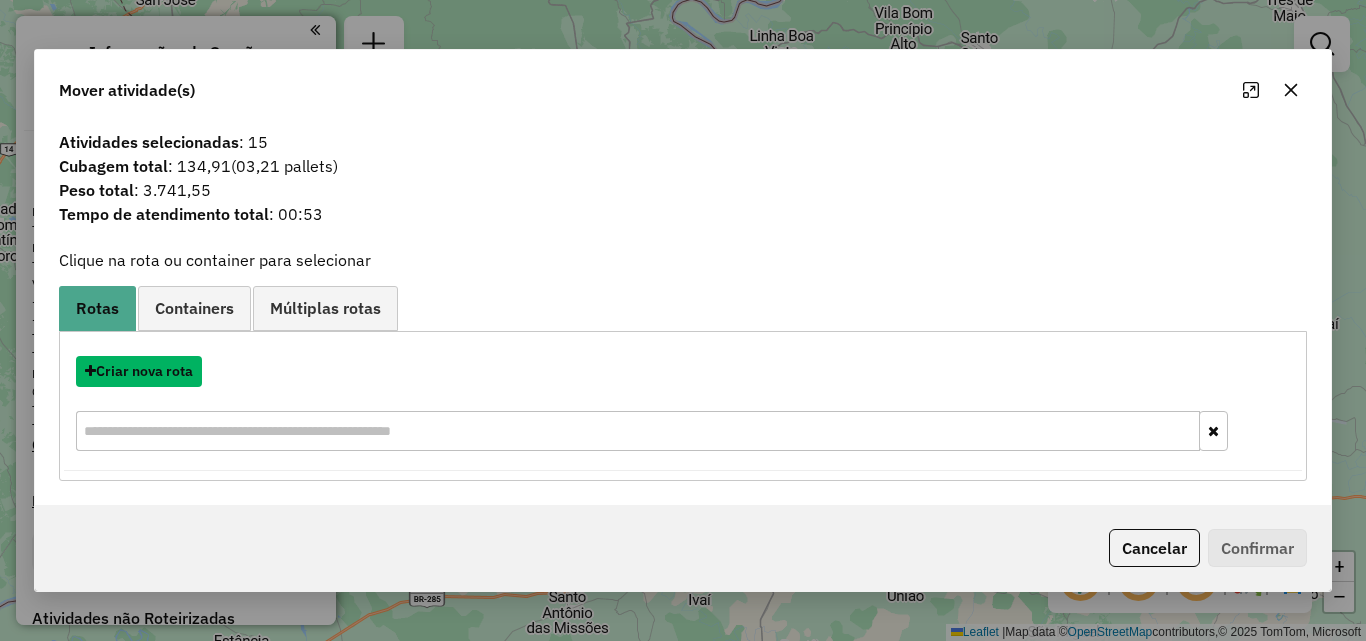 click on "Criar nova rota" at bounding box center [139, 371] 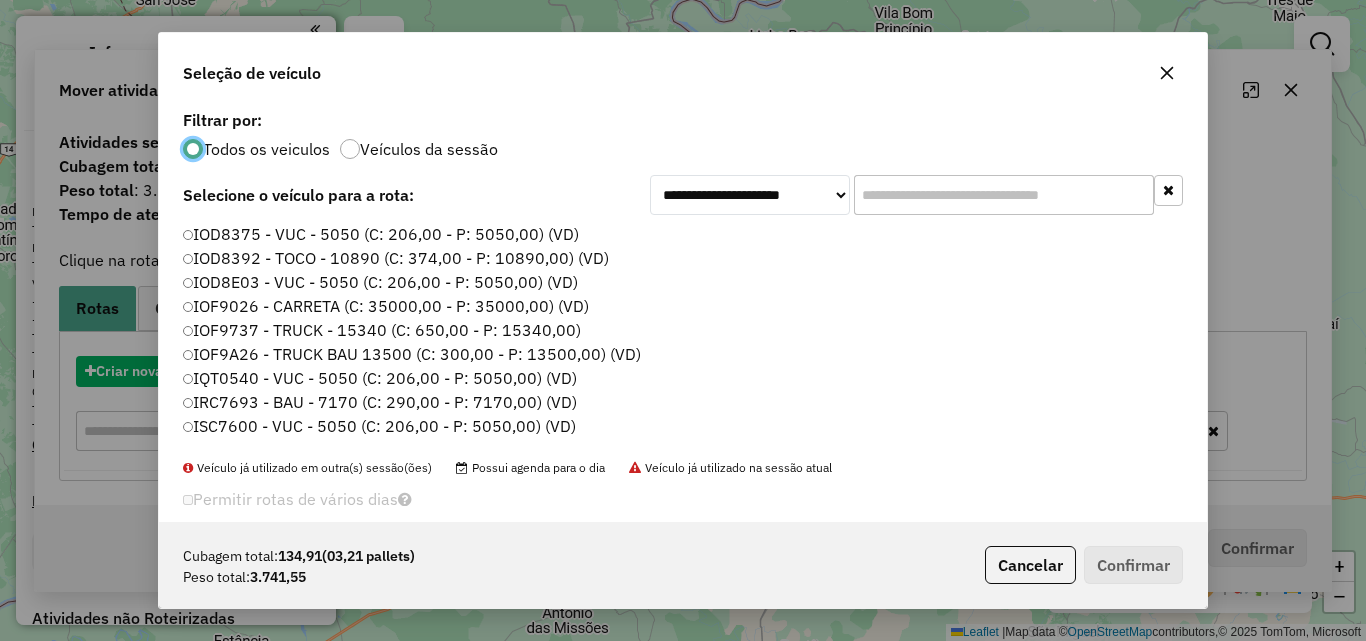 scroll, scrollTop: 11, scrollLeft: 6, axis: both 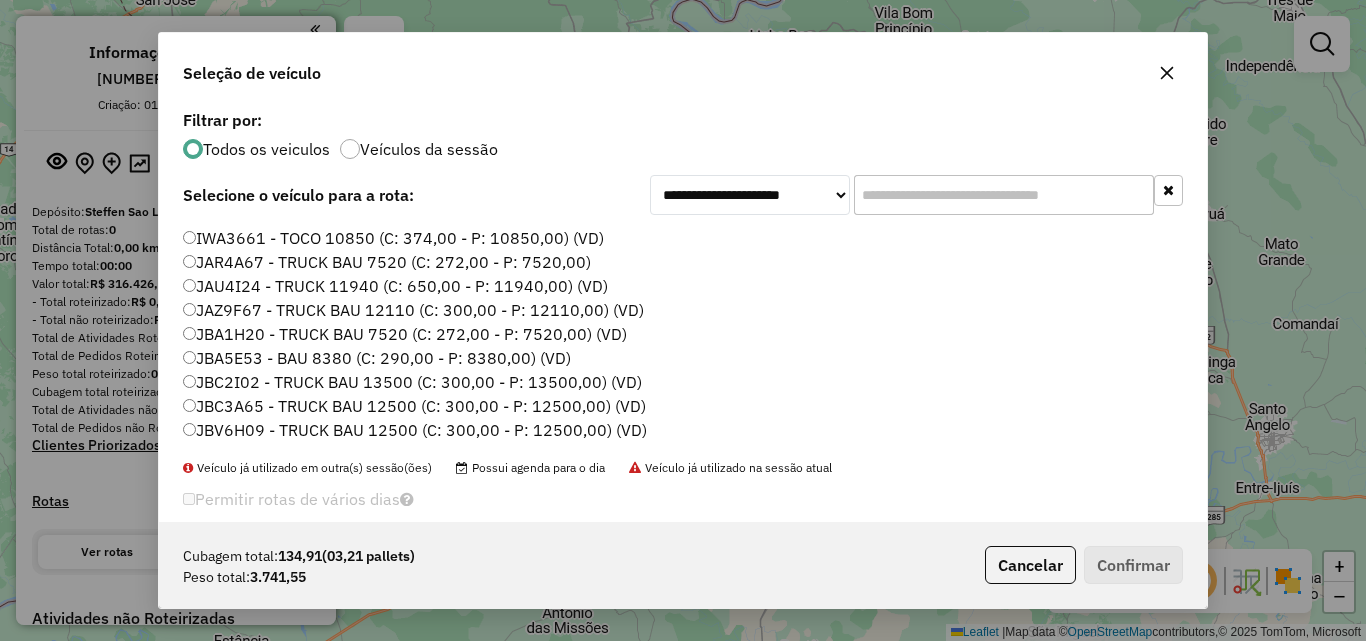 click on "JAZ9F67 - TRUCK BAU 12110 (C: 300,00 - P: 12110,00) (VD)" 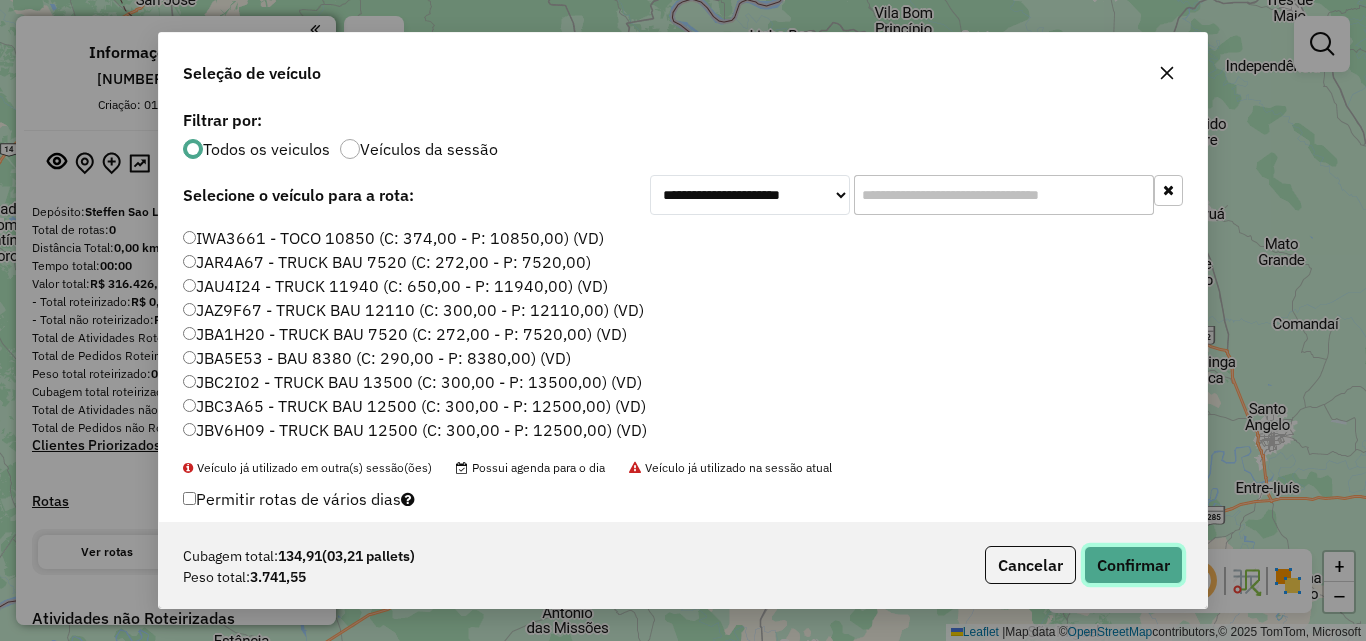 click on "Confirmar" 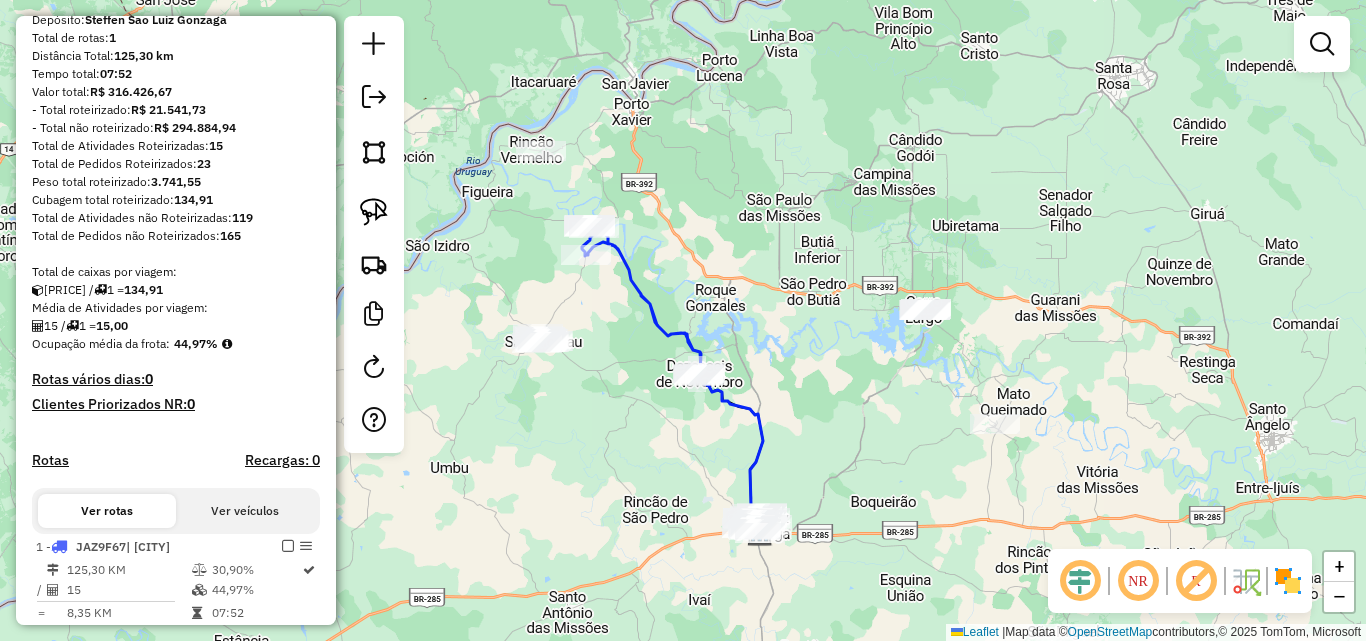 scroll, scrollTop: 400, scrollLeft: 0, axis: vertical 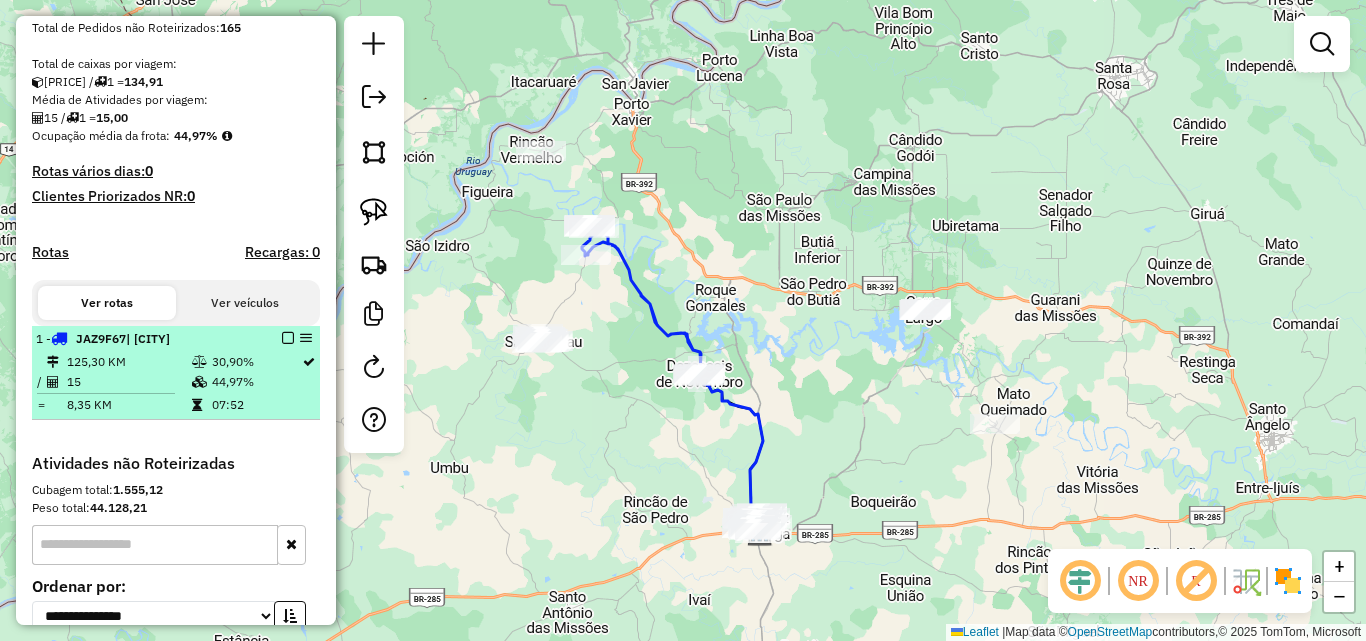 click at bounding box center (288, 338) 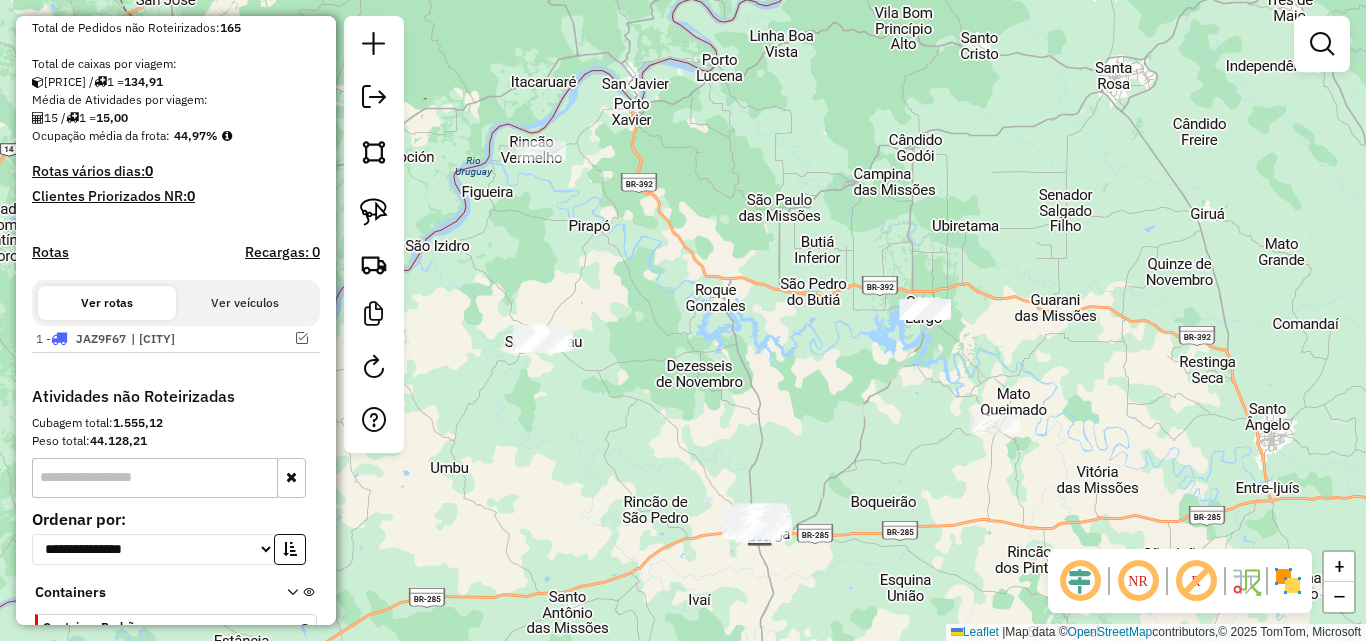 drag, startPoint x: 366, startPoint y: 212, endPoint x: 389, endPoint y: 287, distance: 78.44743 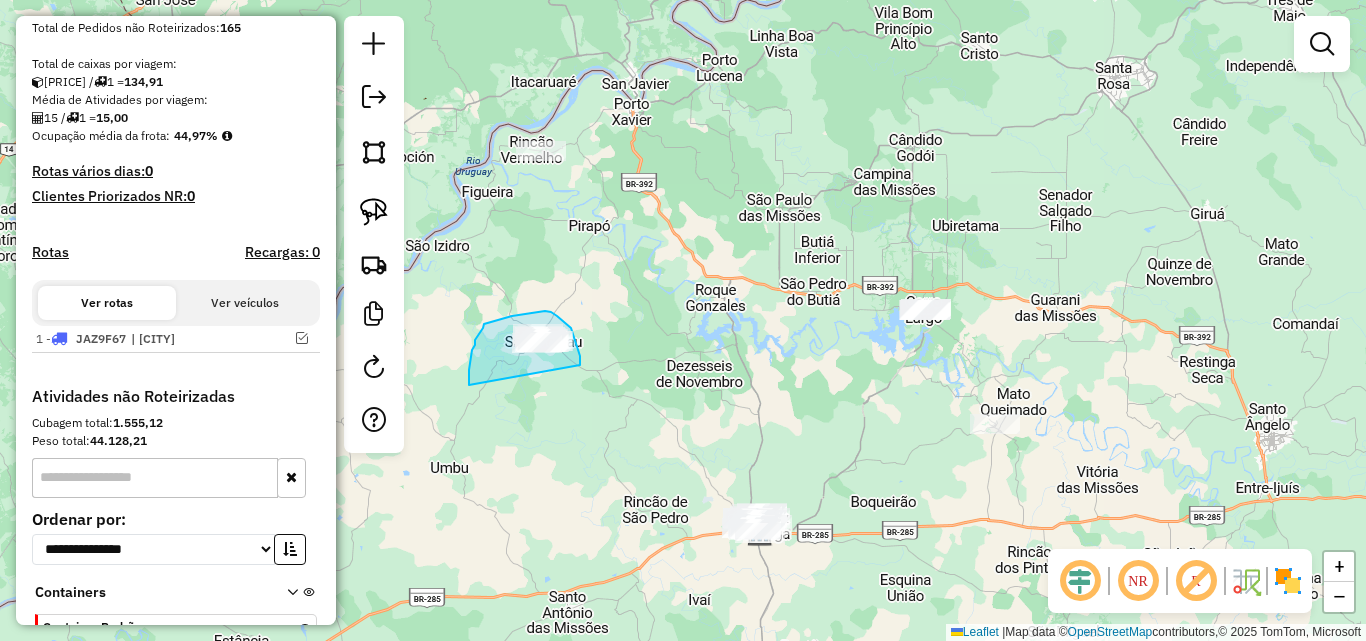 drag, startPoint x: 469, startPoint y: 370, endPoint x: 580, endPoint y: 365, distance: 111.11256 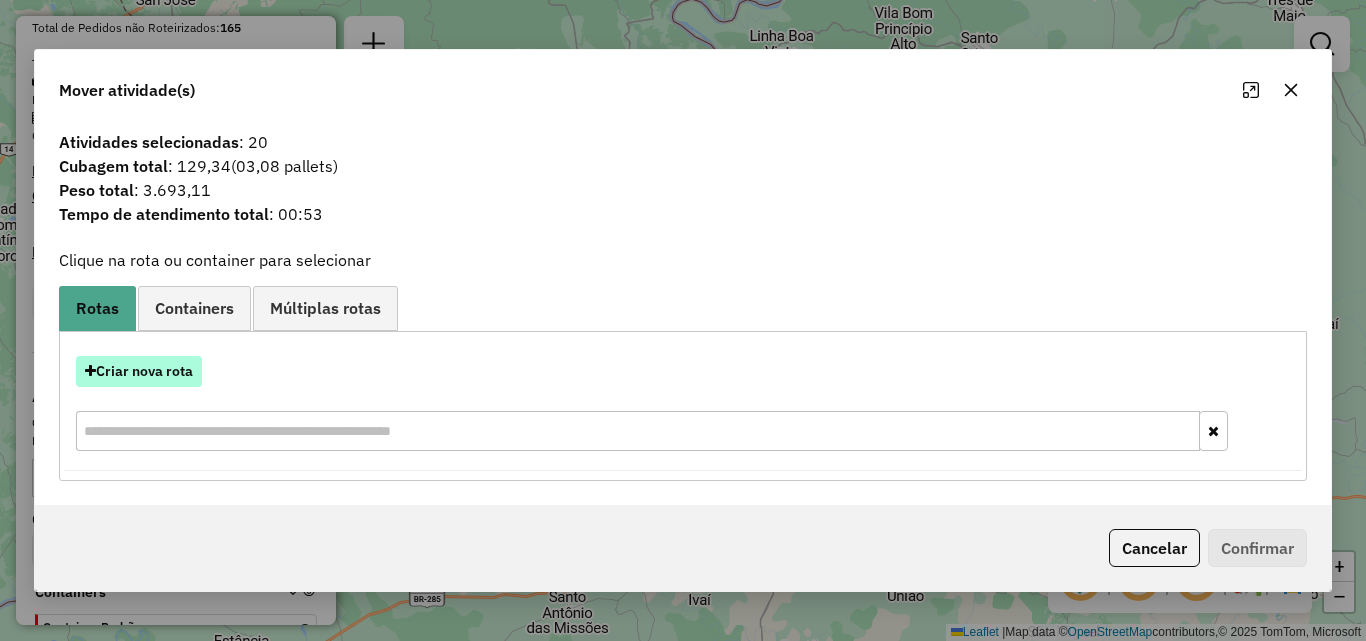 click on "Criar nova rota" at bounding box center [139, 371] 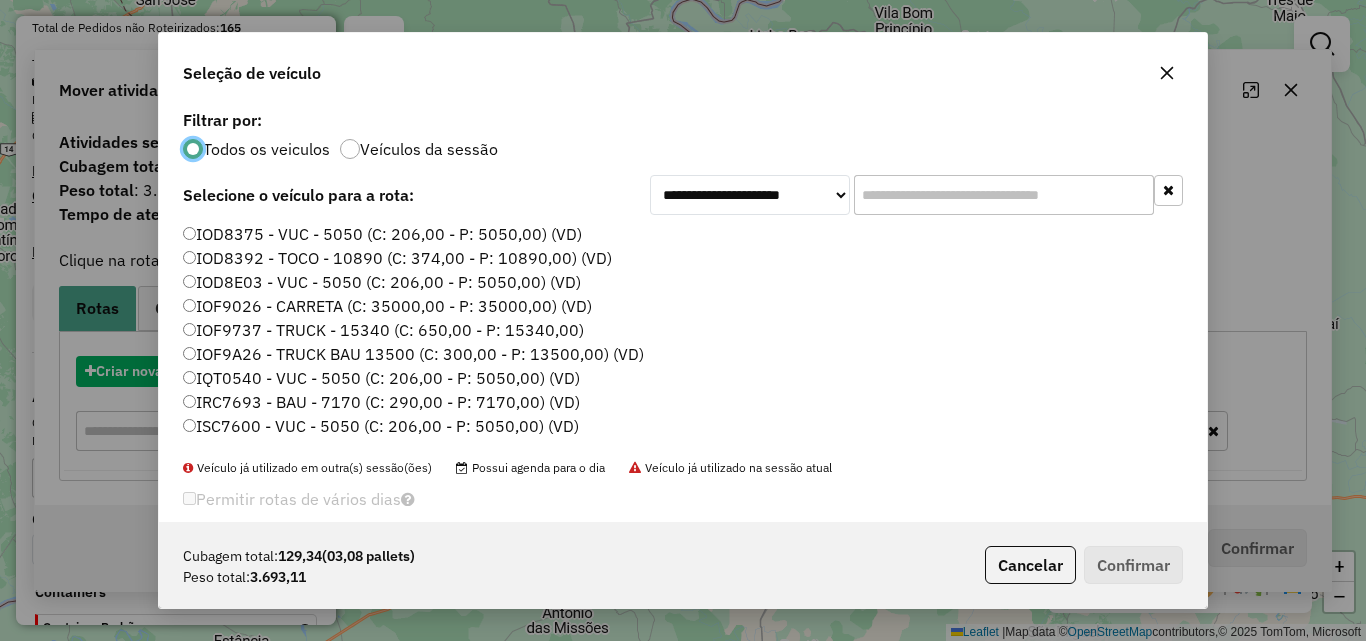 scroll, scrollTop: 11, scrollLeft: 6, axis: both 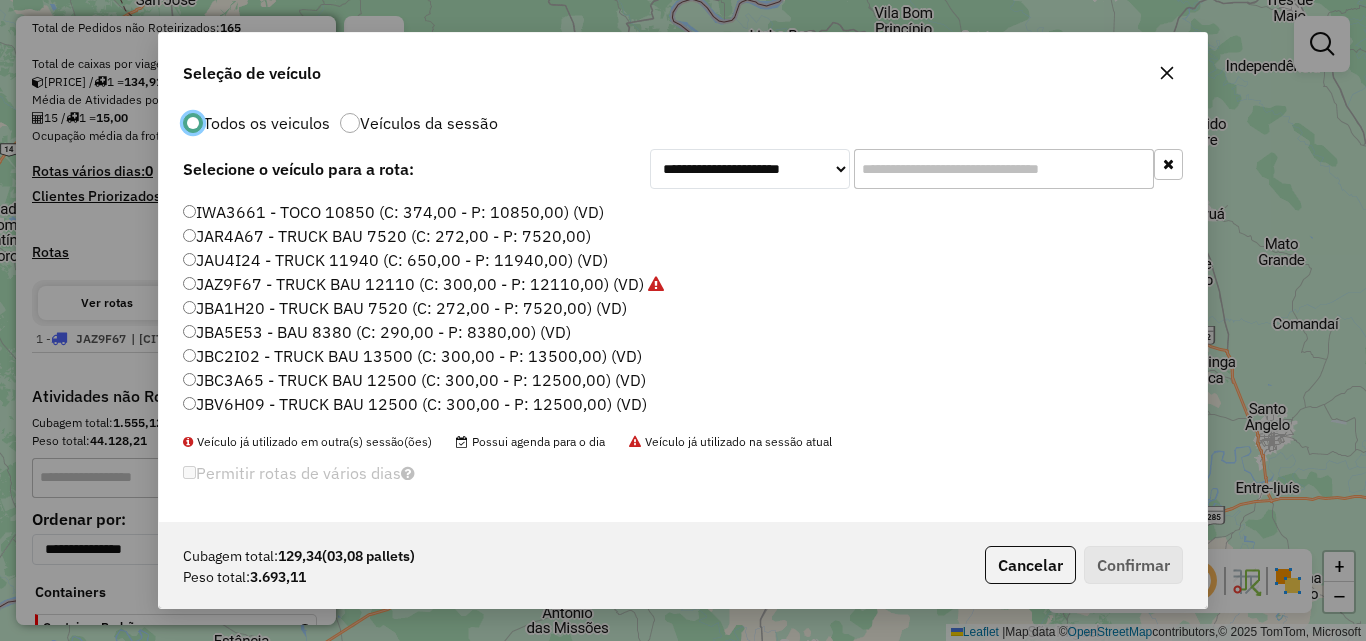 click on "JBC3A65 - TRUCK BAU 12500 (C: 300,00 - P: 12500,00) (VD)" 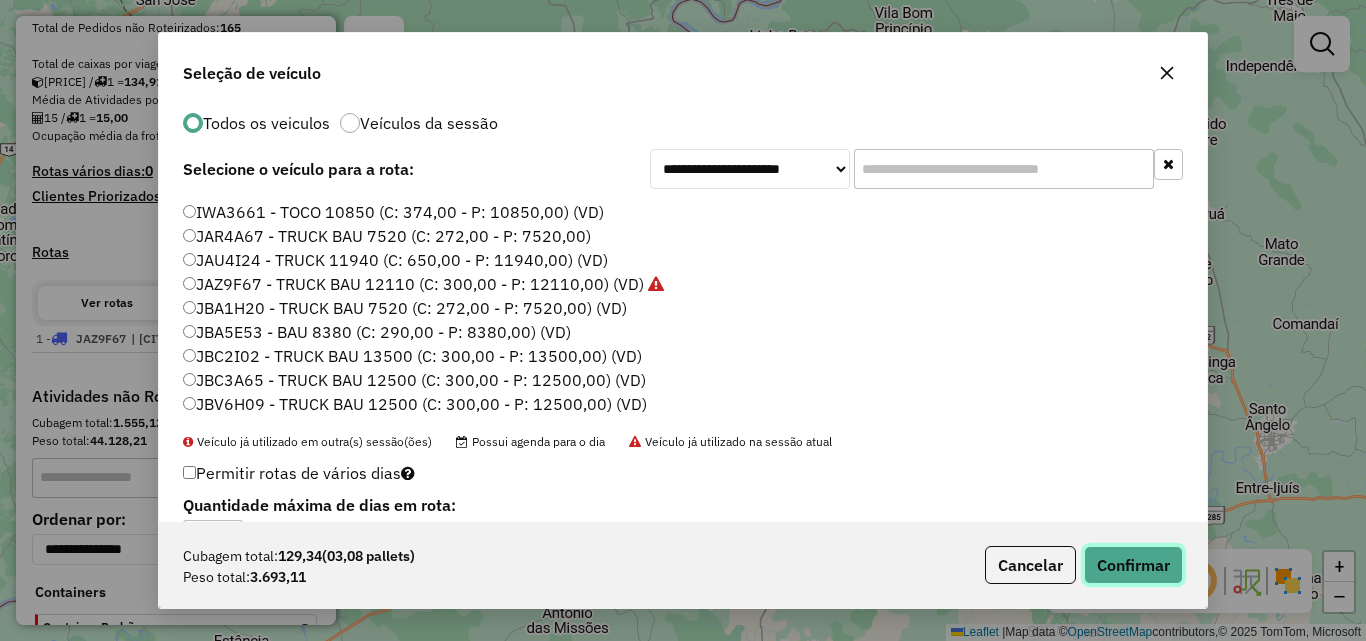 click on "Confirmar" 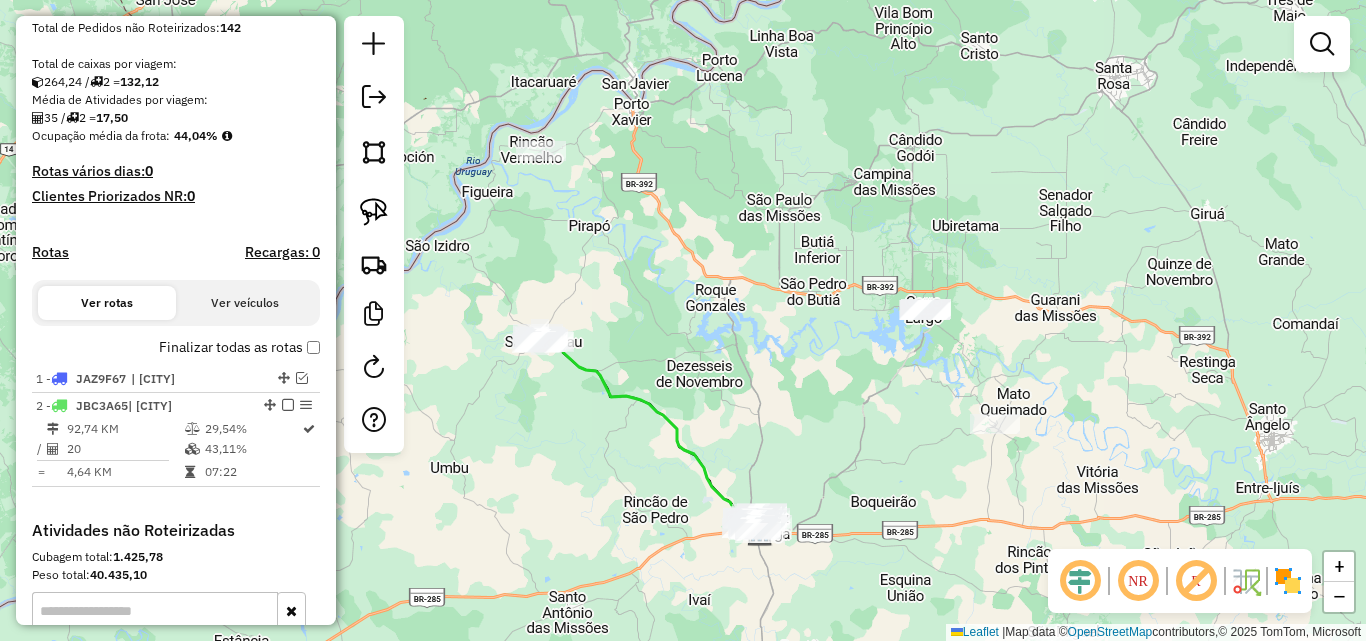 scroll, scrollTop: 0, scrollLeft: 0, axis: both 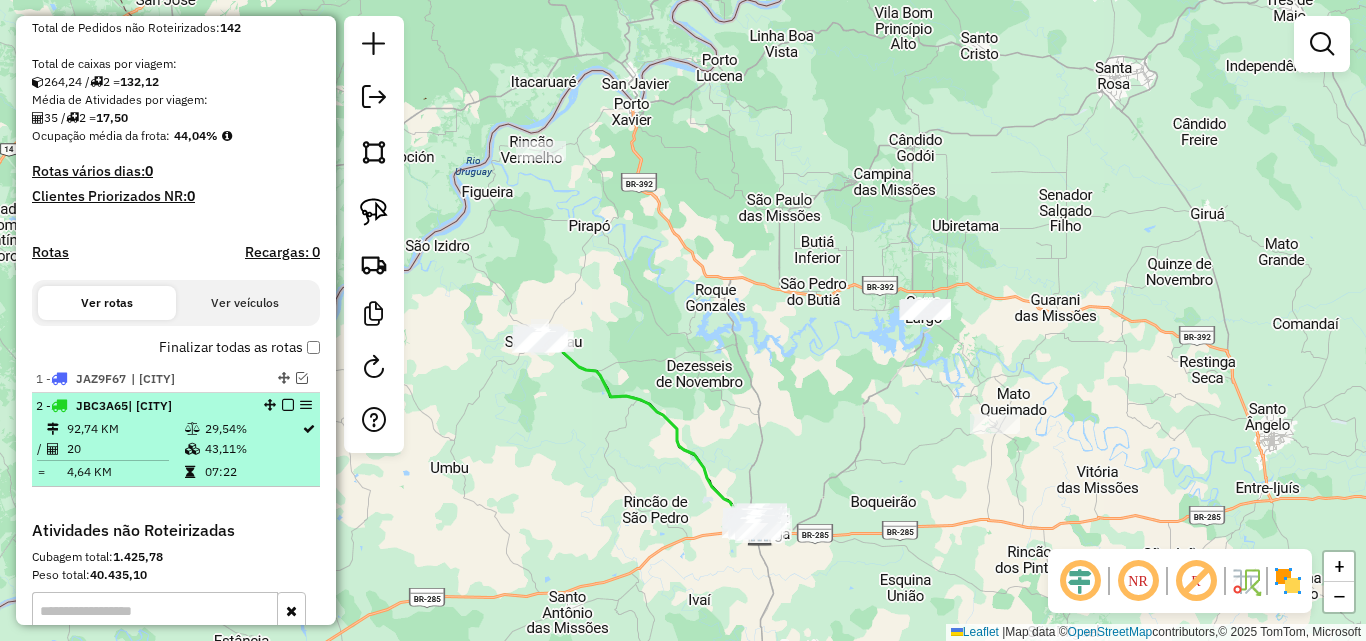 click at bounding box center [288, 405] 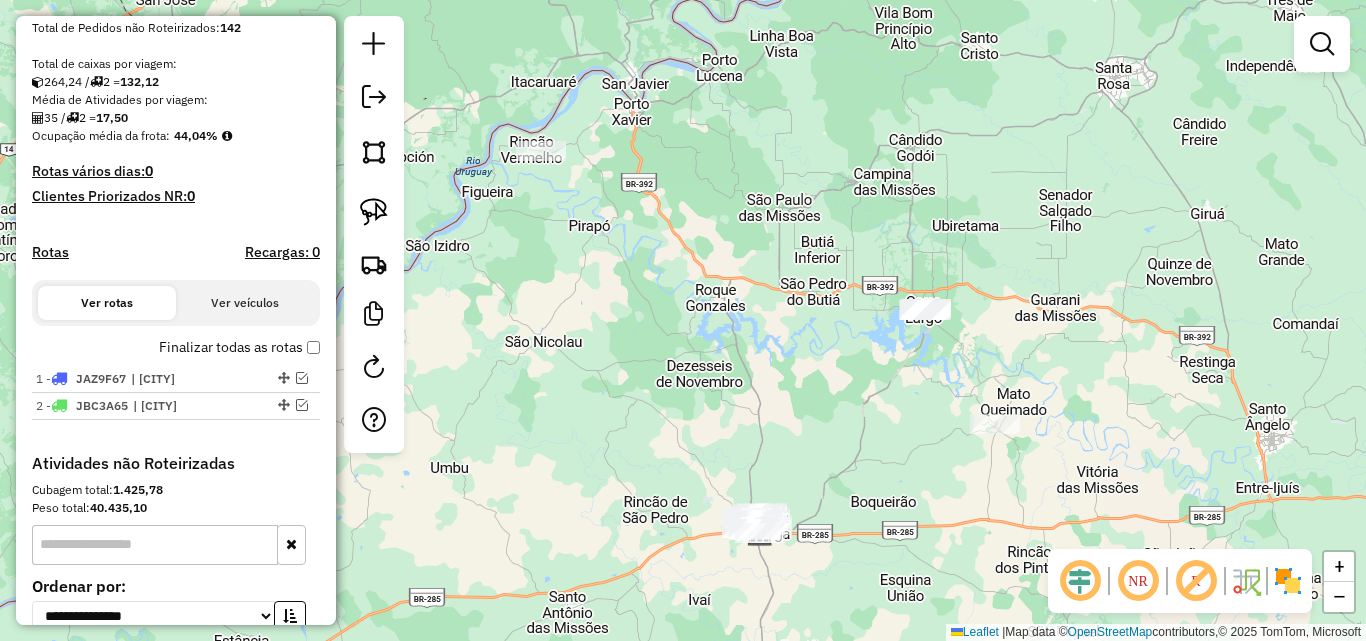 click on "Janela de atendimento Grade de atendimento Capacidade Transportadoras Veículos Cliente Pedidos  Rotas Selecione os dias de semana para filtrar as janelas de atendimento  Seg   Ter   Qua   Qui   Sex   Sáb   Dom  Informe o período da janela de atendimento: De: Até:  Filtrar exatamente a janela do cliente  Considerar janela de atendimento padrão  Selecione os dias de semana para filtrar as grades de atendimento  Seg   Ter   Qua   Qui   Sex   Sáb   Dom   Considerar clientes sem dia de atendimento cadastrado  Clientes fora do dia de atendimento selecionado Filtrar as atividades entre os valores definidos abaixo:  Peso mínimo:   Peso máximo:   Cubagem mínima:   Cubagem máxima:   De:   Até:  Filtrar as atividades entre o tempo de atendimento definido abaixo:  De:   Até:   Considerar capacidade total dos clientes não roteirizados Transportadora: Selecione um ou mais itens Tipo de veículo: Selecione um ou mais itens Veículo: Selecione um ou mais itens Motorista: Selecione um ou mais itens Nome: Rótulo:" 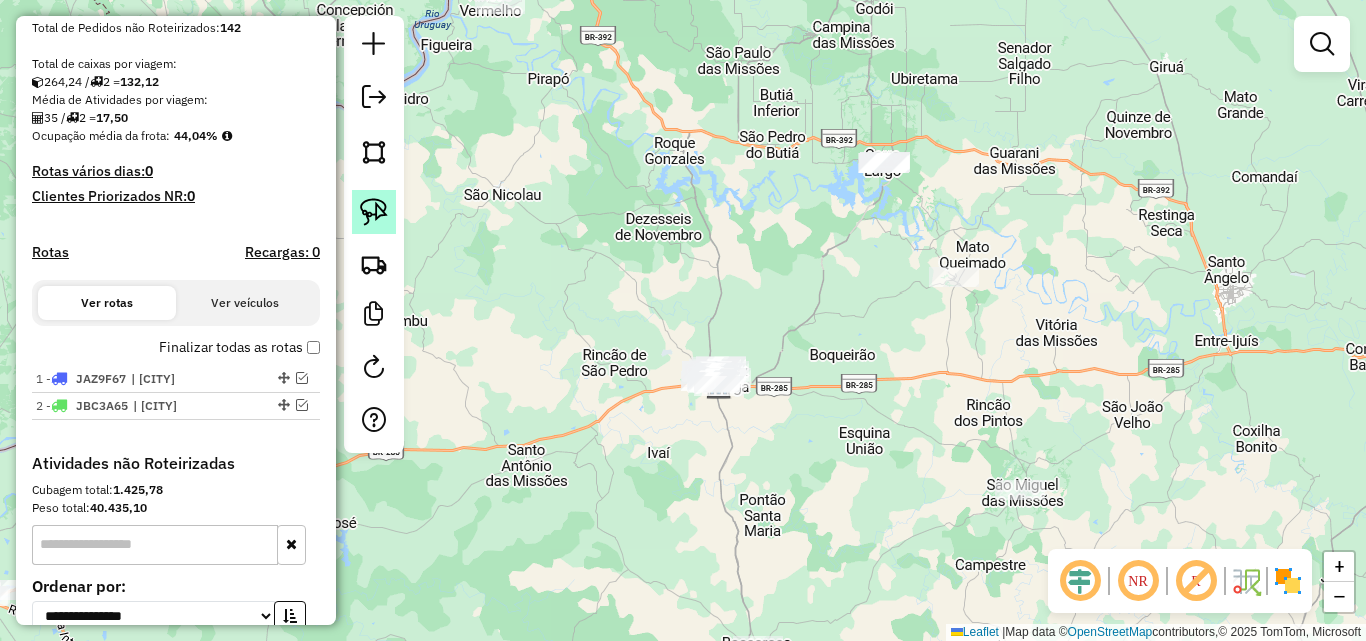 click 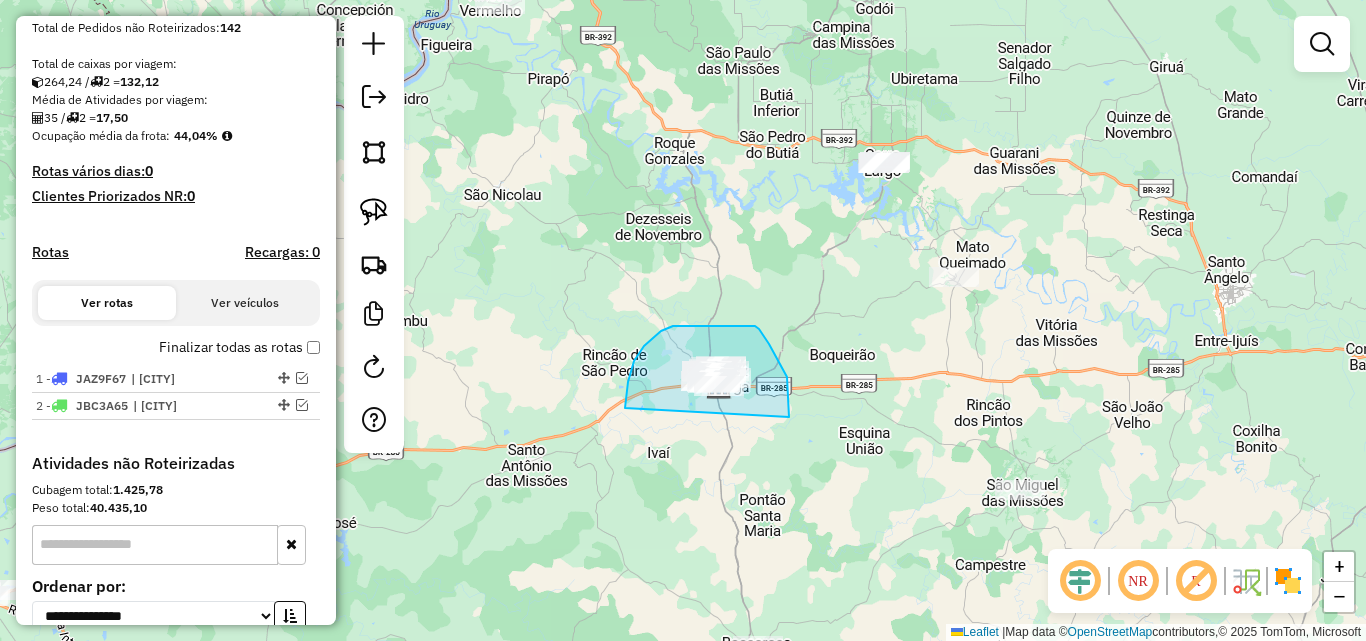 drag, startPoint x: 633, startPoint y: 364, endPoint x: 789, endPoint y: 417, distance: 164.7574 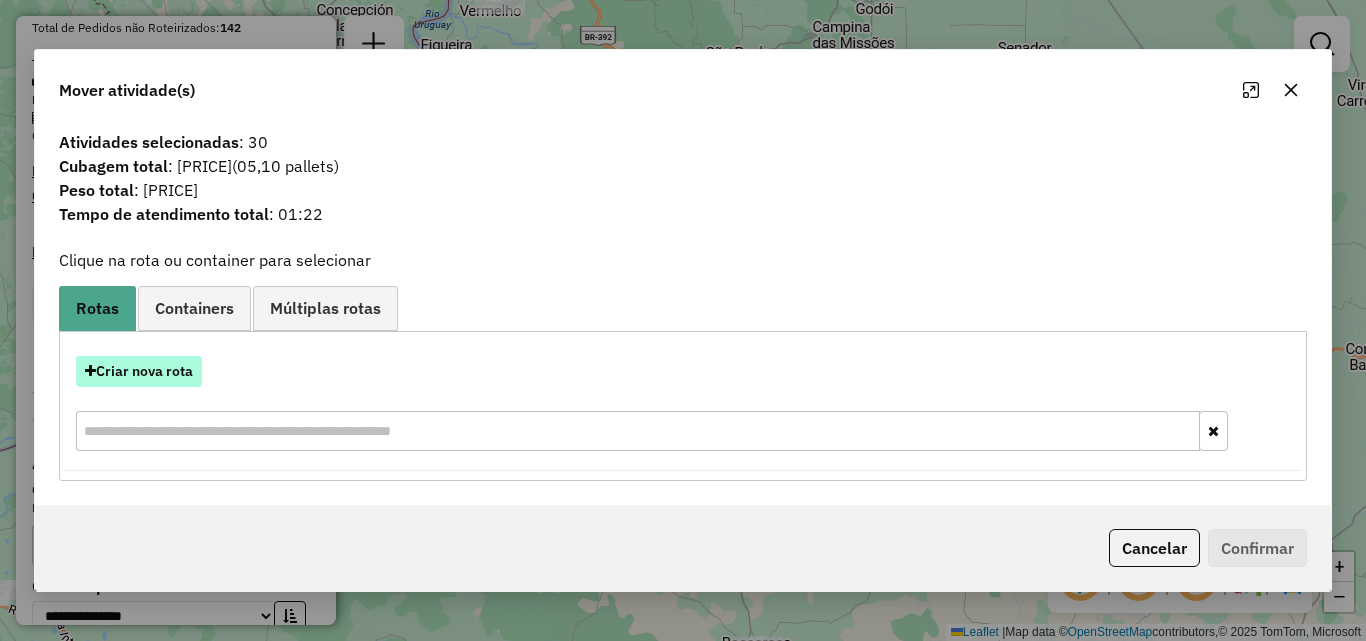 click on "Criar nova rota" at bounding box center (139, 371) 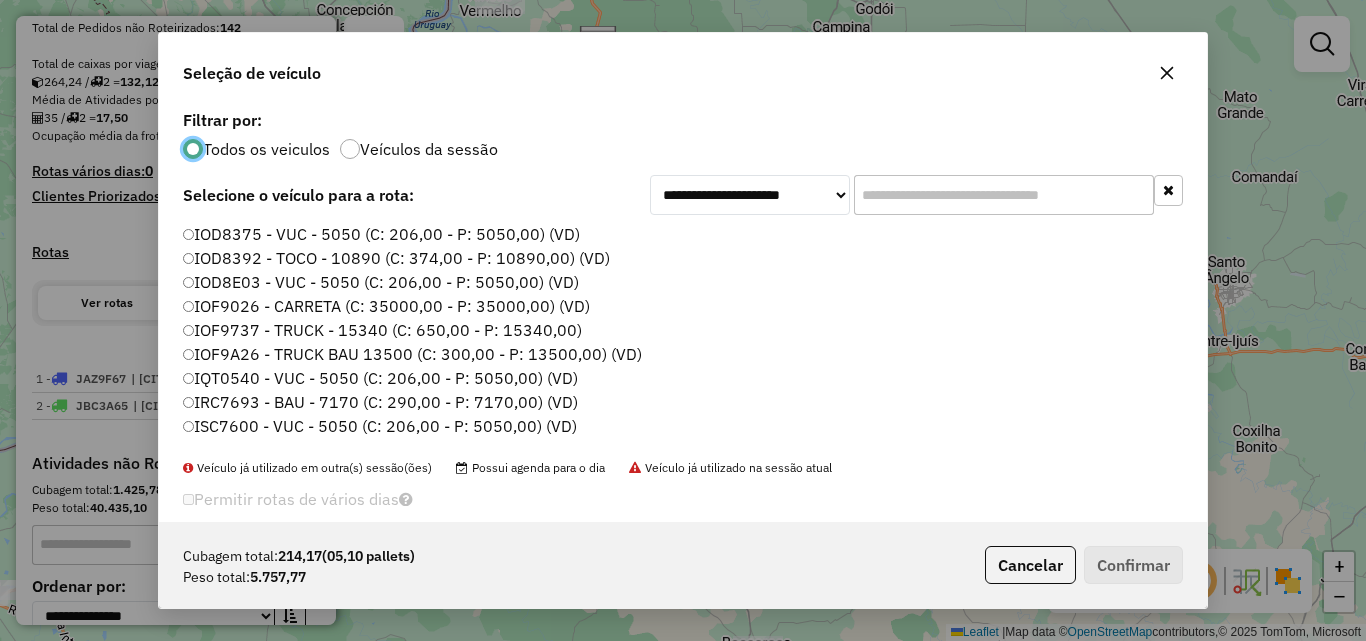 scroll, scrollTop: 11, scrollLeft: 6, axis: both 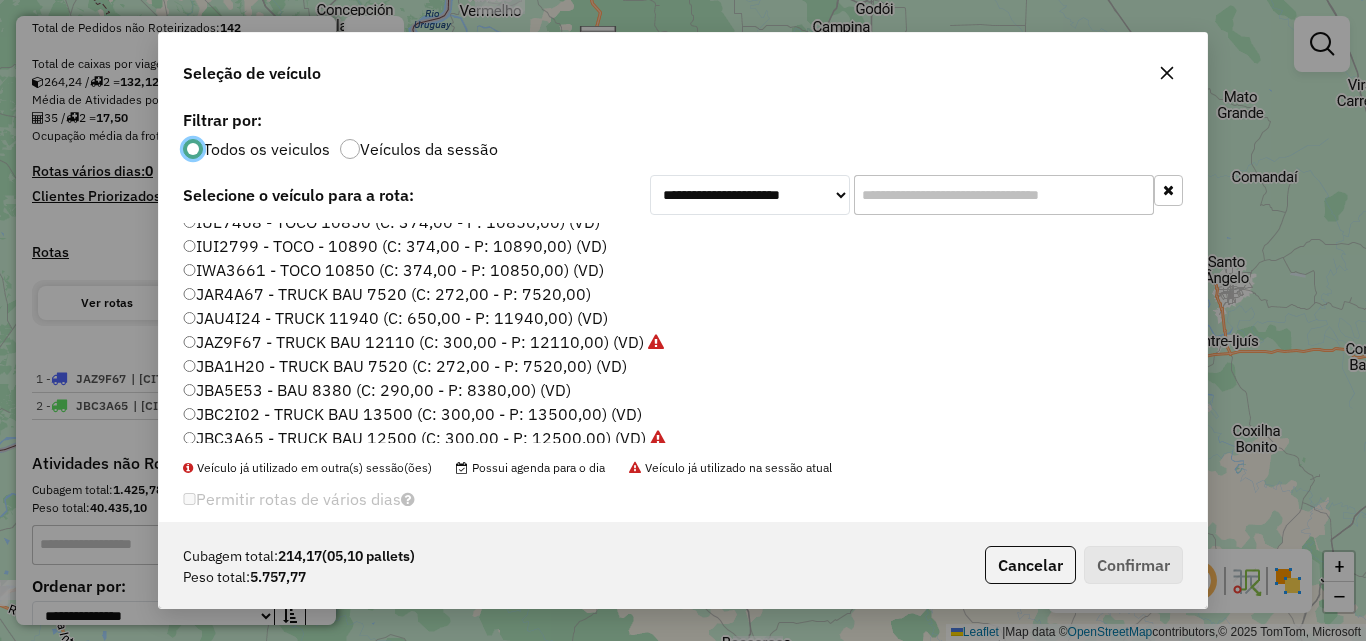 click on "JBA5E53 - BAU 8380 (C: 290,00 - P: 8380,00) (VD)" 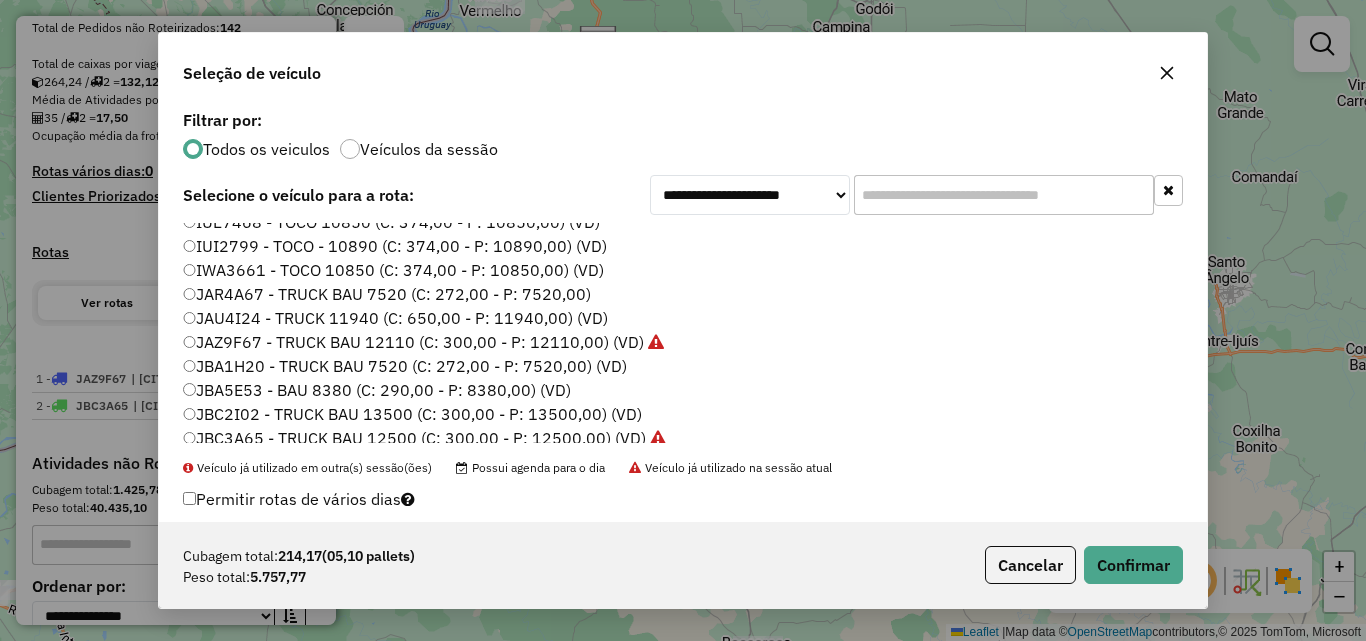 click on "JBC2I02 - TRUCK BAU 13500 (C: 300,00 - P: 13500,00) (VD)" 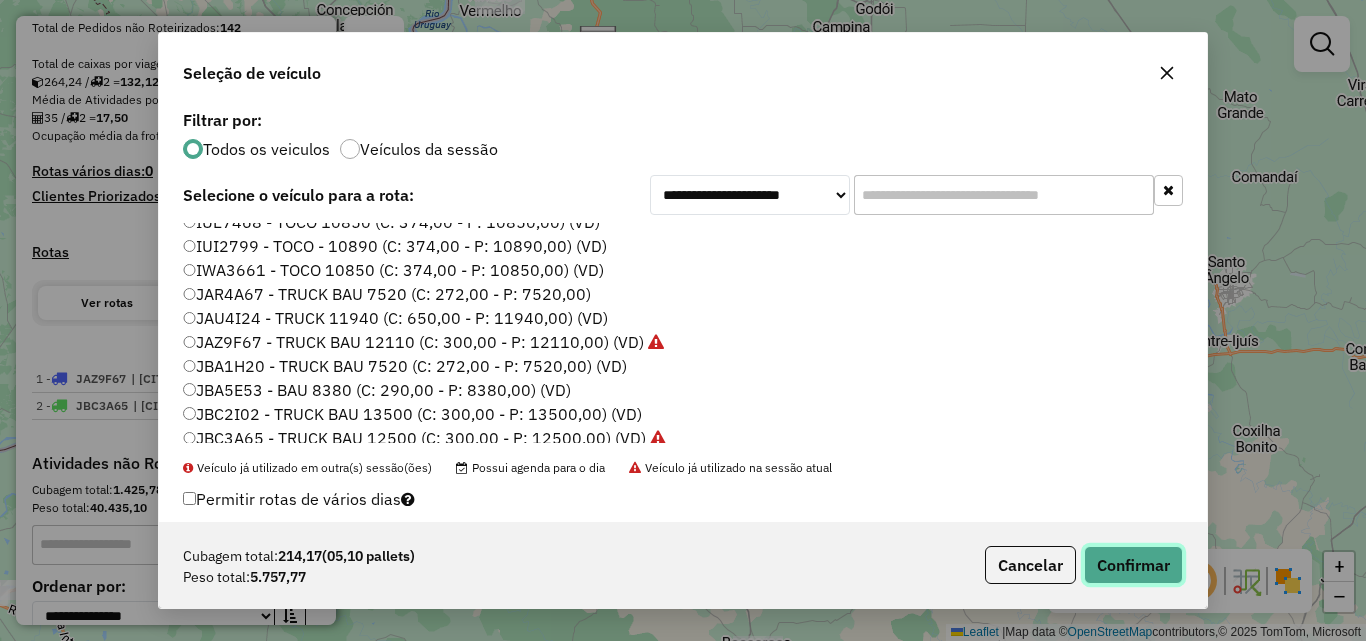 click on "Confirmar" 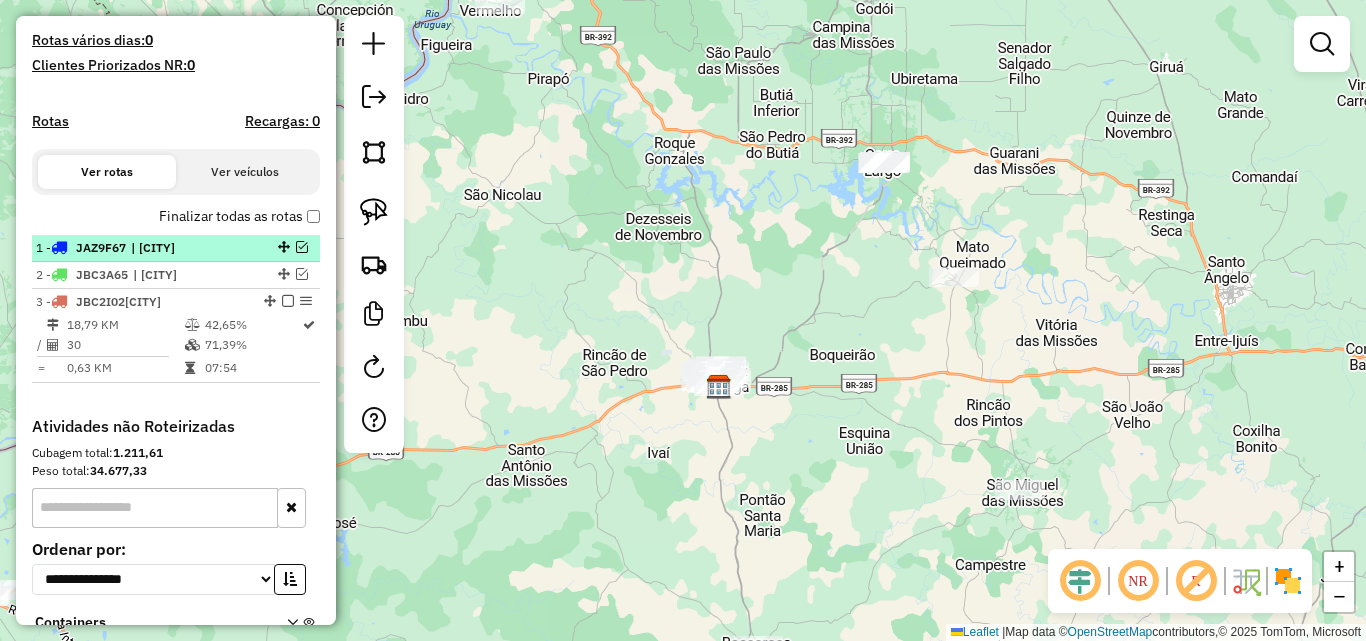 scroll, scrollTop: 682, scrollLeft: 0, axis: vertical 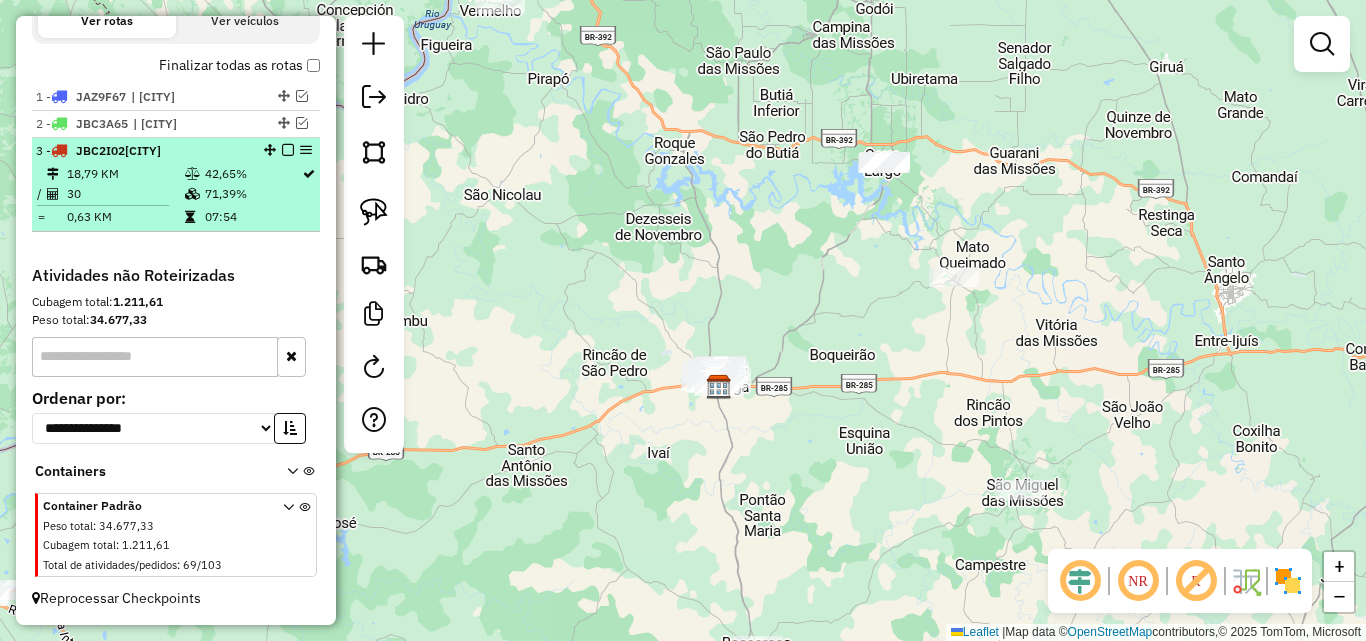 click on "30" at bounding box center (125, 194) 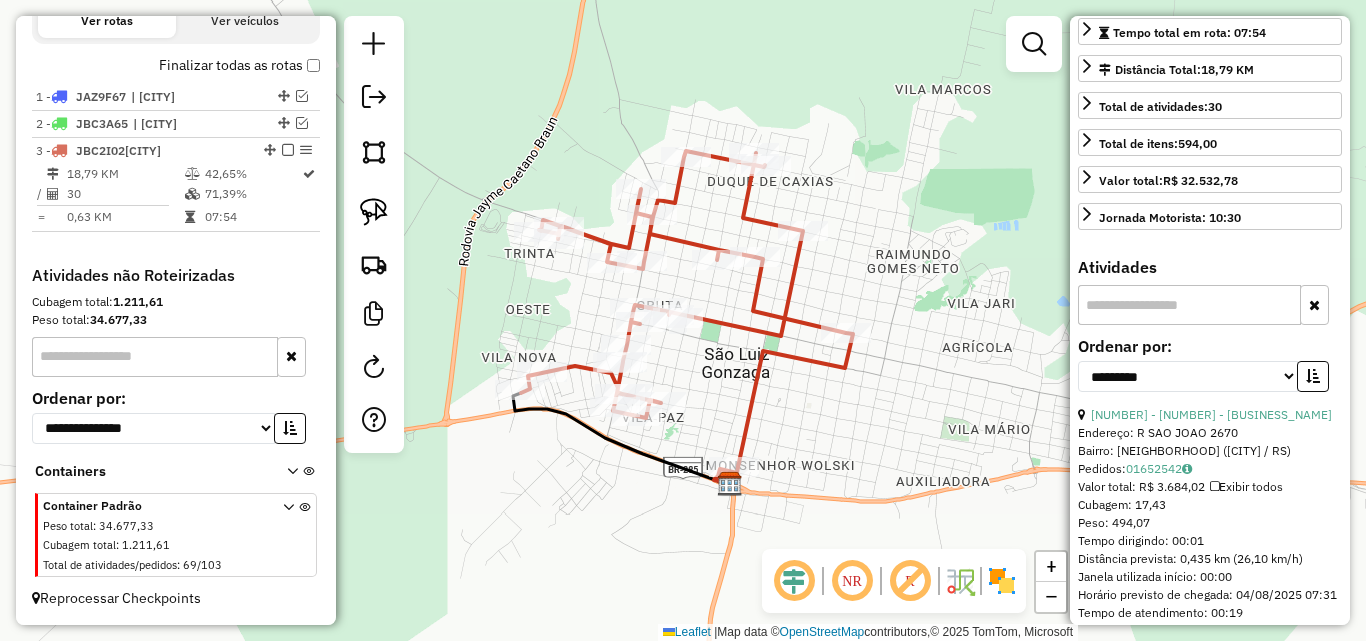 scroll, scrollTop: 500, scrollLeft: 0, axis: vertical 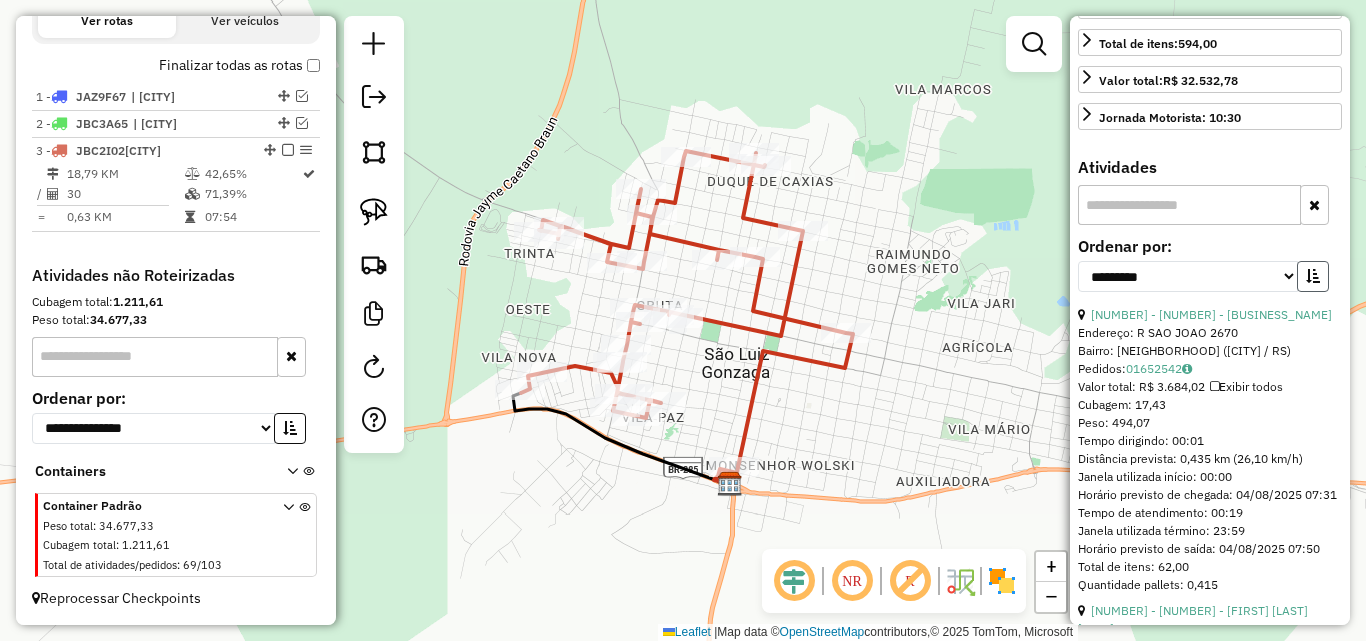 click at bounding box center (1313, 276) 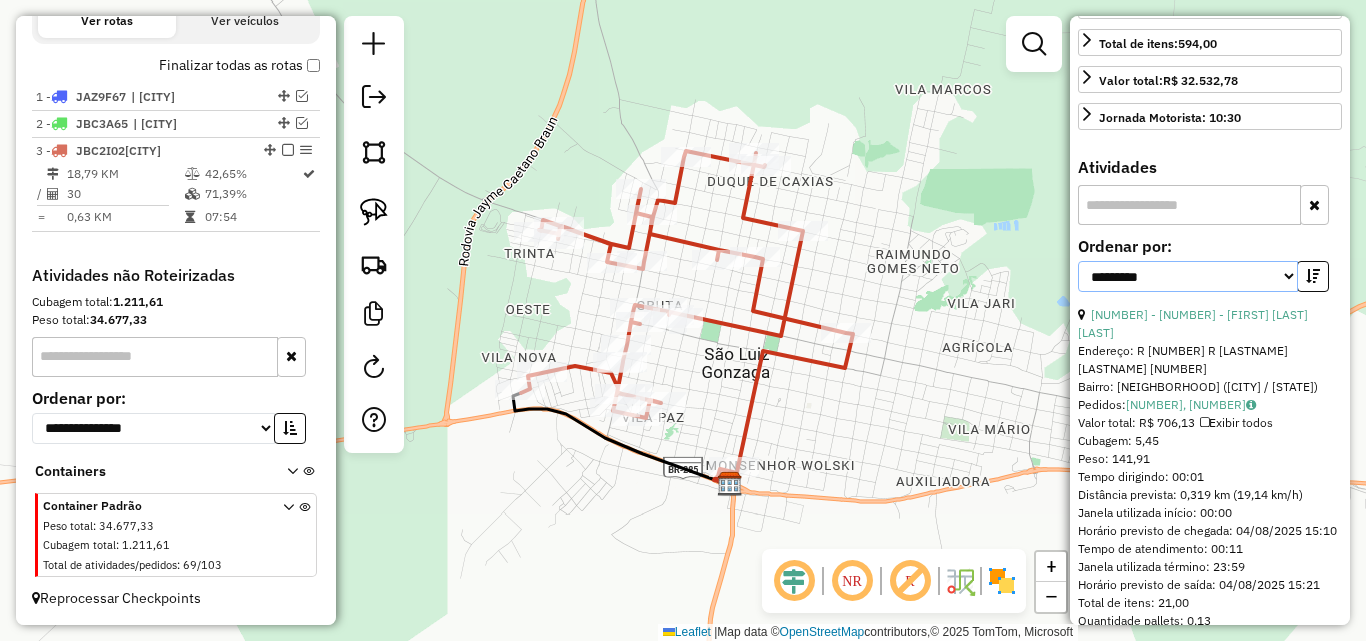 click on "**********" at bounding box center (1188, 276) 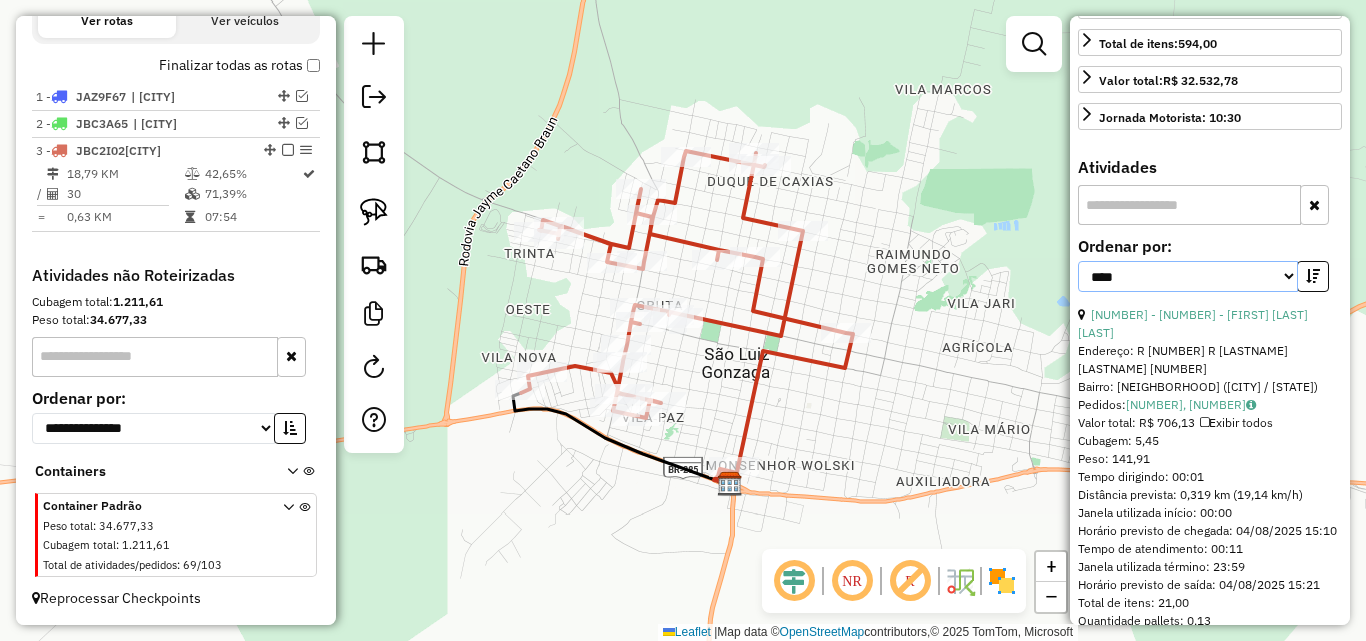 click on "**********" at bounding box center [1188, 276] 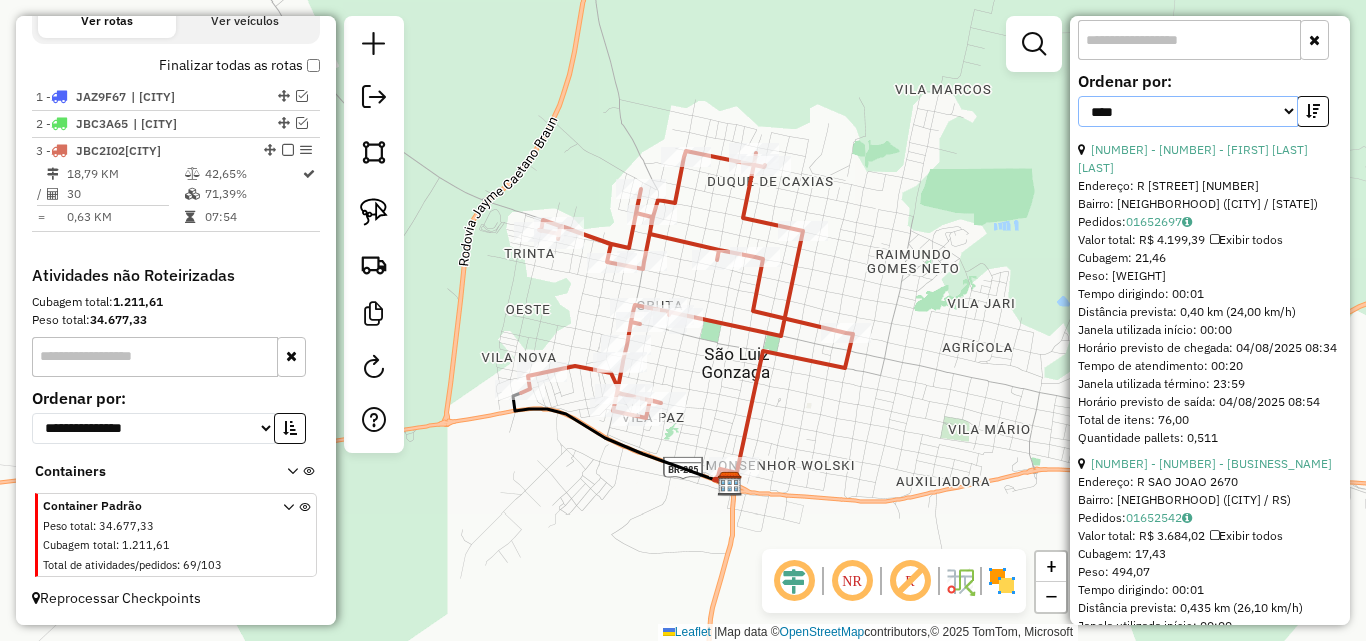 scroll, scrollTop: 700, scrollLeft: 0, axis: vertical 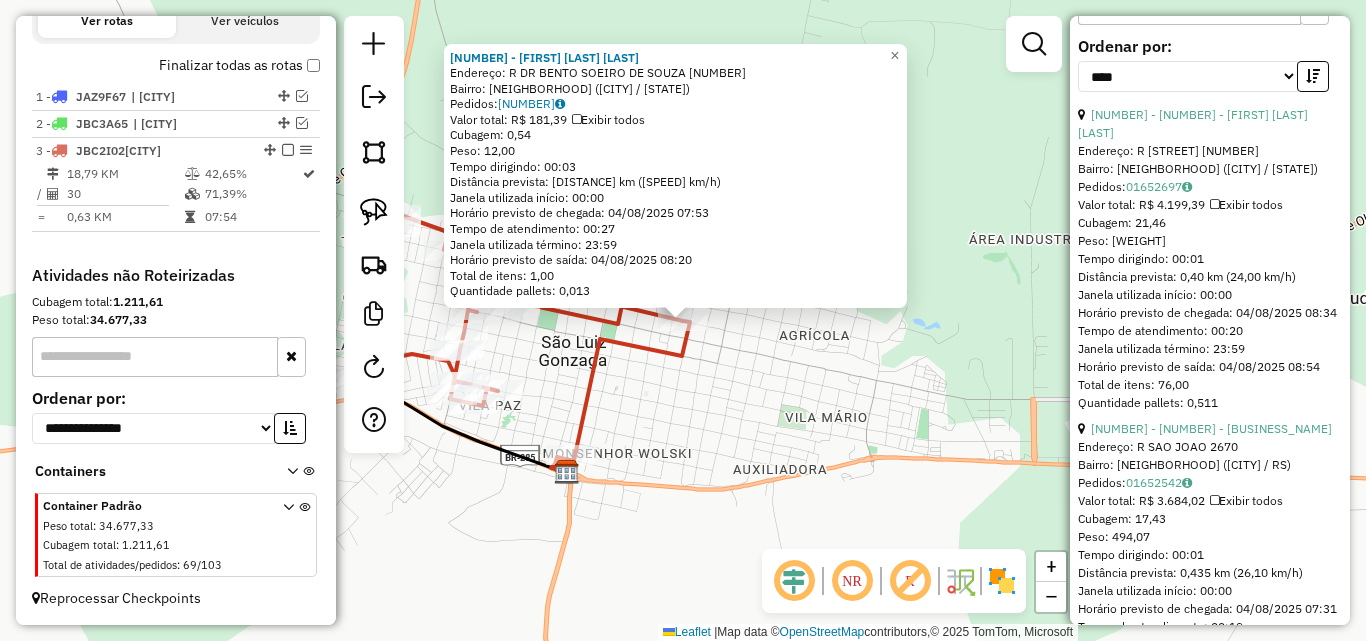 click on "11668 - BRUNA MACIEL VIANA  Endereço: R    DR BENTO SOEIRO DE SOUZA     2931   Bairro: CENTRO (SAO LUIZ GONZAG / RS)   Pedidos:  01652722   Valor total: R$ 181,39   Exibir todos   Cubagem: 0,54  Peso: 12,00  Tempo dirigindo: 00:03   Distância prevista: 2,056 km (41,12 km/h)   Janela utilizada início: 00:00   Horário previsto de chegada: 04/08/2025 07:53   Tempo de atendimento: 00:27   Janela utilizada término: 23:59   Horário previsto de saída: 04/08/2025 08:20   Total de itens: 1,00   Quantidade pallets: 0,013  × Janela de atendimento Grade de atendimento Capacidade Transportadoras Veículos Cliente Pedidos  Rotas Selecione os dias de semana para filtrar as janelas de atendimento  Seg   Ter   Qua   Qui   Sex   Sáb   Dom  Informe o período da janela de atendimento: De: Até:  Filtrar exatamente a janela do cliente  Considerar janela de atendimento padrão  Selecione os dias de semana para filtrar as grades de atendimento  Seg   Ter   Qua   Qui   Sex   Sáb   Dom   Peso mínimo:   Peso máximo:  De:" 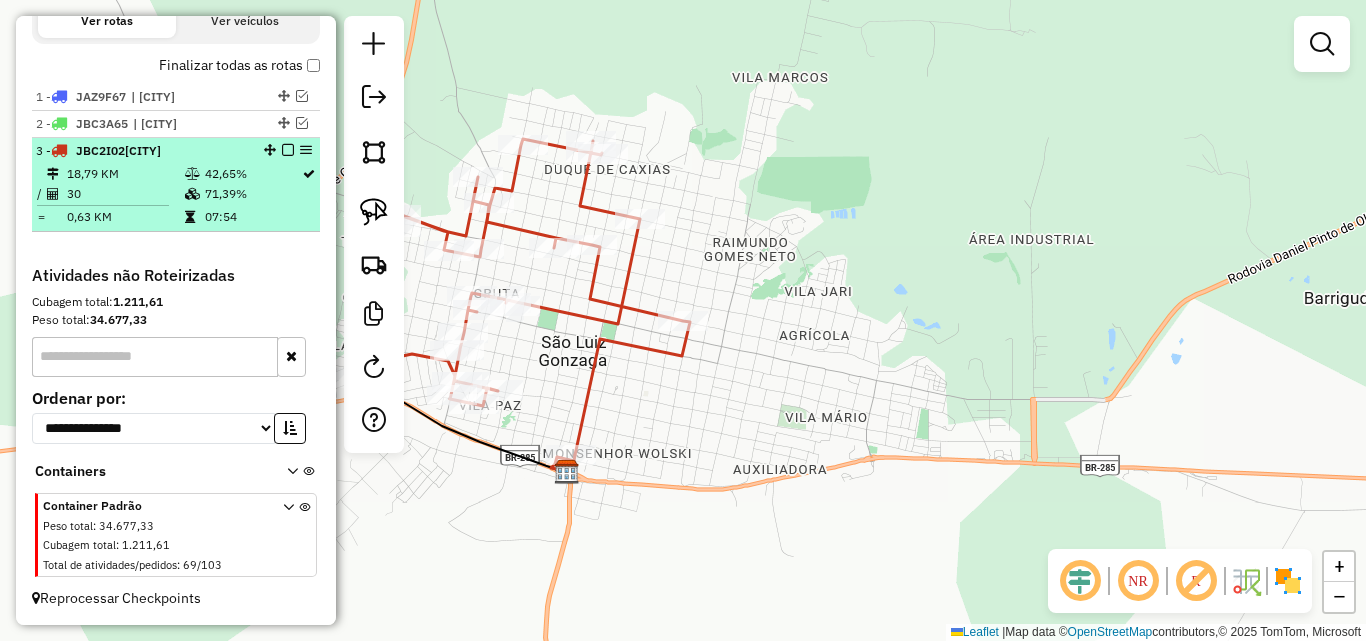 click at bounding box center (288, 150) 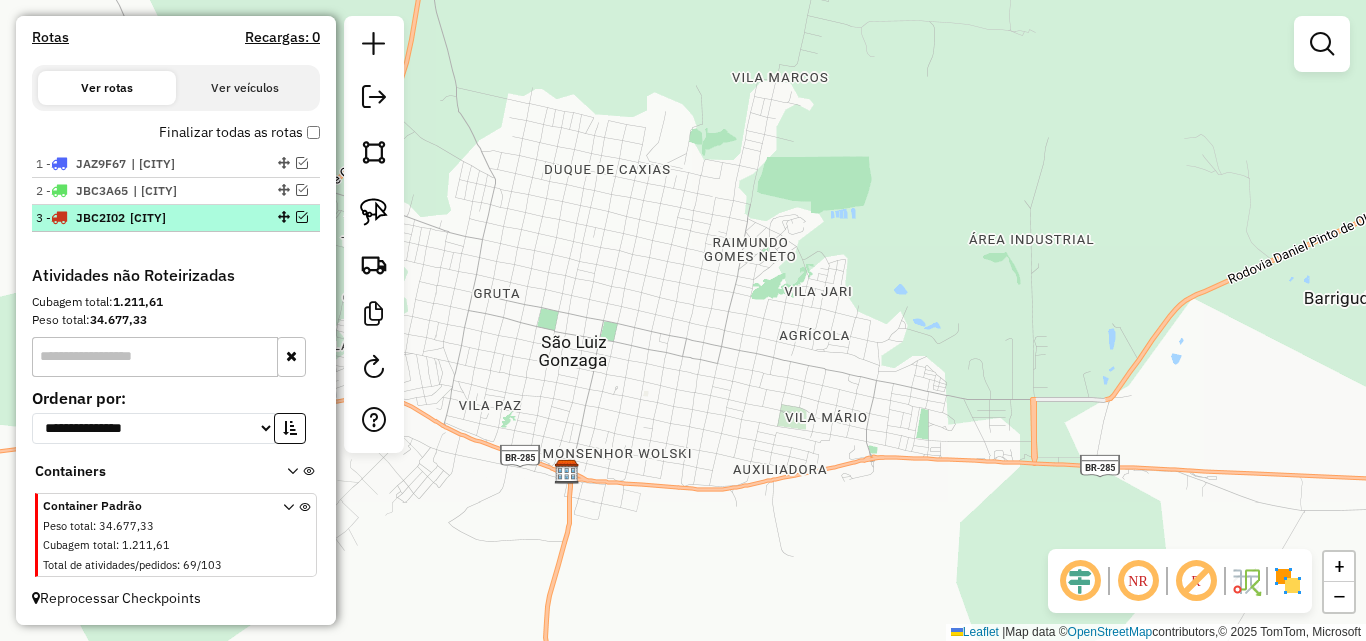 scroll, scrollTop: 615, scrollLeft: 0, axis: vertical 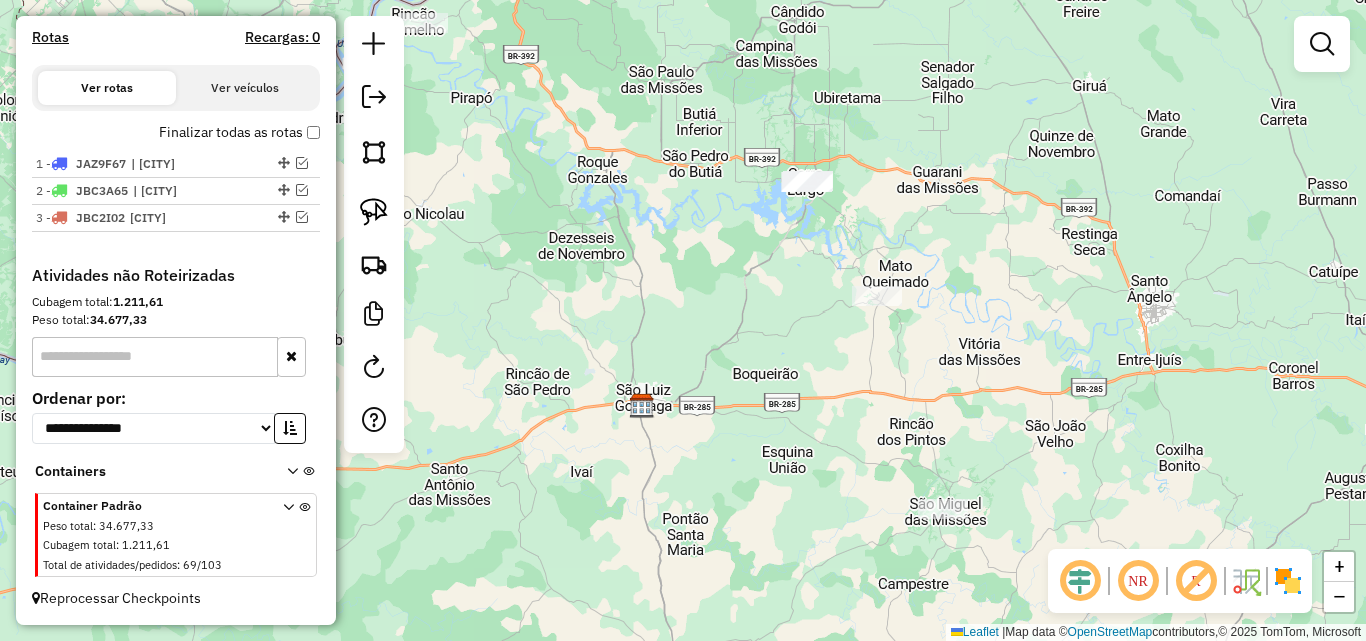 drag, startPoint x: 606, startPoint y: 478, endPoint x: 747, endPoint y: 248, distance: 269.77954 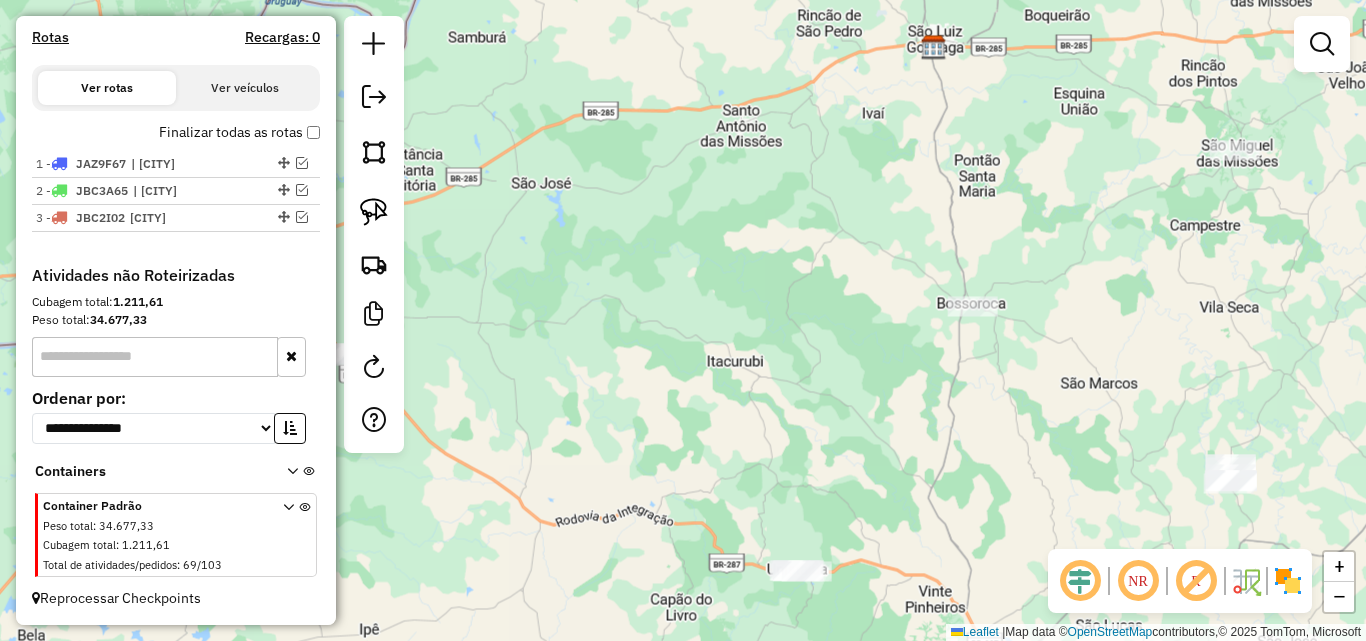 drag, startPoint x: 615, startPoint y: 352, endPoint x: 719, endPoint y: 308, distance: 112.92475 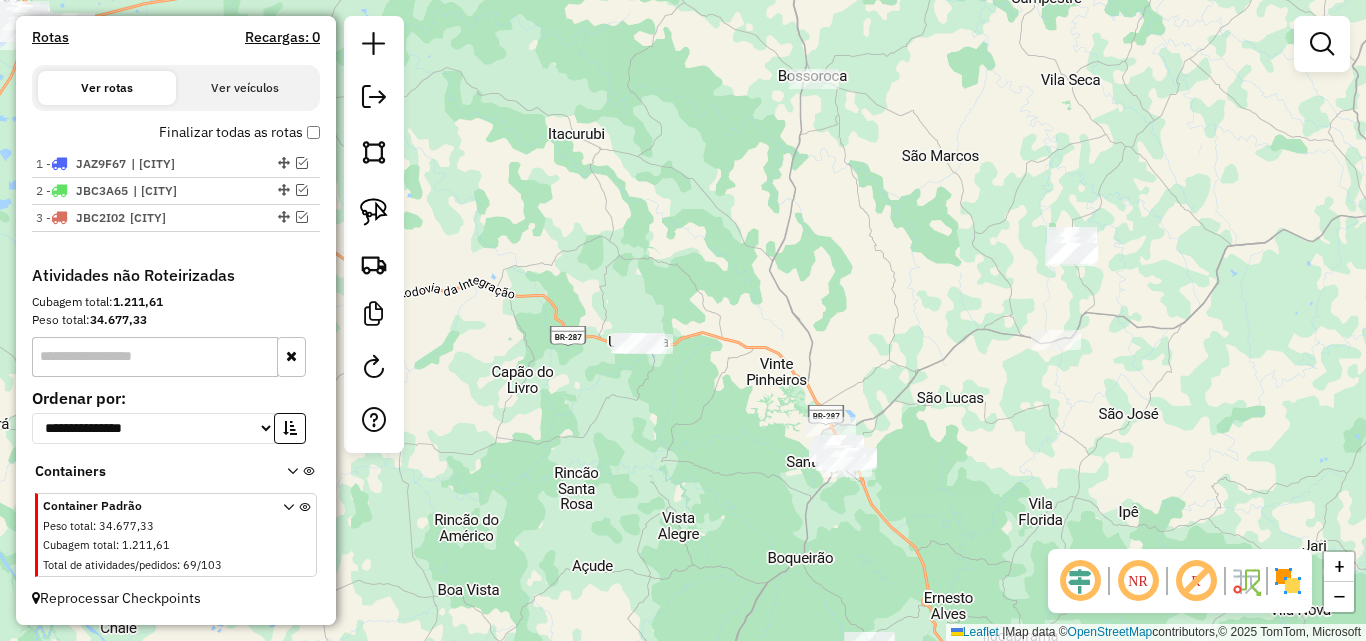 click on "Janela de atendimento Grade de atendimento Capacidade Transportadoras Veículos Cliente Pedidos  Rotas Selecione os dias de semana para filtrar as janelas de atendimento  Seg   Ter   Qua   Qui   Sex   Sáb   Dom  Informe o período da janela de atendimento: De: Até:  Filtrar exatamente a janela do cliente  Considerar janela de atendimento padrão  Selecione os dias de semana para filtrar as grades de atendimento  Seg   Ter   Qua   Qui   Sex   Sáb   Dom   Considerar clientes sem dia de atendimento cadastrado  Clientes fora do dia de atendimento selecionado Filtrar as atividades entre os valores definidos abaixo:  Peso mínimo:   Peso máximo:   Cubagem mínima:   Cubagem máxima:   De:   Até:  Filtrar as atividades entre o tempo de atendimento definido abaixo:  De:   Até:   Considerar capacidade total dos clientes não roteirizados Transportadora: Selecione um ou mais itens Tipo de veículo: Selecione um ou mais itens Veículo: Selecione um ou mais itens Motorista: Selecione um ou mais itens Nome: Rótulo:" 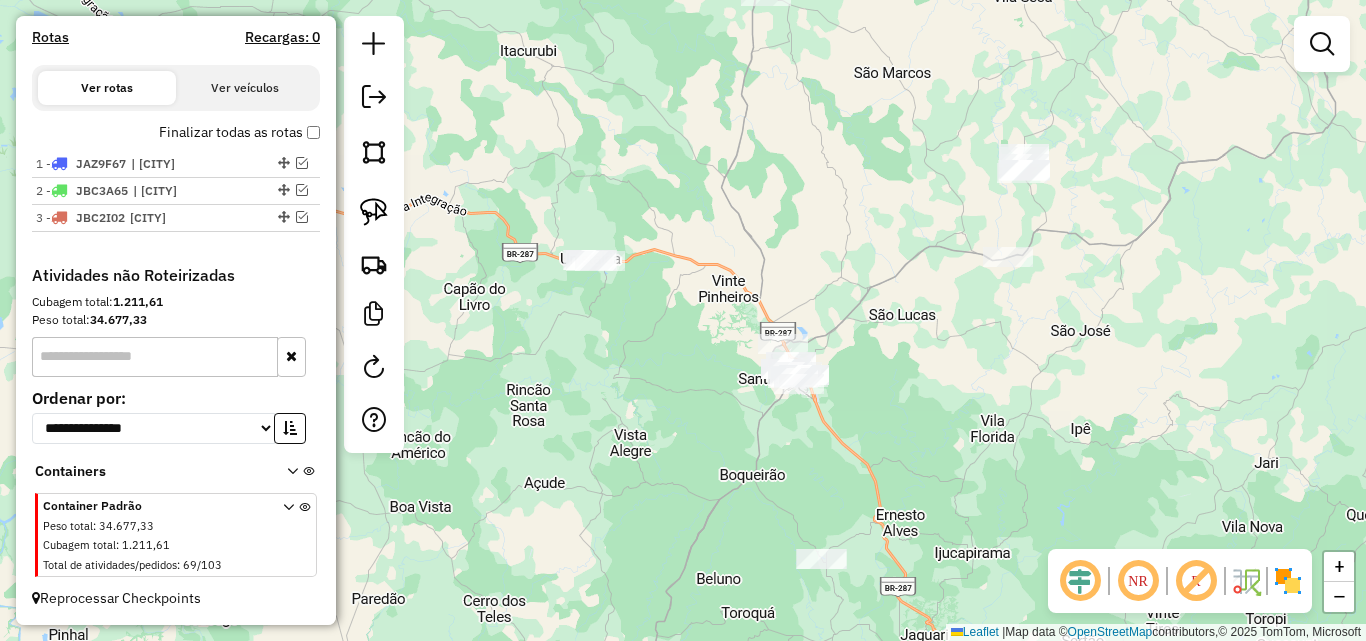 drag, startPoint x: 874, startPoint y: 289, endPoint x: 858, endPoint y: 250, distance: 42.154476 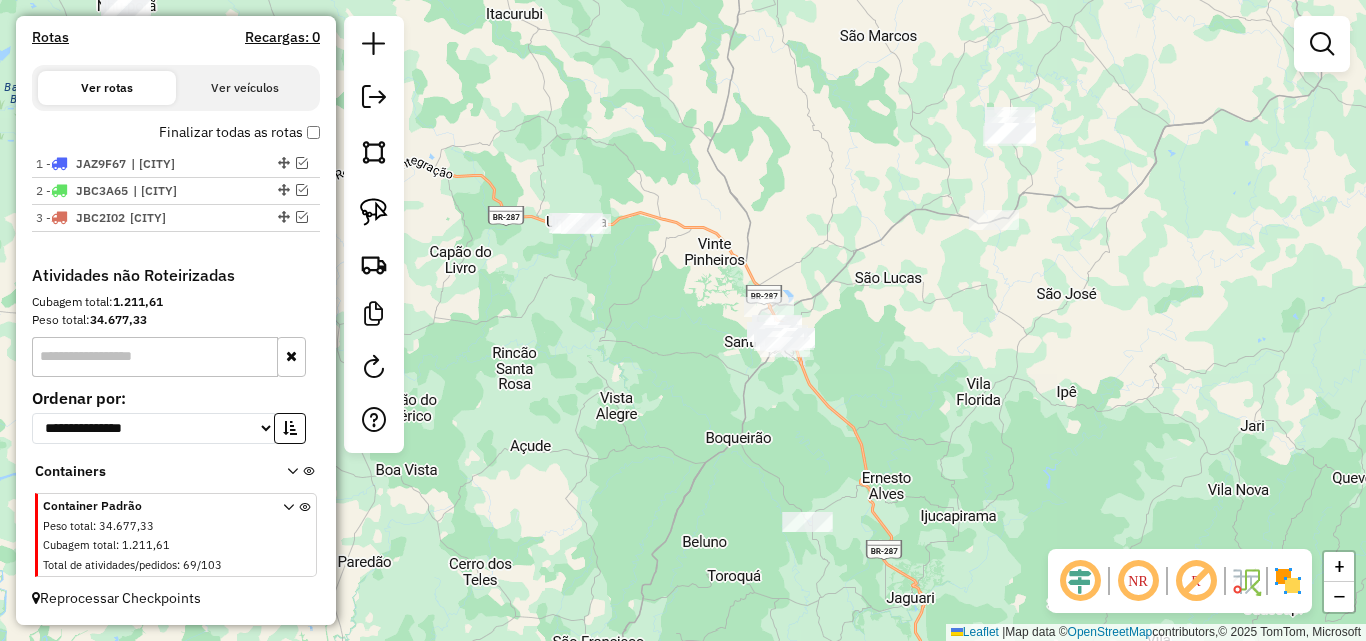 drag, startPoint x: 386, startPoint y: 216, endPoint x: 584, endPoint y: 322, distance: 224.58852 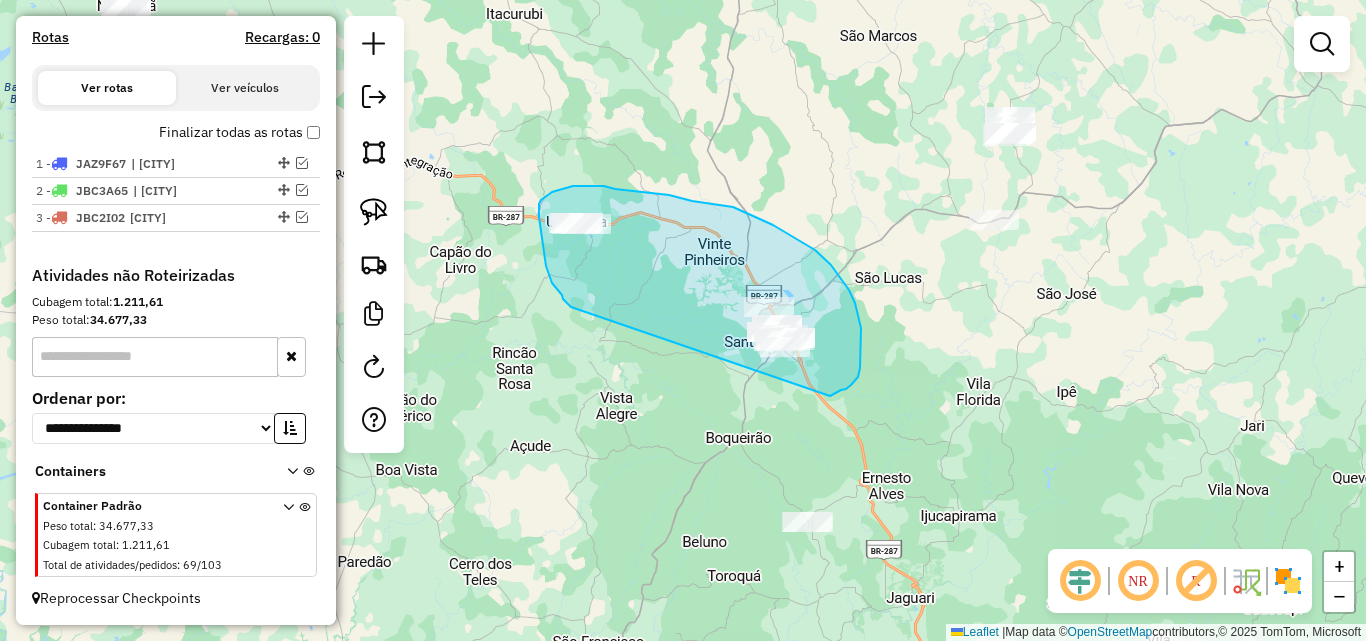 drag, startPoint x: 548, startPoint y: 271, endPoint x: 829, endPoint y: 396, distance: 307.54837 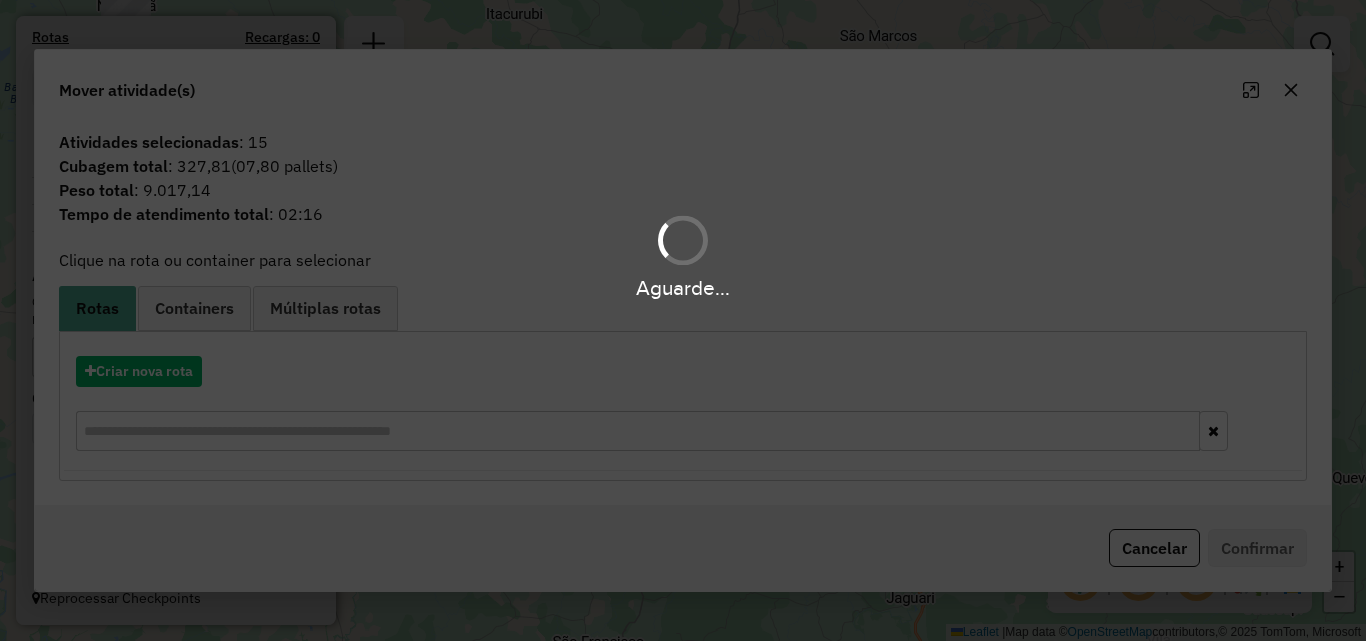 click on "Aguarde..." at bounding box center (683, 320) 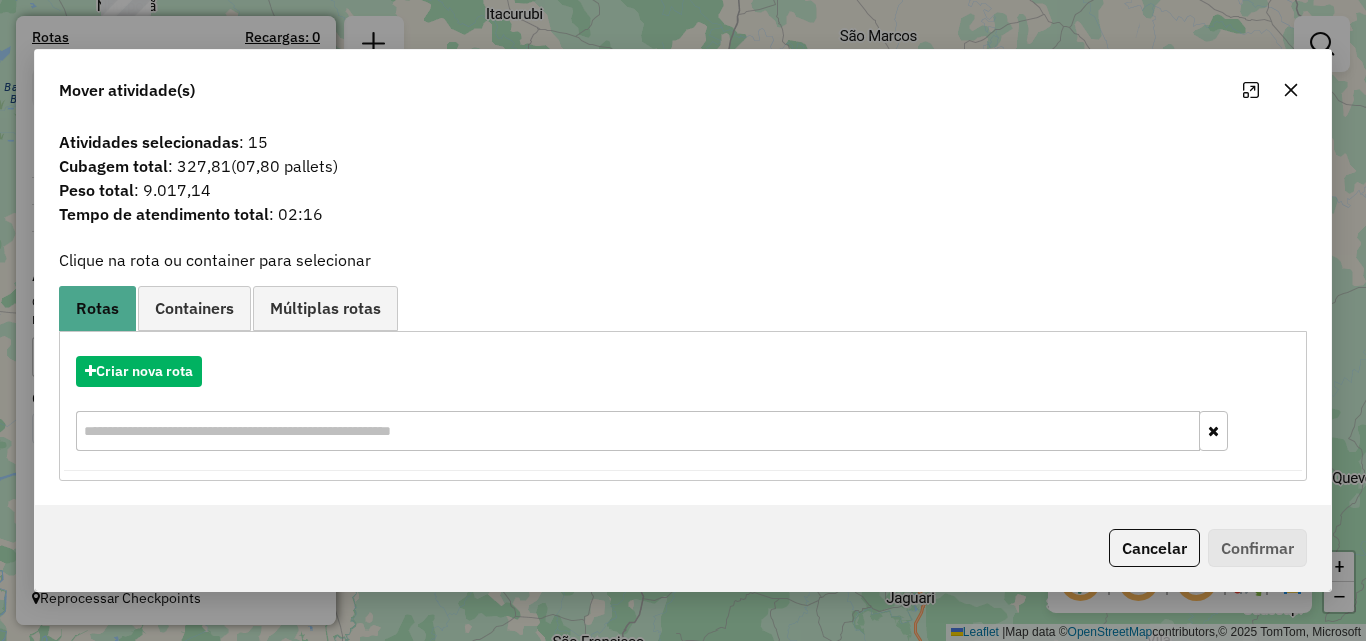 click on "Cancelar" 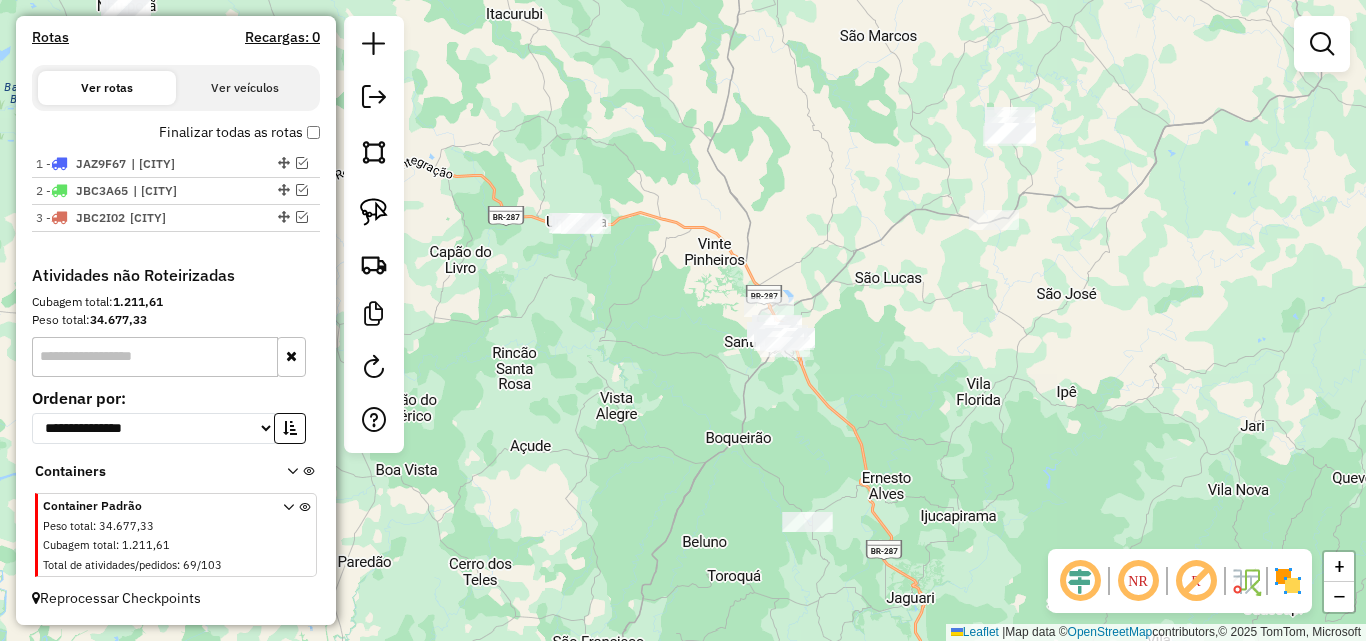 drag, startPoint x: 1010, startPoint y: 386, endPoint x: 980, endPoint y: 468, distance: 87.31552 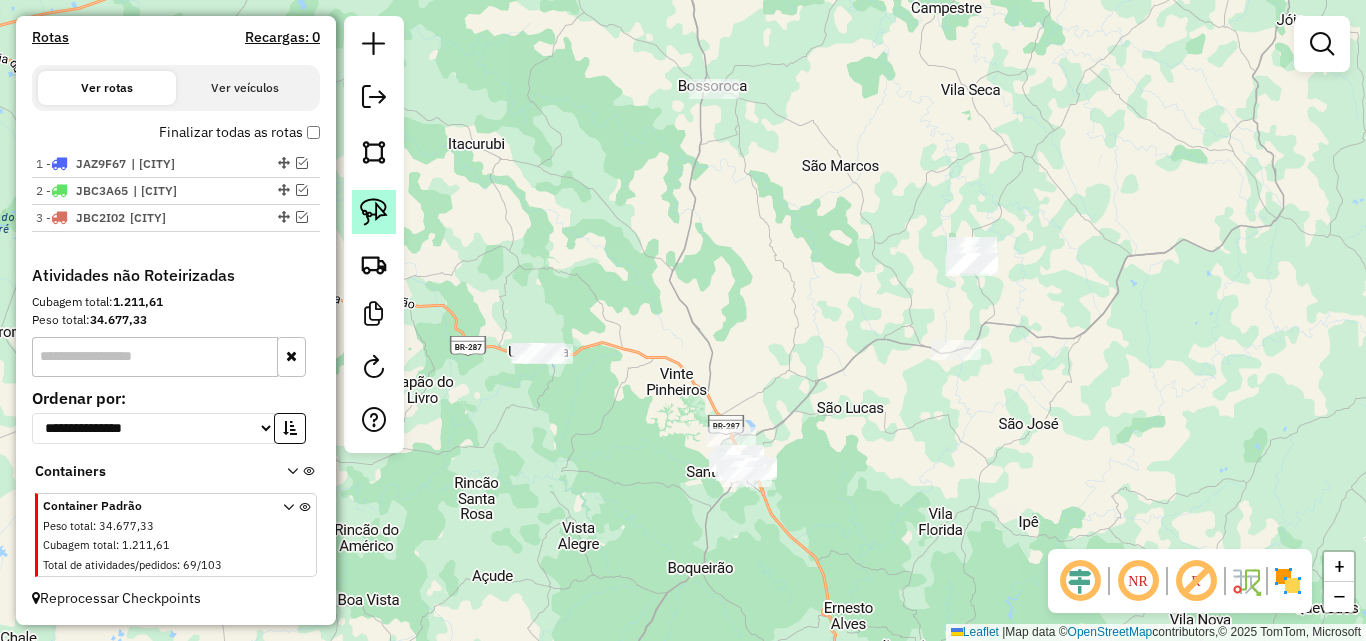 click 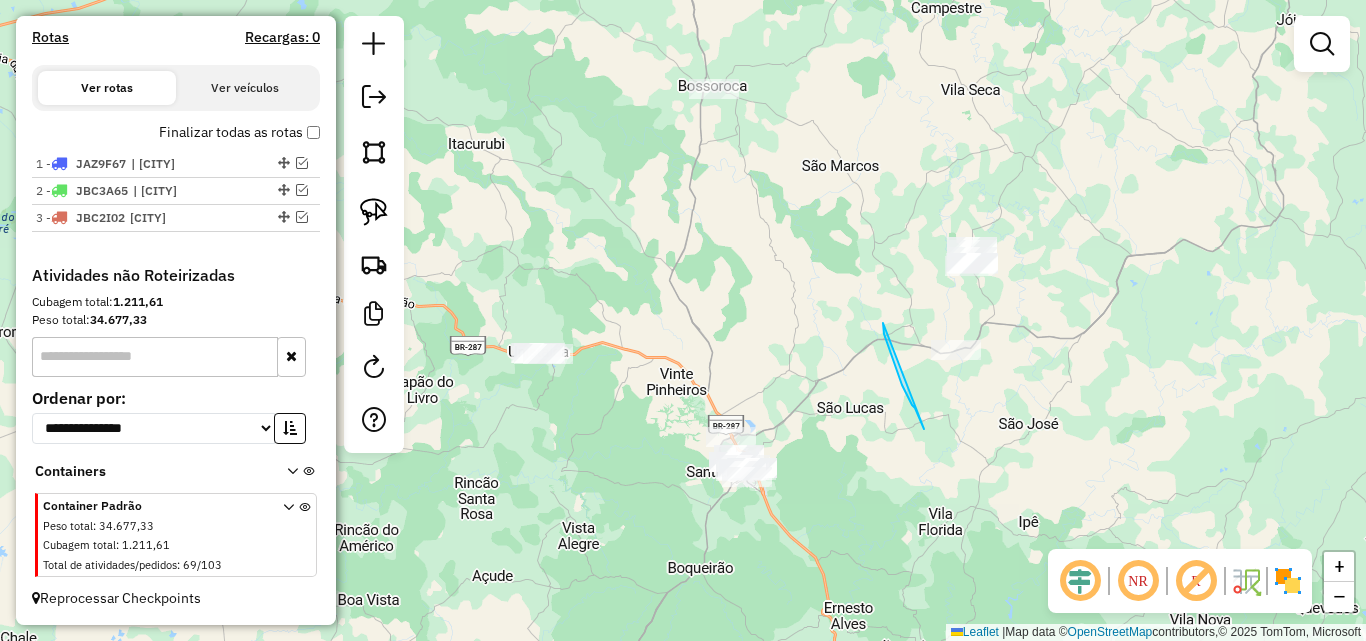 drag, startPoint x: 917, startPoint y: 413, endPoint x: 943, endPoint y: 212, distance: 202.67462 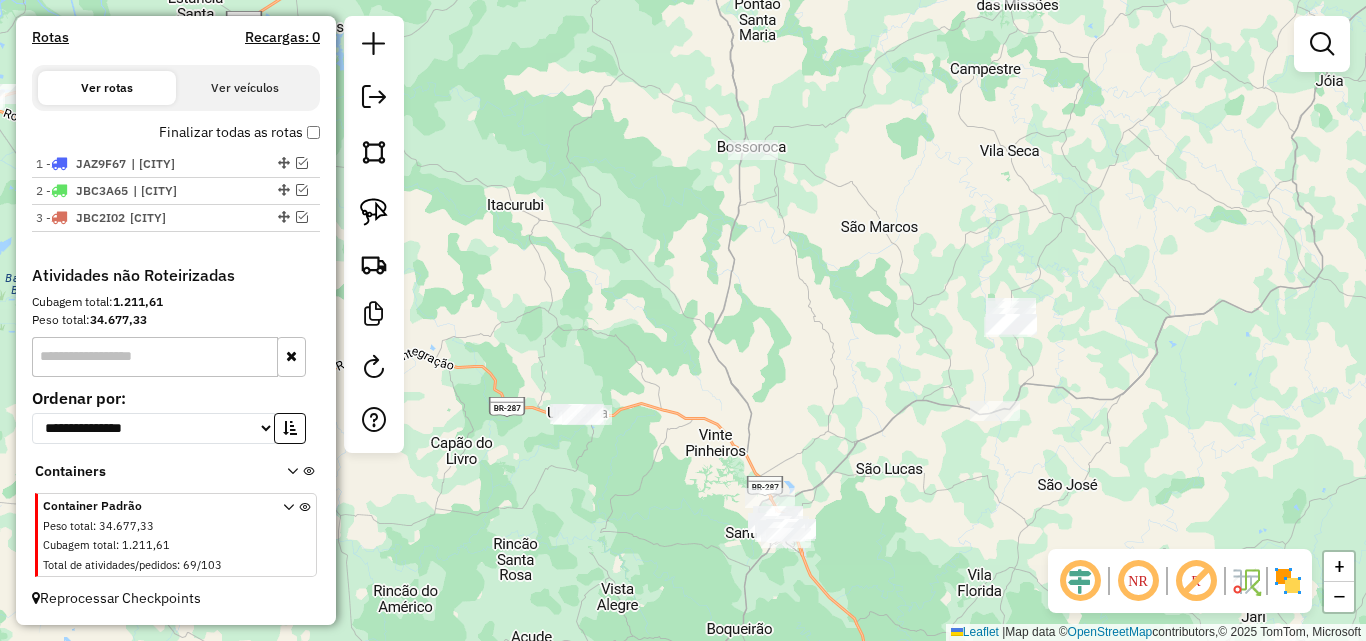 drag, startPoint x: 1040, startPoint y: 262, endPoint x: 1048, endPoint y: 286, distance: 25.298222 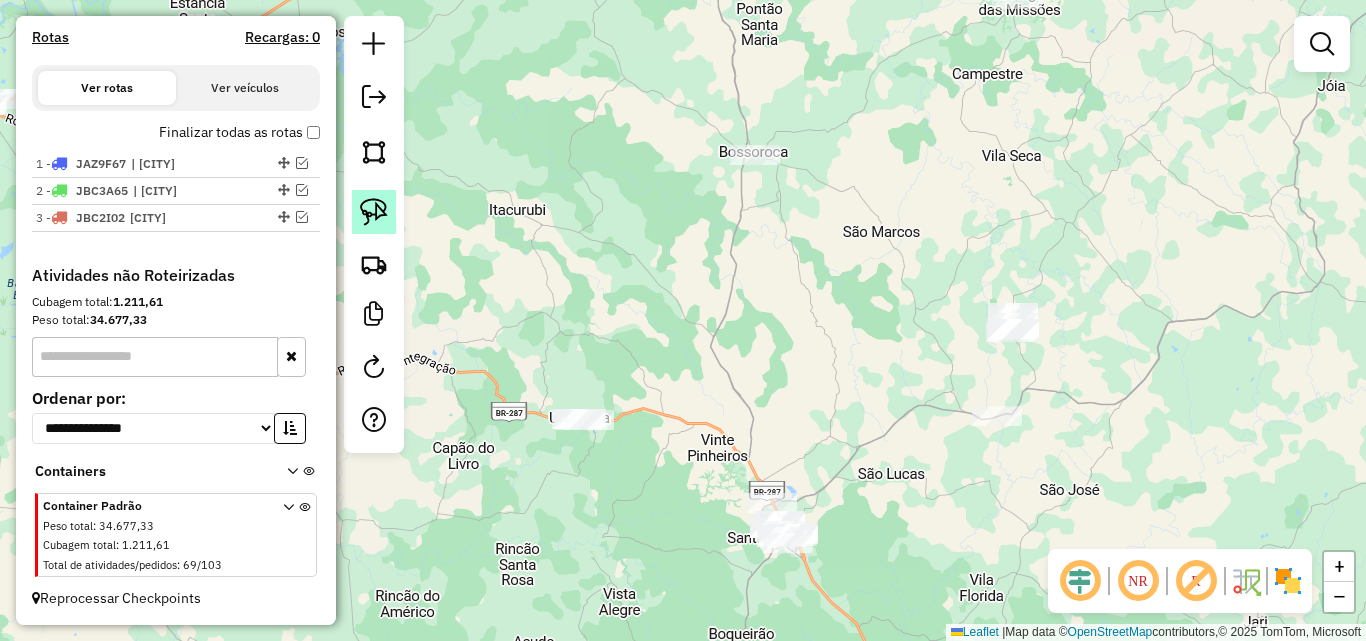 click 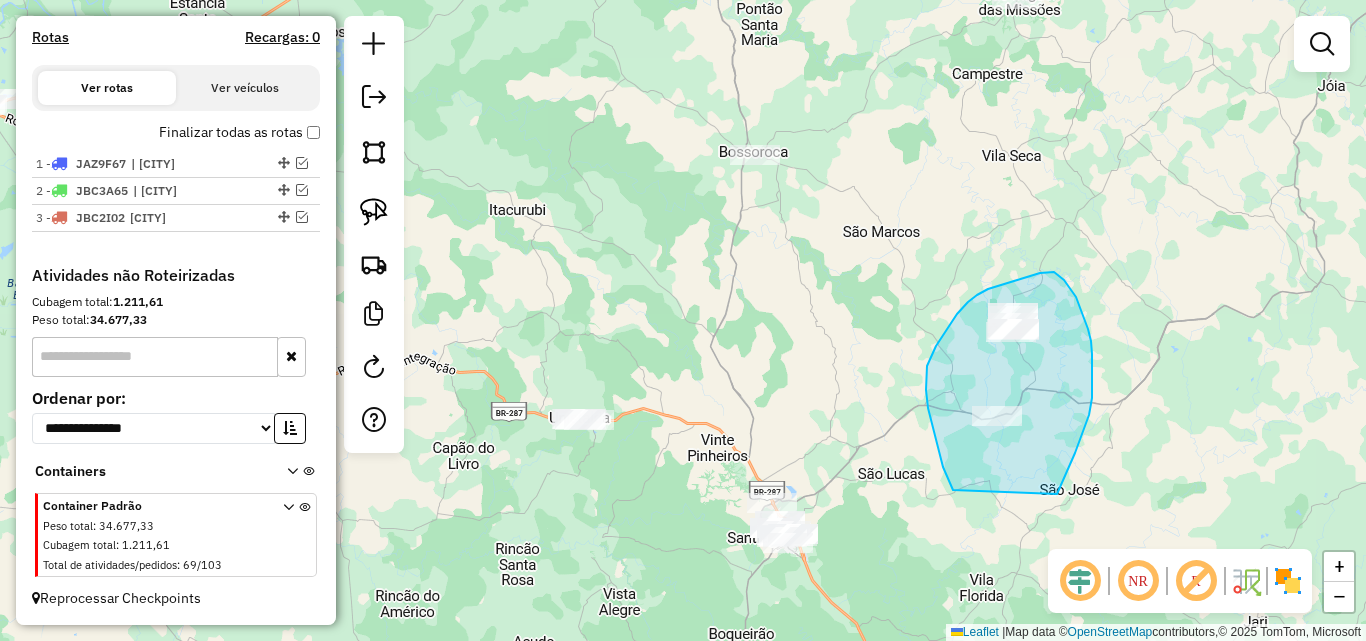 drag, startPoint x: 949, startPoint y: 480, endPoint x: 1051, endPoint y: 510, distance: 106.320274 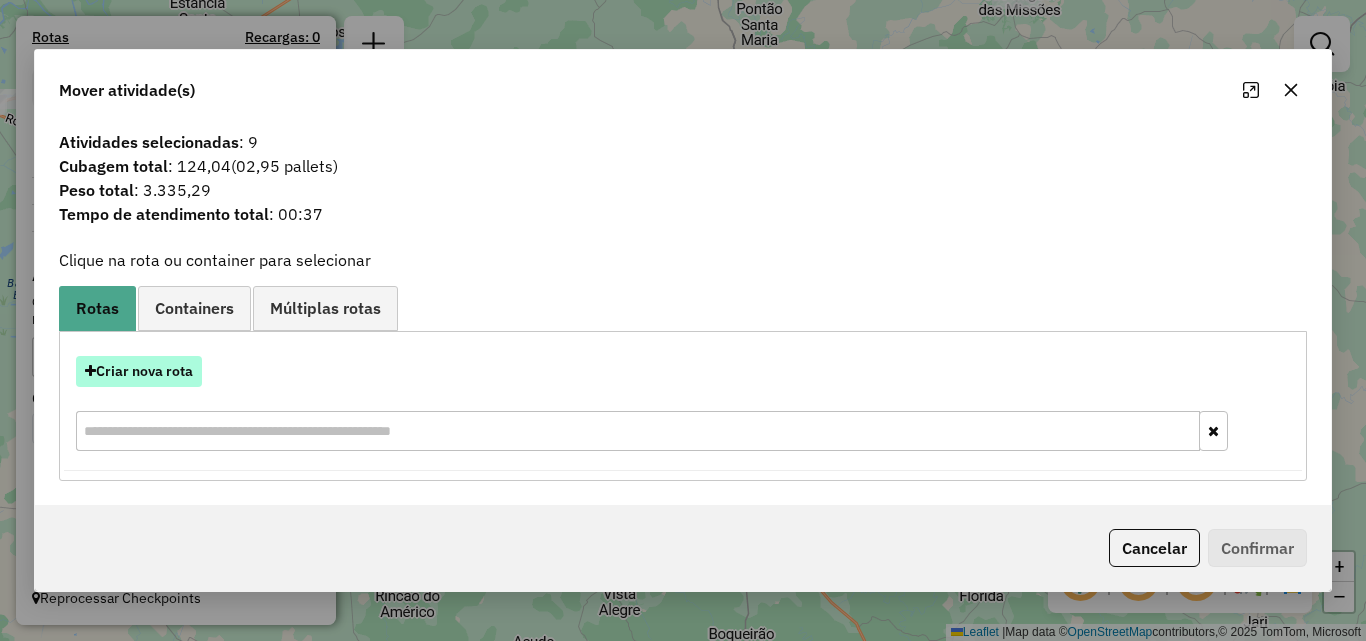 click on "Criar nova rota" at bounding box center [139, 371] 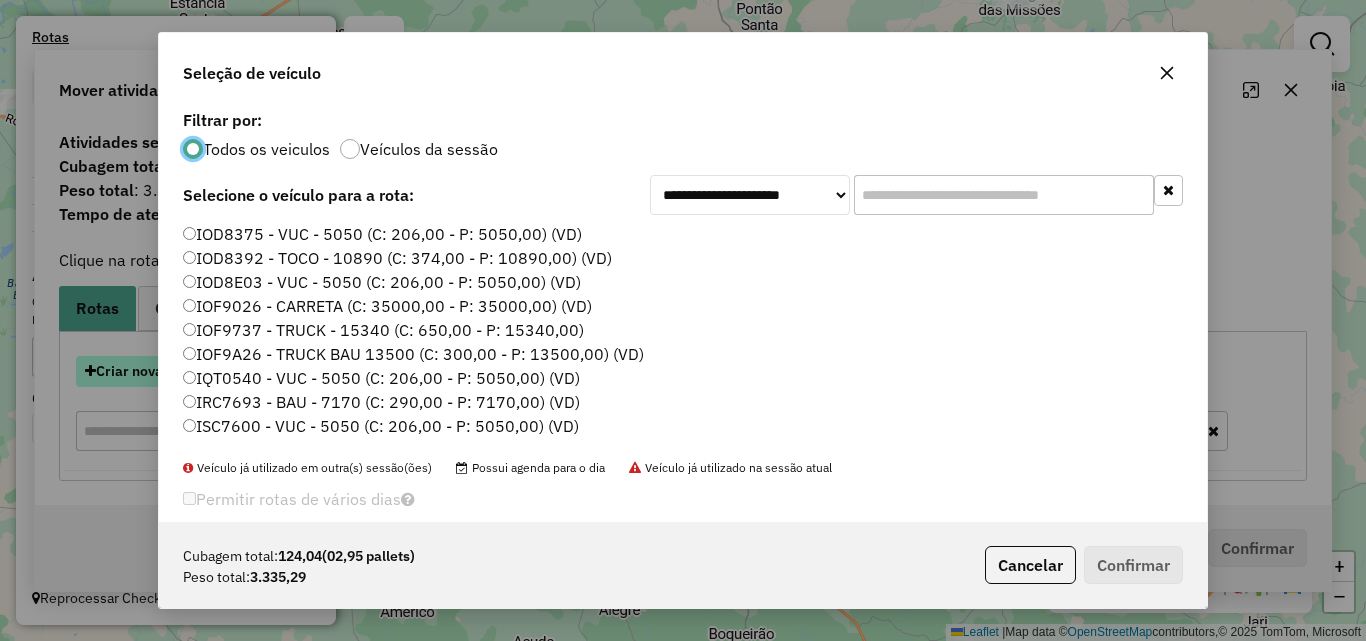 scroll, scrollTop: 11, scrollLeft: 6, axis: both 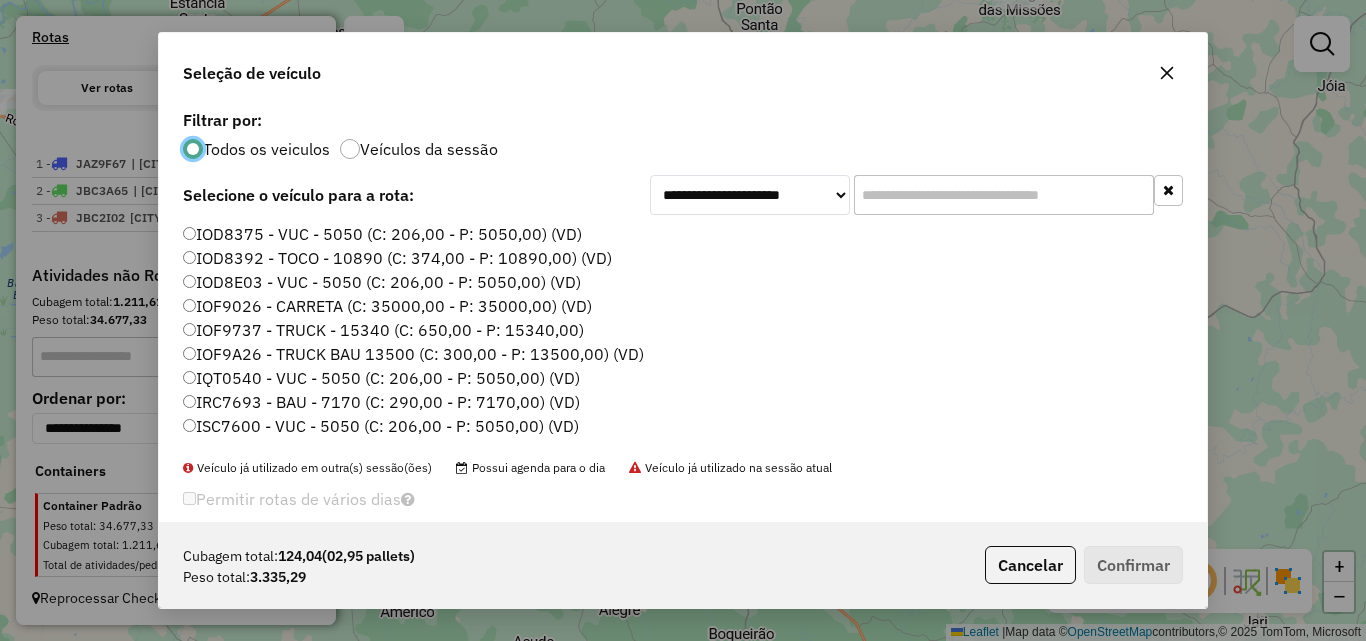 click on "IOD8375 - VUC - 5050 (C: 206,00 - P: 5050,00) (VD)" 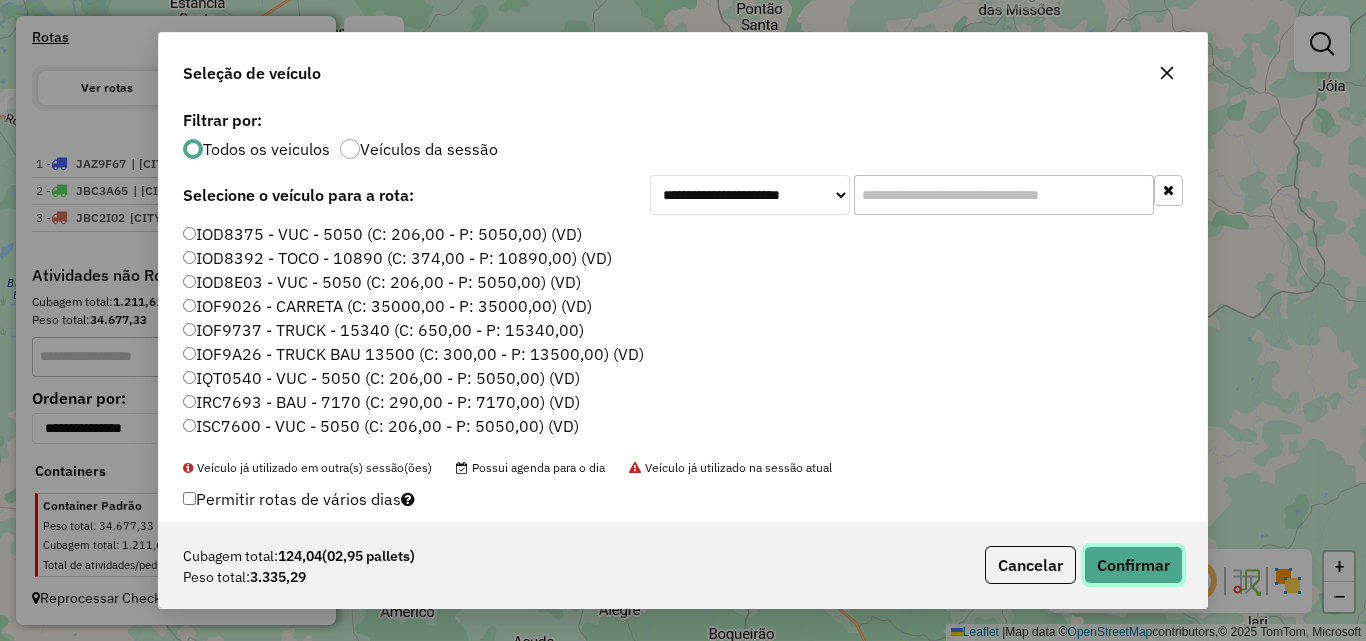 click on "Confirmar" 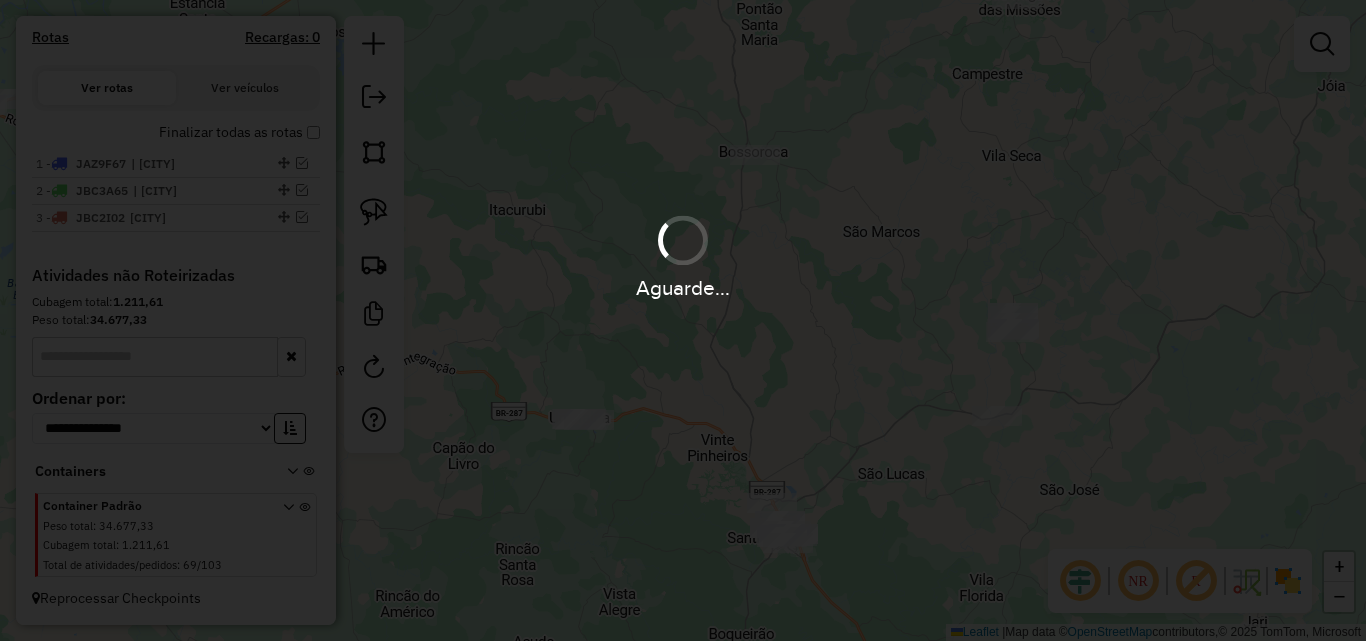 scroll, scrollTop: 682, scrollLeft: 0, axis: vertical 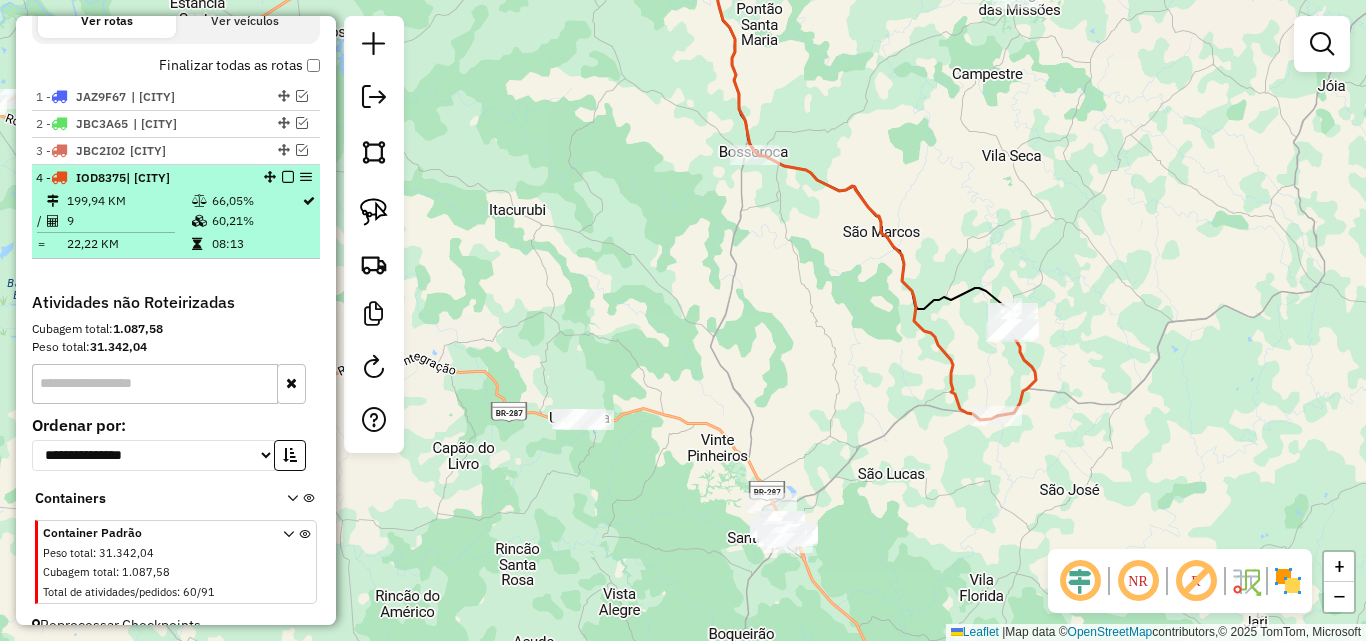 click at bounding box center (288, 177) 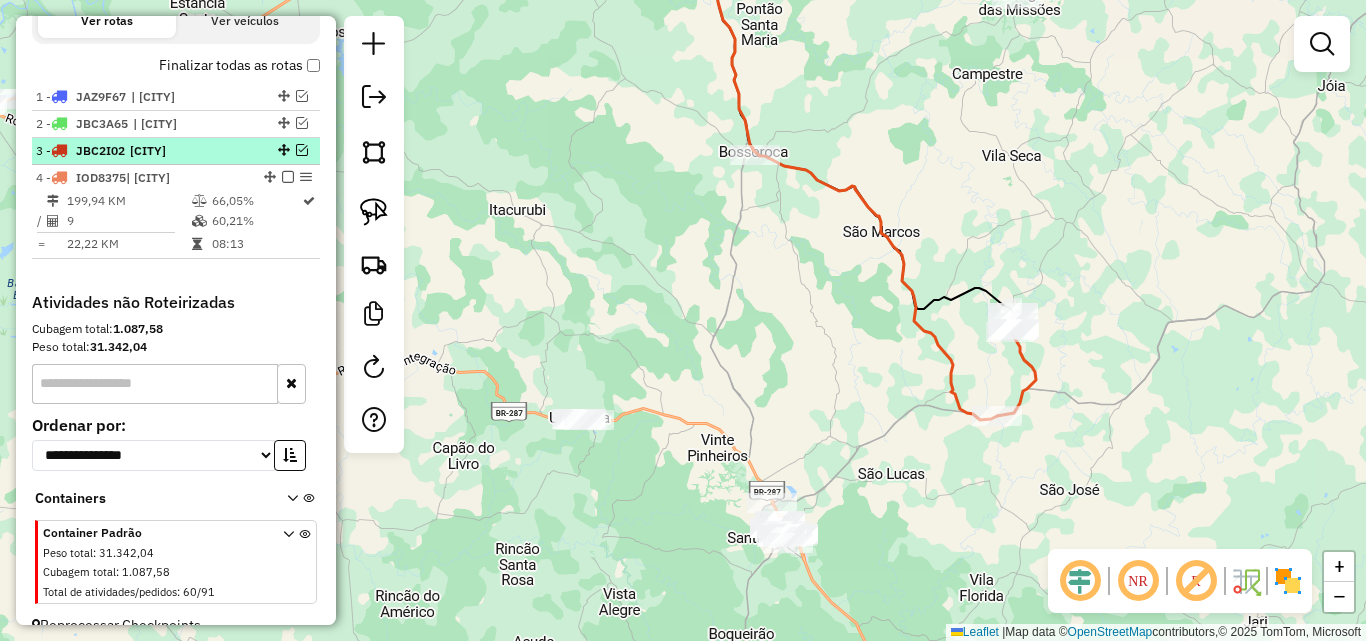 scroll, scrollTop: 642, scrollLeft: 0, axis: vertical 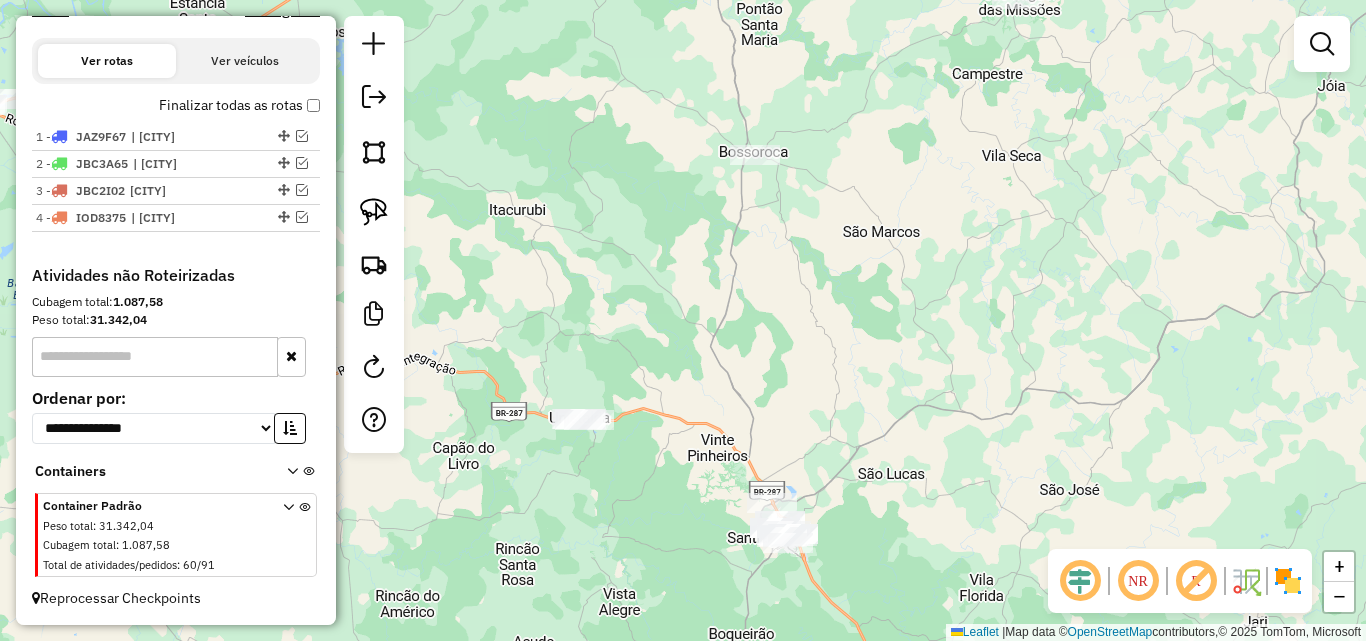 drag, startPoint x: 681, startPoint y: 296, endPoint x: 669, endPoint y: 186, distance: 110.65261 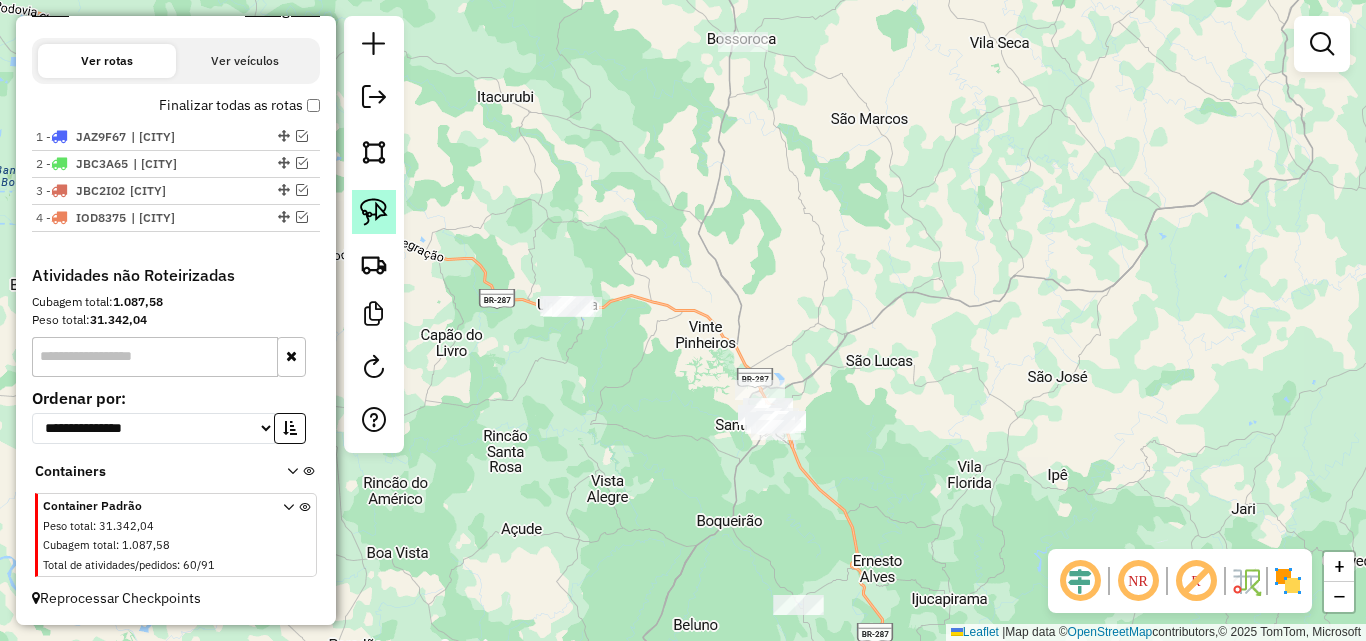 click 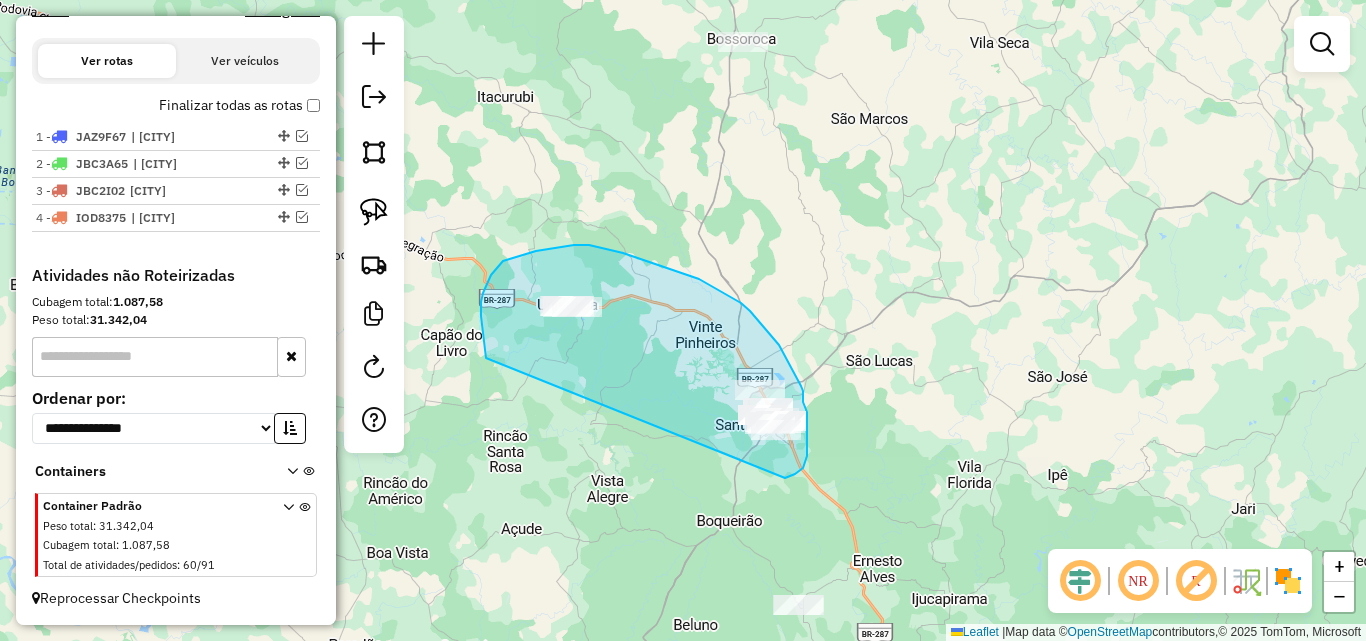 drag, startPoint x: 486, startPoint y: 285, endPoint x: 785, endPoint y: 478, distance: 355.87918 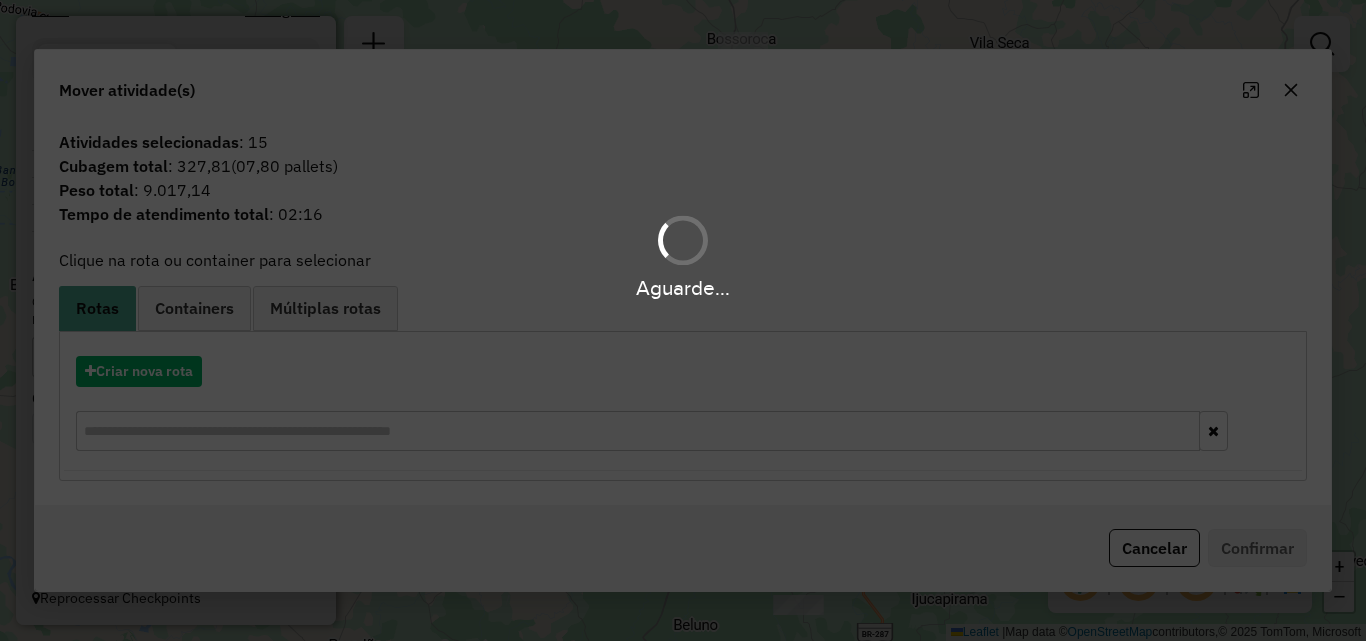 click on "Aguarde..." at bounding box center (683, 320) 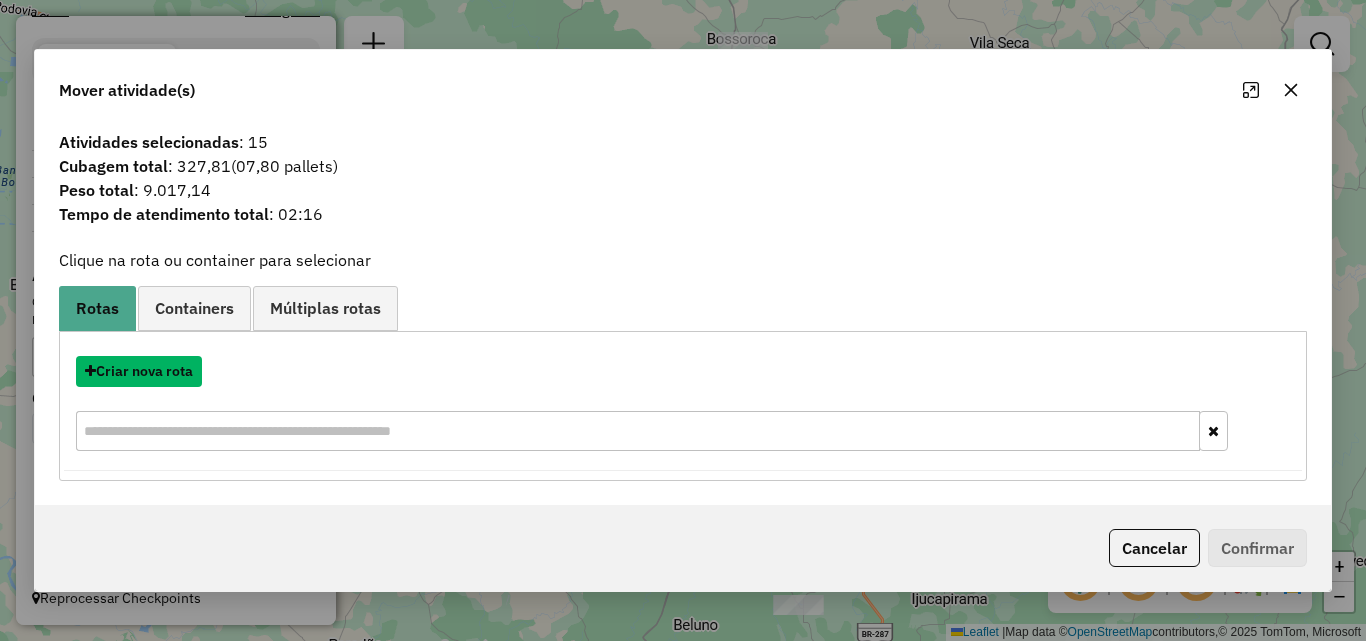 click on "Criar nova rota" at bounding box center (139, 371) 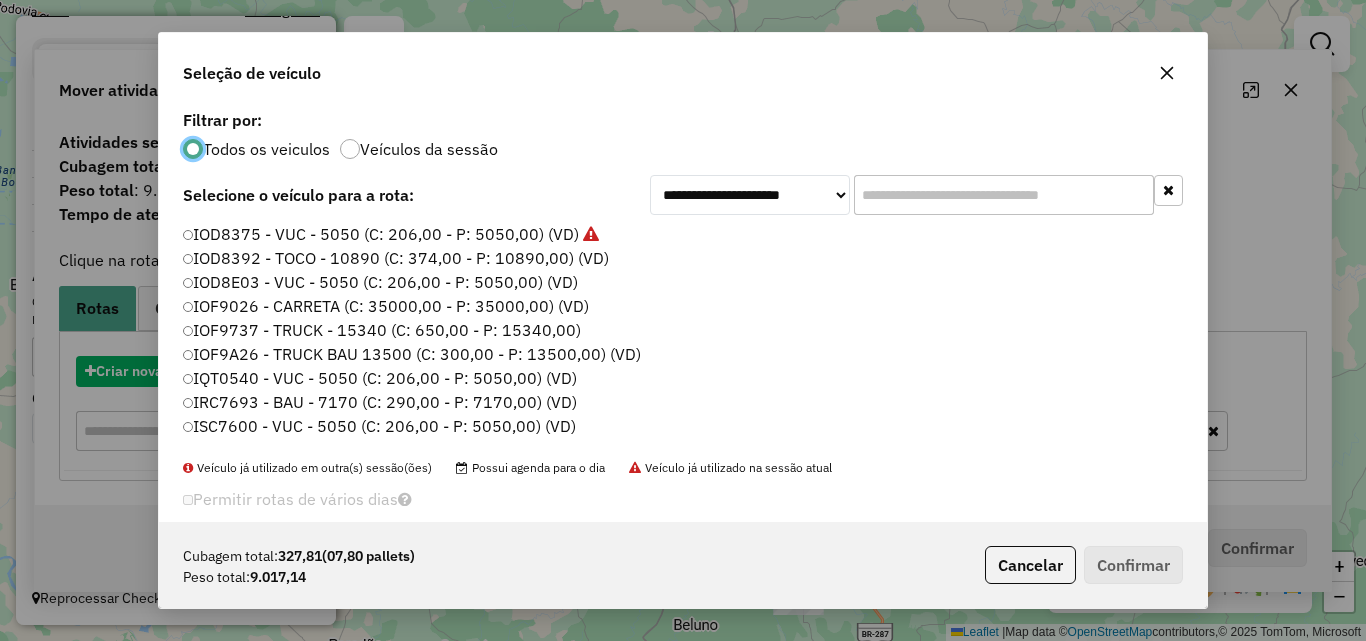 scroll, scrollTop: 11, scrollLeft: 6, axis: both 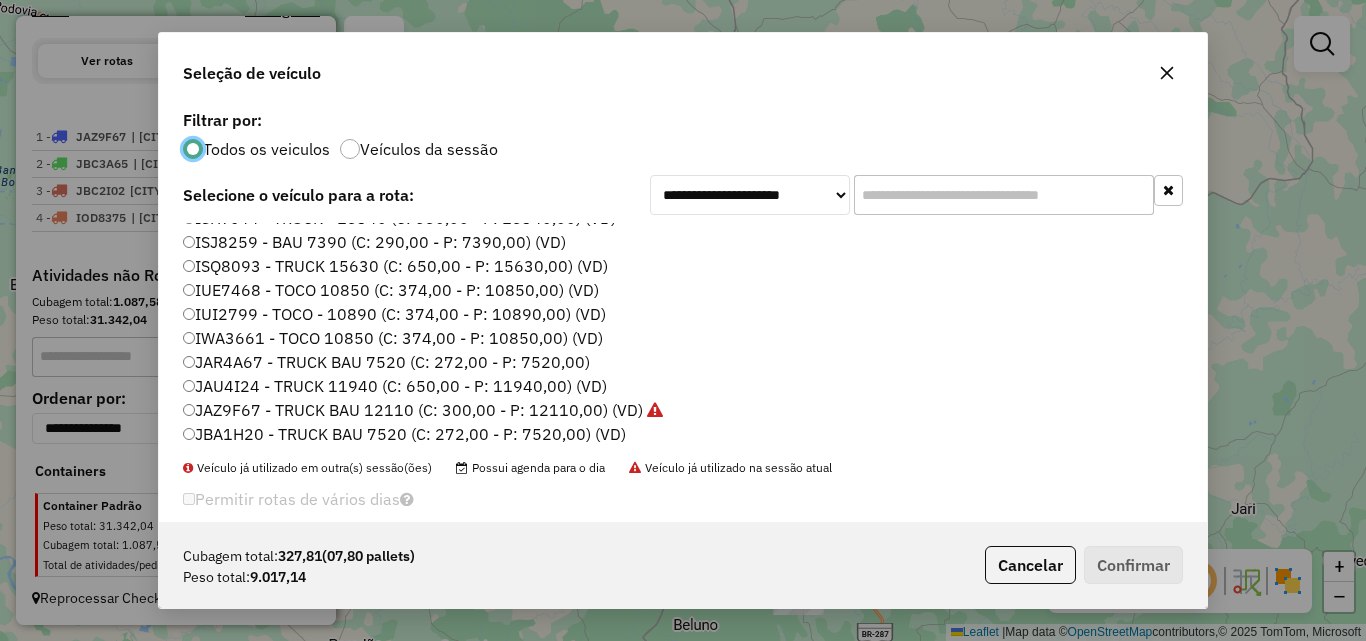 click on "ISJ8259 - BAU 7390 (C: 290,00 - P: 7390,00) (VD)" 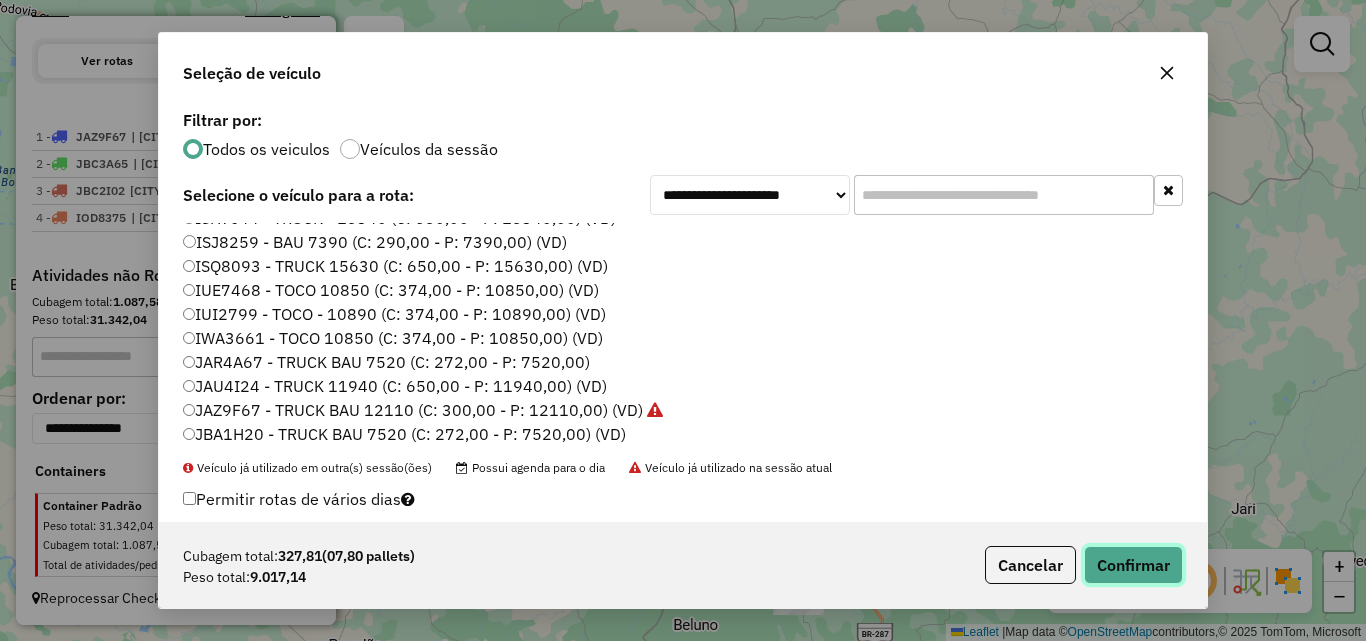 click on "Confirmar" 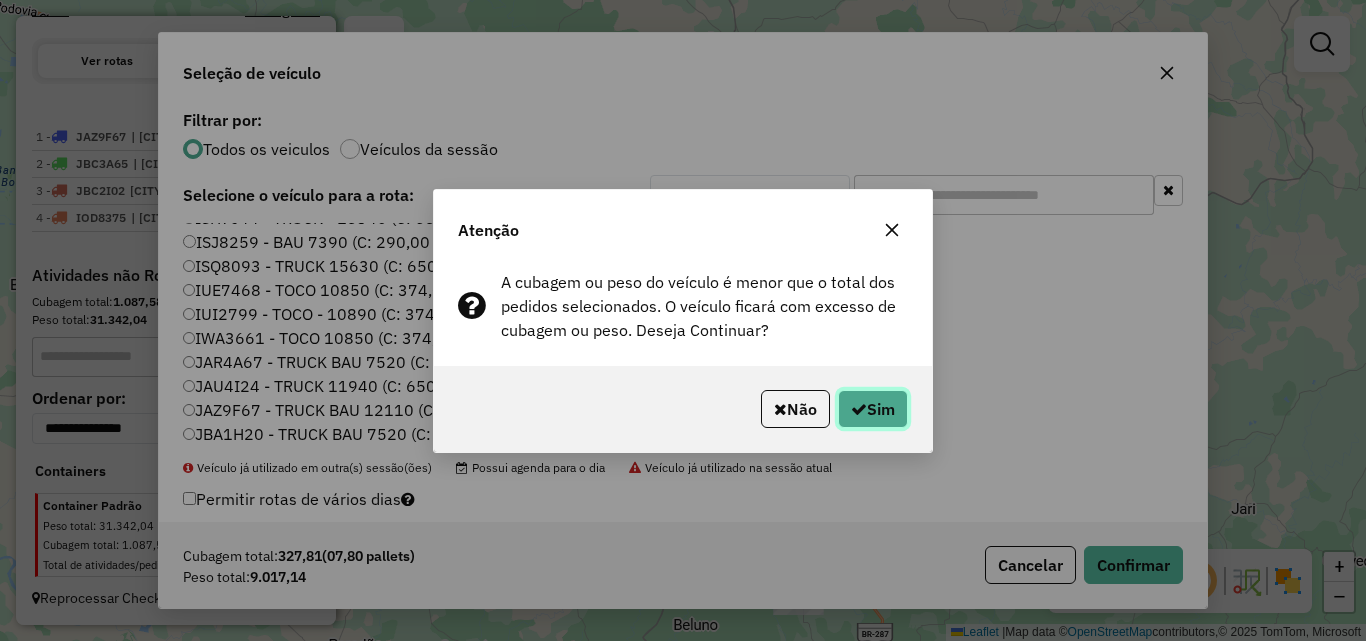 click on "Sim" 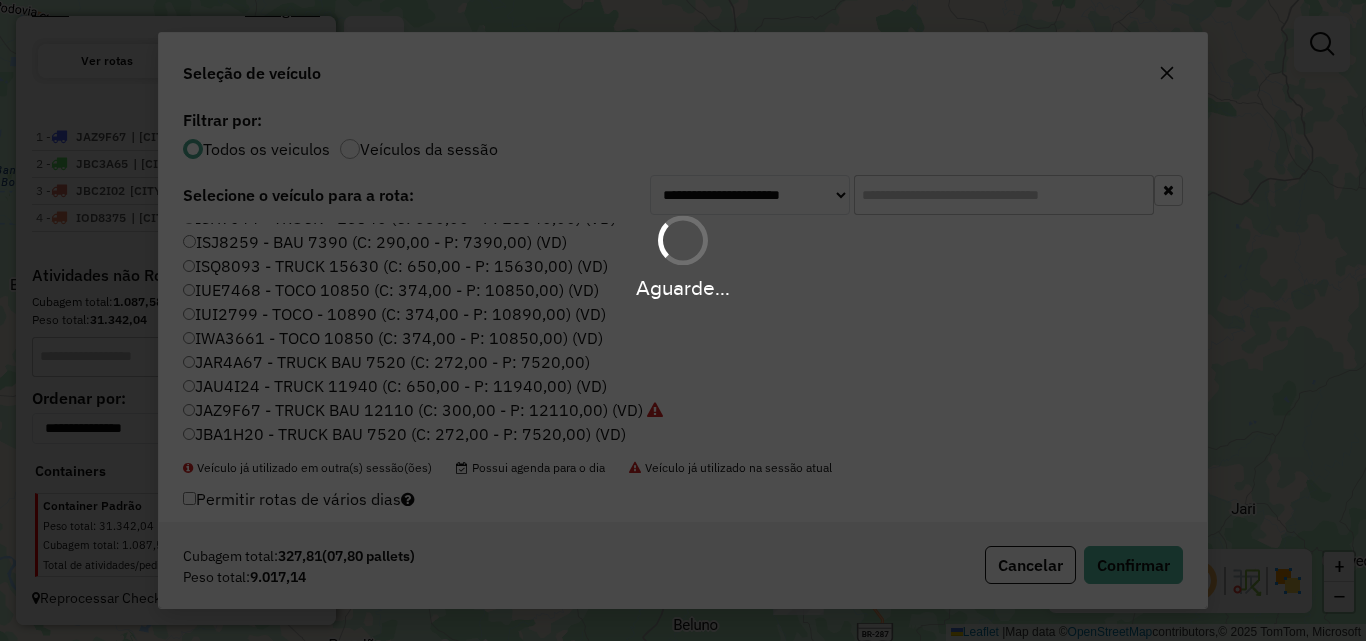 scroll, scrollTop: 682, scrollLeft: 0, axis: vertical 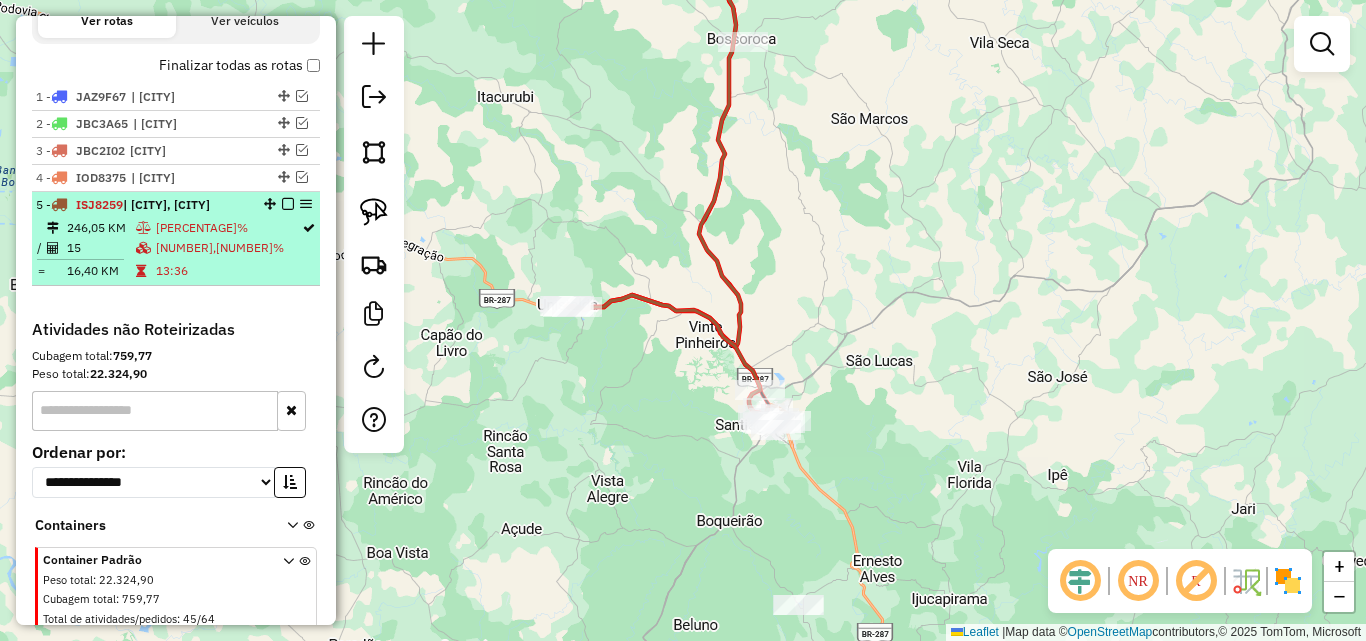 click on "15" at bounding box center [100, 248] 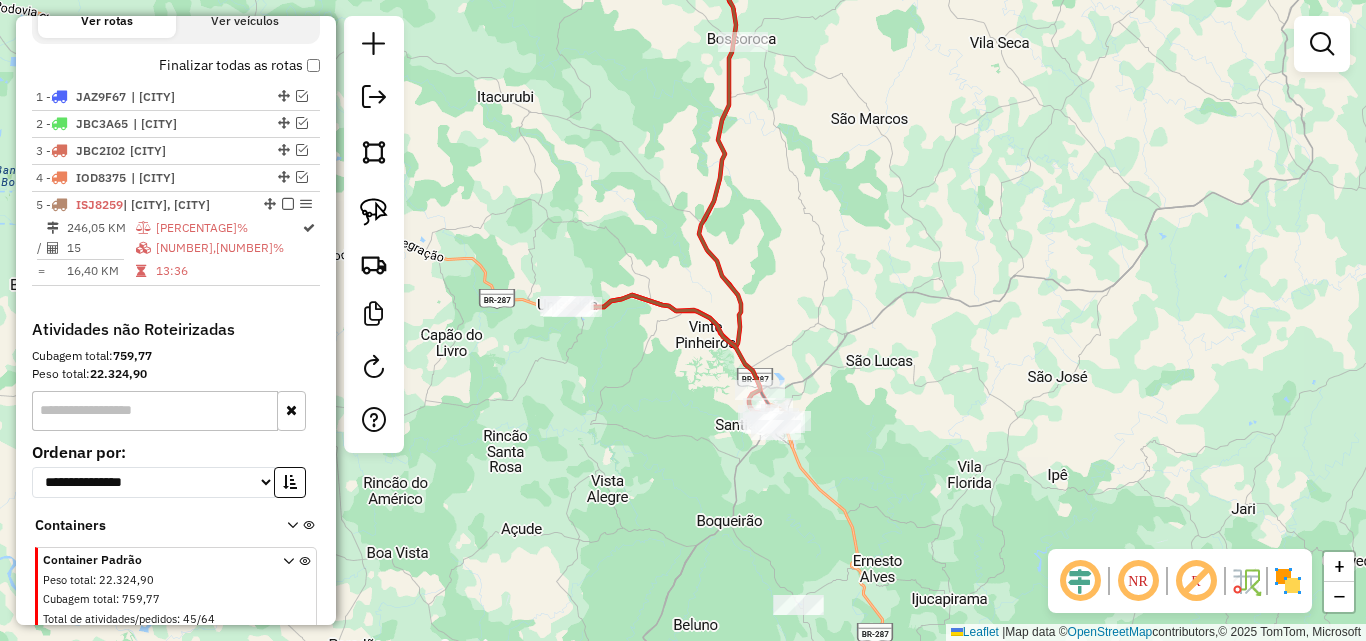 select on "*********" 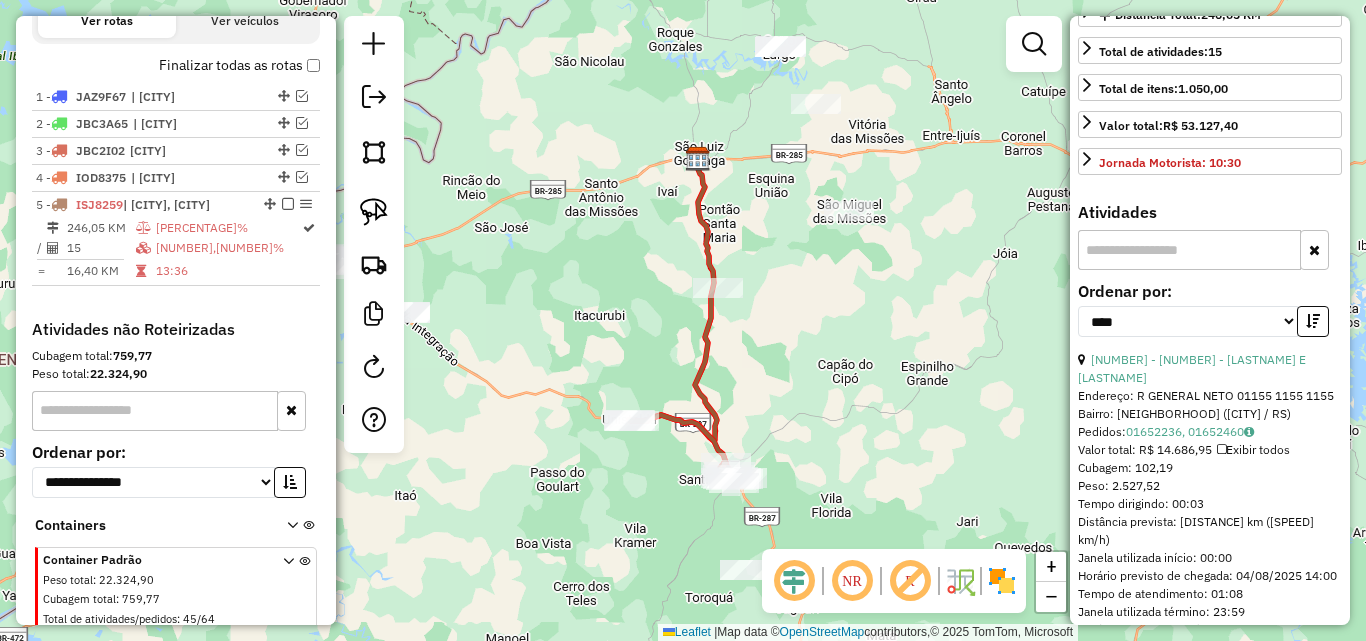 scroll, scrollTop: 500, scrollLeft: 0, axis: vertical 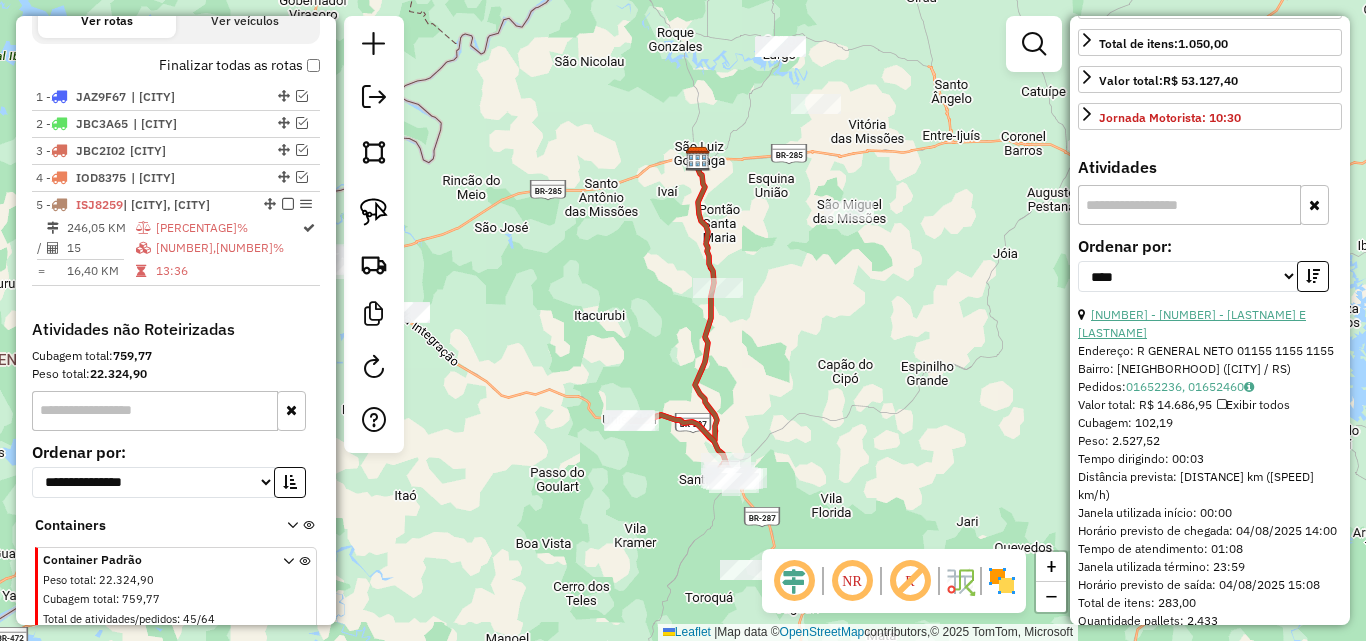 click on "8 - 21861 - MADALOZZO E MINUZZI" at bounding box center [1192, 323] 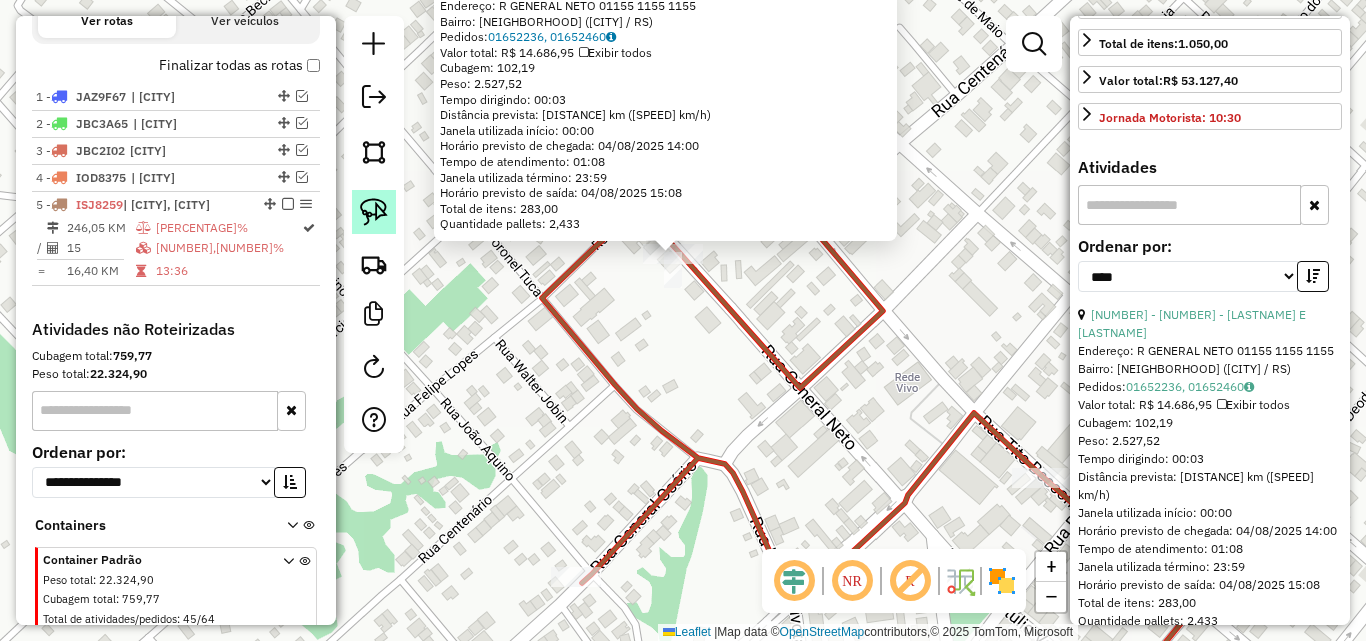 click 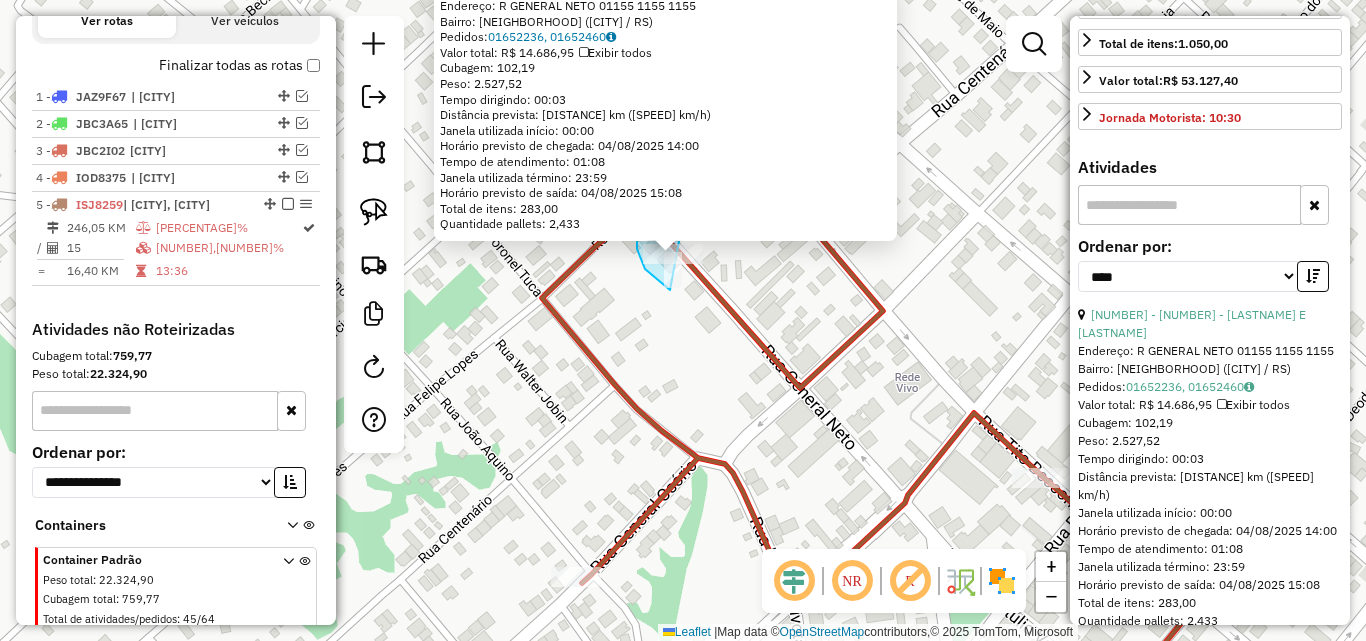drag, startPoint x: 661, startPoint y: 283, endPoint x: 720, endPoint y: 265, distance: 61.68468 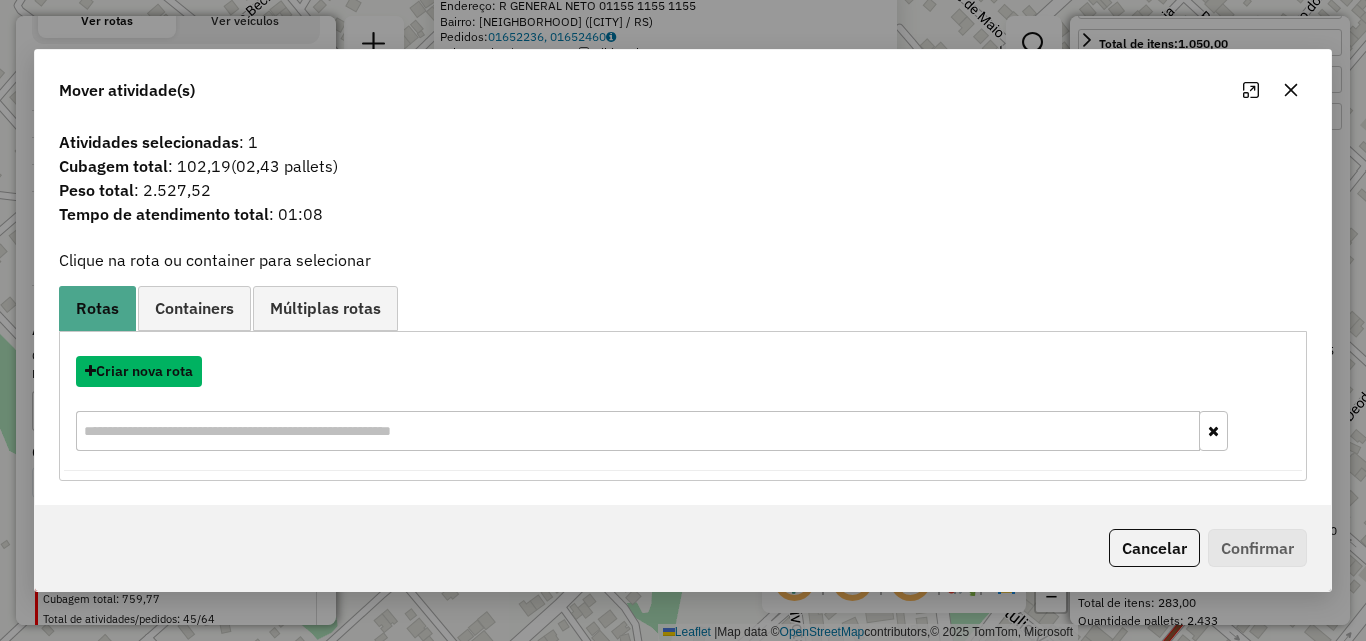 click on "Criar nova rota" at bounding box center [139, 371] 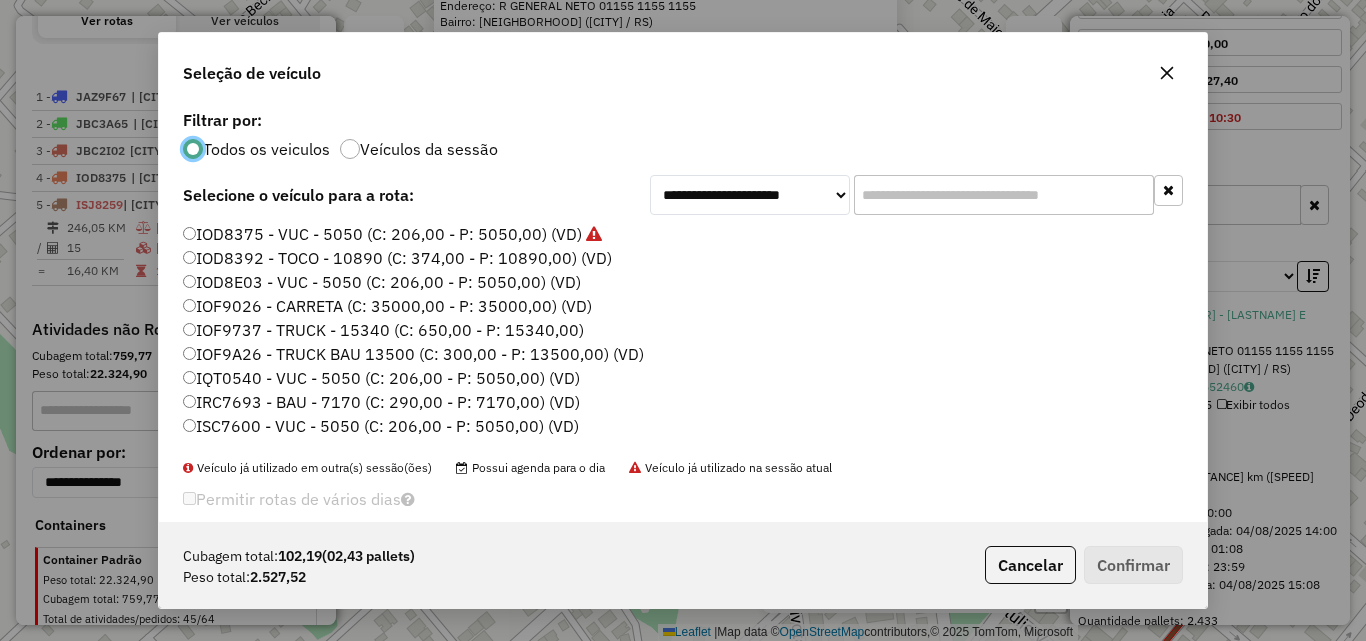 scroll, scrollTop: 11, scrollLeft: 6, axis: both 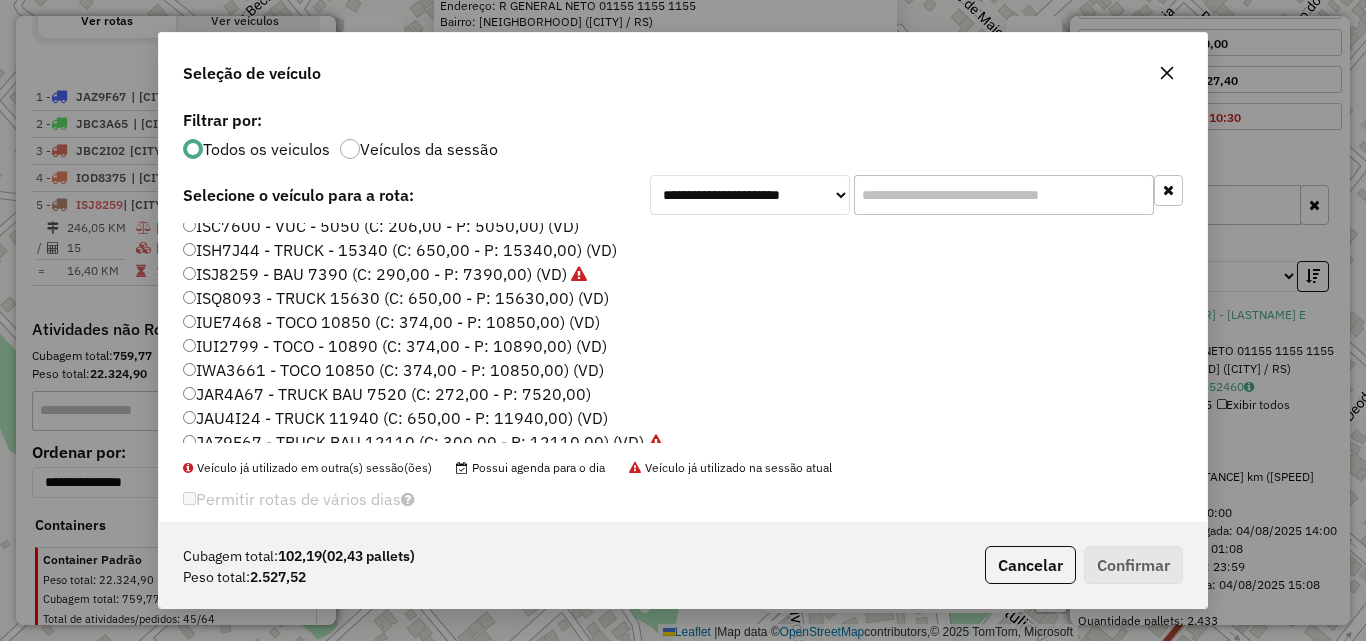 click on "IWA3661 - TOCO 10850 (C: 374,00 - P: 10850,00) (VD)" 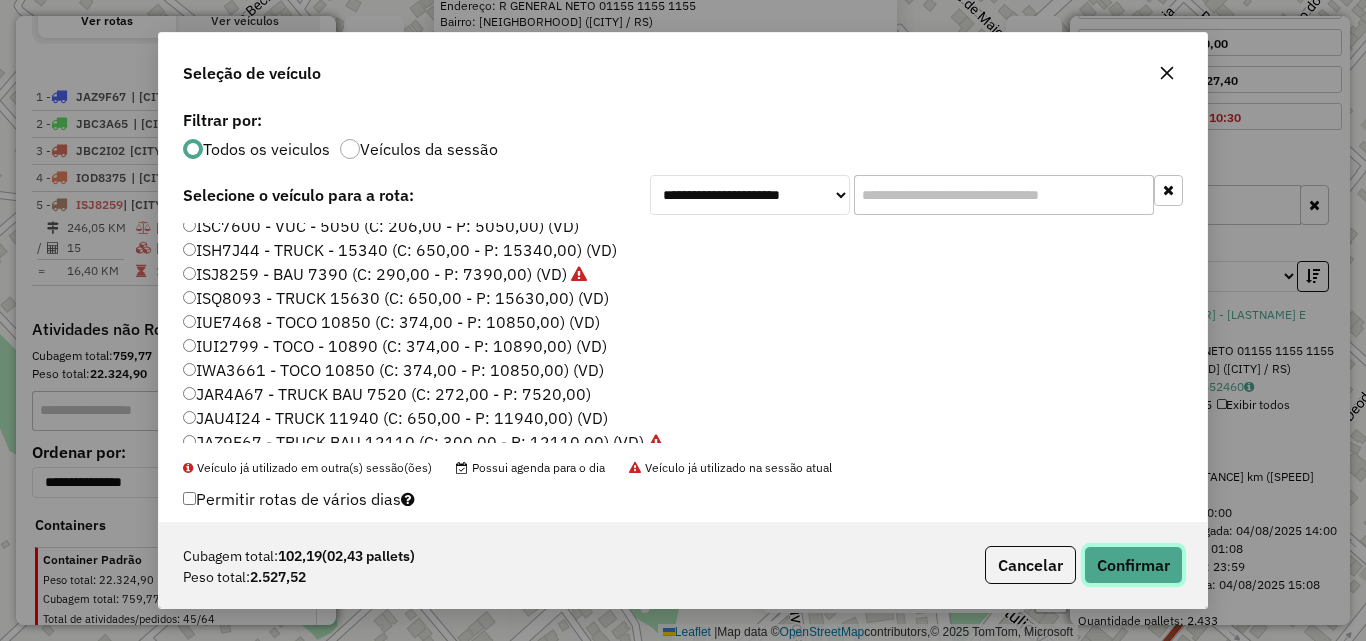 click on "Confirmar" 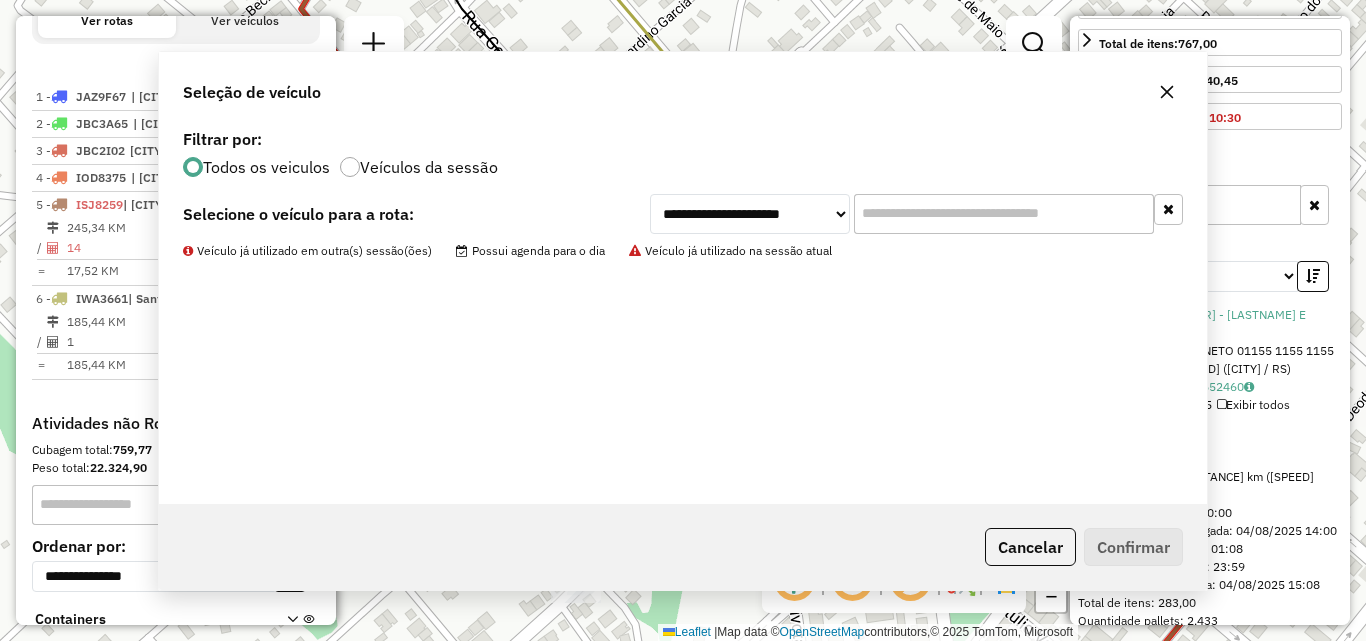 scroll, scrollTop: 482, scrollLeft: 0, axis: vertical 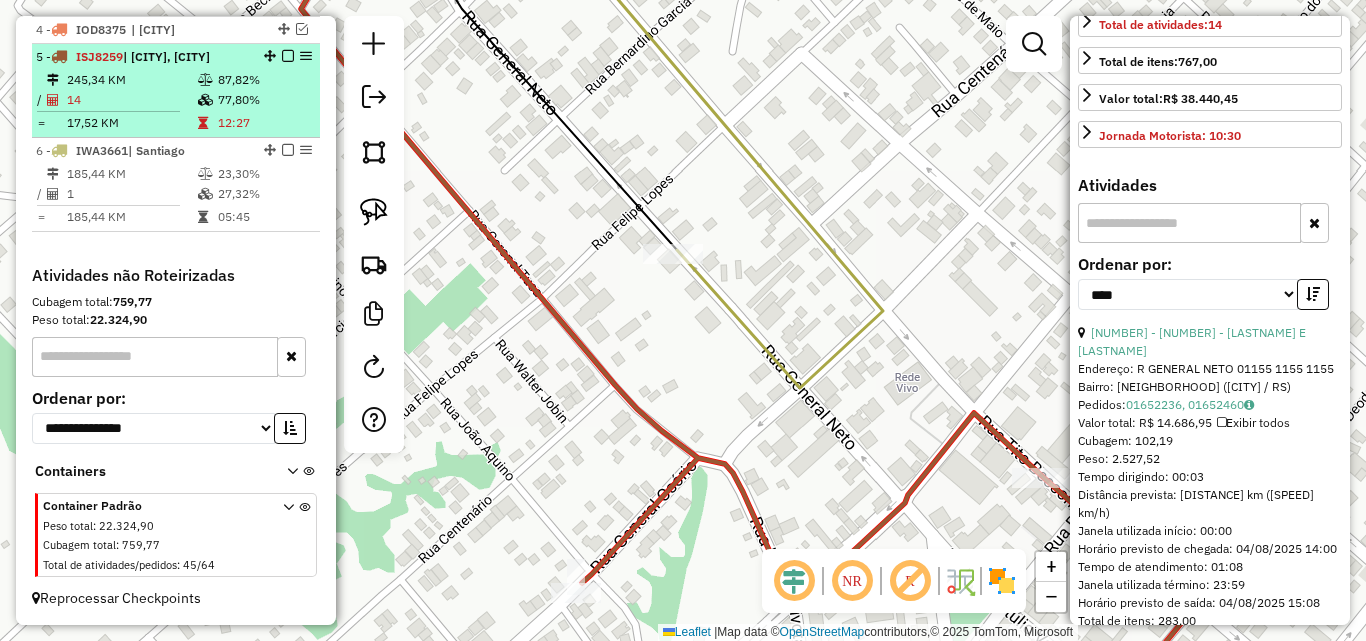 click at bounding box center (205, 80) 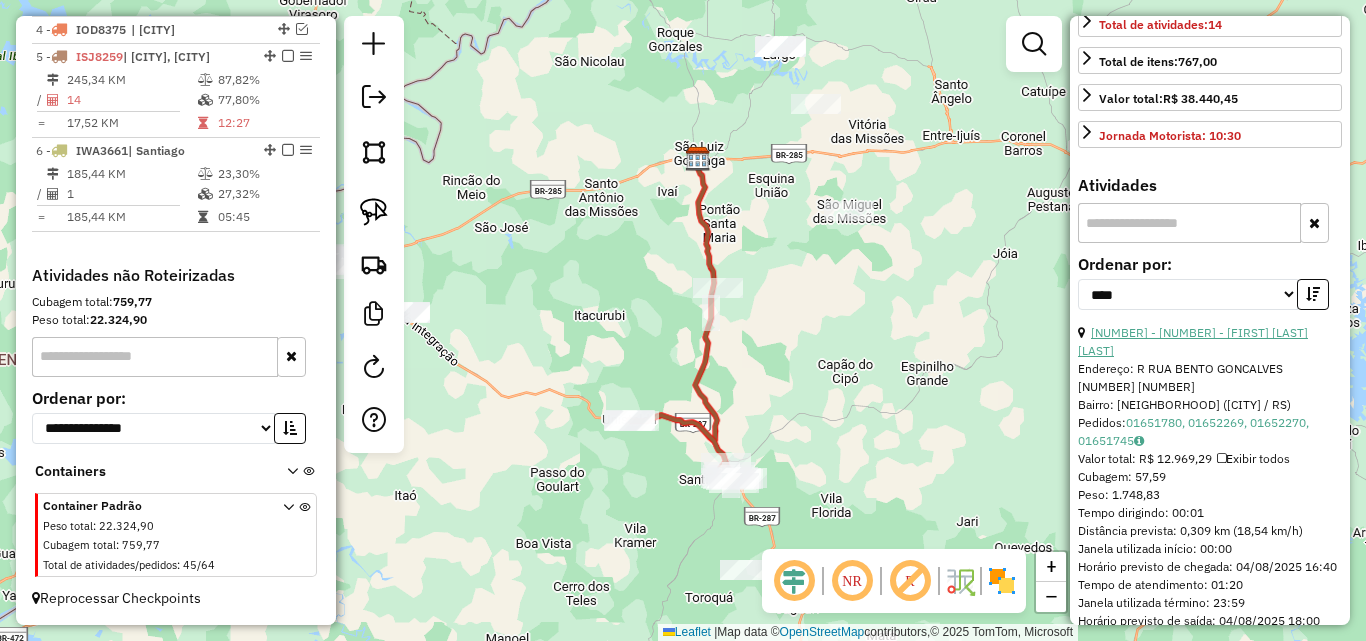 click on "12 - 11898 - RUBEN BOFF DAMIAN E" at bounding box center [1193, 341] 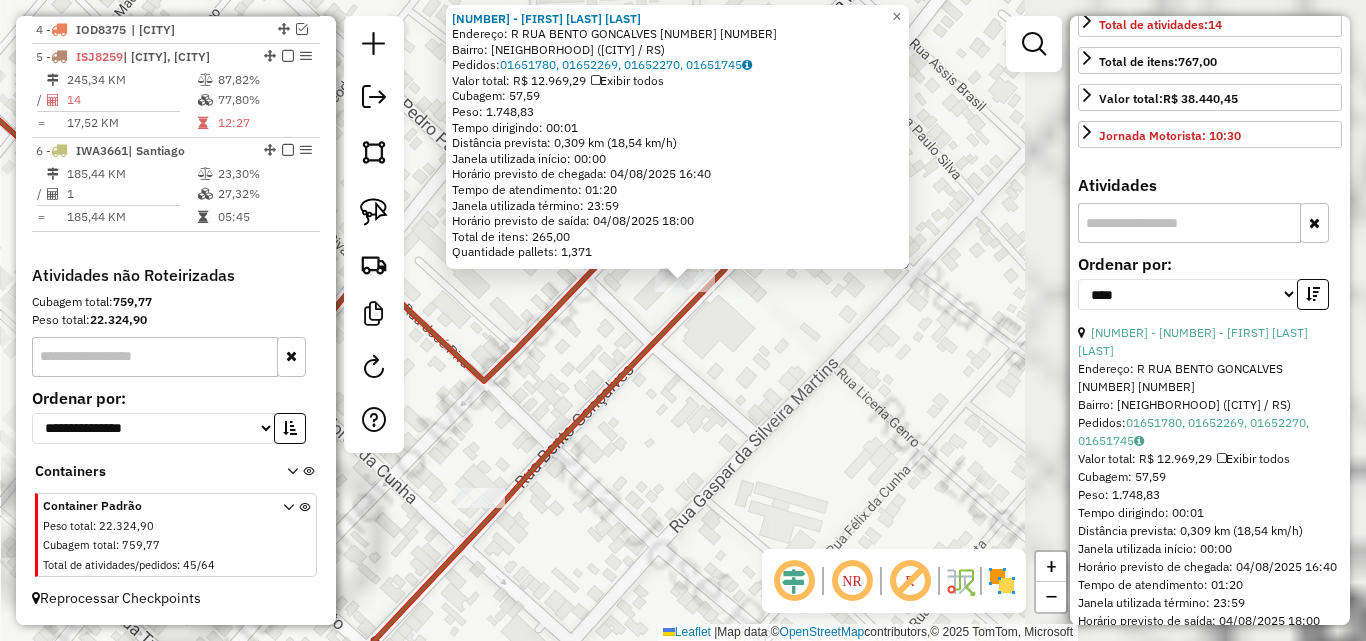 drag, startPoint x: 937, startPoint y: 399, endPoint x: 526, endPoint y: 333, distance: 416.26553 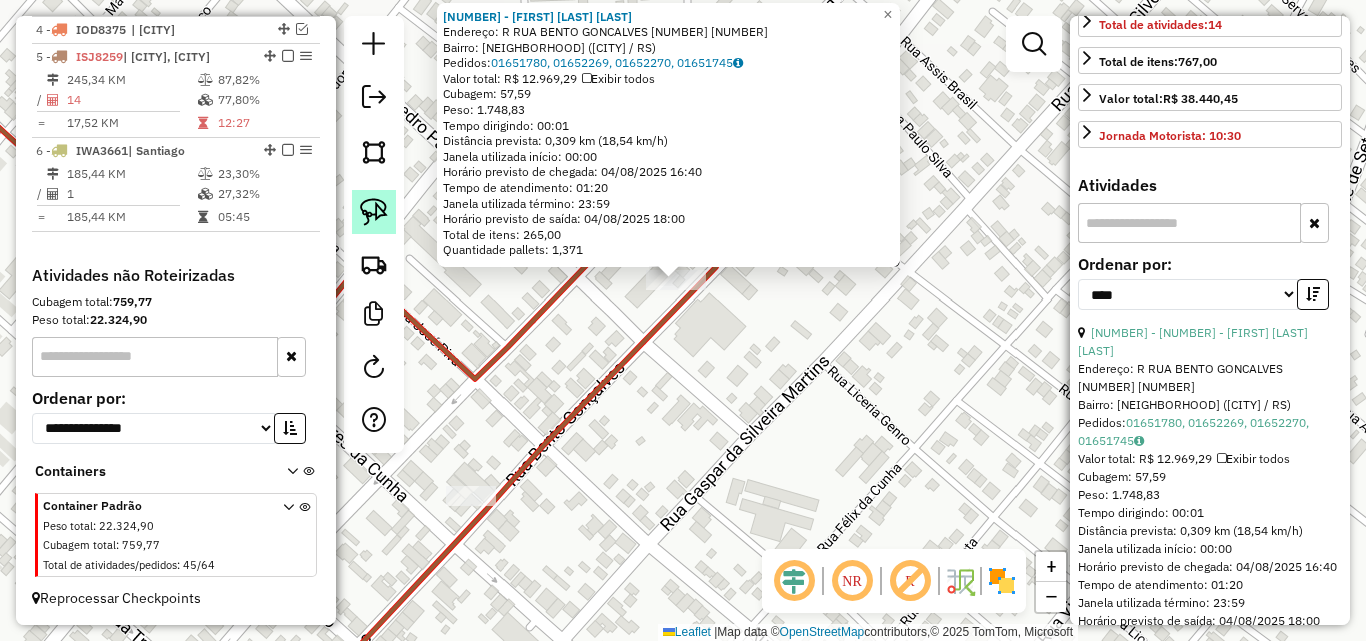 click 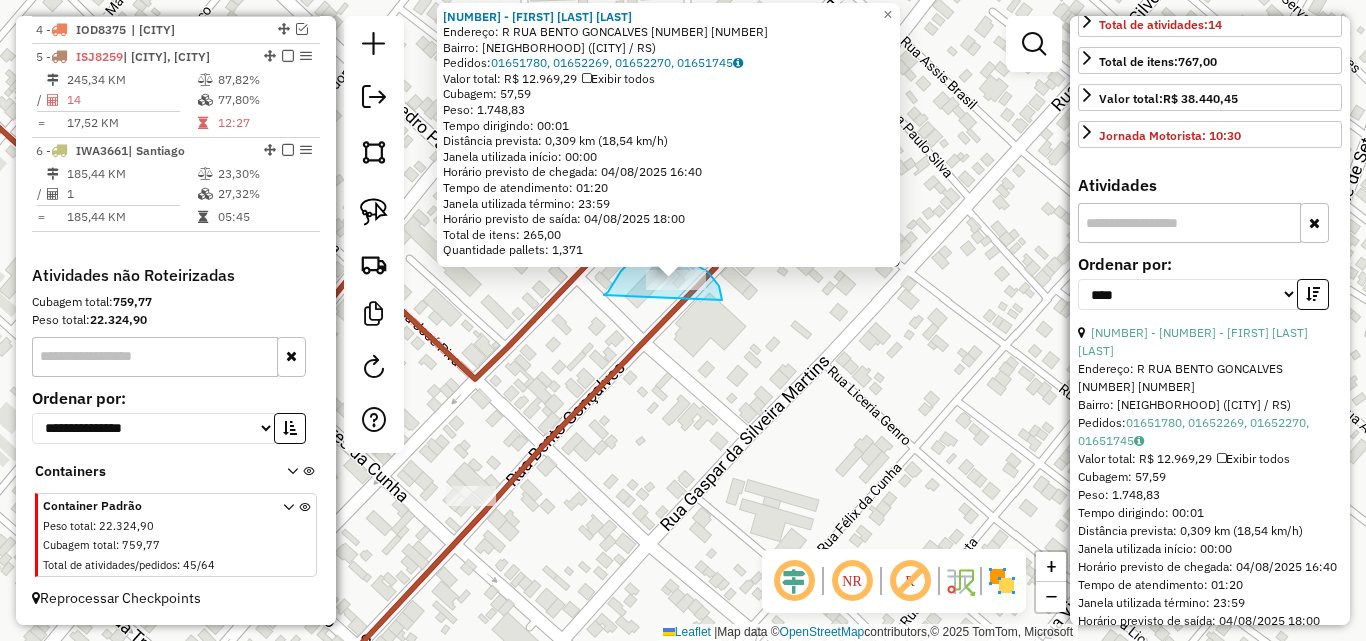 drag, startPoint x: 604, startPoint y: 295, endPoint x: 722, endPoint y: 304, distance: 118.34272 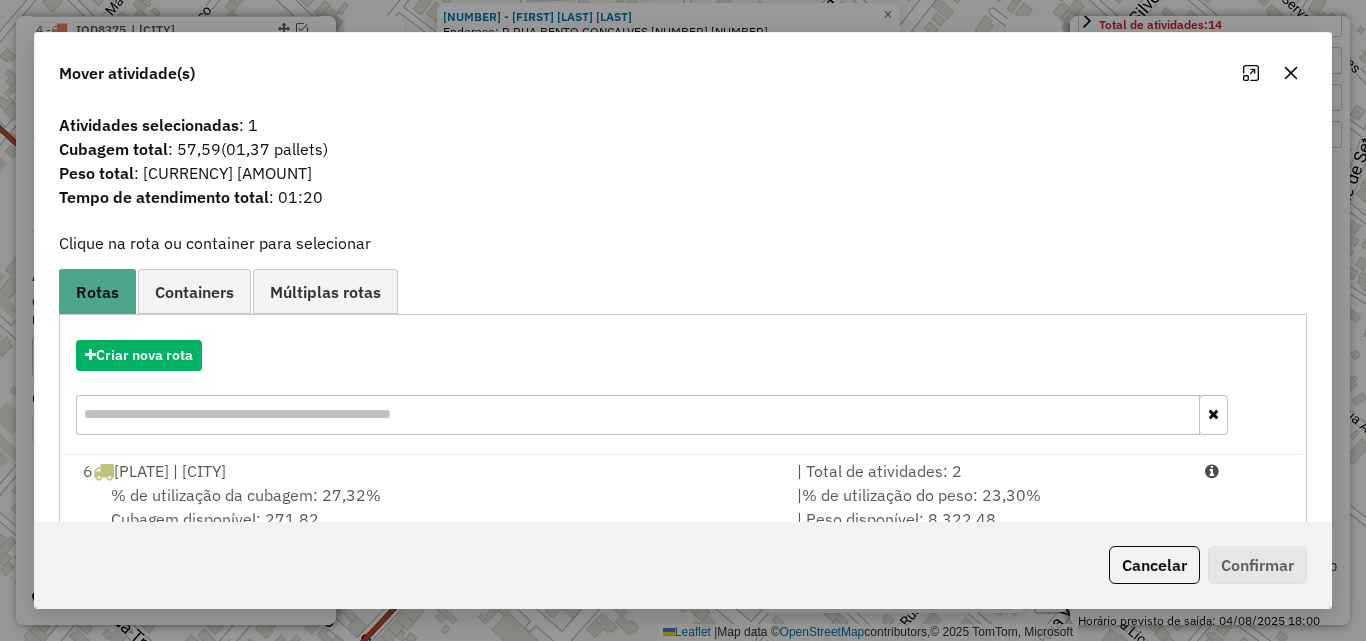 click on "% de utilização da cubagem: 27,32%  Cubagem disponível: 271,82" at bounding box center (428, 507) 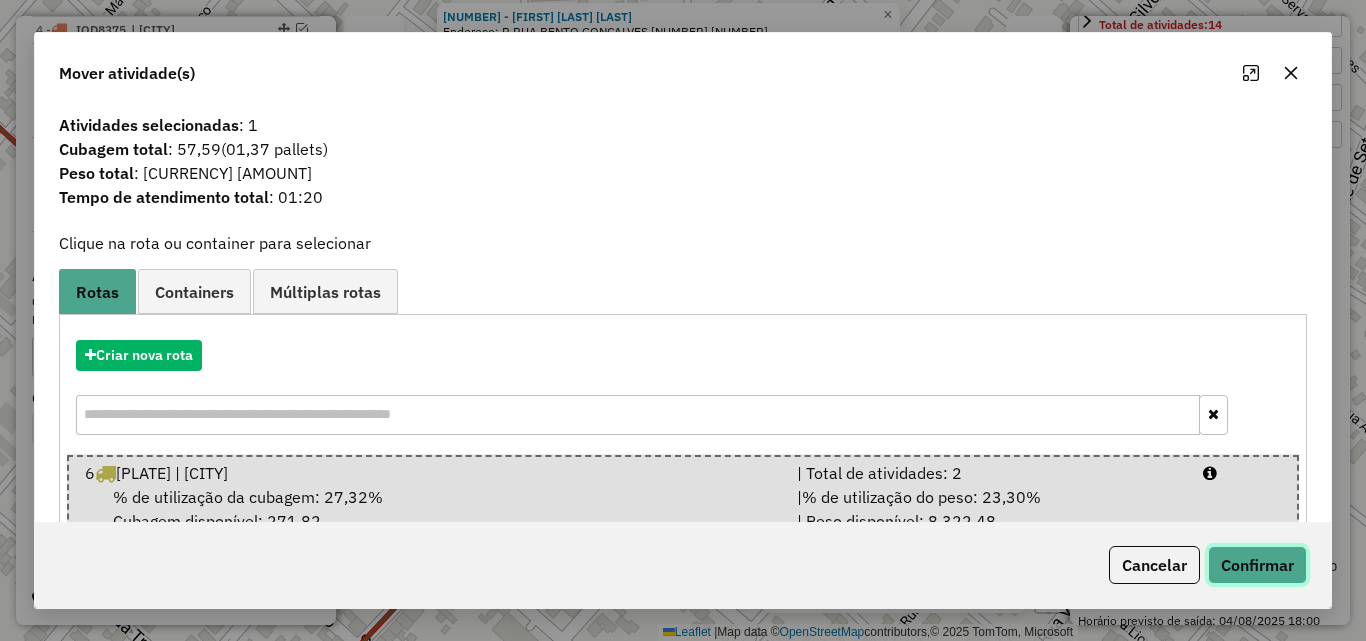 click on "Confirmar" 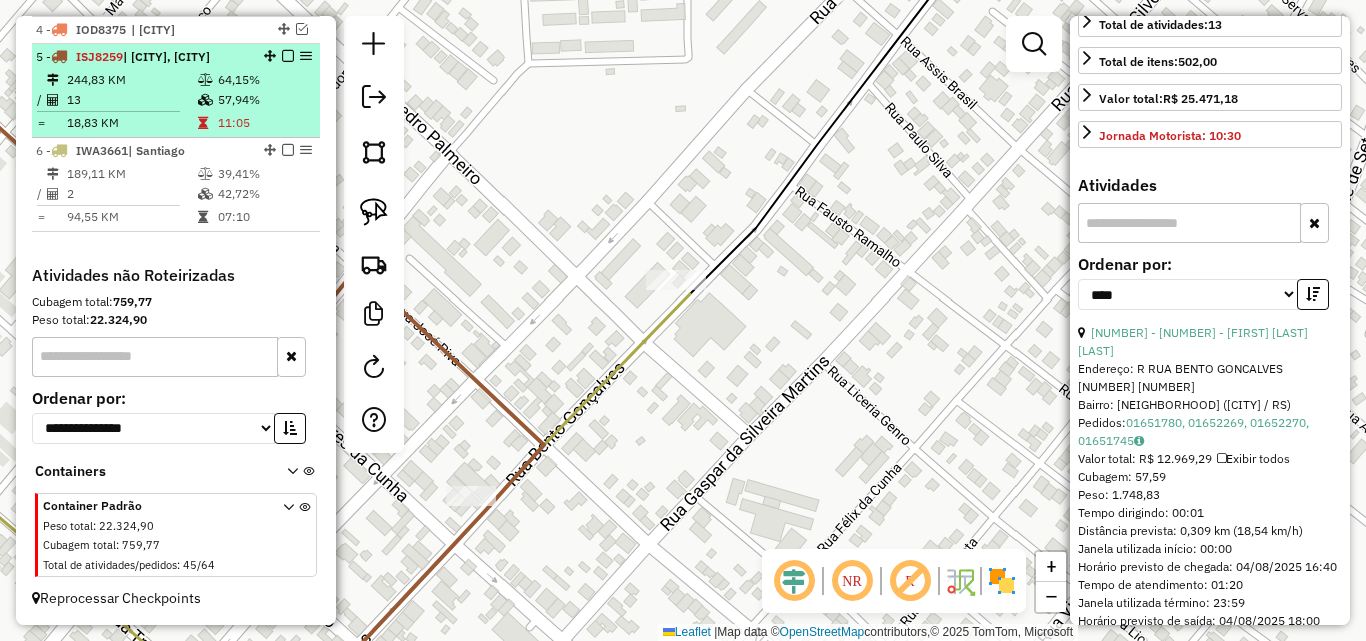 click on "244,83 KM" at bounding box center (131, 80) 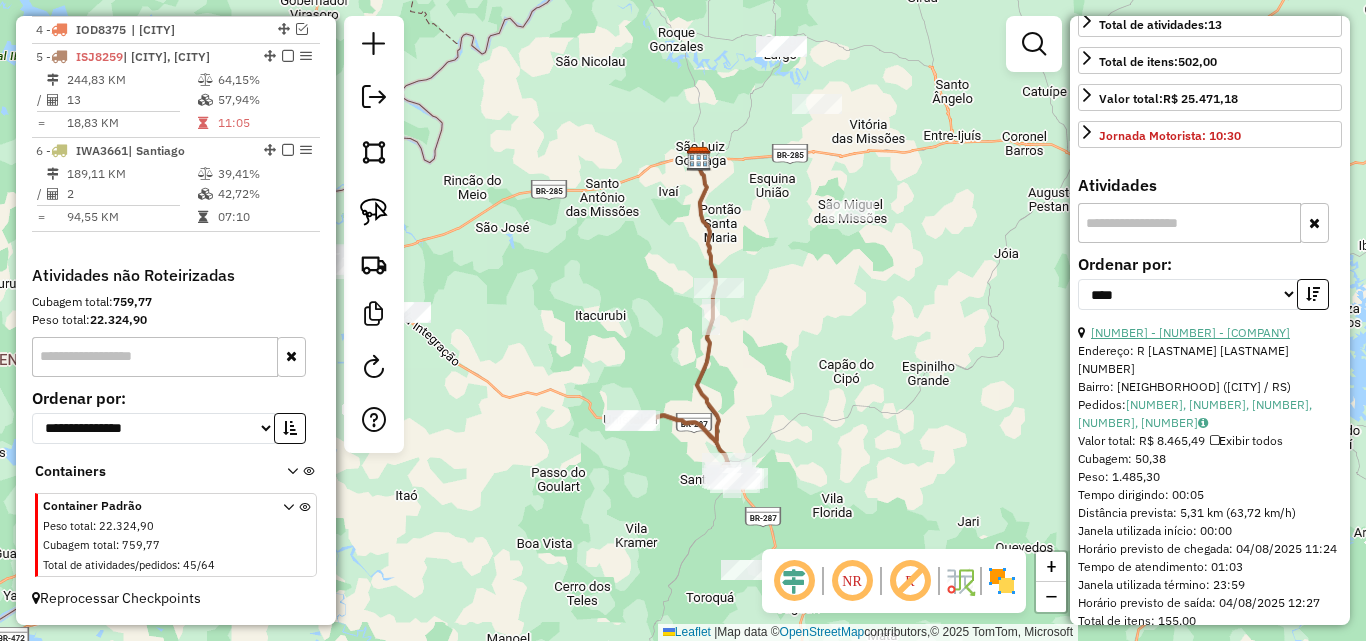 click on "7 - 11033 - SUPER DAMIAN" at bounding box center (1190, 332) 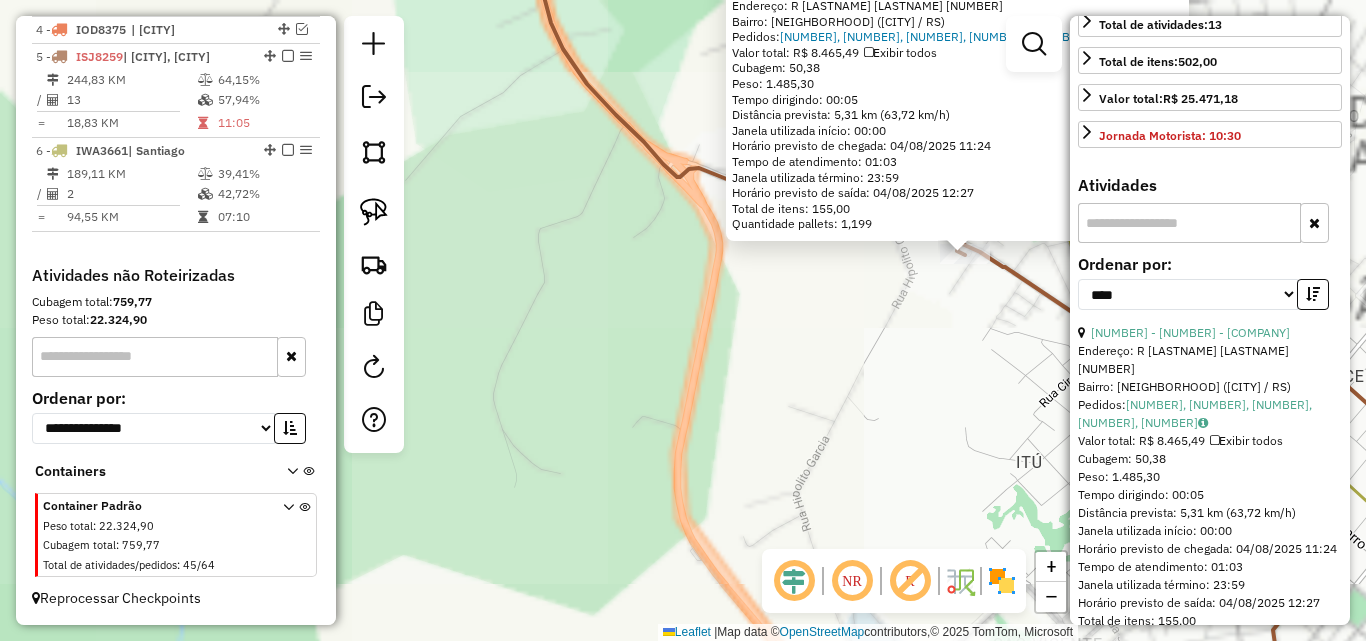 drag, startPoint x: 930, startPoint y: 328, endPoint x: 762, endPoint y: 365, distance: 172.02615 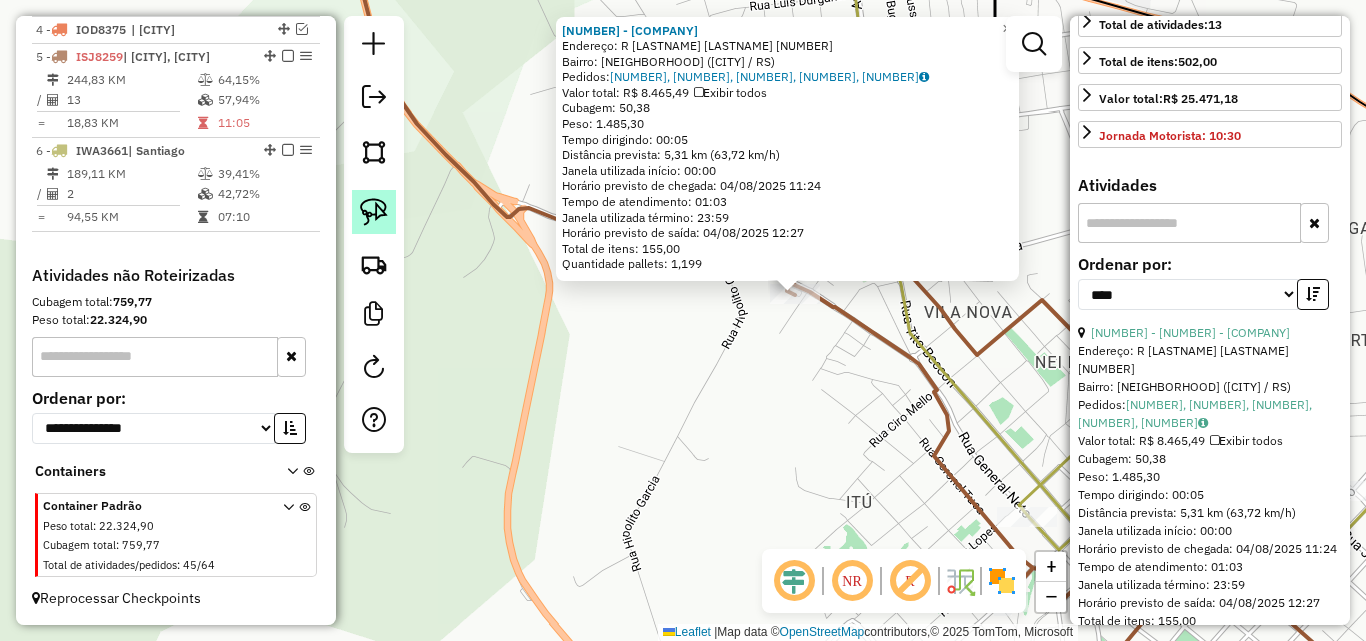 click 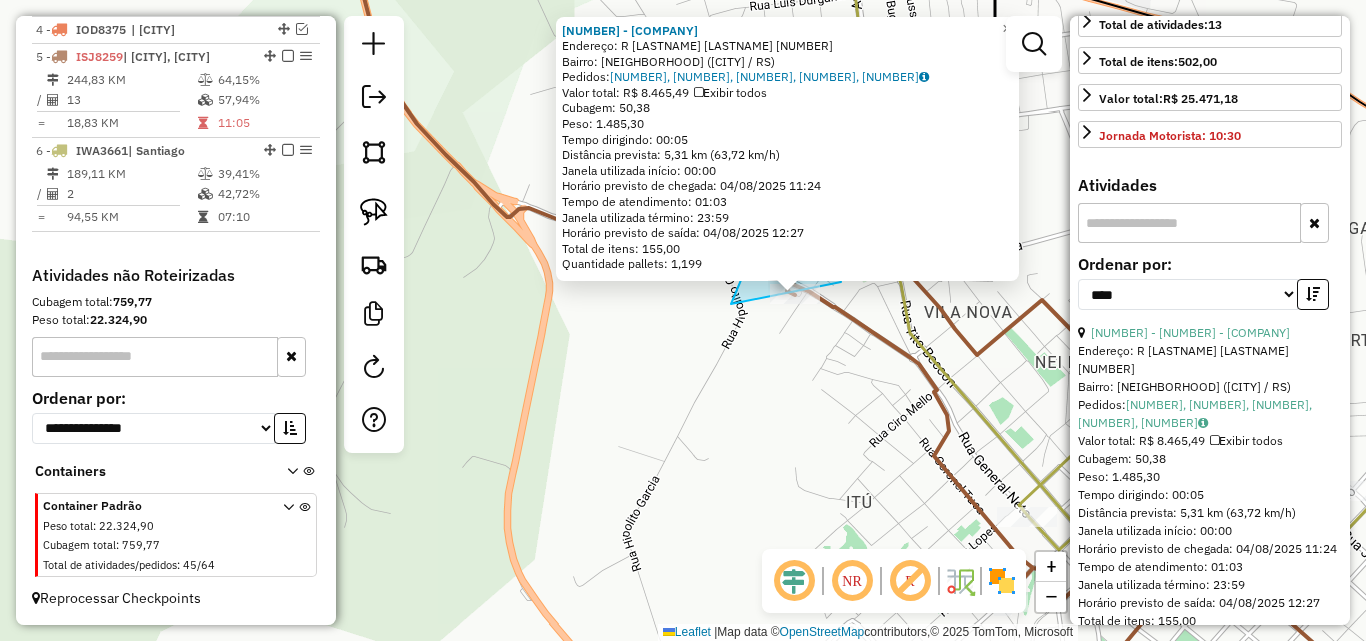 drag, startPoint x: 744, startPoint y: 278, endPoint x: 835, endPoint y: 334, distance: 106.850365 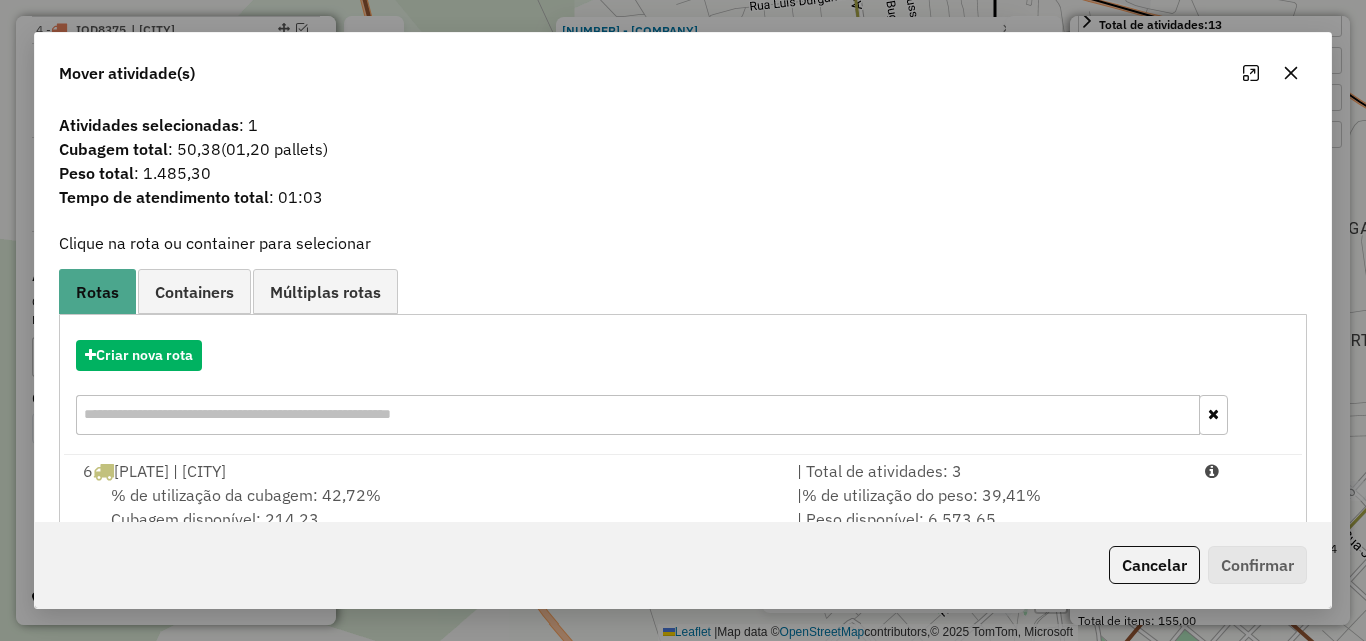 click on "% de utilização da cubagem: 42,72%  Cubagem disponível: 214,23" at bounding box center (428, 507) 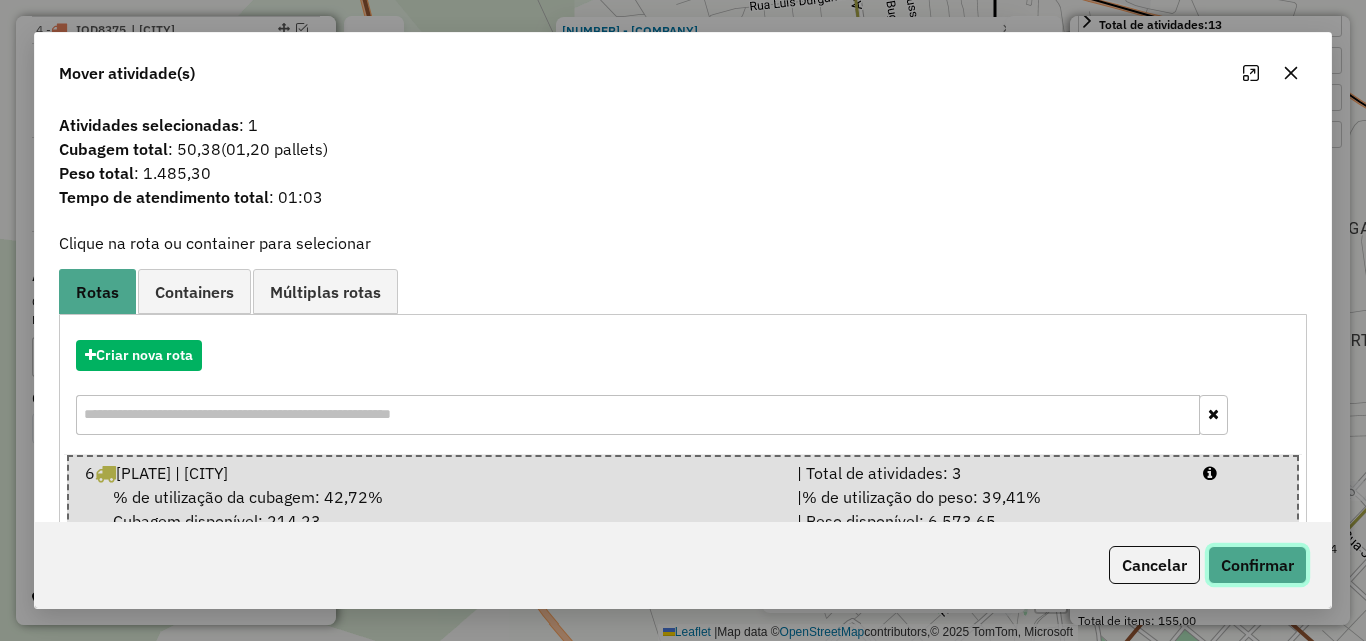 click on "Confirmar" 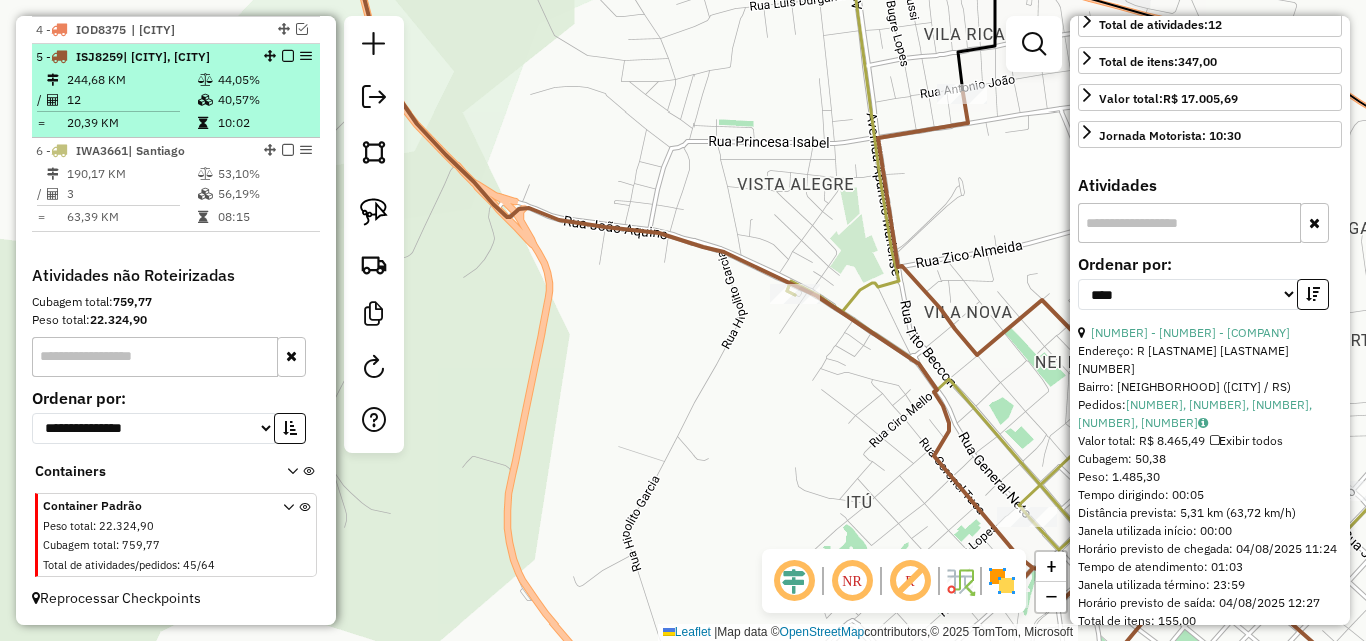 click on "12" at bounding box center [131, 100] 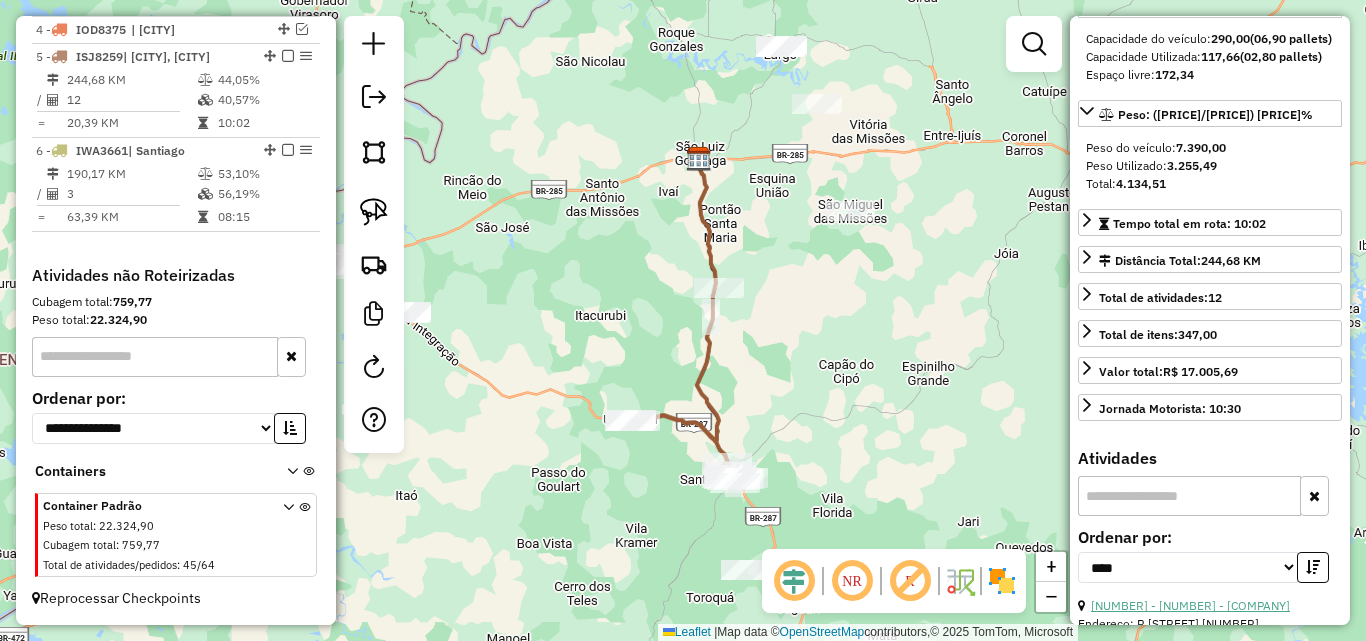 scroll, scrollTop: 182, scrollLeft: 0, axis: vertical 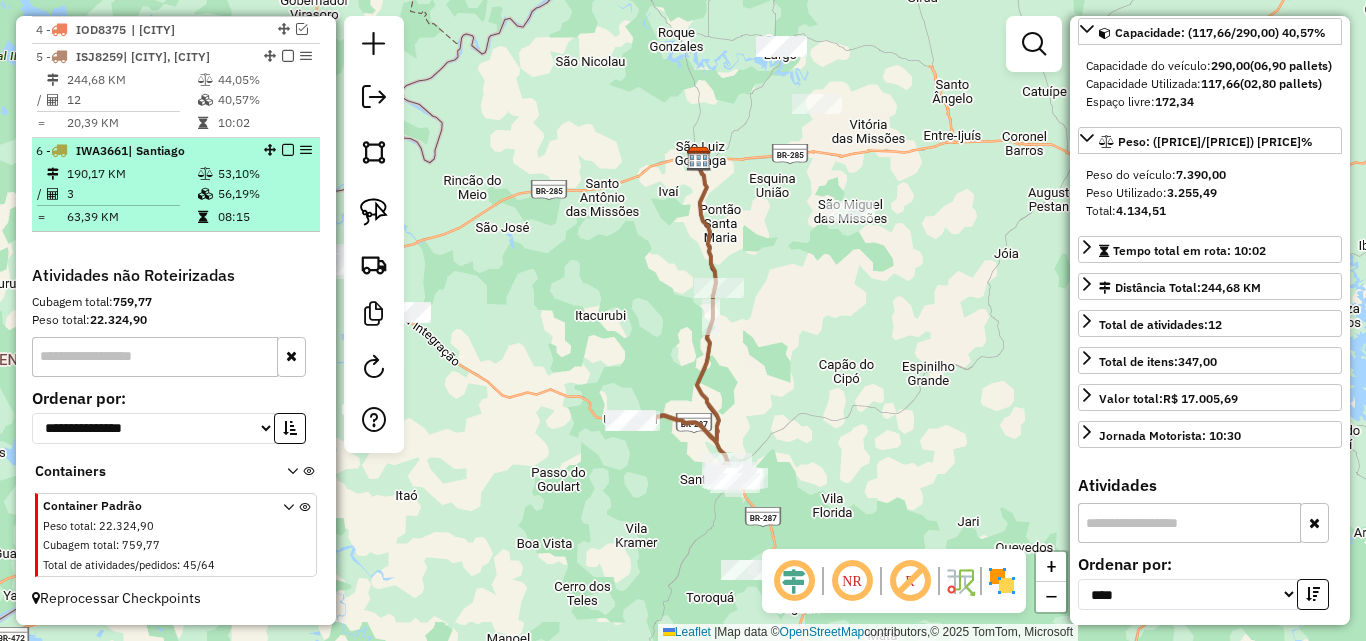 click on "3" at bounding box center (131, 194) 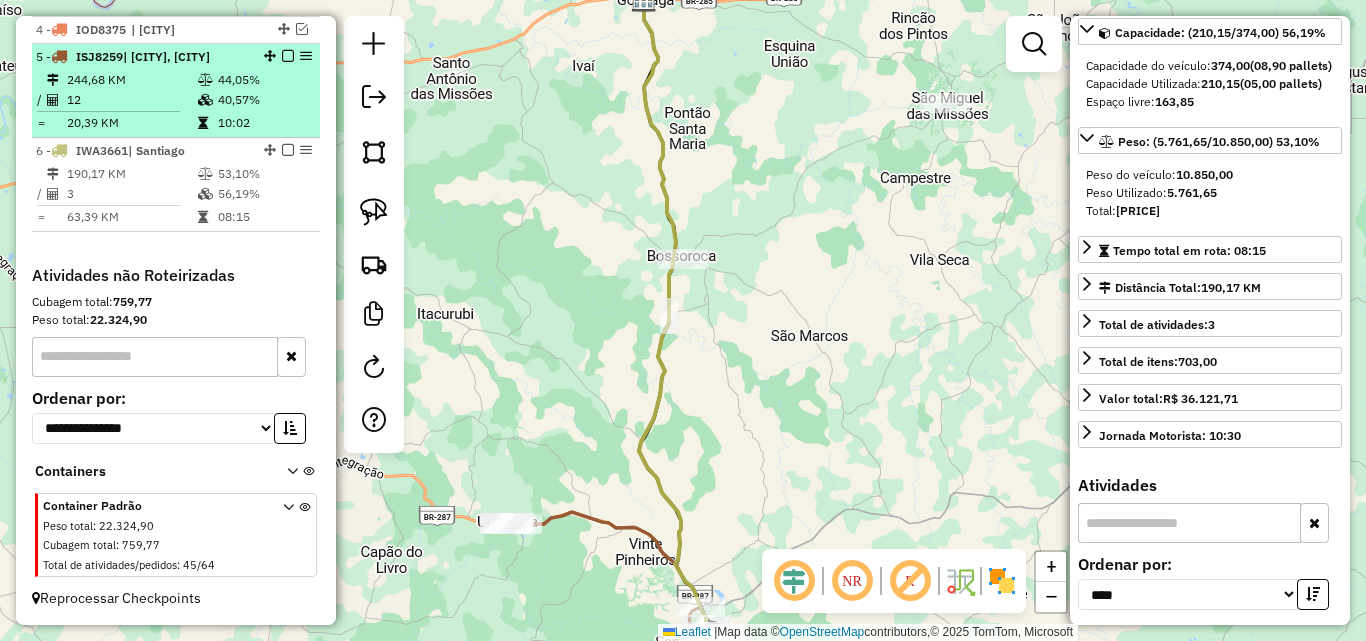 click on "244,68 KM" at bounding box center [131, 80] 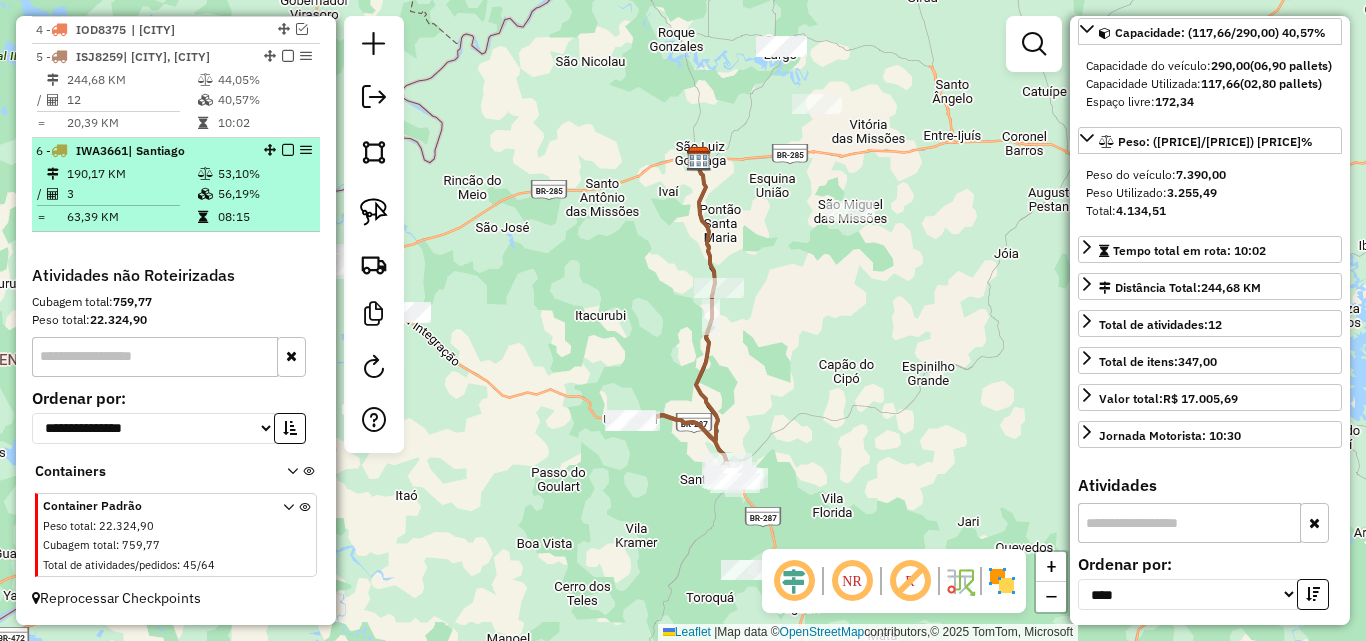 click on "3" at bounding box center (131, 194) 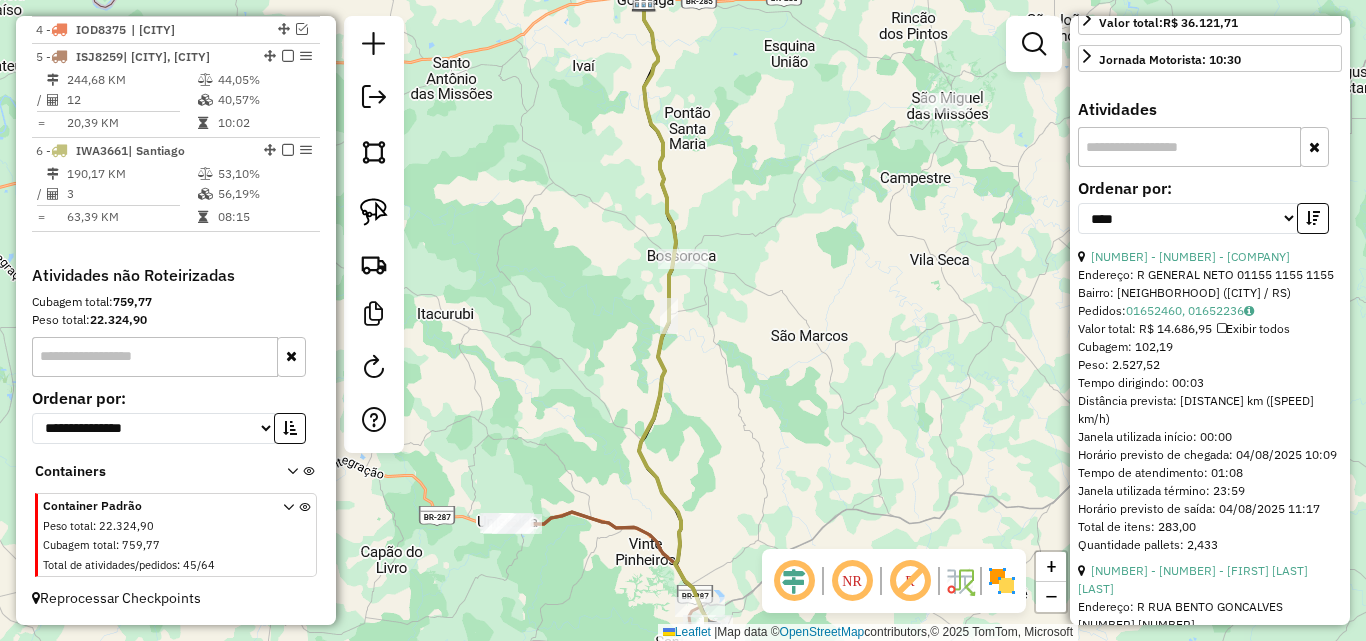scroll, scrollTop: 582, scrollLeft: 0, axis: vertical 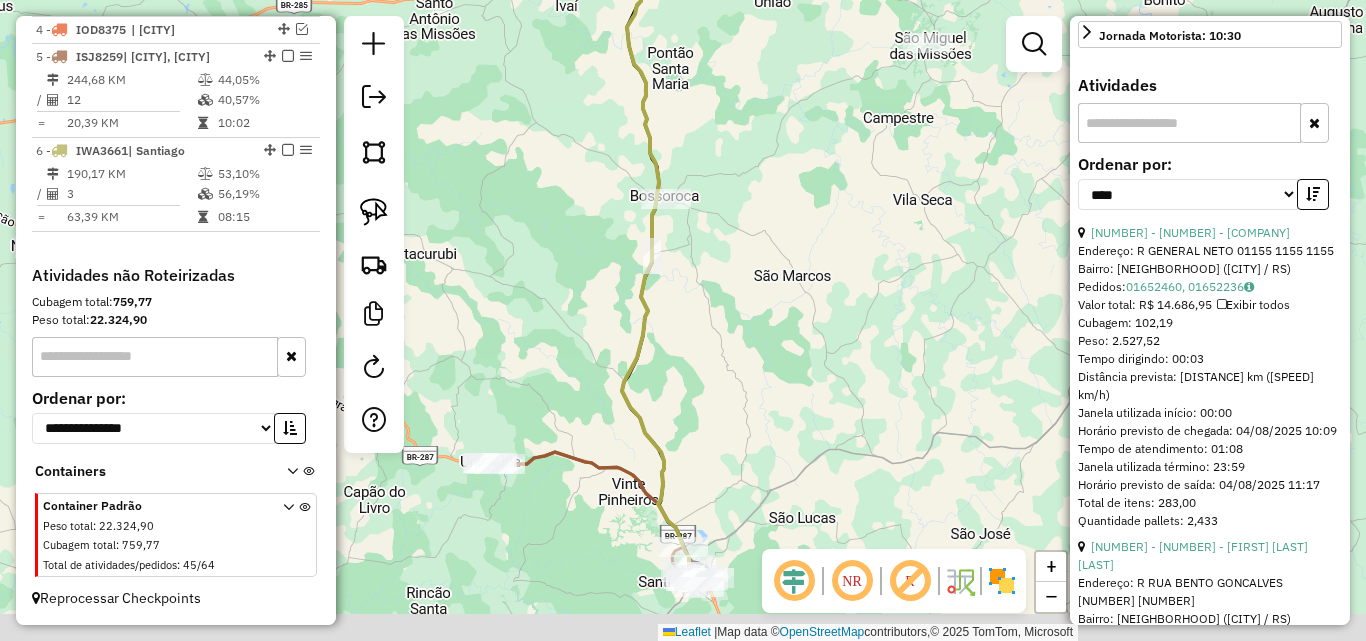 drag, startPoint x: 857, startPoint y: 356, endPoint x: 806, endPoint y: 190, distance: 173.65771 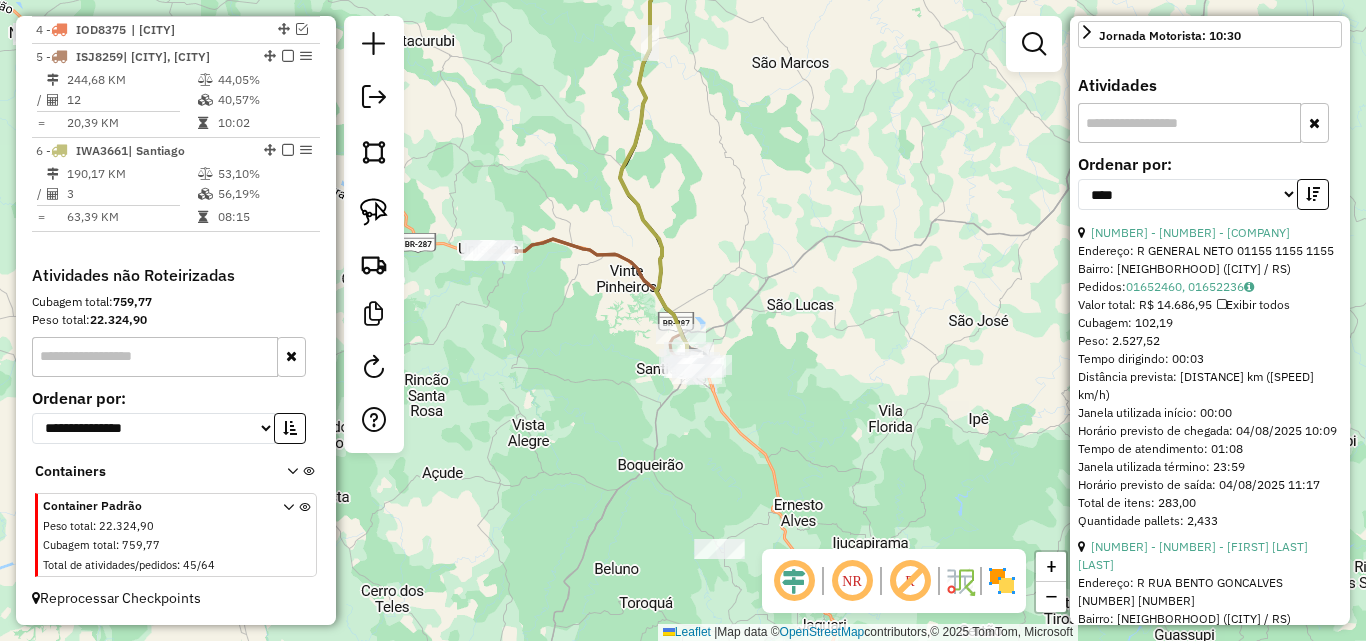 drag, startPoint x: 790, startPoint y: 235, endPoint x: 813, endPoint y: 238, distance: 23.194826 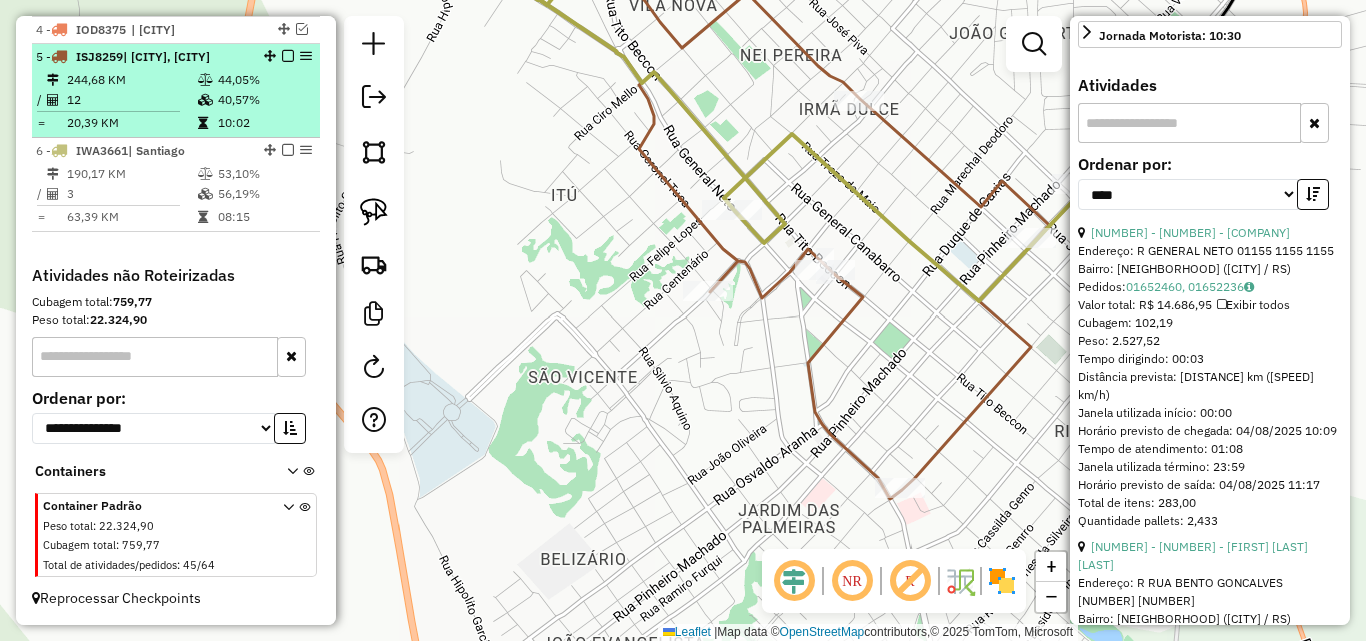 click at bounding box center (207, 80) 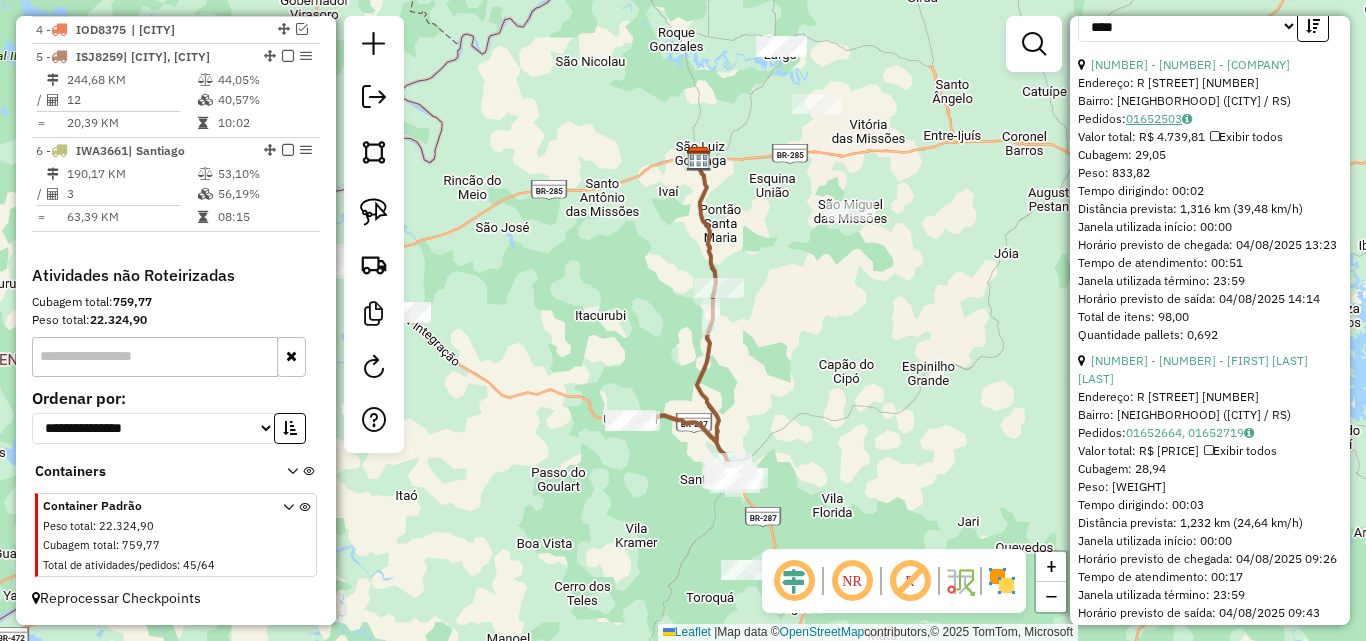 scroll, scrollTop: 782, scrollLeft: 0, axis: vertical 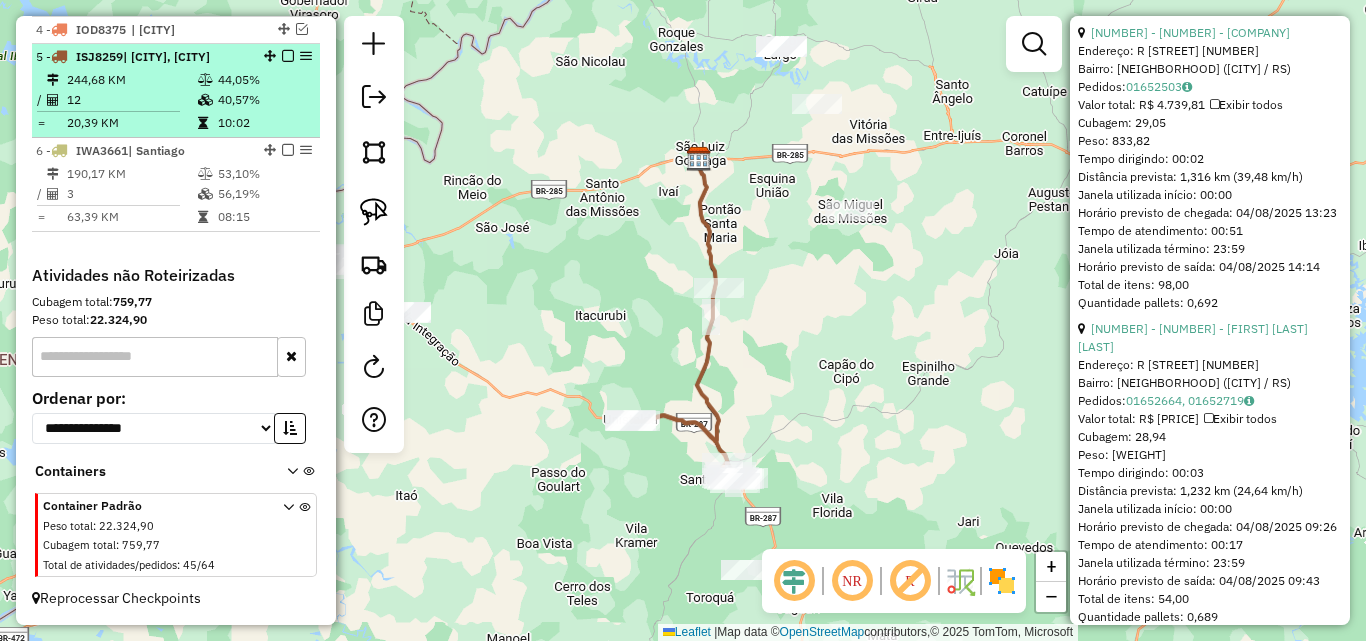 click on "12" at bounding box center [131, 100] 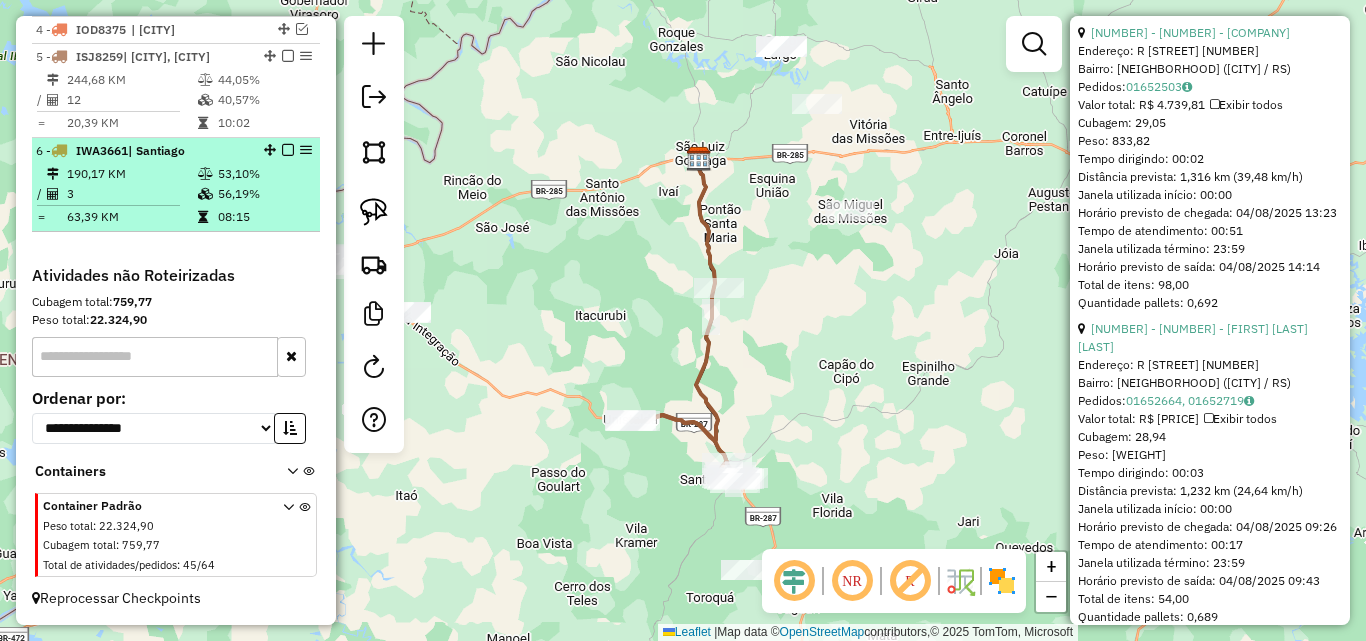 click on "190,17 KM" at bounding box center [131, 174] 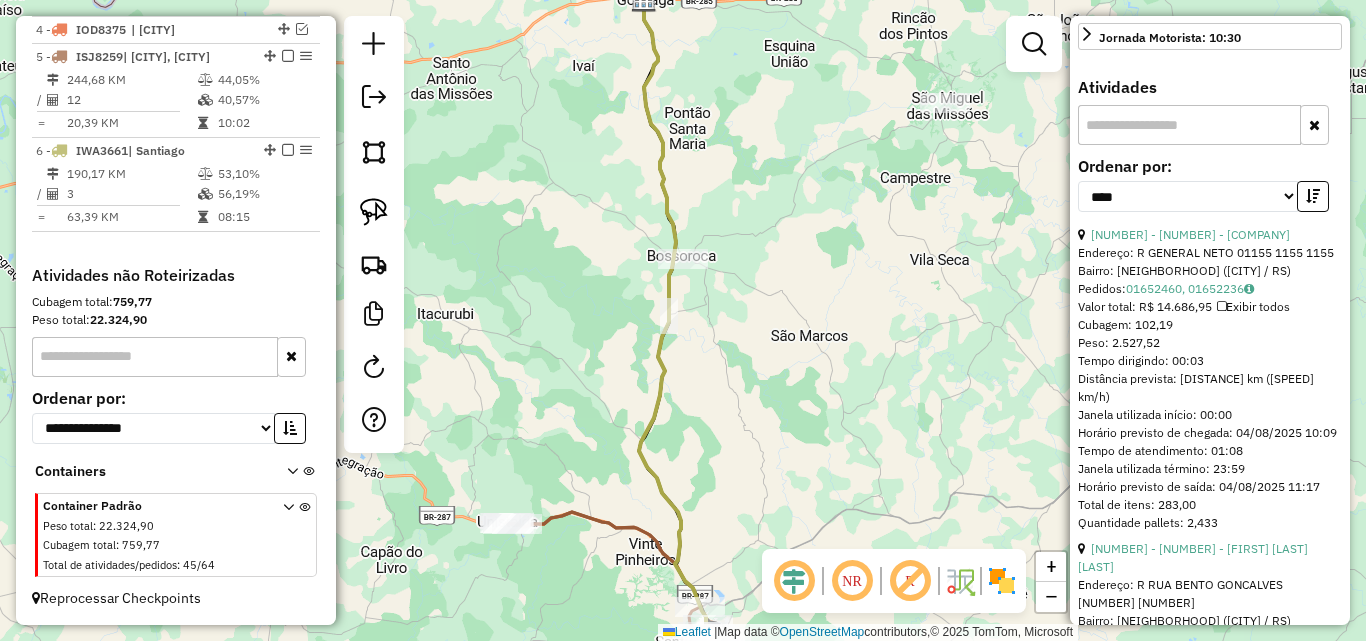 scroll, scrollTop: 482, scrollLeft: 0, axis: vertical 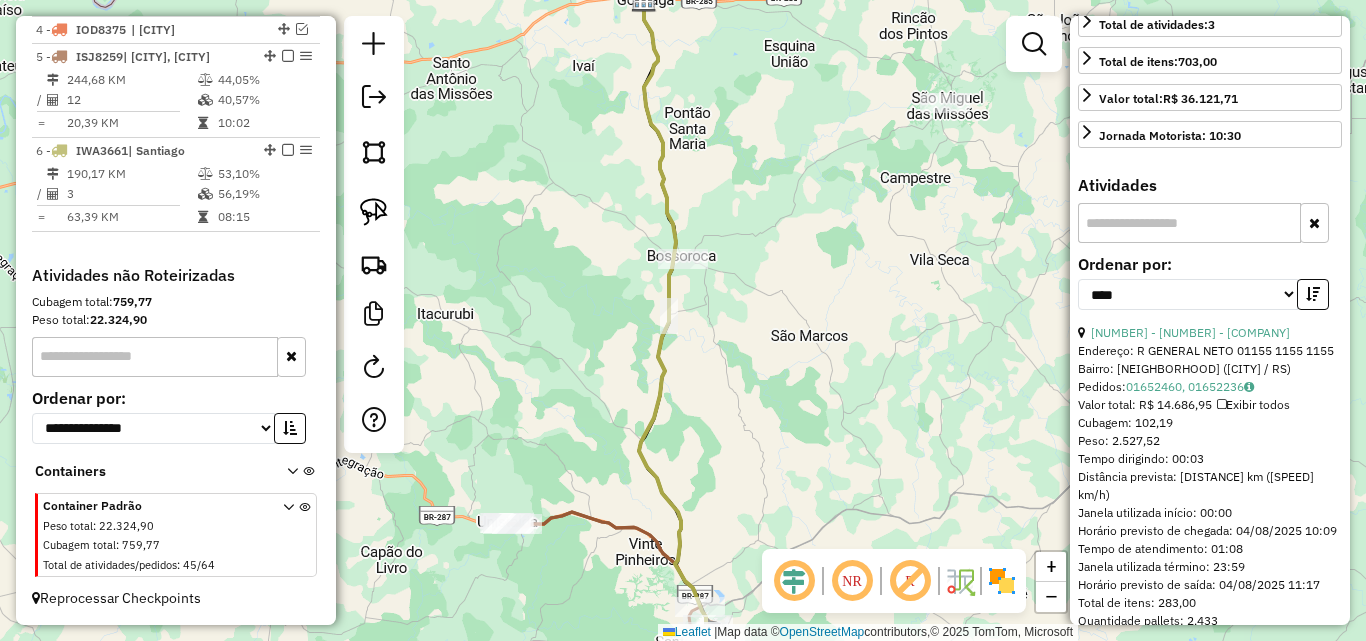 drag, startPoint x: 635, startPoint y: 439, endPoint x: 640, endPoint y: 190, distance: 249.0502 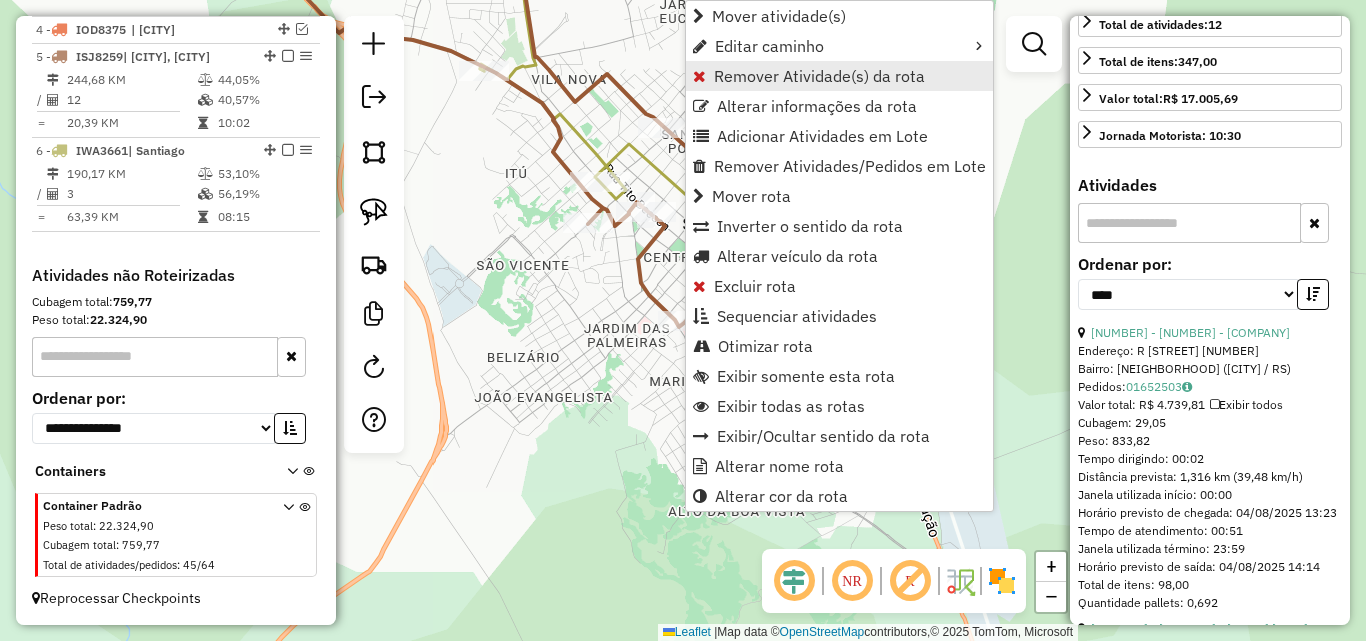 click on "Remover Atividade(s) da rota" at bounding box center (819, 76) 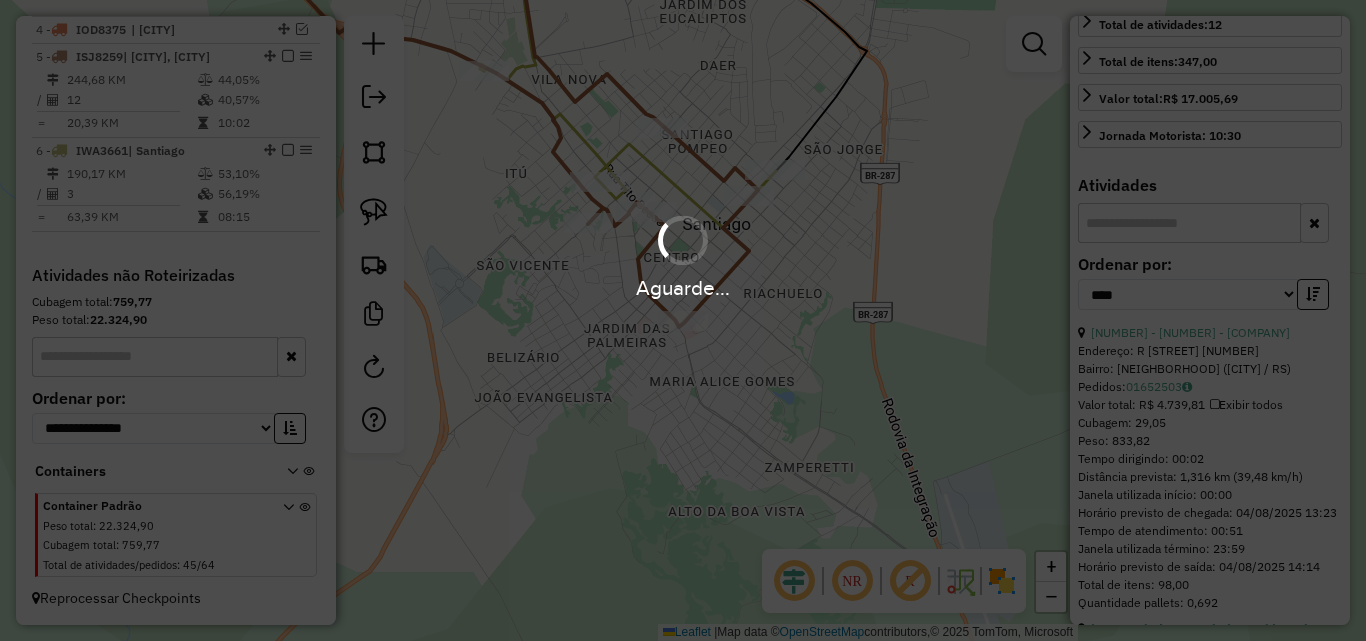scroll, scrollTop: 464, scrollLeft: 0, axis: vertical 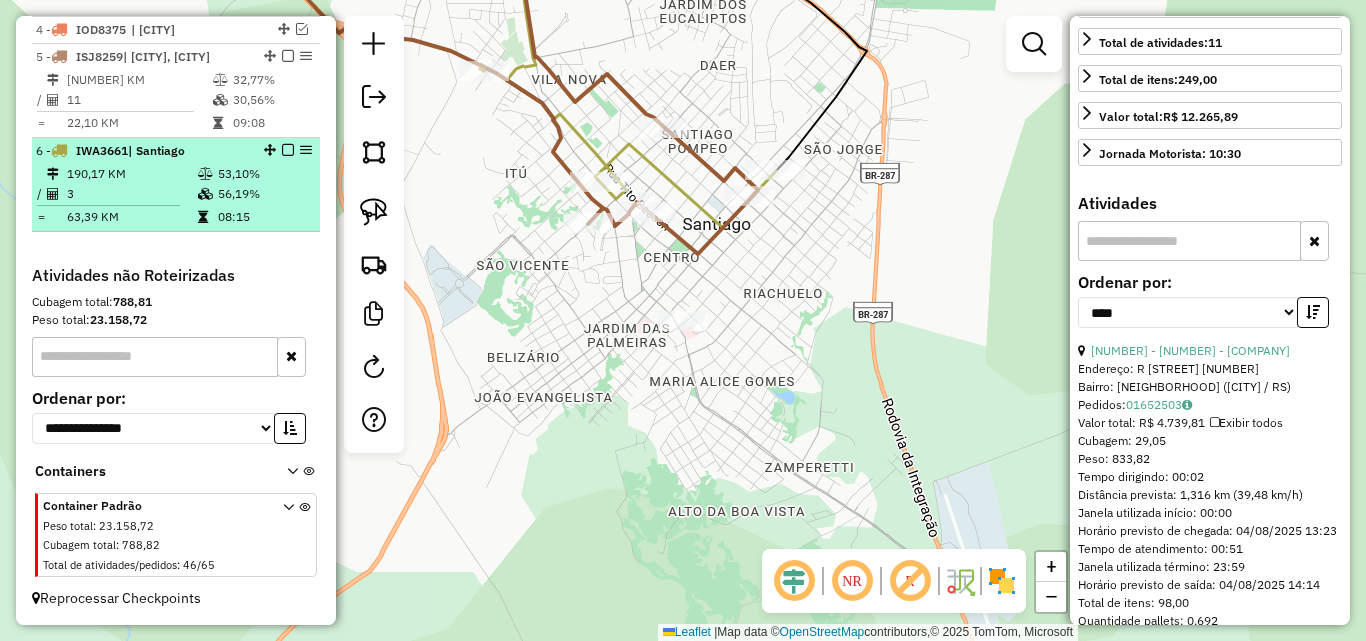 click on "3" at bounding box center [131, 194] 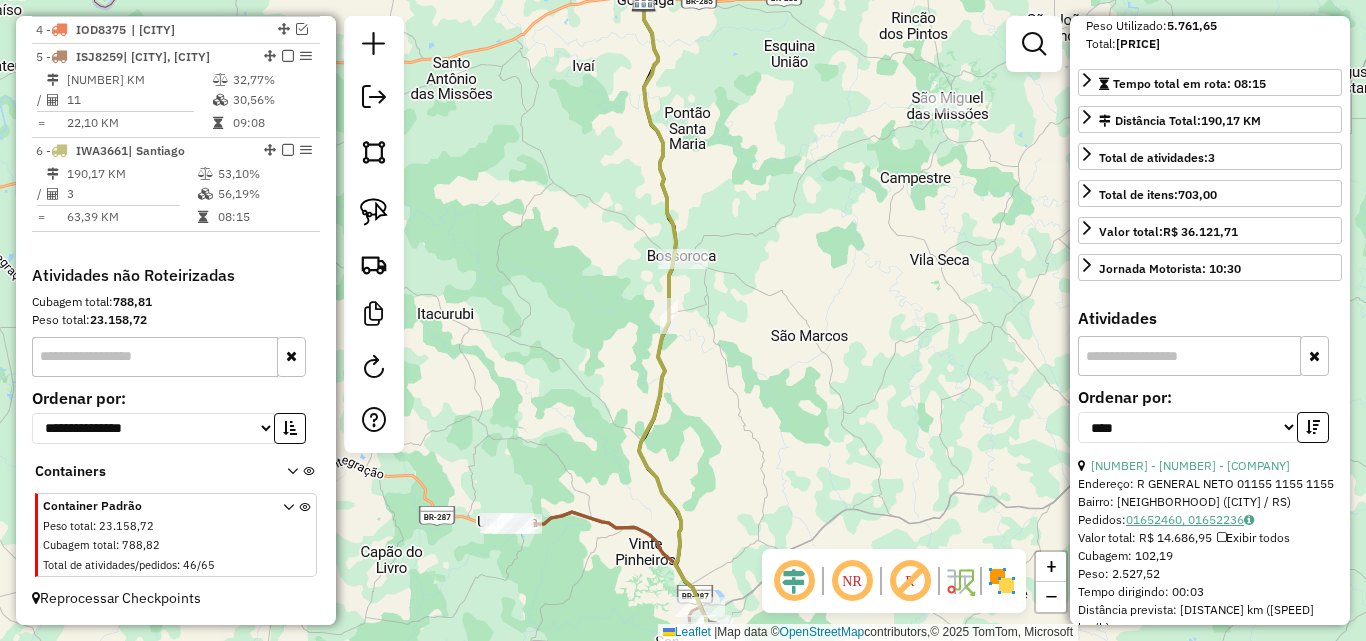 scroll, scrollTop: 182, scrollLeft: 0, axis: vertical 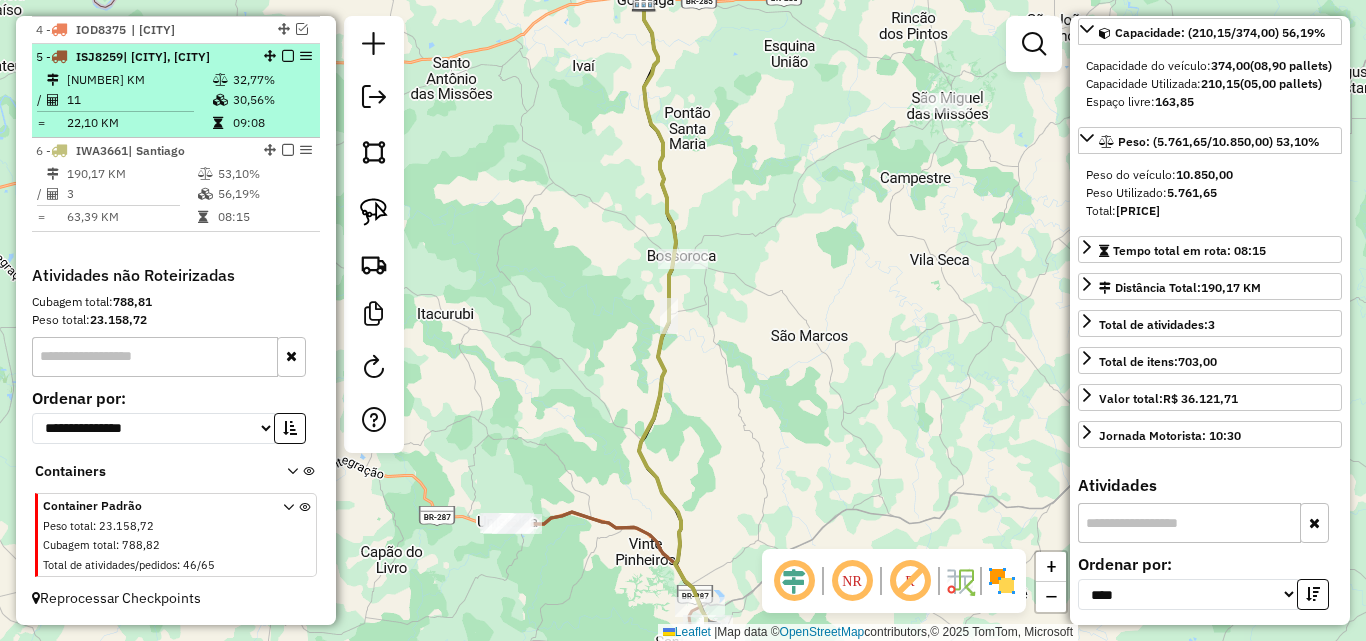 click on "[NUMBER] KM" at bounding box center (139, 80) 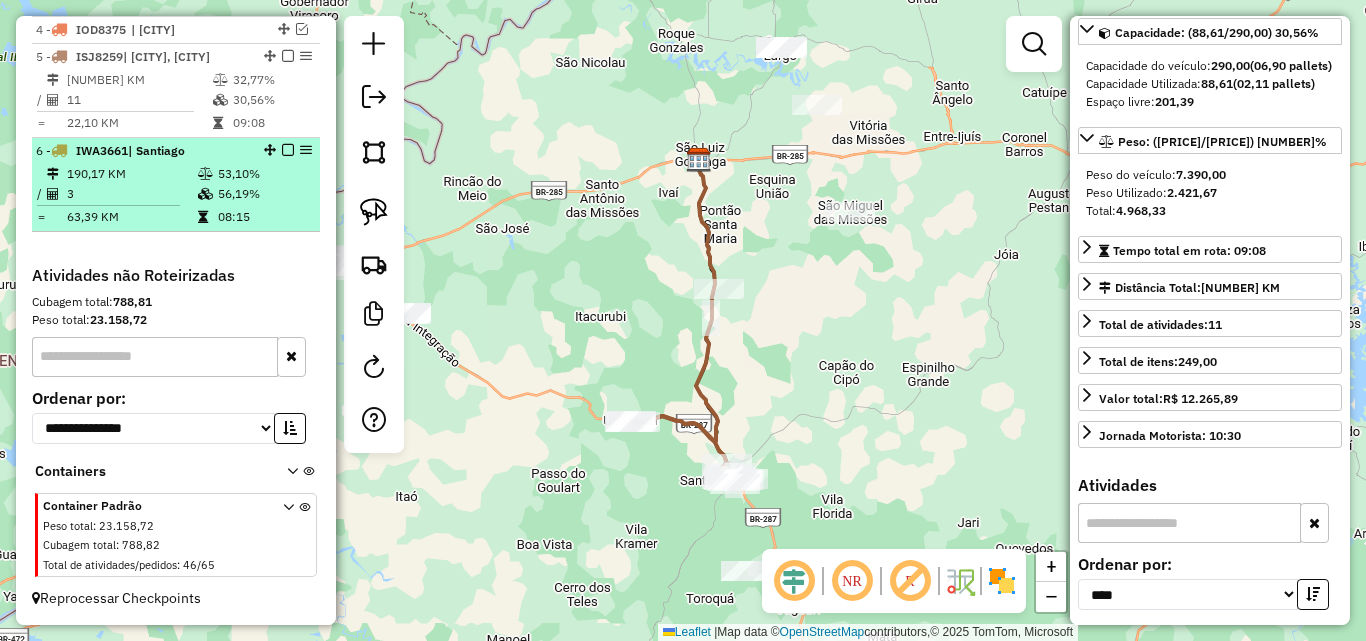 click on "190,17 KM" at bounding box center [131, 174] 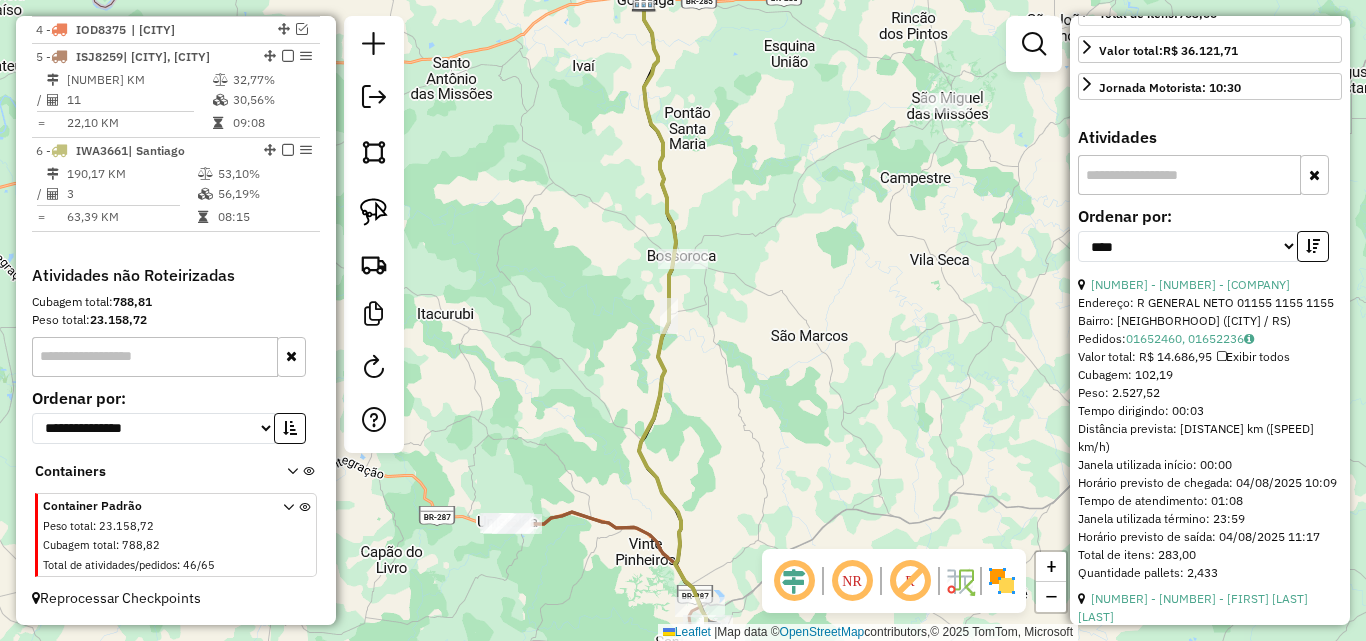 scroll, scrollTop: 582, scrollLeft: 0, axis: vertical 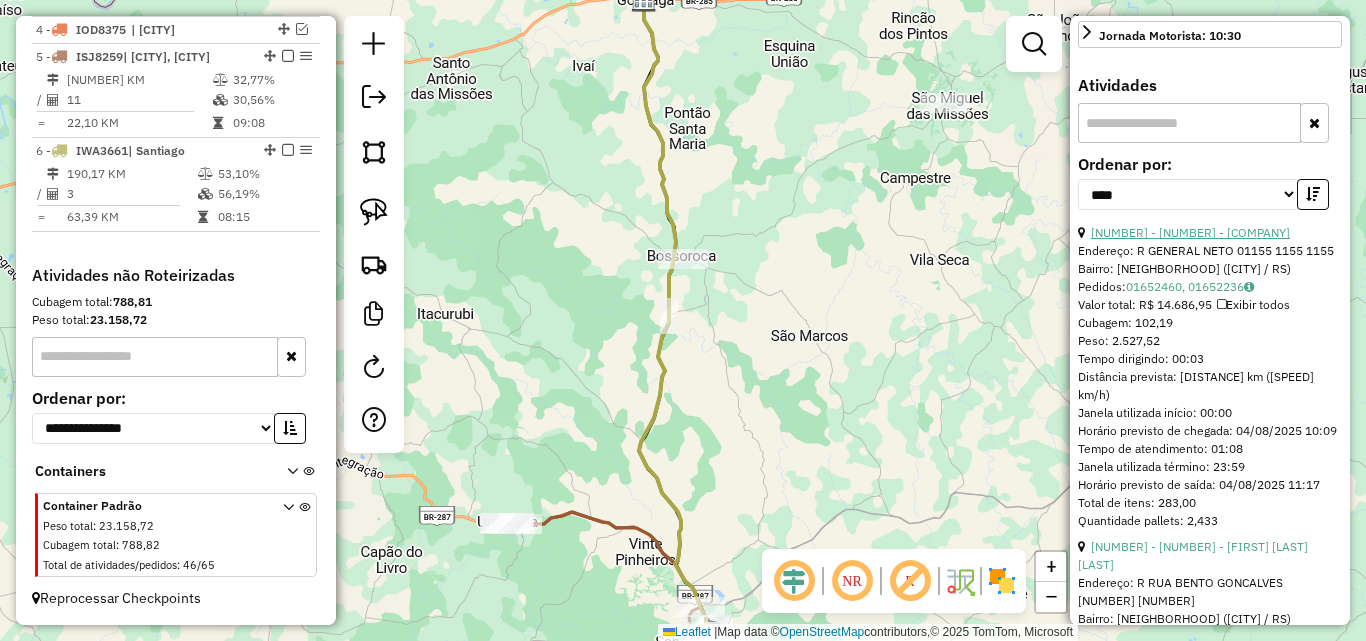 click on "2 - 21861 - MADALOZZO E MINUZZI" at bounding box center [1190, 232] 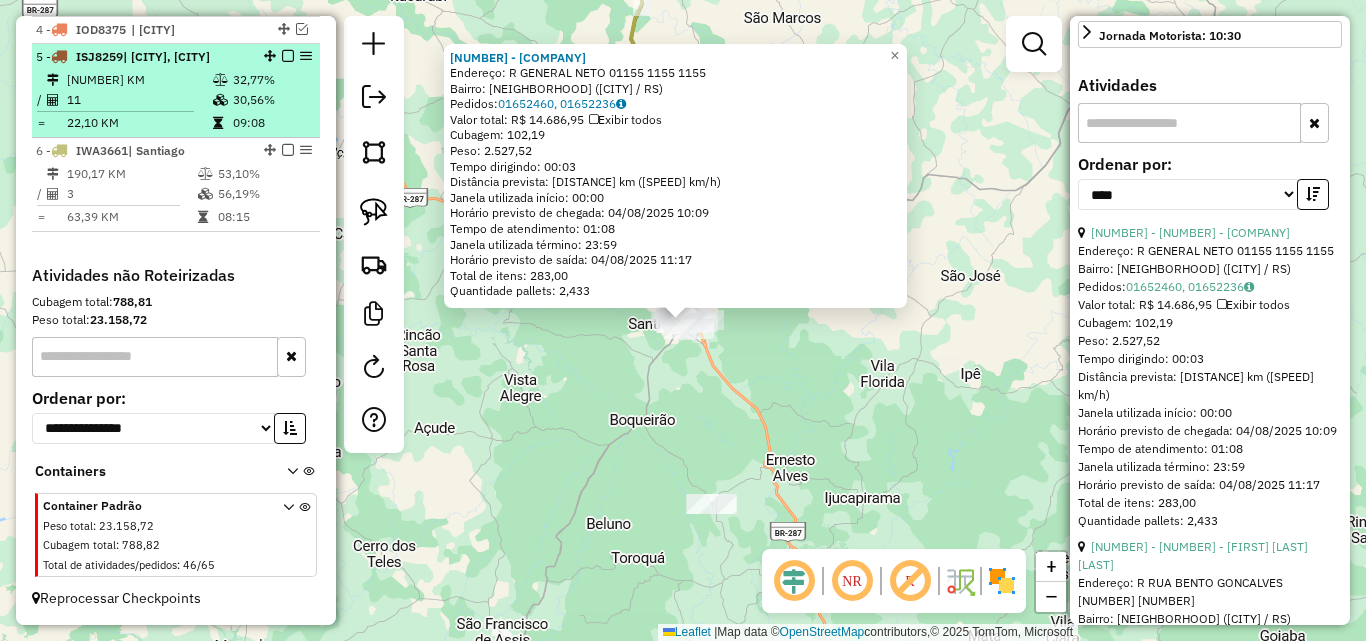 click on "5 -       ISJ8259   | Santiago, Unistalda" at bounding box center [142, 57] 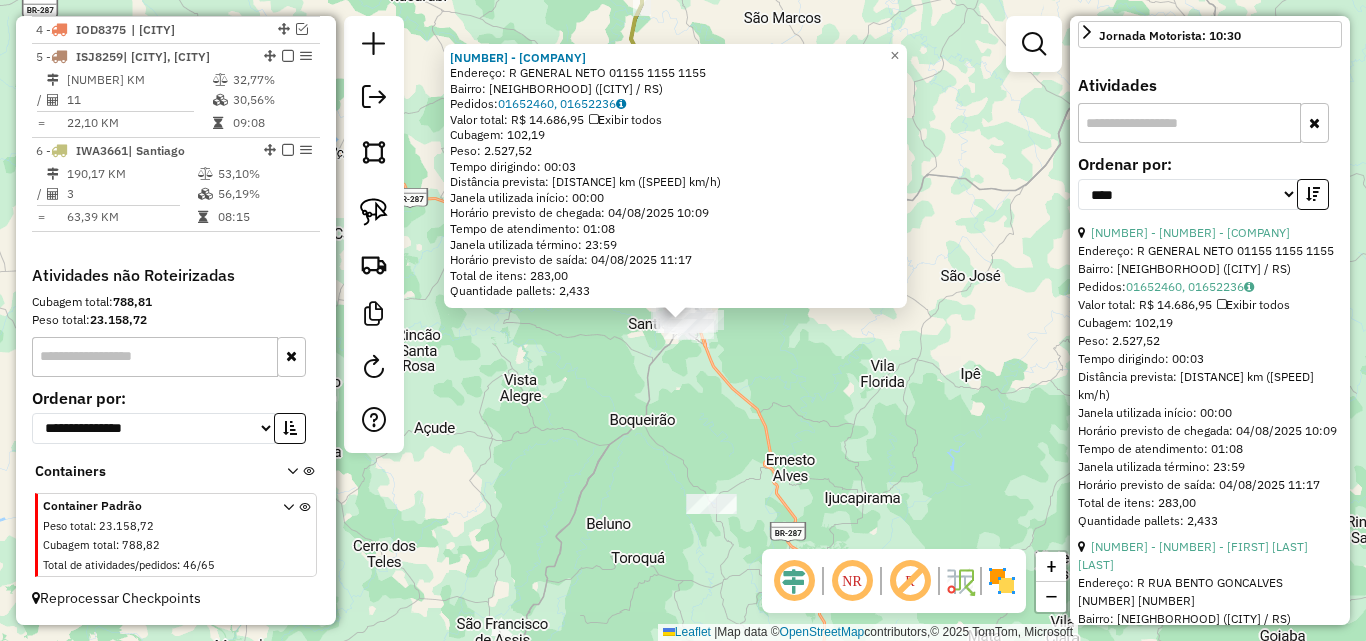 scroll, scrollTop: 564, scrollLeft: 0, axis: vertical 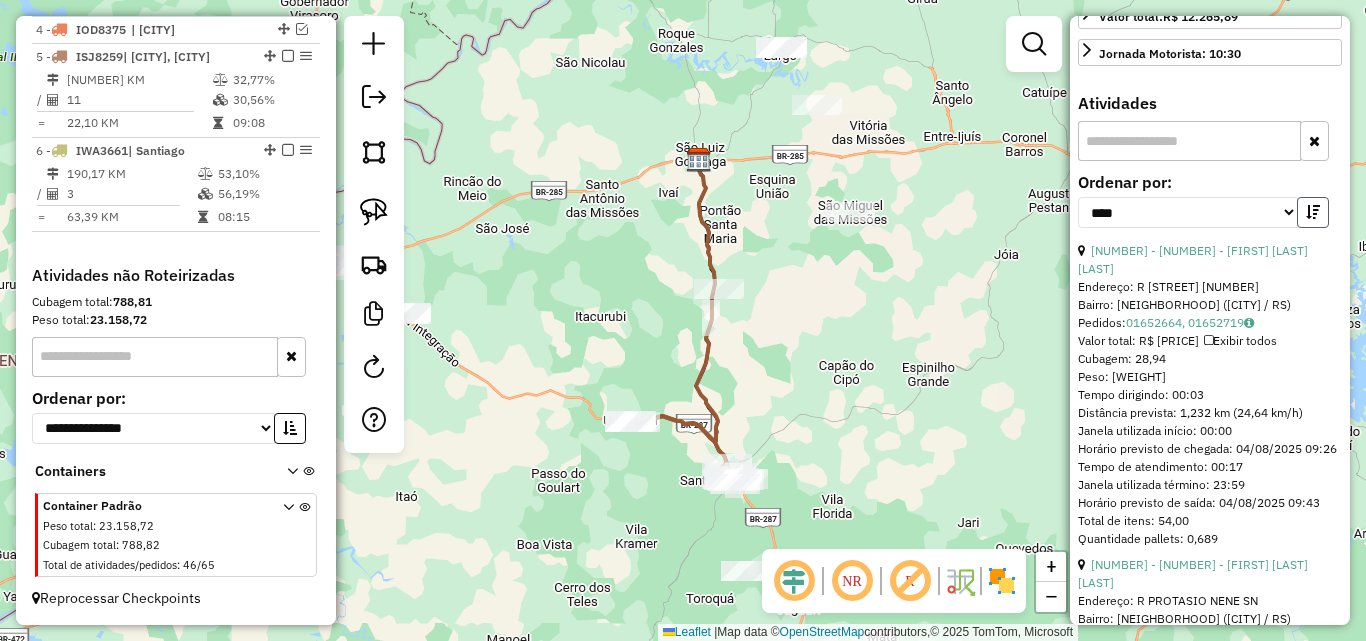click at bounding box center (1313, 212) 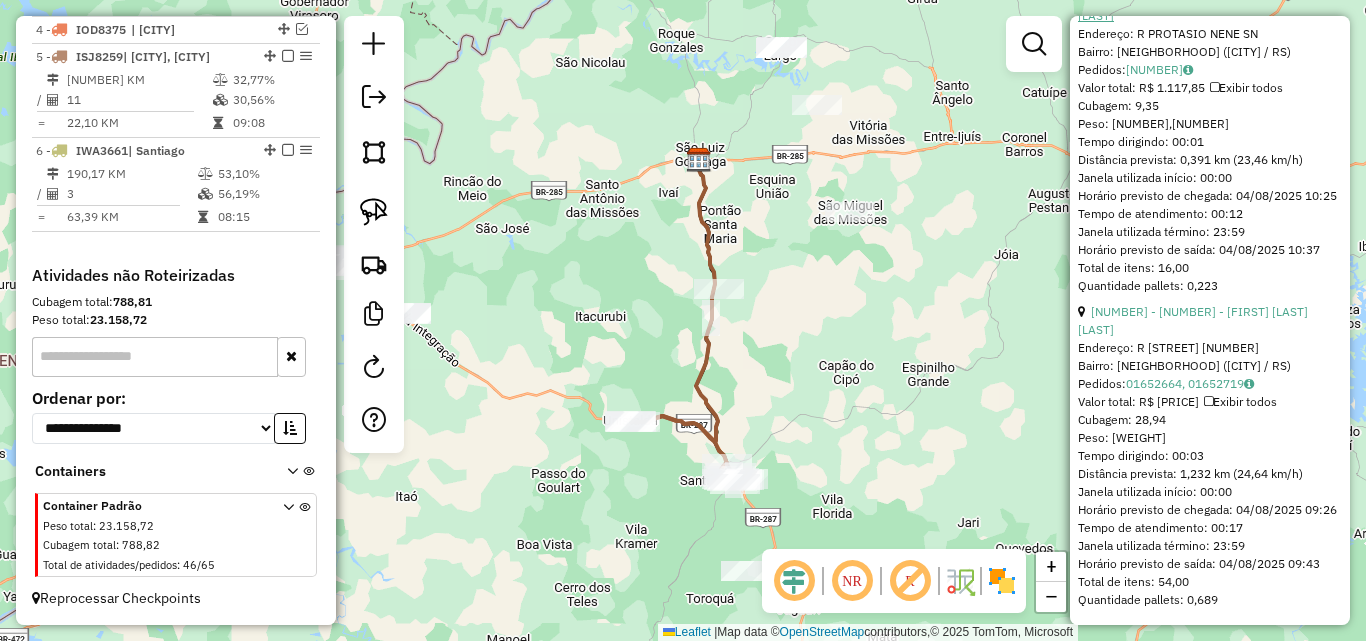 scroll, scrollTop: 3723, scrollLeft: 0, axis: vertical 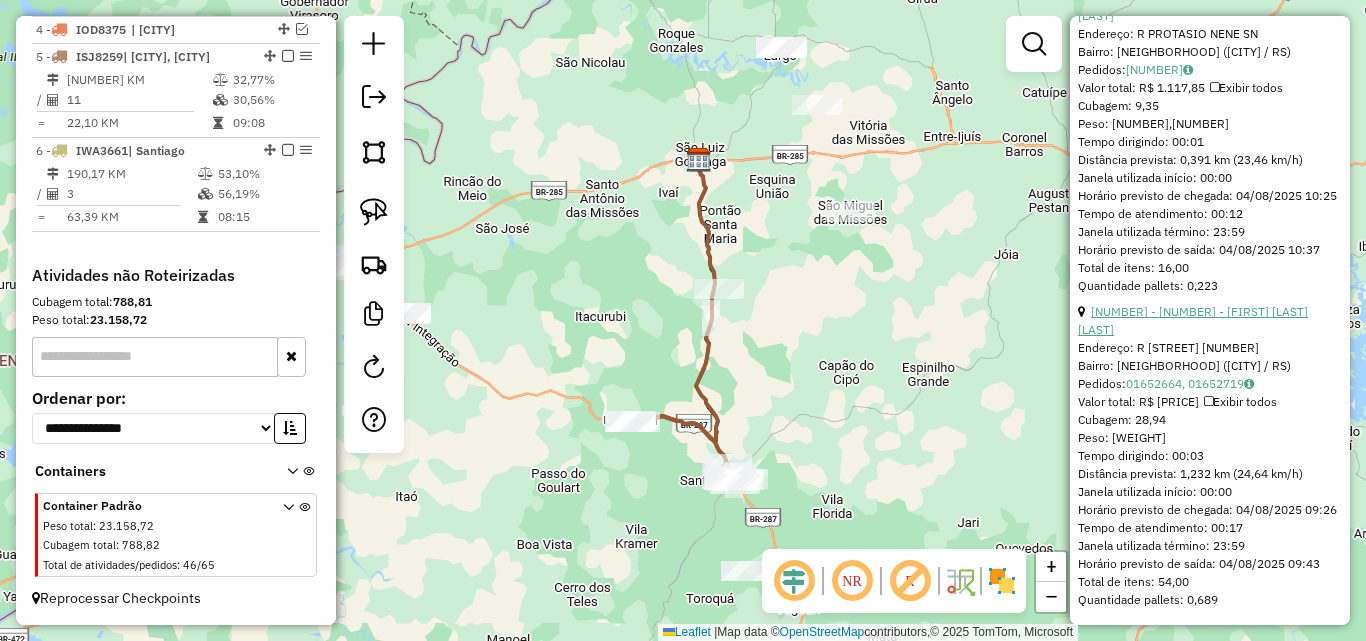 click on "2 - 10571 - ANDRIELE DA SILVA AN" at bounding box center [1193, 320] 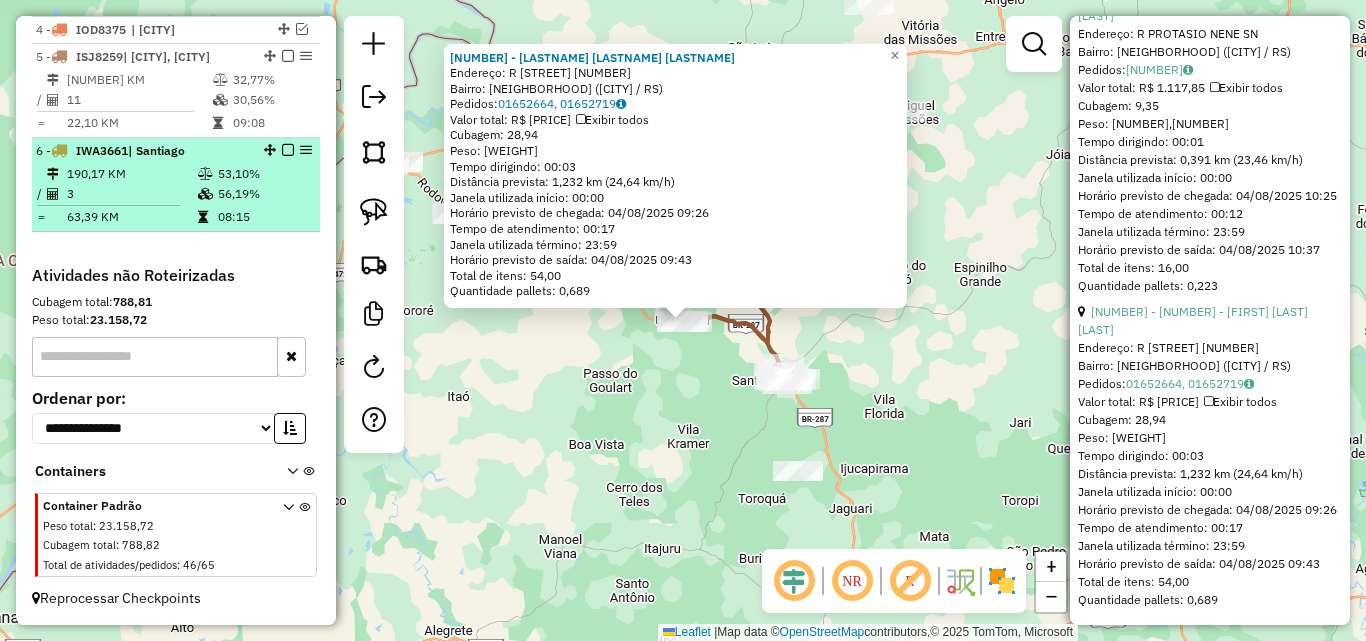 click on "190,17 KM" at bounding box center [131, 174] 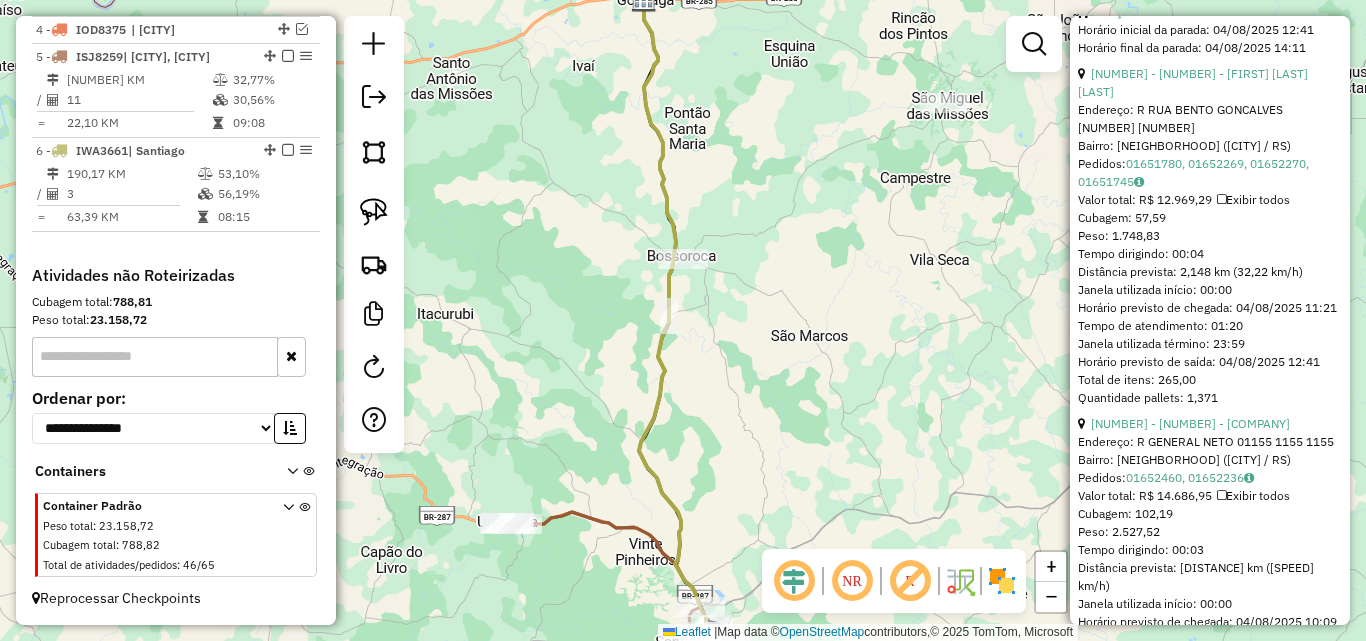 scroll, scrollTop: 1265, scrollLeft: 0, axis: vertical 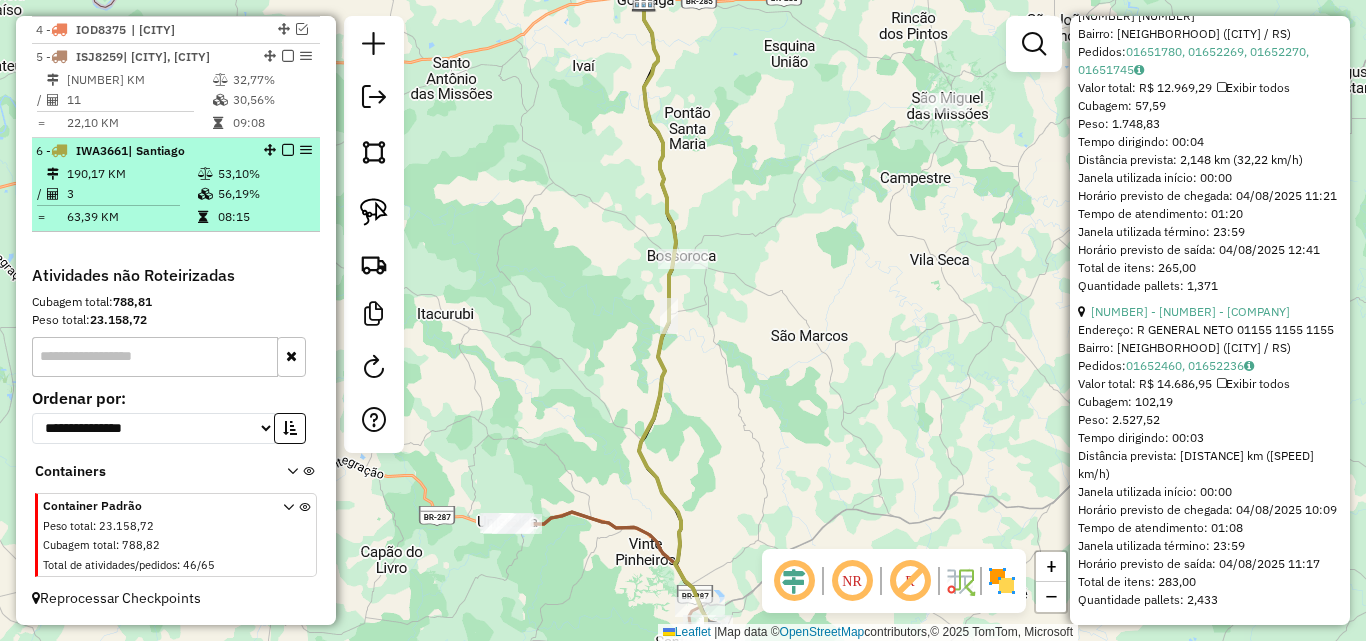 click at bounding box center (288, 150) 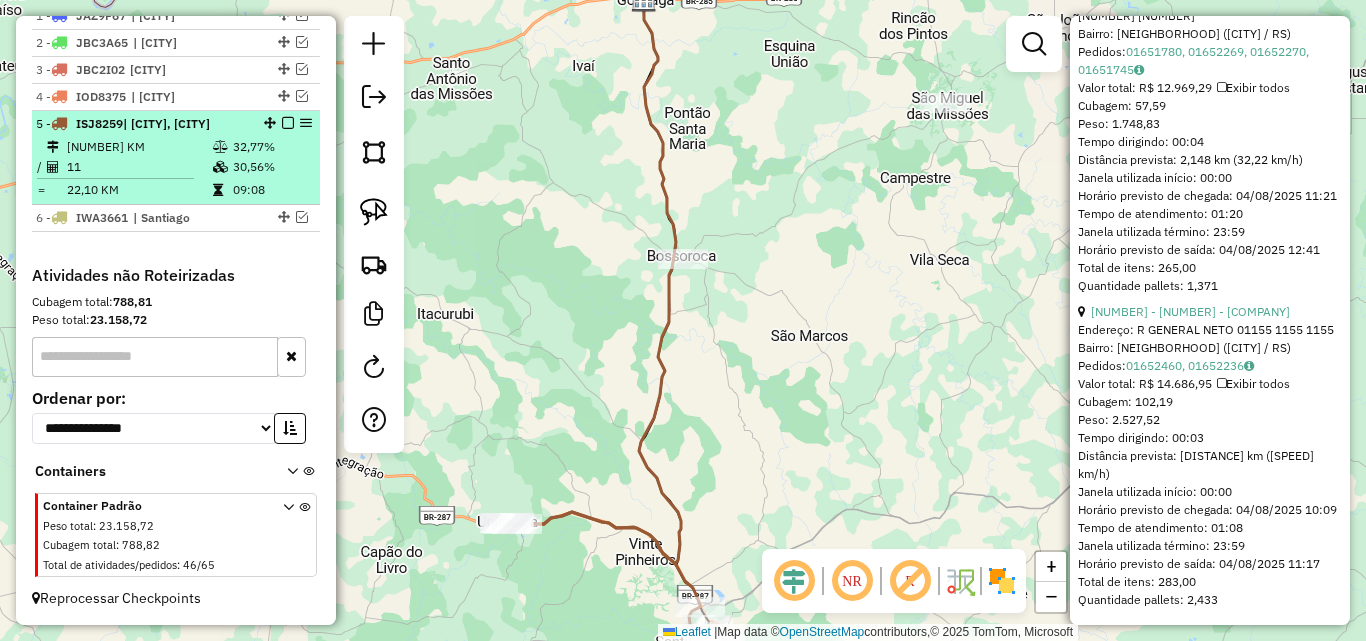 click at bounding box center [288, 123] 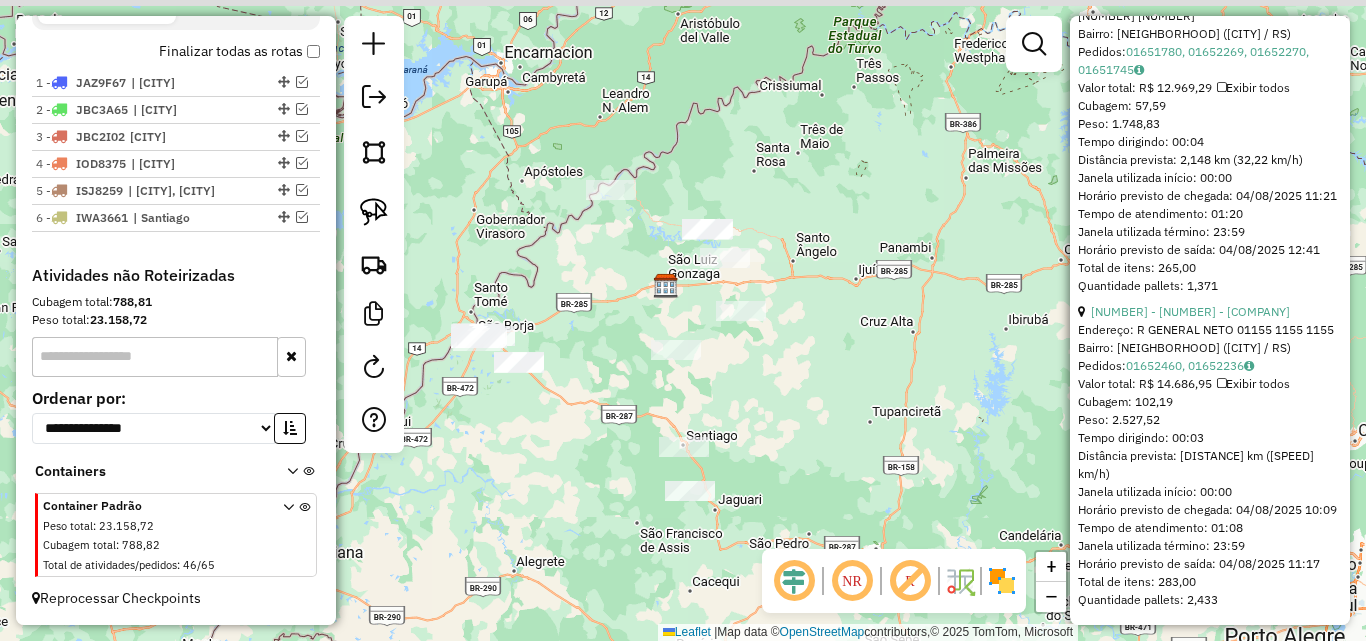 drag, startPoint x: 667, startPoint y: 369, endPoint x: 684, endPoint y: 408, distance: 42.544094 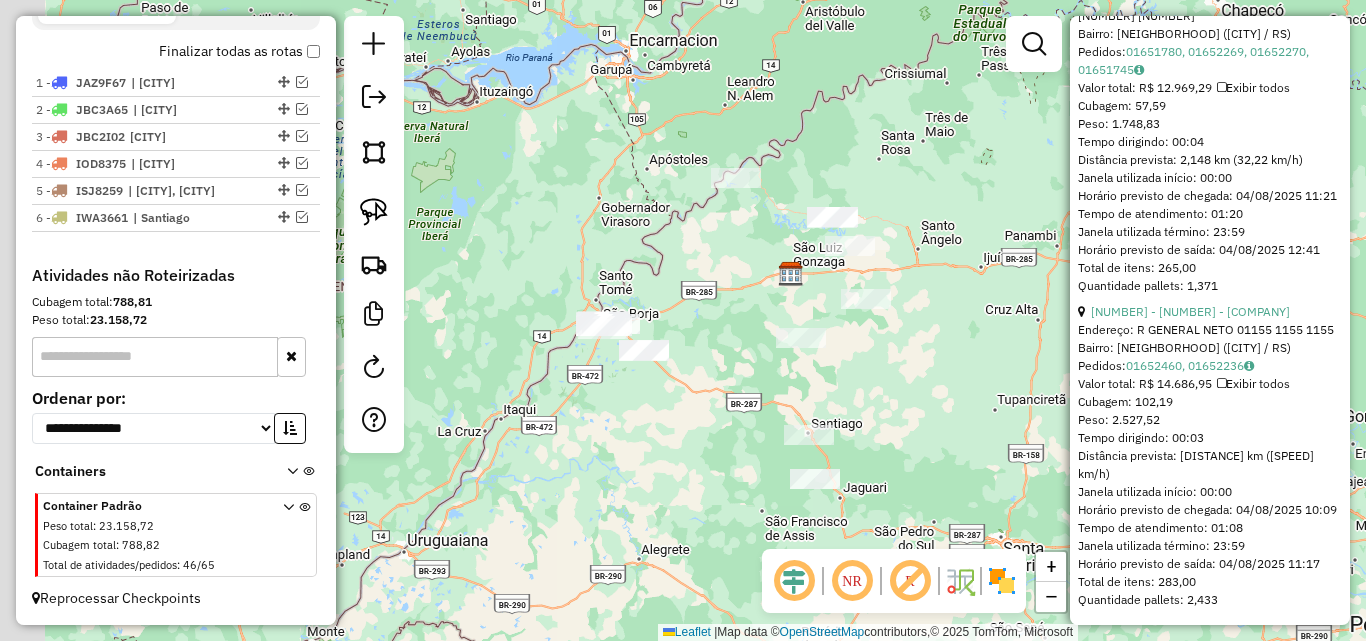 drag, startPoint x: 670, startPoint y: 363, endPoint x: 792, endPoint y: 303, distance: 135.95587 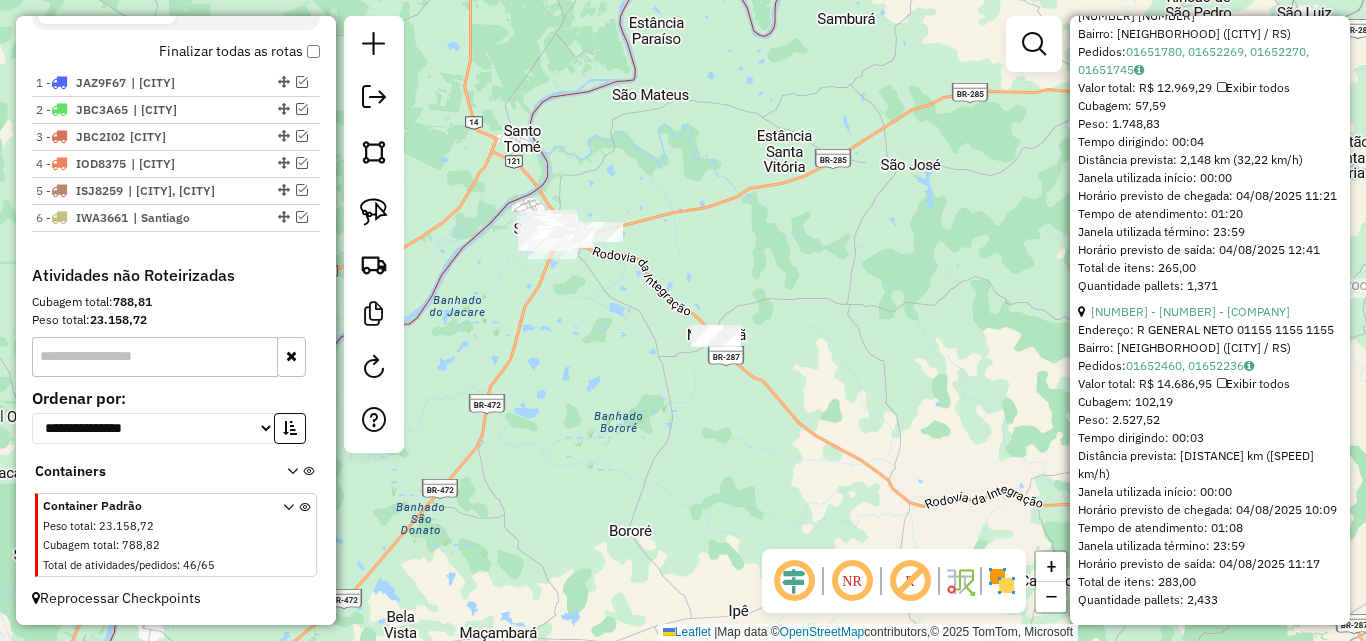 click on "Janela de atendimento Grade de atendimento Capacidade Transportadoras Veículos Cliente Pedidos  Rotas Selecione os dias de semana para filtrar as janelas de atendimento  Seg   Ter   Qua   Qui   Sex   Sáb   Dom  Informe o período da janela de atendimento: De: Até:  Filtrar exatamente a janela do cliente  Considerar janela de atendimento padrão  Selecione os dias de semana para filtrar as grades de atendimento  Seg   Ter   Qua   Qui   Sex   Sáb   Dom   Considerar clientes sem dia de atendimento cadastrado  Clientes fora do dia de atendimento selecionado Filtrar as atividades entre os valores definidos abaixo:  Peso mínimo:   Peso máximo:   Cubagem mínima:   Cubagem máxima:   De:   Até:  Filtrar as atividades entre o tempo de atendimento definido abaixo:  De:   Até:   Considerar capacidade total dos clientes não roteirizados Transportadora: Selecione um ou mais itens Tipo de veículo: Selecione um ou mais itens Veículo: Selecione um ou mais itens Motorista: Selecione um ou mais itens Nome: Rótulo:" 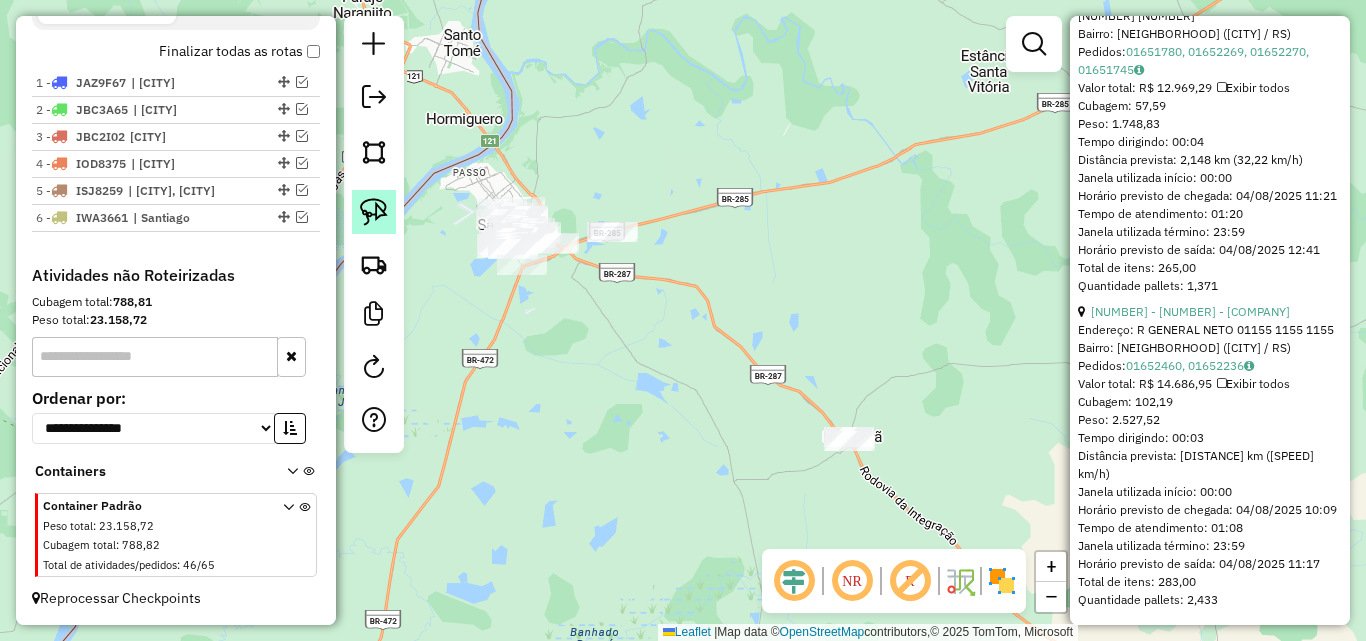 click 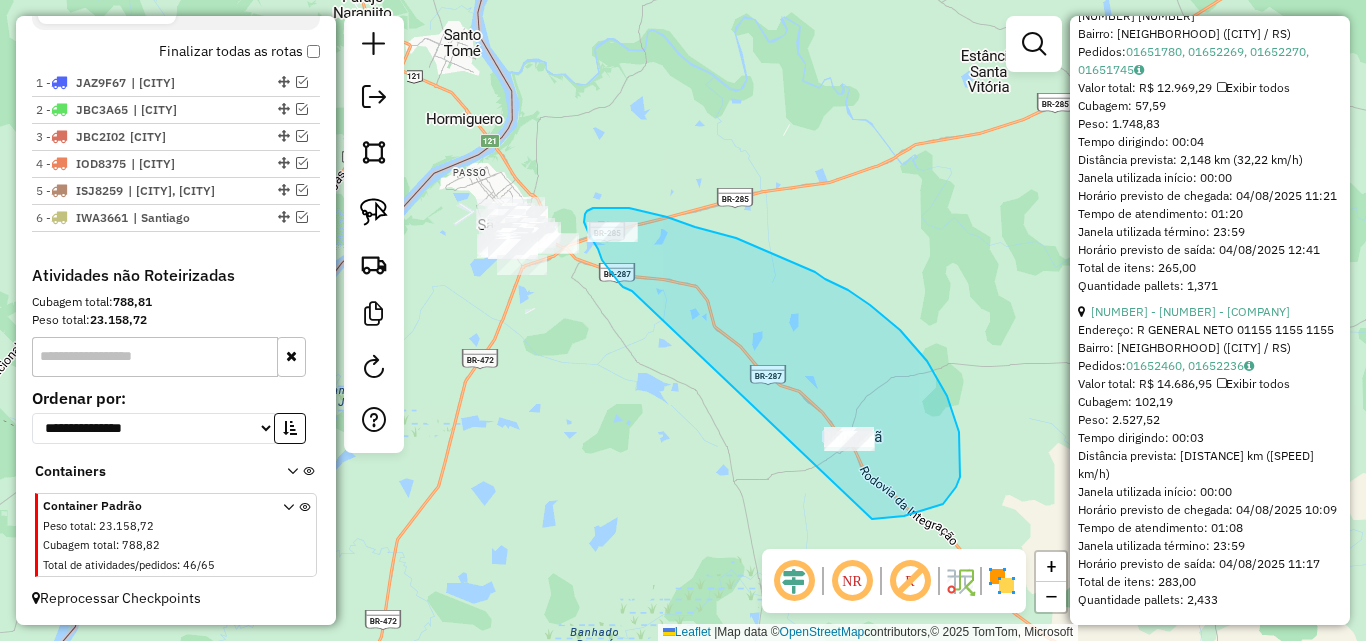 drag, startPoint x: 620, startPoint y: 284, endPoint x: 854, endPoint y: 519, distance: 331.63382 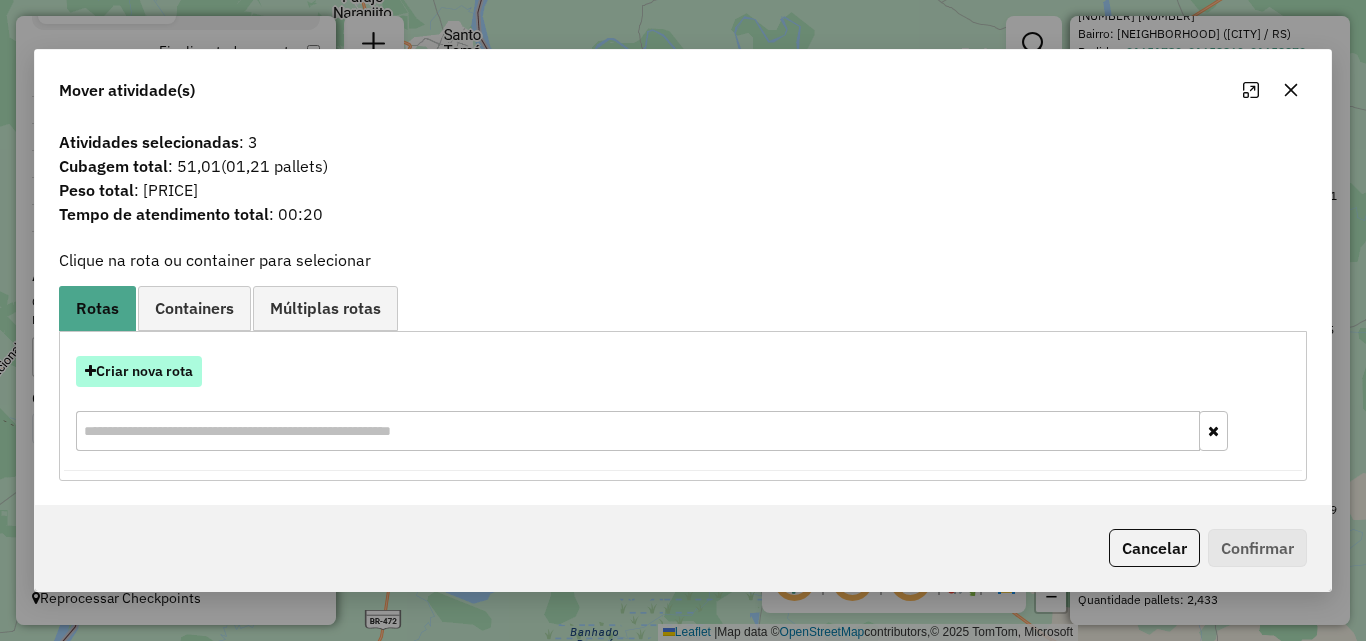 click on "Criar nova rota" at bounding box center (139, 371) 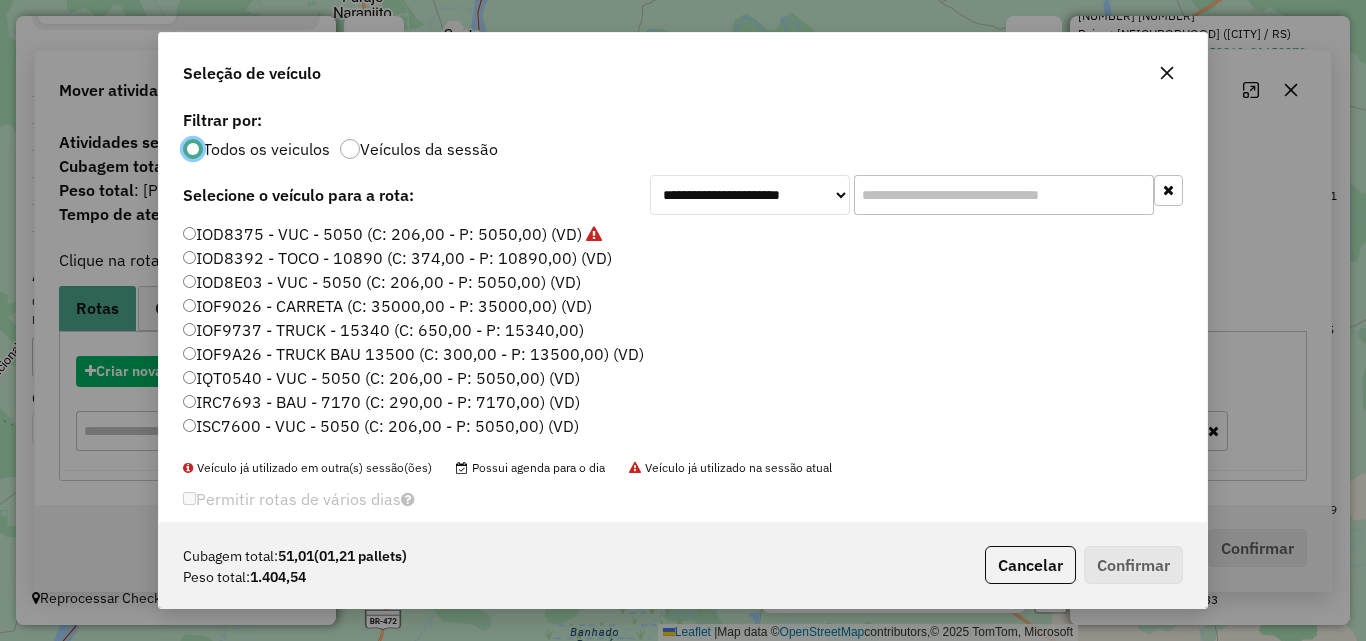 scroll, scrollTop: 11, scrollLeft: 6, axis: both 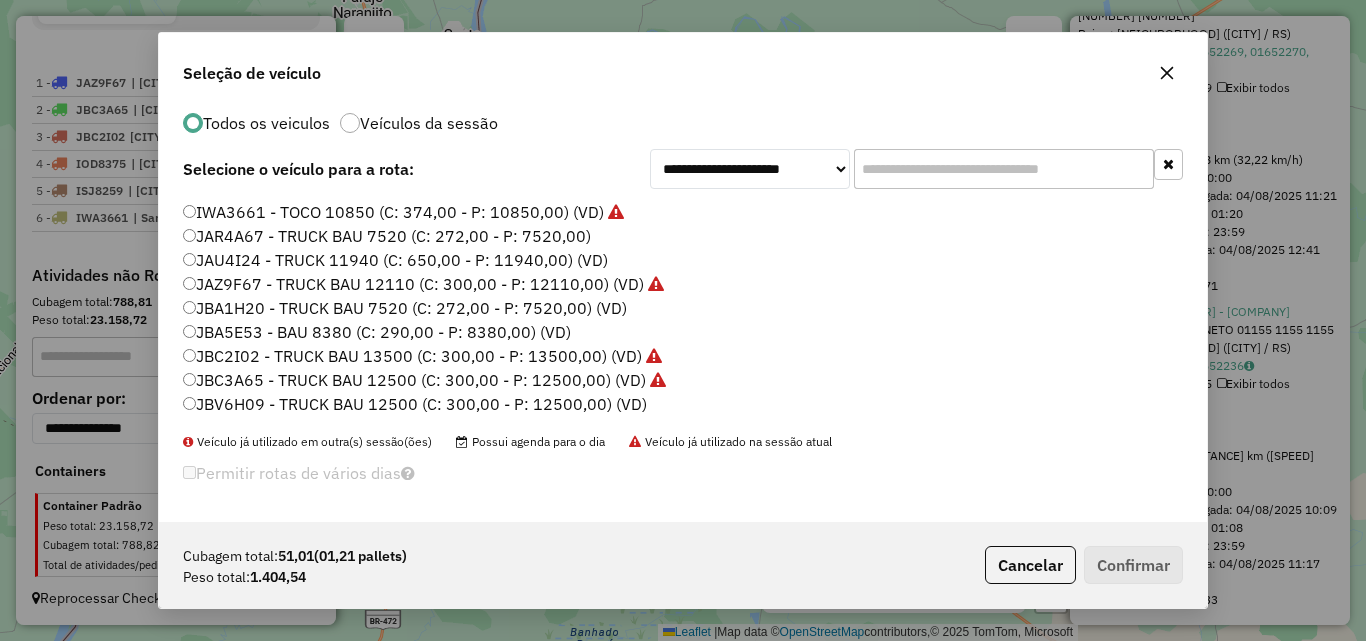 click on "JBA1H20 - TRUCK BAU 7520 (C: 272,00 - P: 7520,00) (VD)" 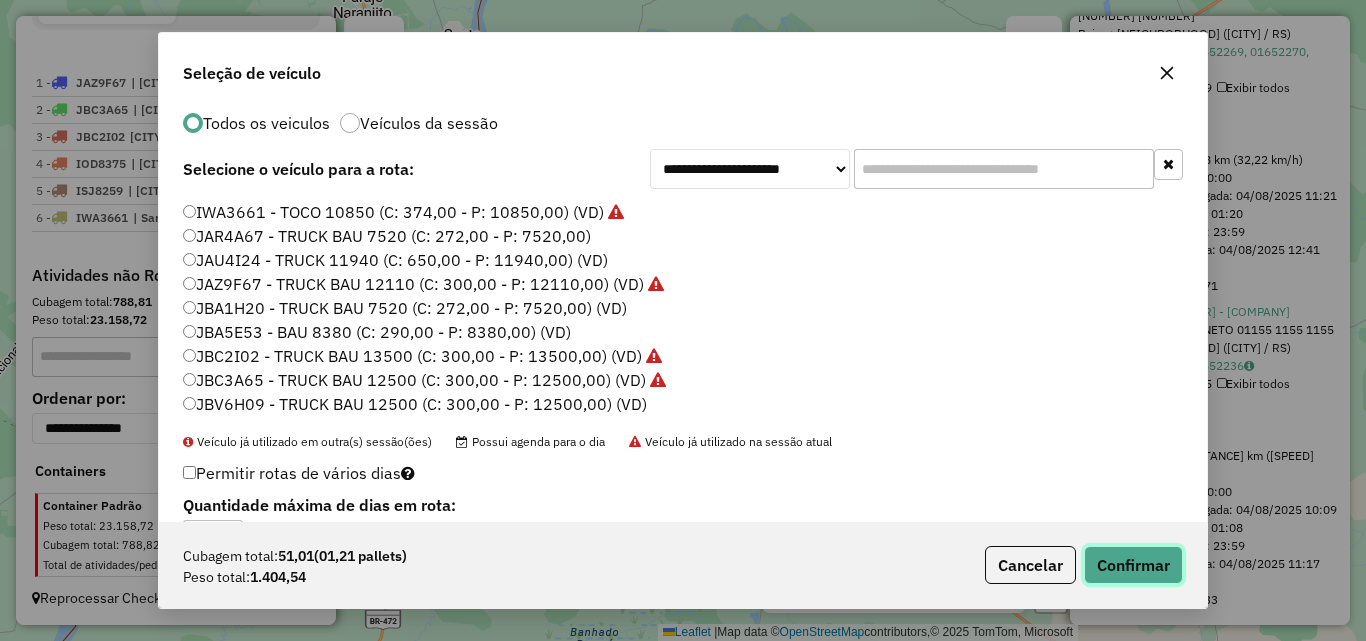 click on "Confirmar" 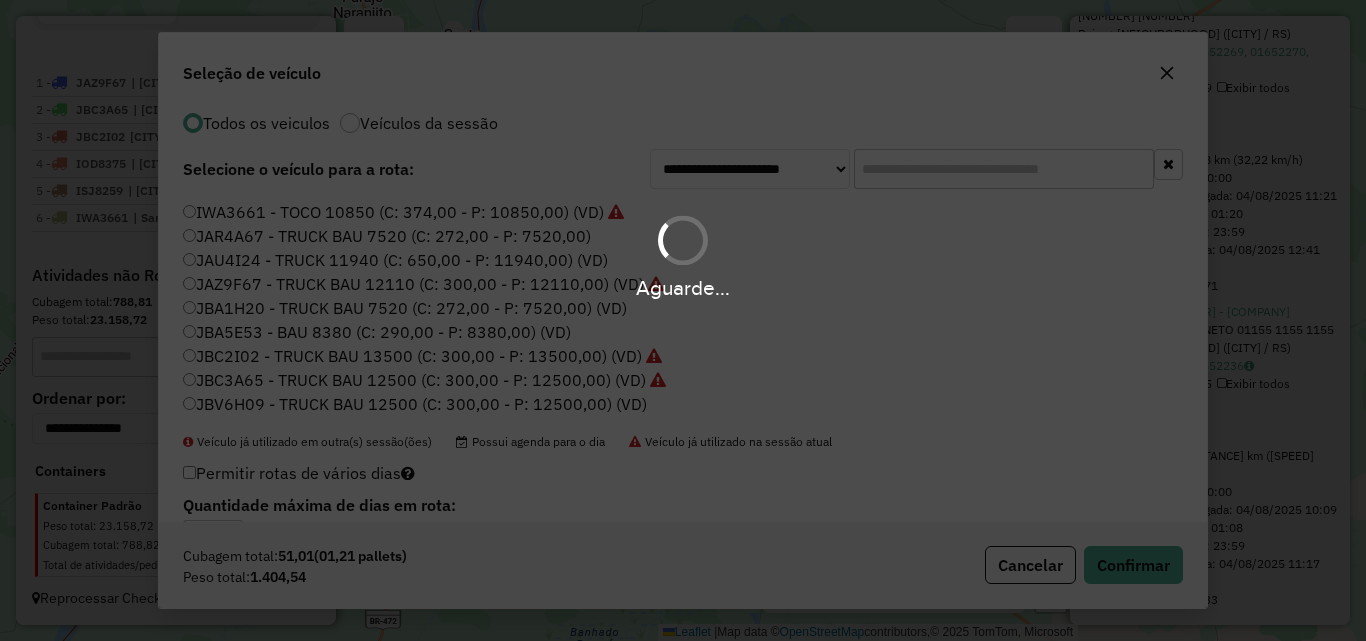 scroll, scrollTop: 790, scrollLeft: 0, axis: vertical 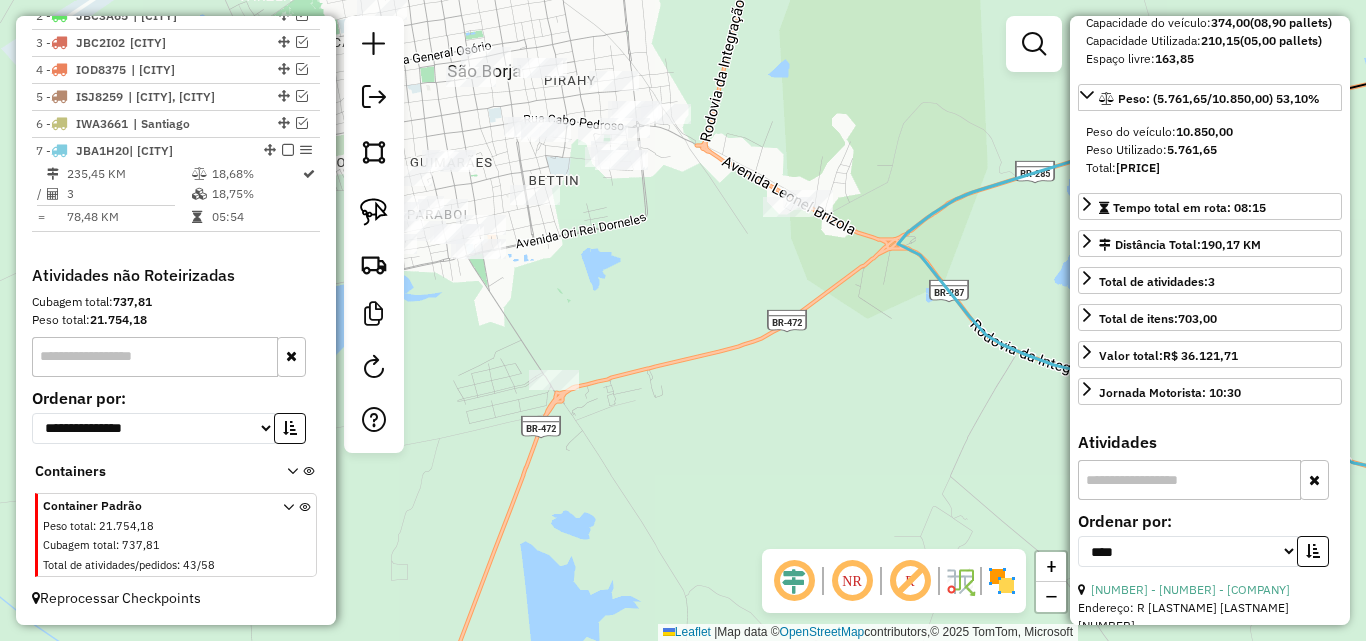 click on "Janela de atendimento Grade de atendimento Capacidade Transportadoras Veículos Cliente Pedidos  Rotas Selecione os dias de semana para filtrar as janelas de atendimento  Seg   Ter   Qua   Qui   Sex   Sáb   Dom  Informe o período da janela de atendimento: De: Até:  Filtrar exatamente a janela do cliente  Considerar janela de atendimento padrão  Selecione os dias de semana para filtrar as grades de atendimento  Seg   Ter   Qua   Qui   Sex   Sáb   Dom   Considerar clientes sem dia de atendimento cadastrado  Clientes fora do dia de atendimento selecionado Filtrar as atividades entre os valores definidos abaixo:  Peso mínimo:   Peso máximo:   Cubagem mínima:   Cubagem máxima:   De:   Até:  Filtrar as atividades entre o tempo de atendimento definido abaixo:  De:   Até:   Considerar capacidade total dos clientes não roteirizados Transportadora: Selecione um ou mais itens Tipo de veículo: Selecione um ou mais itens Veículo: Selecione um ou mais itens Motorista: Selecione um ou mais itens Nome: Rótulo:" 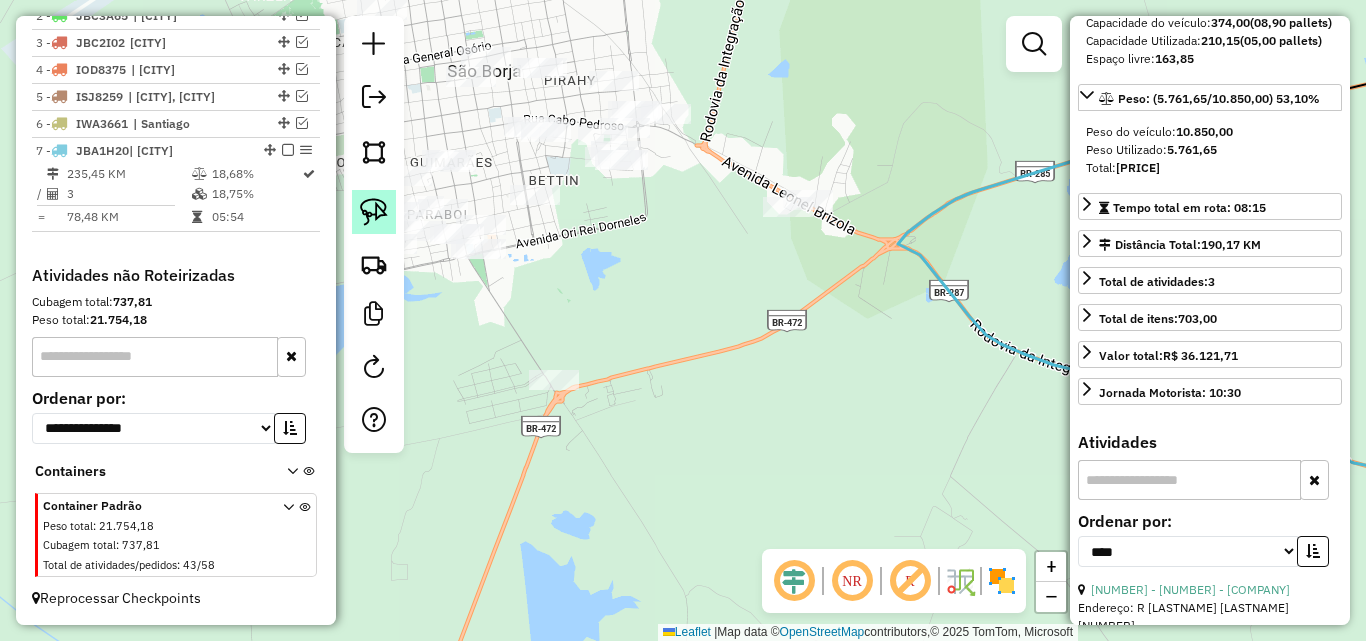 click 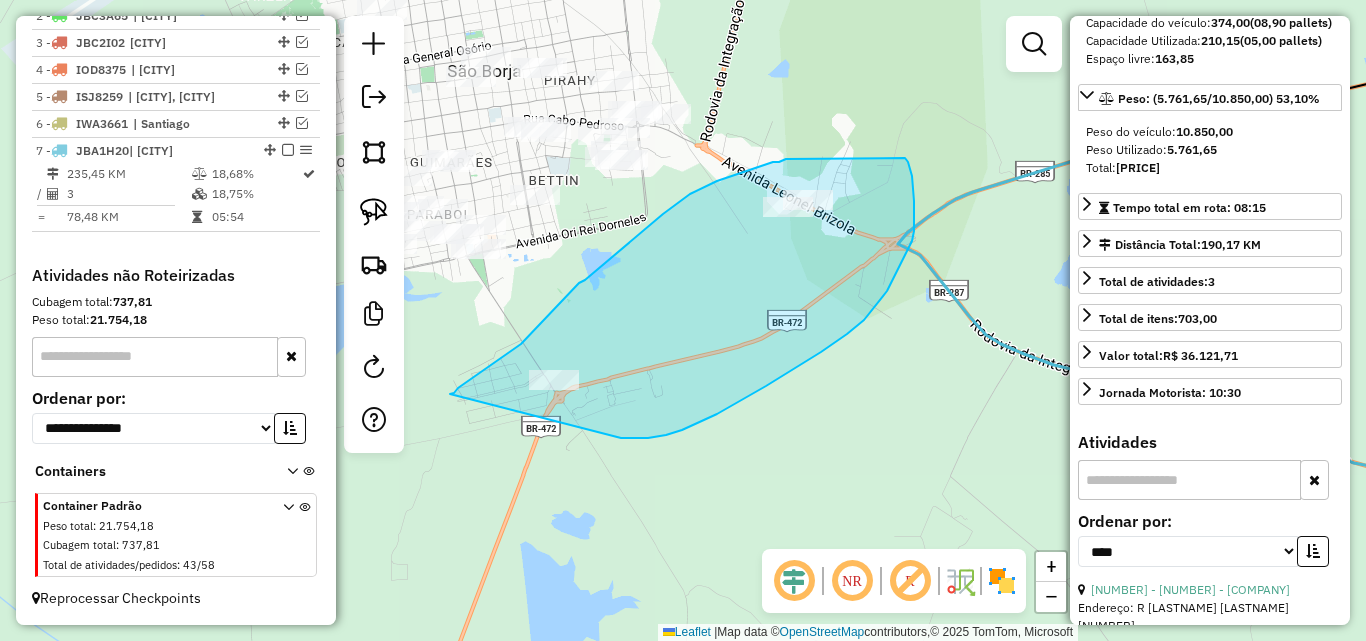 drag, startPoint x: 481, startPoint y: 373, endPoint x: 621, endPoint y: 438, distance: 154.35349 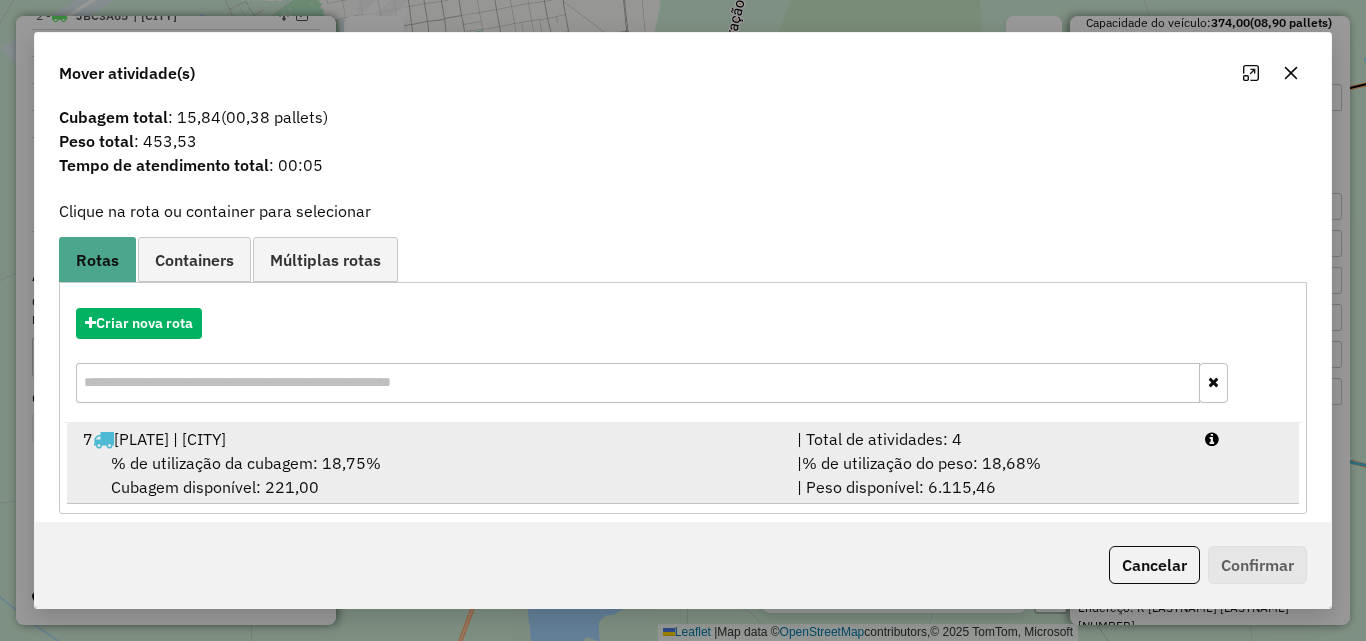 scroll, scrollTop: 48, scrollLeft: 0, axis: vertical 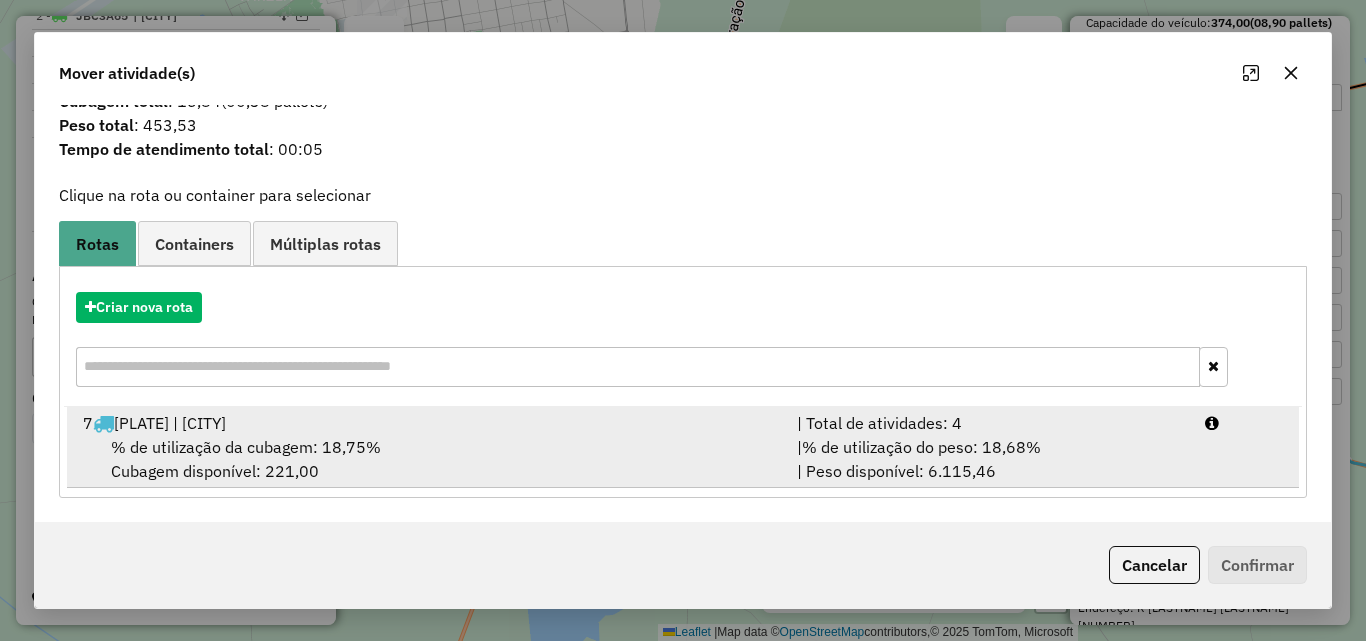 click on "% de utilização da cubagem: 18,75%  Cubagem disponível: 221,00" at bounding box center (428, 459) 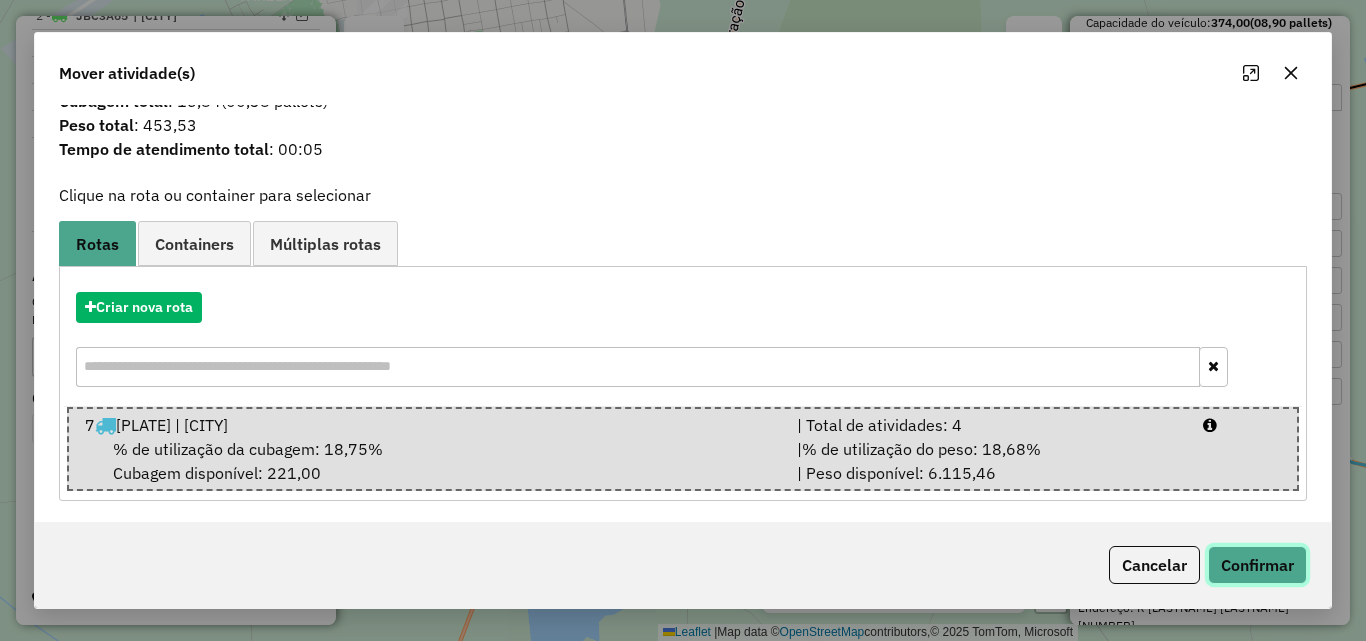 click on "Confirmar" 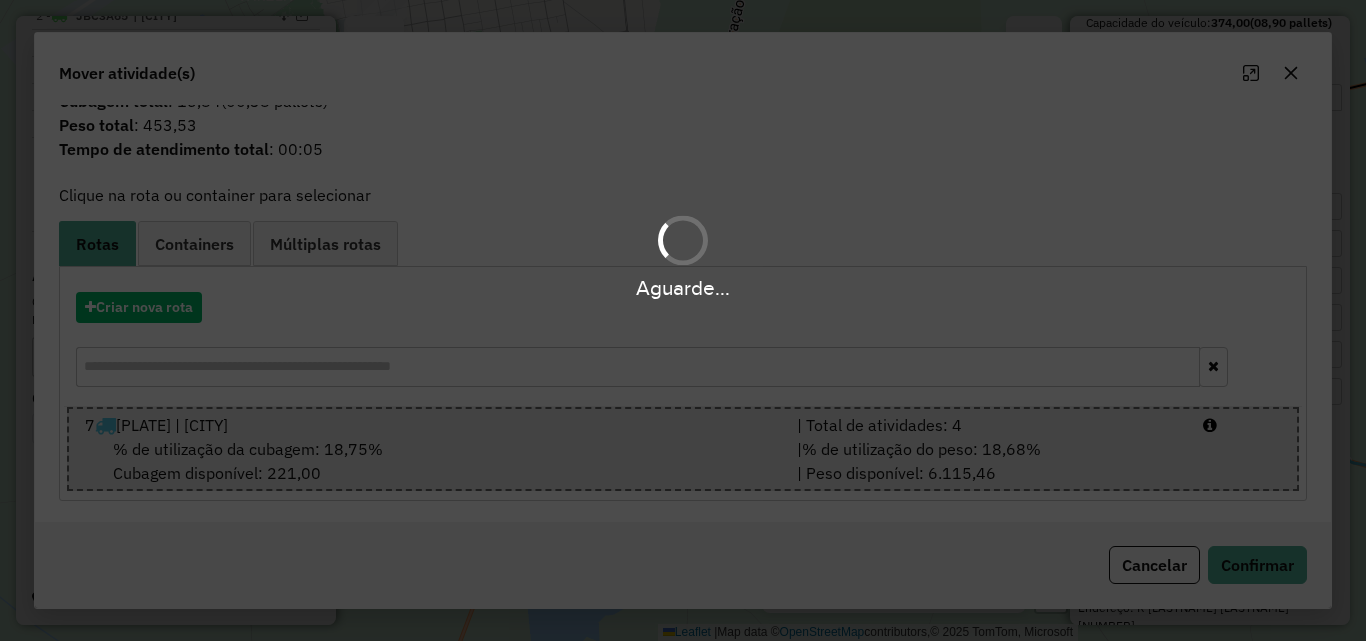 scroll, scrollTop: 0, scrollLeft: 0, axis: both 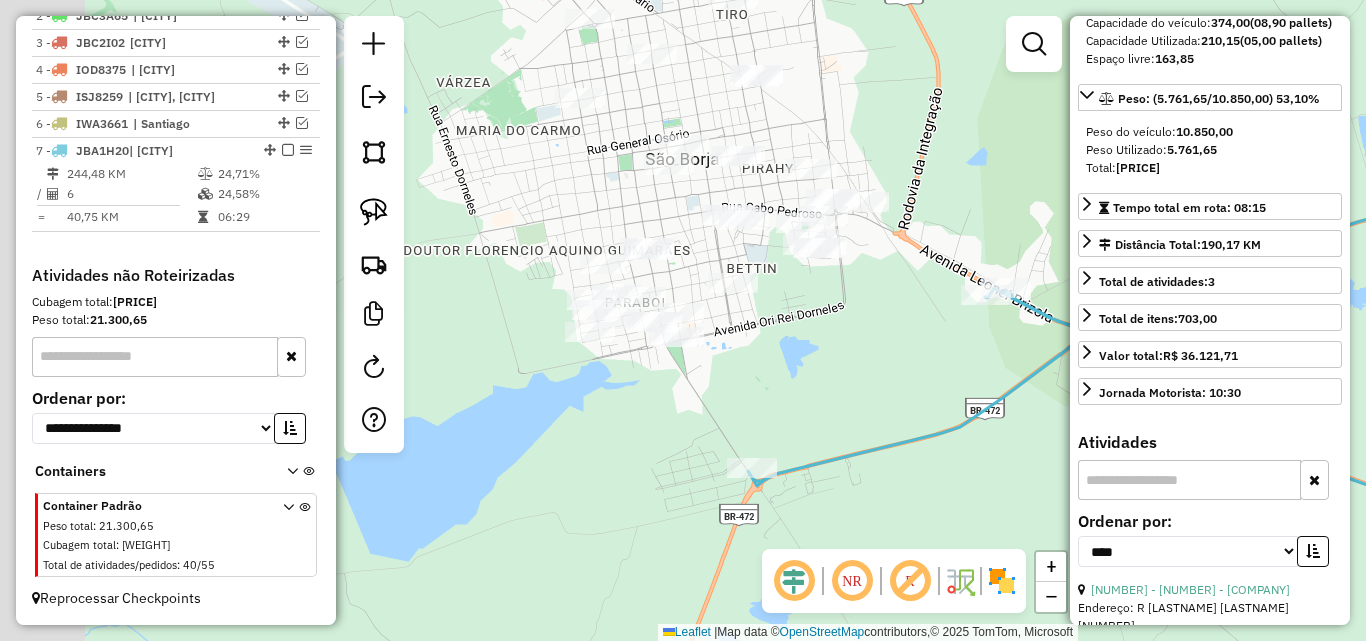 drag, startPoint x: 626, startPoint y: 247, endPoint x: 853, endPoint y: 354, distance: 250.95418 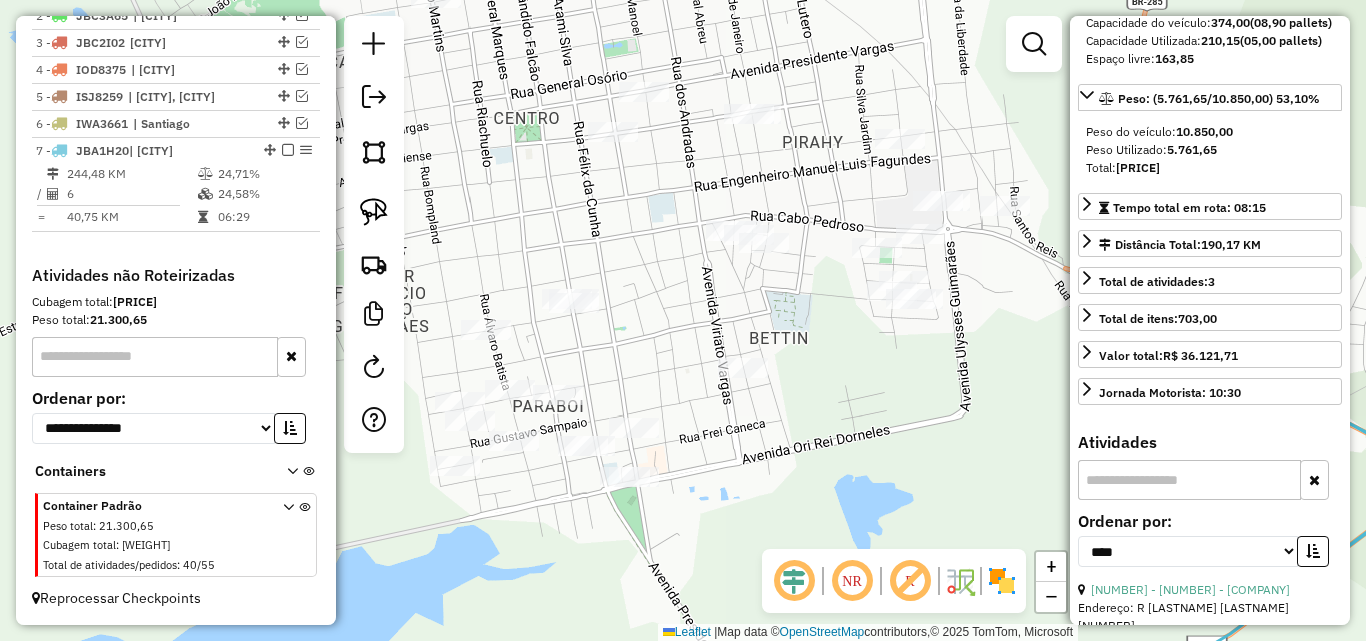 drag, startPoint x: 719, startPoint y: 276, endPoint x: 790, endPoint y: 427, distance: 166.85922 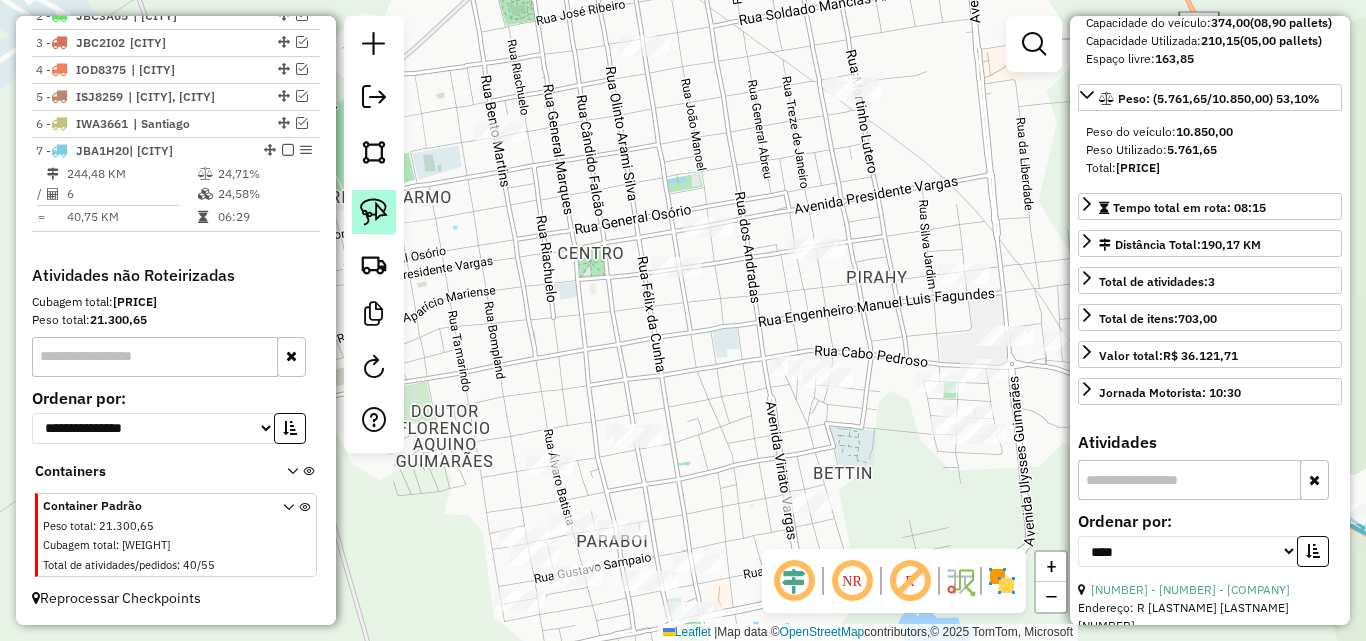 click 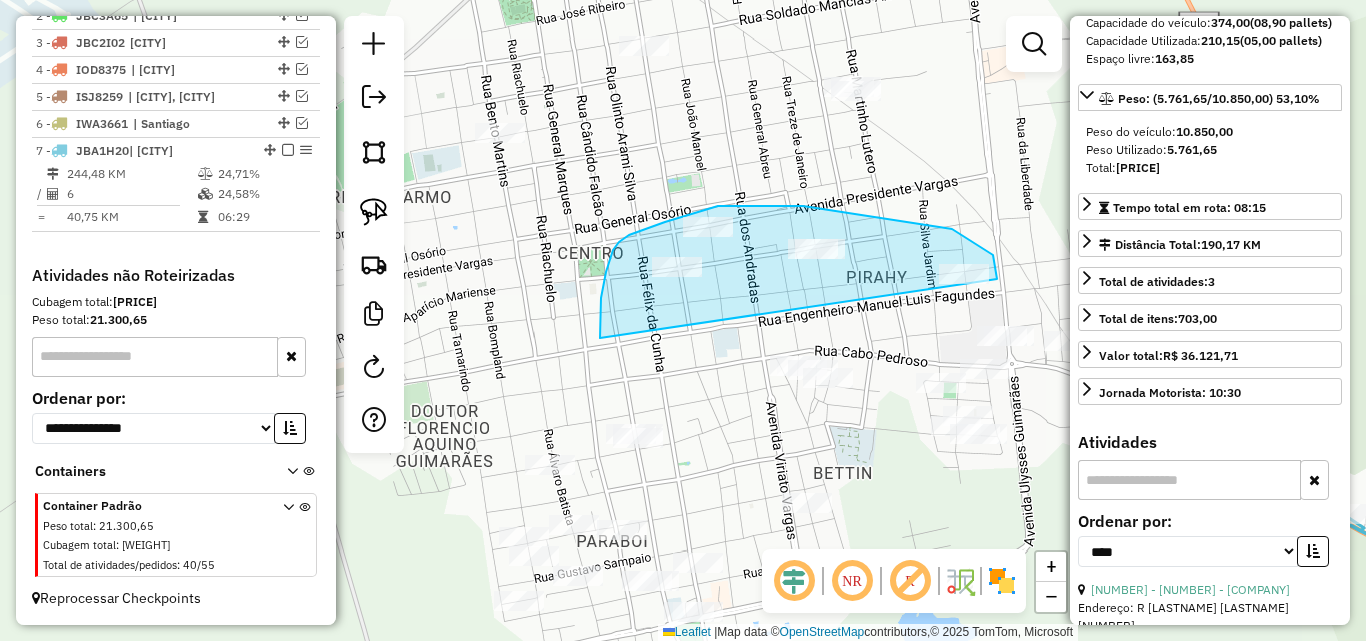 drag, startPoint x: 601, startPoint y: 324, endPoint x: 996, endPoint y: 287, distance: 396.72913 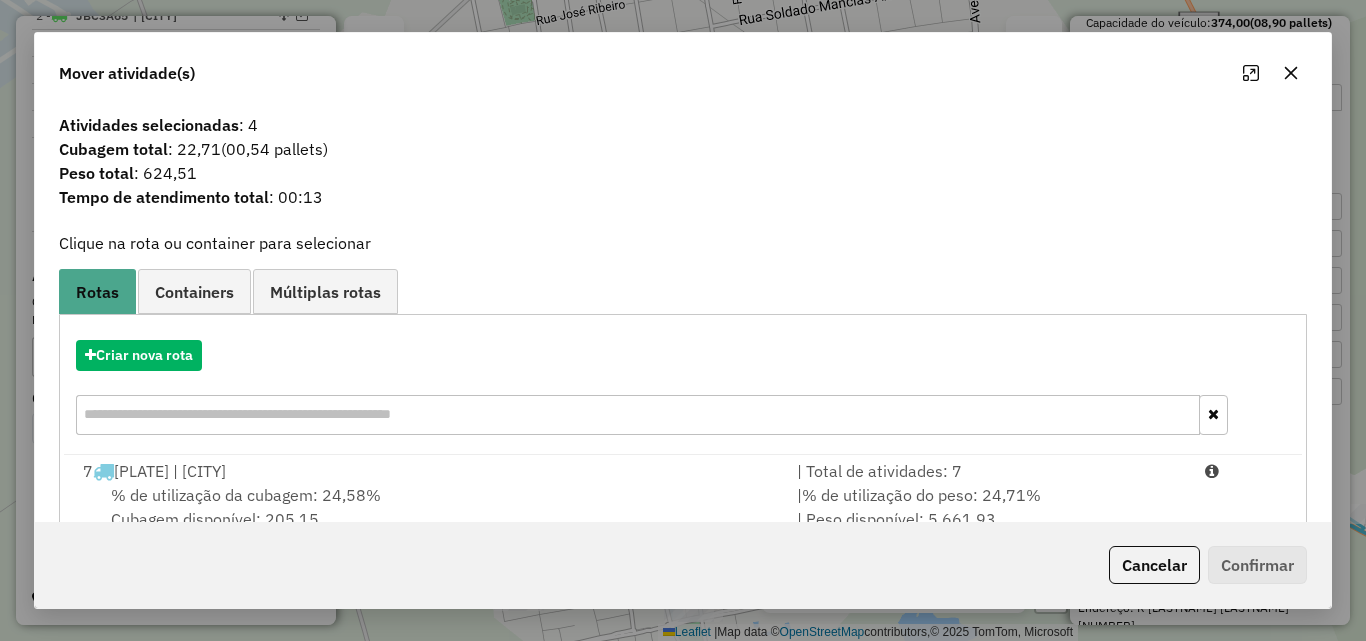 click on "% de utilização da cubagem: 24,58%  Cubagem disponível: 205,15" at bounding box center [428, 507] 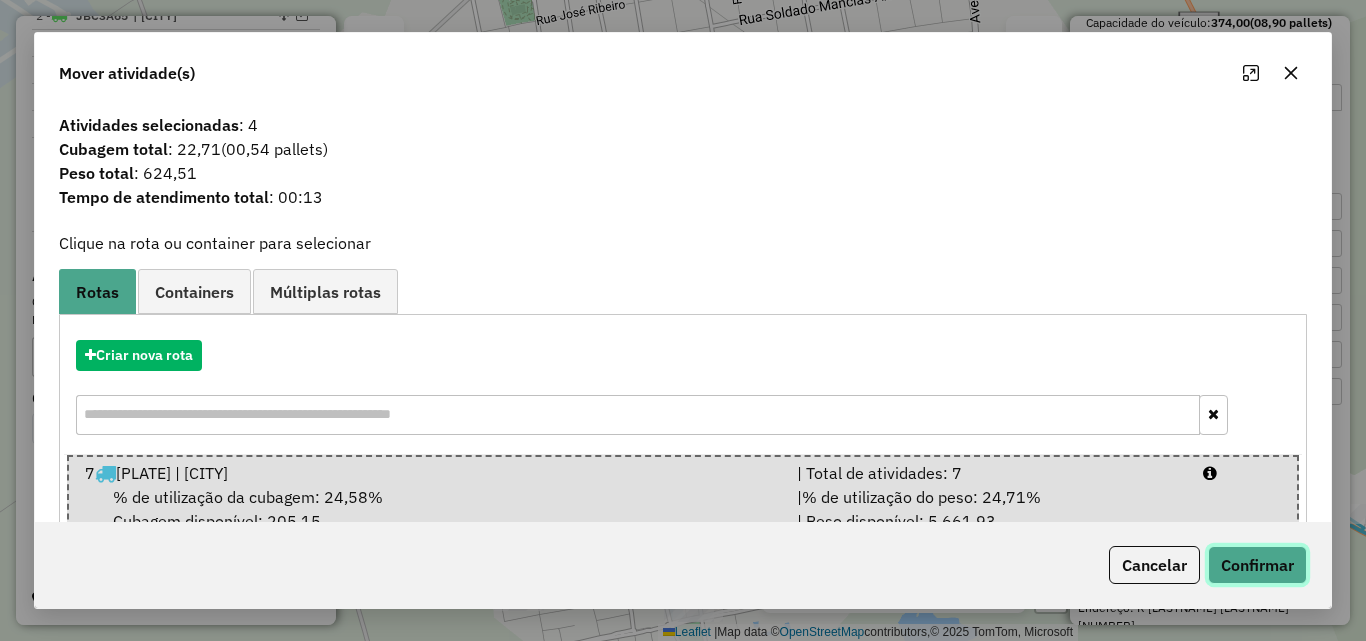 click on "Confirmar" 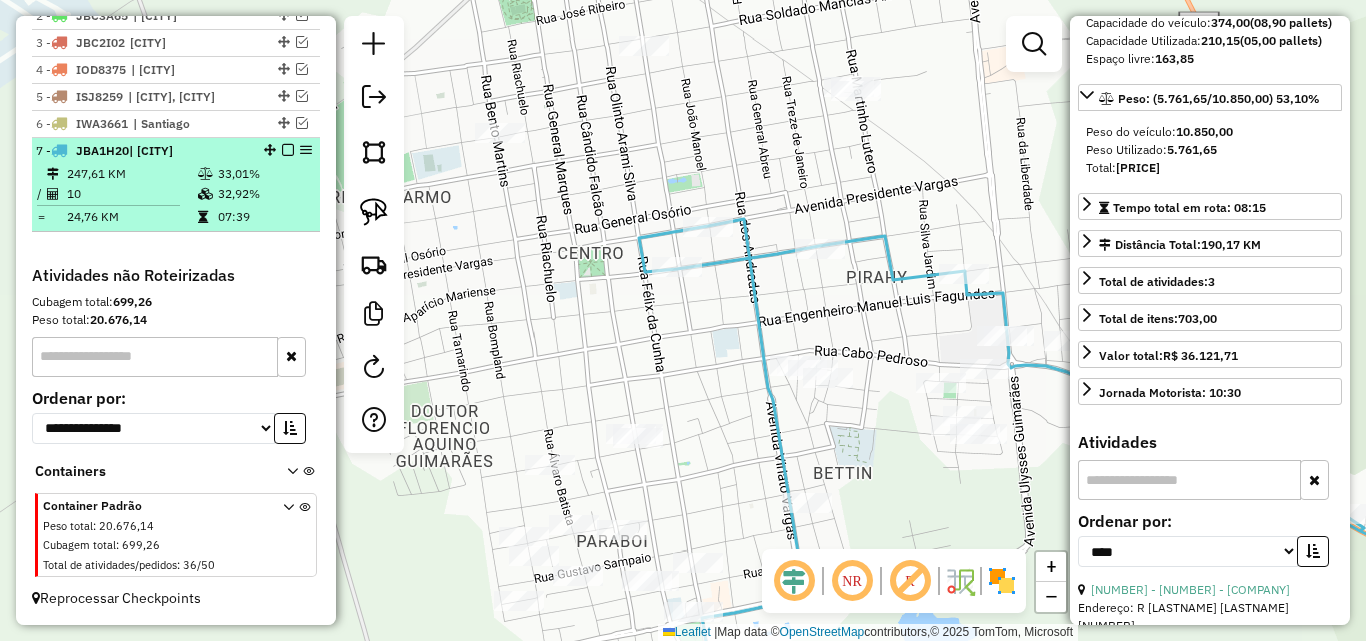 click on "10" at bounding box center [131, 194] 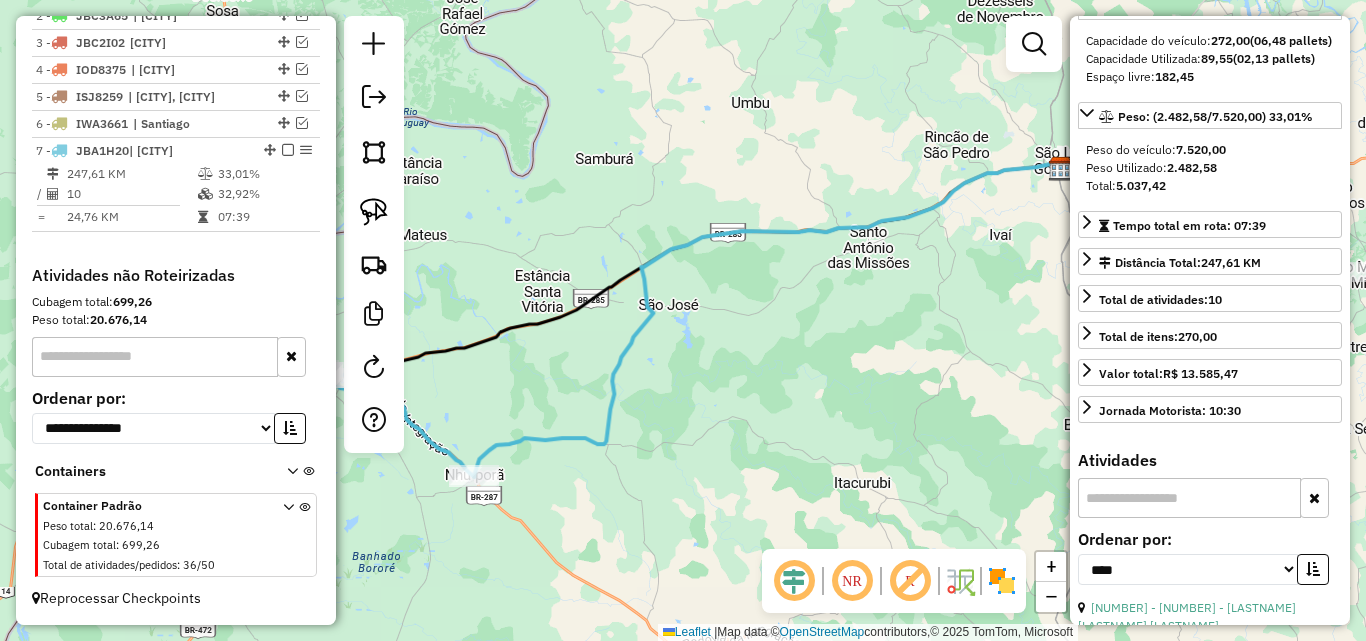 drag, startPoint x: 529, startPoint y: 406, endPoint x: 654, endPoint y: 342, distance: 140.43147 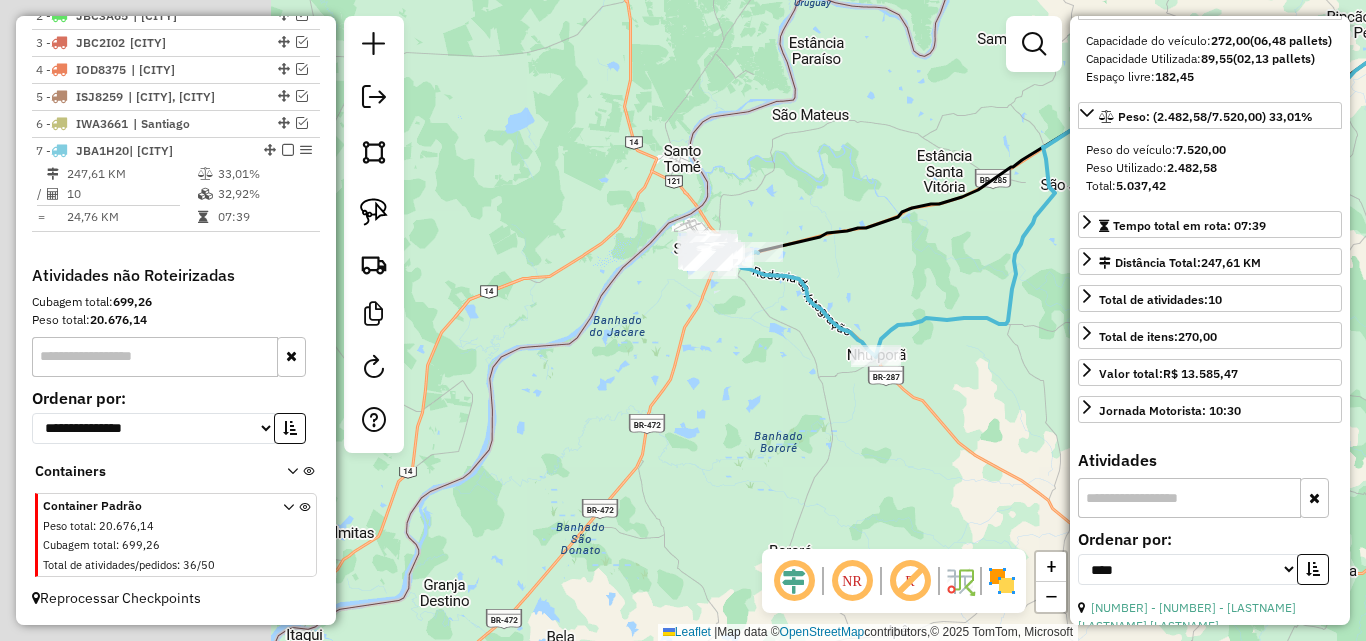 drag, startPoint x: 668, startPoint y: 247, endPoint x: 925, endPoint y: 214, distance: 259.11002 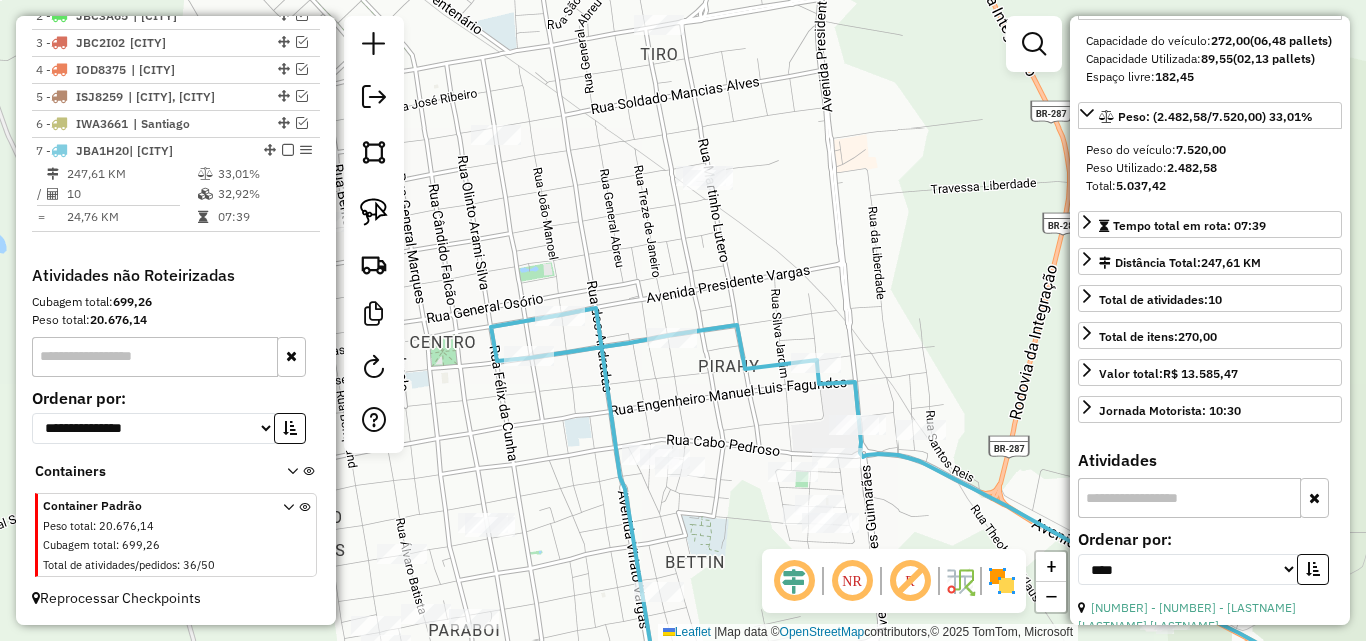 drag, startPoint x: 793, startPoint y: 531, endPoint x: 711, endPoint y: 310, distance: 235.72229 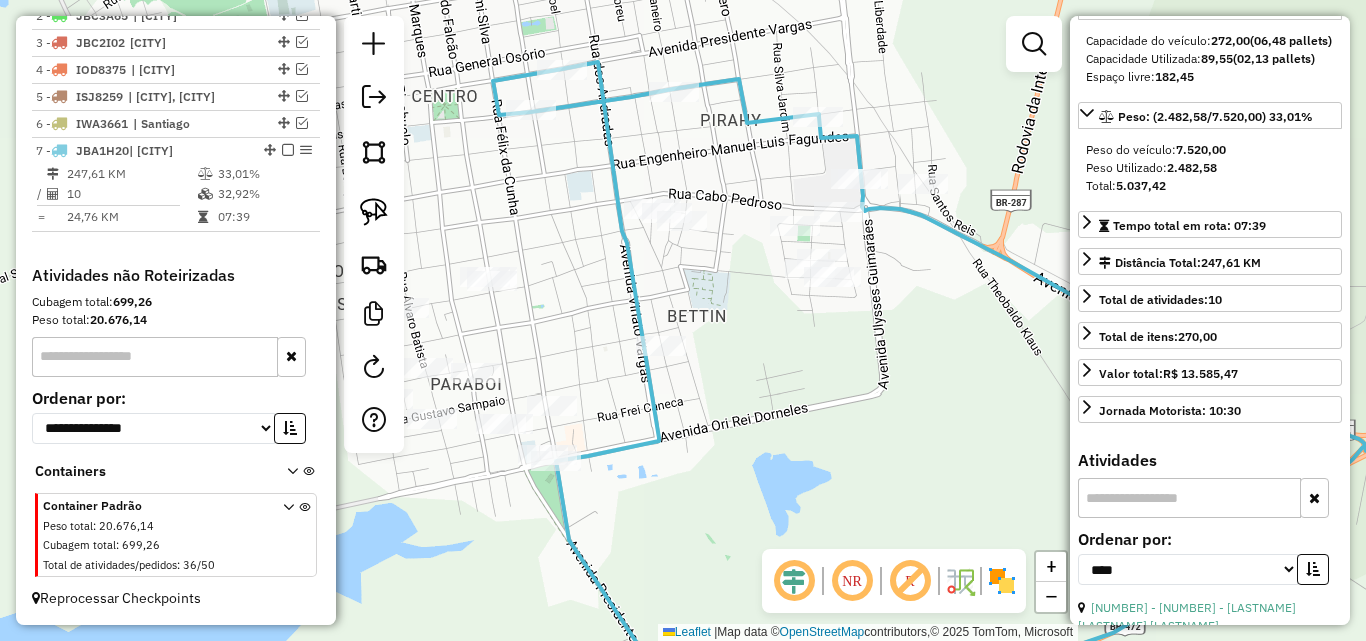 drag, startPoint x: 813, startPoint y: 406, endPoint x: 829, endPoint y: 413, distance: 17.464249 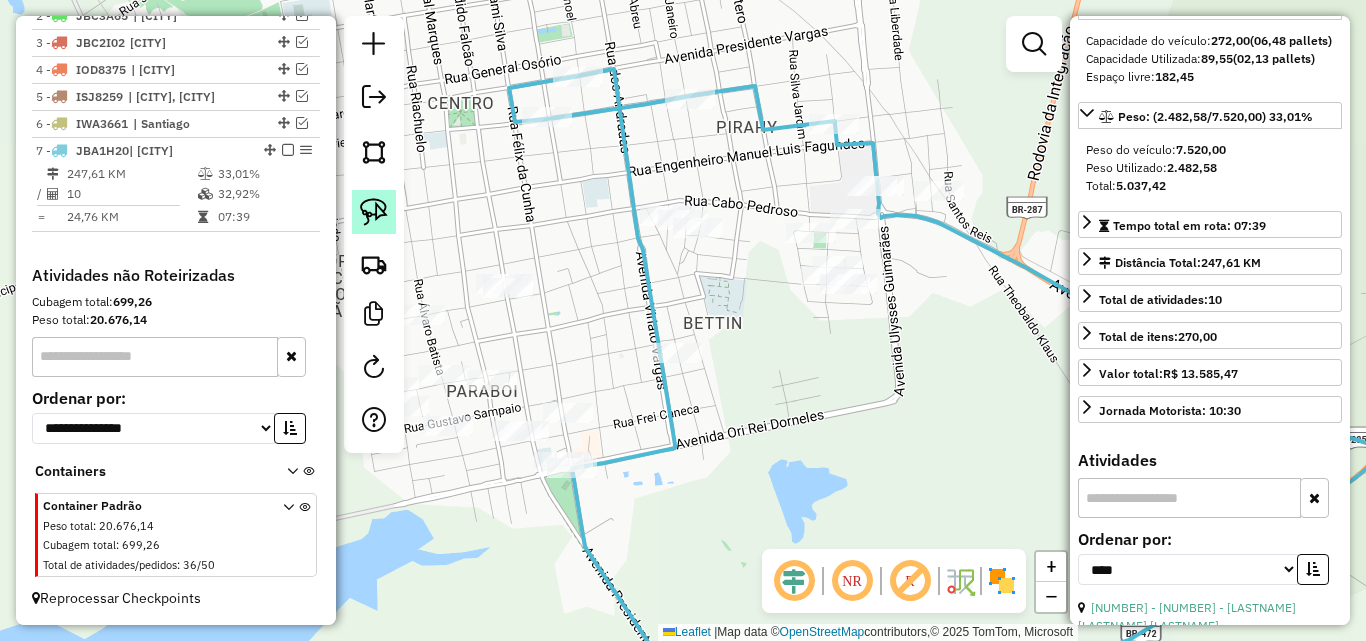 click 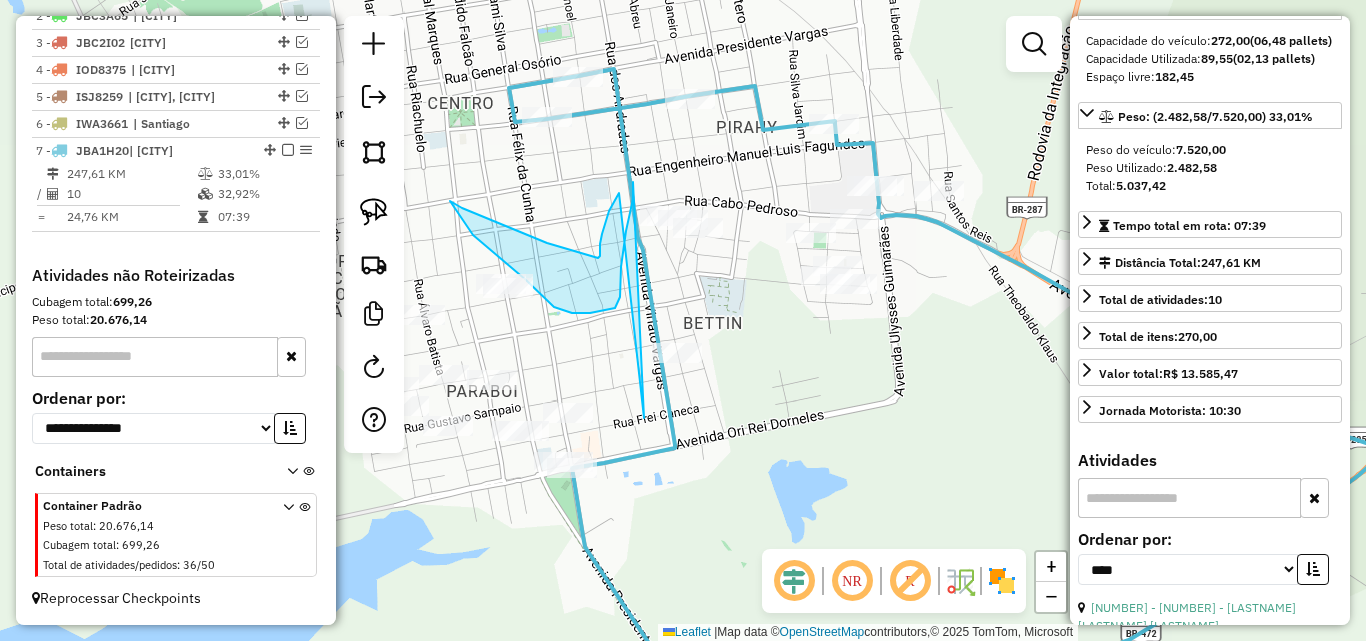 click on "Janela de atendimento Grade de atendimento Capacidade Transportadoras Veículos Cliente Pedidos  Rotas Selecione os dias de semana para filtrar as janelas de atendimento  Seg   Ter   Qua   Qui   Sex   Sáb   Dom  Informe o período da janela de atendimento: De: Até:  Filtrar exatamente a janela do cliente  Considerar janela de atendimento padrão  Selecione os dias de semana para filtrar as grades de atendimento  Seg   Ter   Qua   Qui   Sex   Sáb   Dom   Considerar clientes sem dia de atendimento cadastrado  Clientes fora do dia de atendimento selecionado Filtrar as atividades entre os valores definidos abaixo:  Peso mínimo:   Peso máximo:   Cubagem mínima:   Cubagem máxima:   De:   Até:  Filtrar as atividades entre o tempo de atendimento definido abaixo:  De:   Até:   Considerar capacidade total dos clientes não roteirizados Transportadora: Selecione um ou mais itens Tipo de veículo: Selecione um ou mais itens Veículo: Selecione um ou mais itens Motorista: Selecione um ou mais itens Nome: Rótulo:" 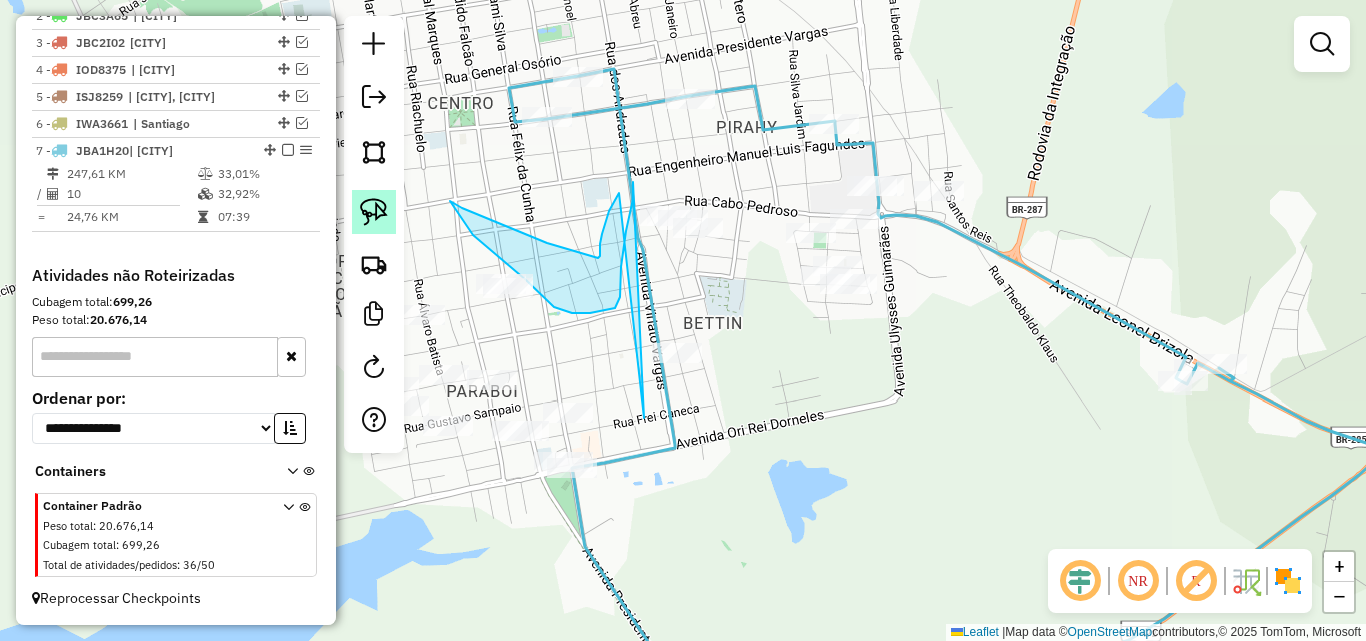 click 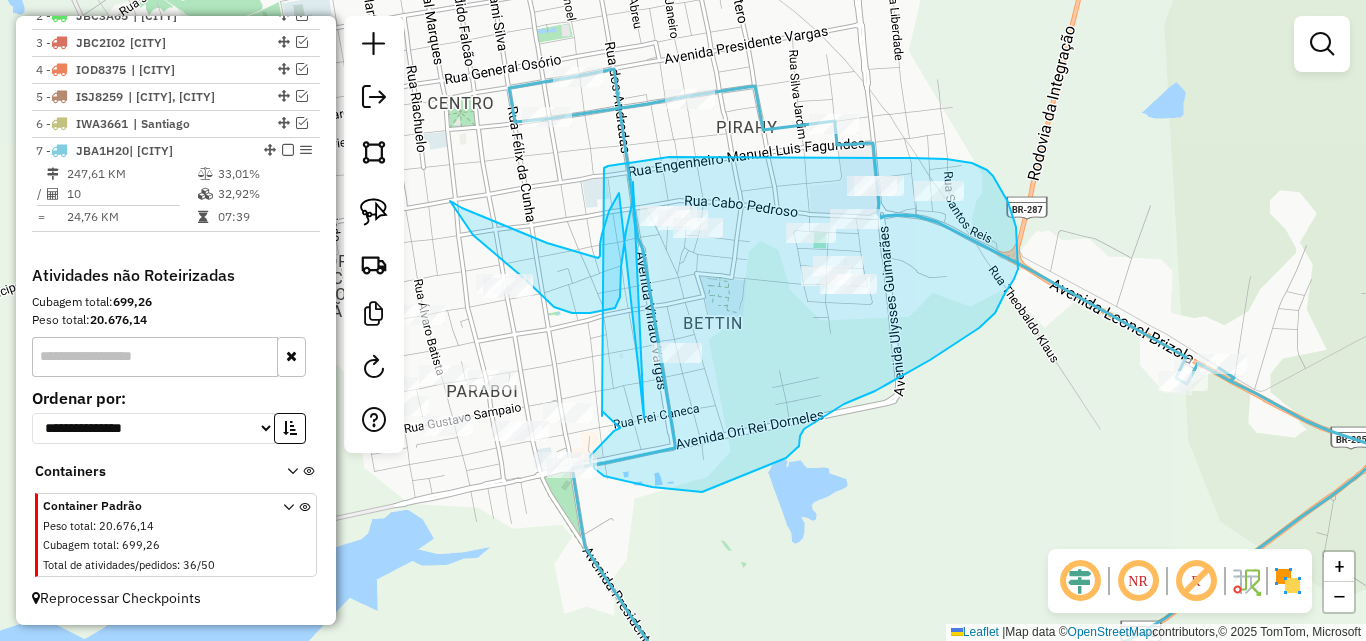 click on "Janela de atendimento Grade de atendimento Capacidade Transportadoras Veículos Cliente Pedidos  Rotas Selecione os dias de semana para filtrar as janelas de atendimento  Seg   Ter   Qua   Qui   Sex   Sáb   Dom  Informe o período da janela de atendimento: De: Até:  Filtrar exatamente a janela do cliente  Considerar janela de atendimento padrão  Selecione os dias de semana para filtrar as grades de atendimento  Seg   Ter   Qua   Qui   Sex   Sáb   Dom   Considerar clientes sem dia de atendimento cadastrado  Clientes fora do dia de atendimento selecionado Filtrar as atividades entre os valores definidos abaixo:  Peso mínimo:   Peso máximo:   Cubagem mínima:   Cubagem máxima:   De:   Até:  Filtrar as atividades entre o tempo de atendimento definido abaixo:  De:   Até:   Considerar capacidade total dos clientes não roteirizados Transportadora: Selecione um ou mais itens Tipo de veículo: Selecione um ou mais itens Veículo: Selecione um ou mais itens Motorista: Selecione um ou mais itens Nome: Rótulo:" 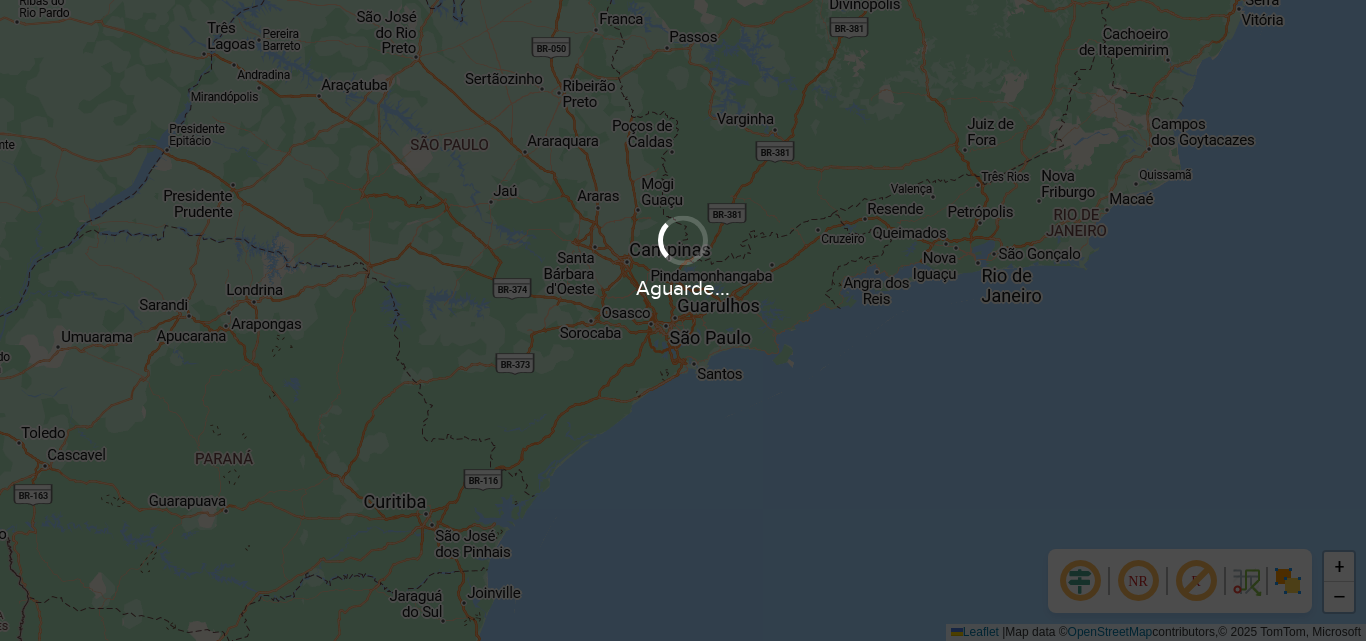 scroll, scrollTop: 0, scrollLeft: 0, axis: both 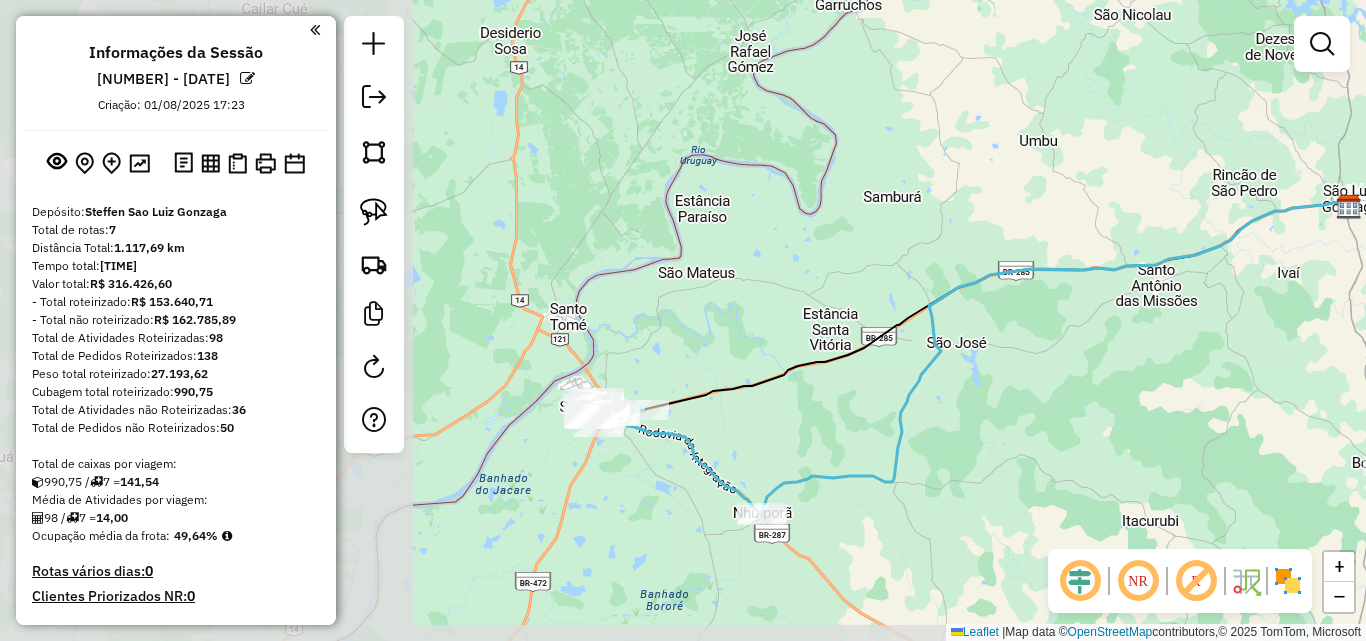 drag, startPoint x: 703, startPoint y: 470, endPoint x: 1126, endPoint y: 395, distance: 429.59747 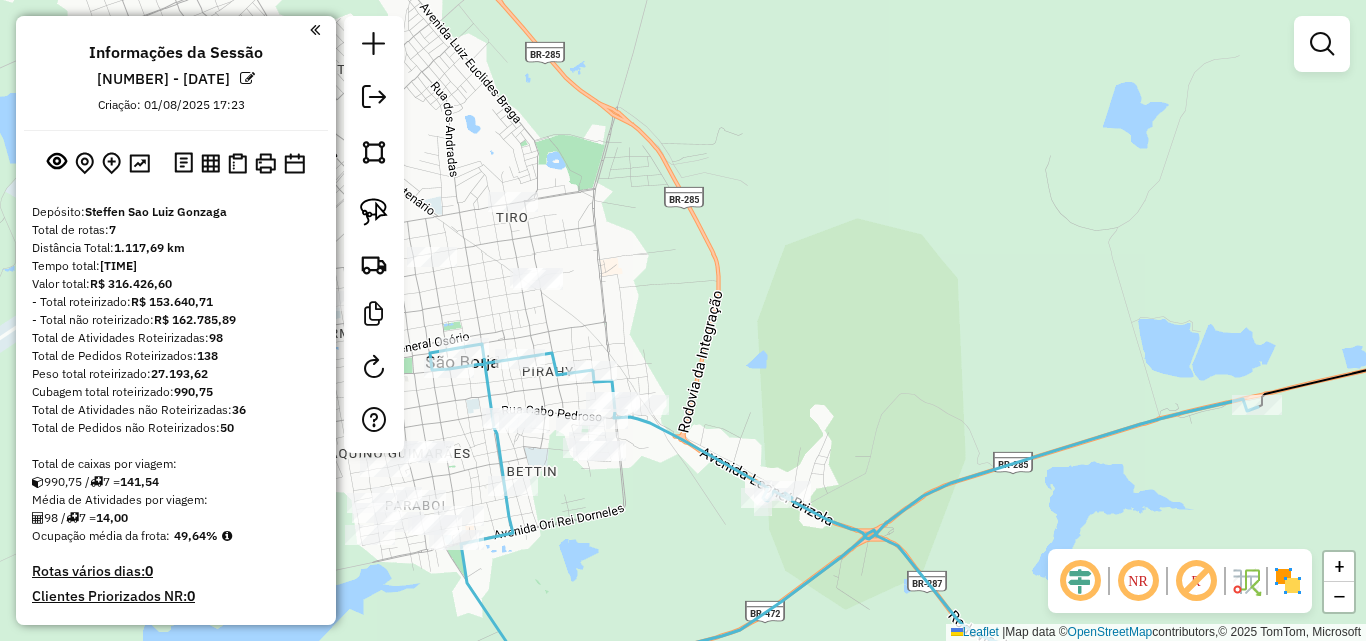 drag, startPoint x: 628, startPoint y: 505, endPoint x: 707, endPoint y: 512, distance: 79.30952 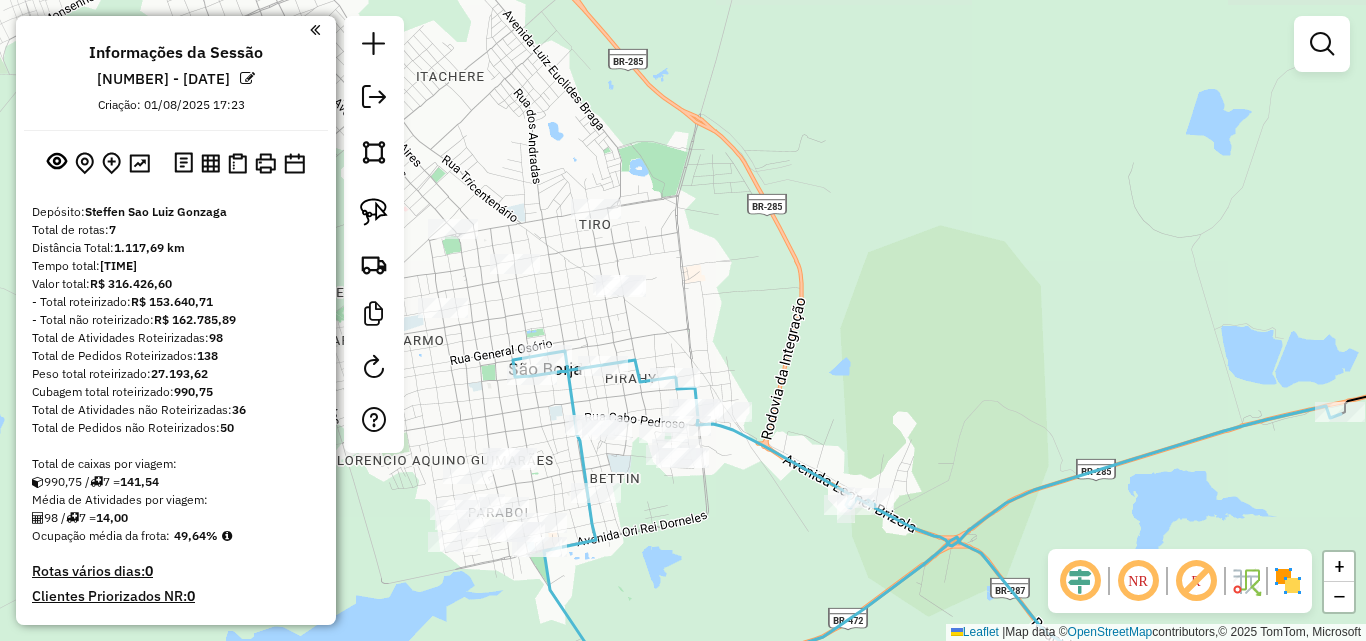 drag, startPoint x: 723, startPoint y: 502, endPoint x: 808, endPoint y: 440, distance: 105.20931 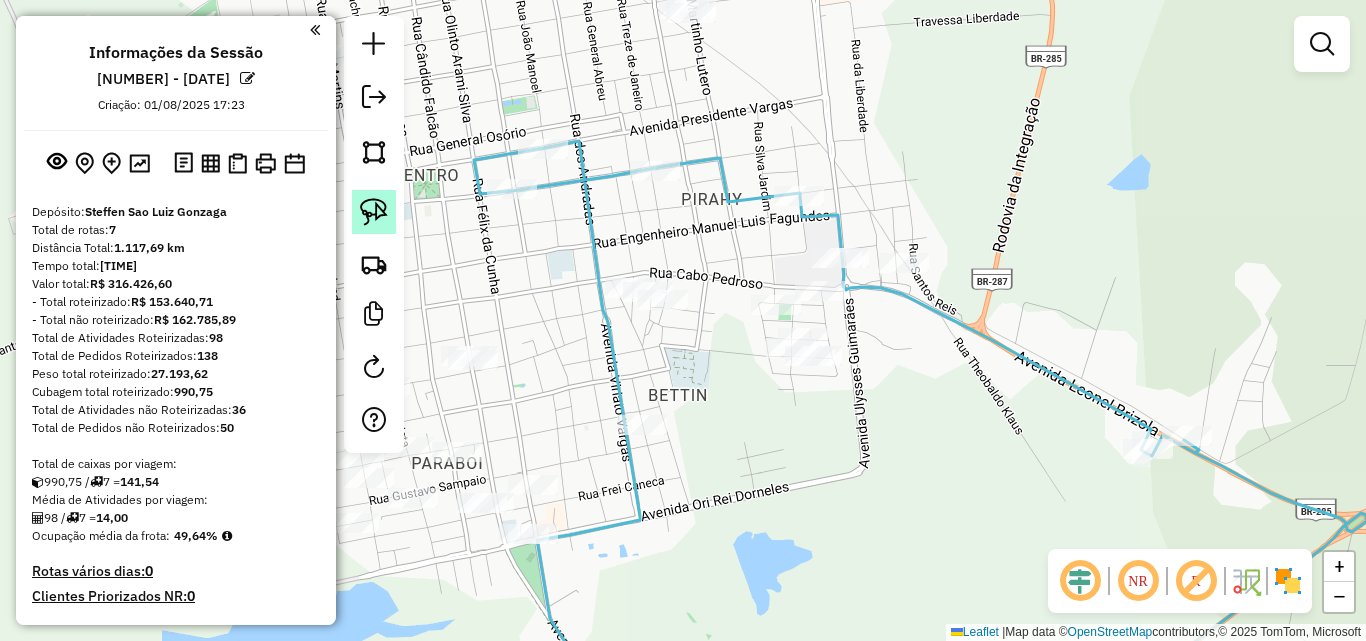 click 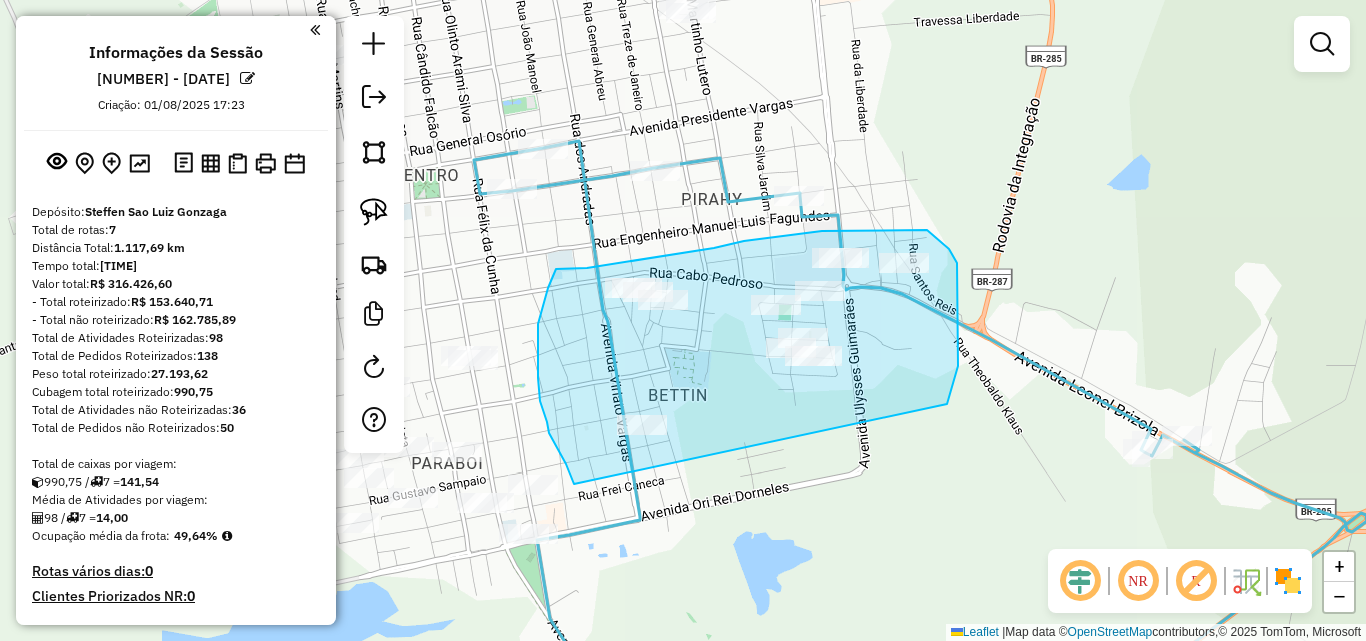 drag, startPoint x: 570, startPoint y: 473, endPoint x: 940, endPoint y: 423, distance: 373.3631 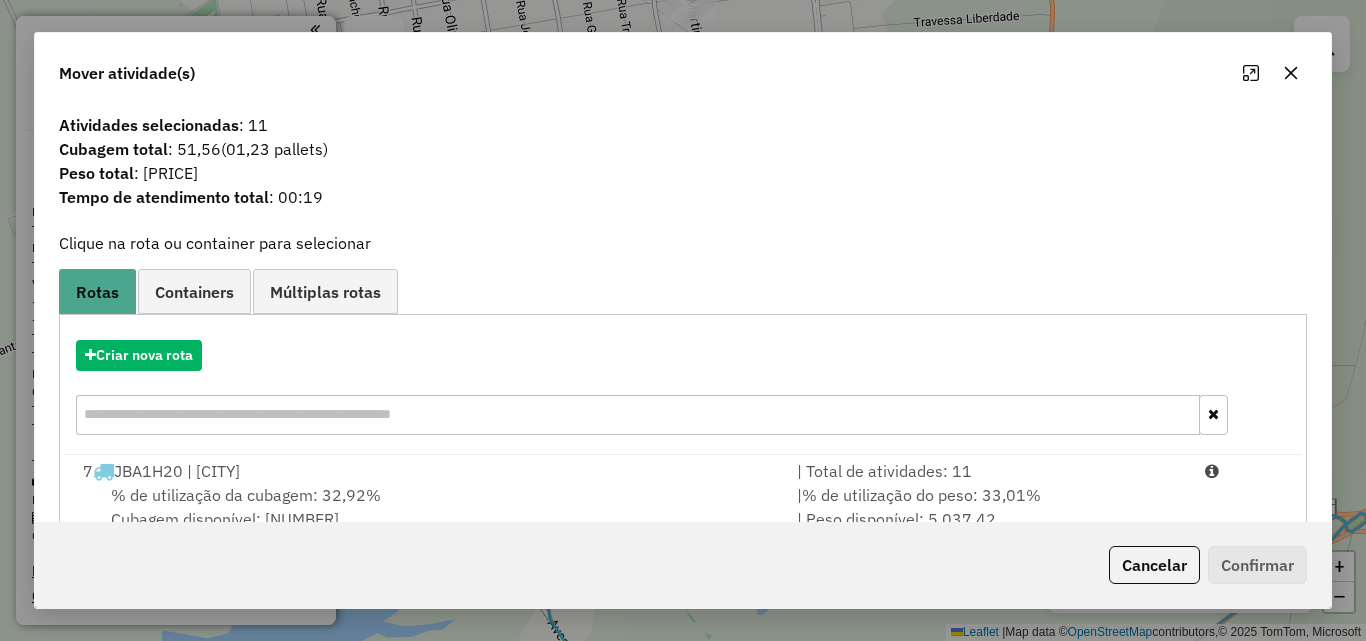 click on "% de utilização da cubagem: [PERCENTAGE]%  Cubagem disponível: [NUMBER]" at bounding box center (428, 507) 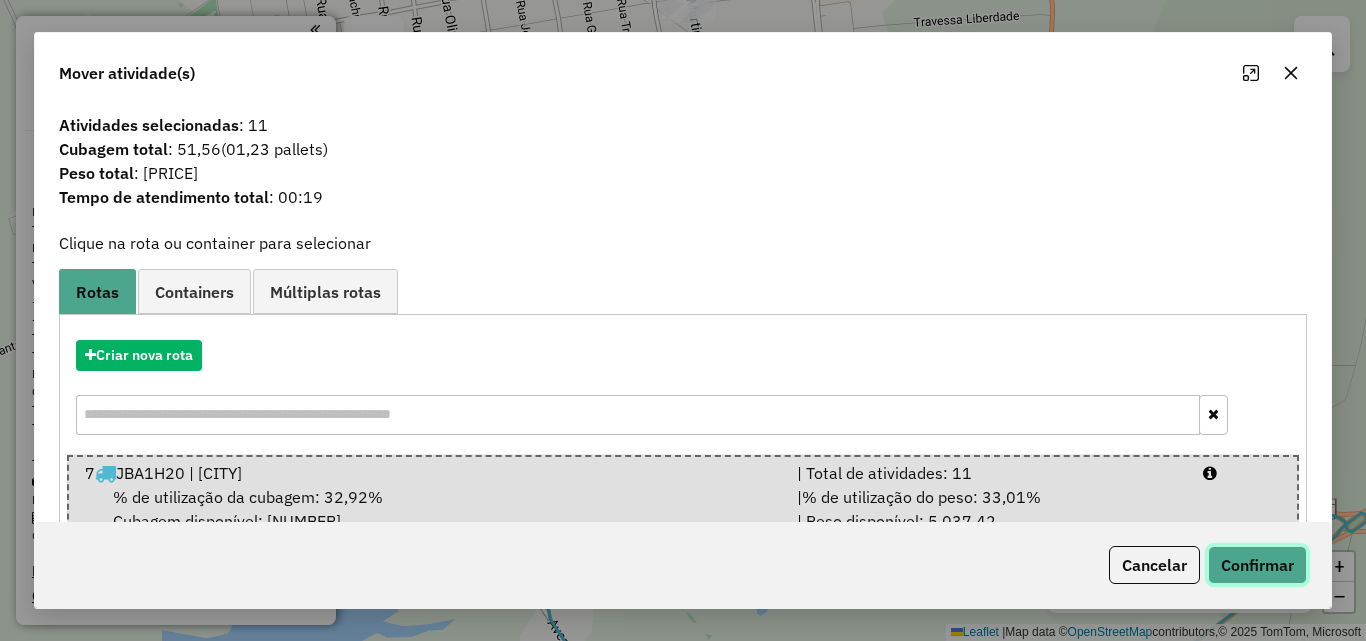 click on "Confirmar" 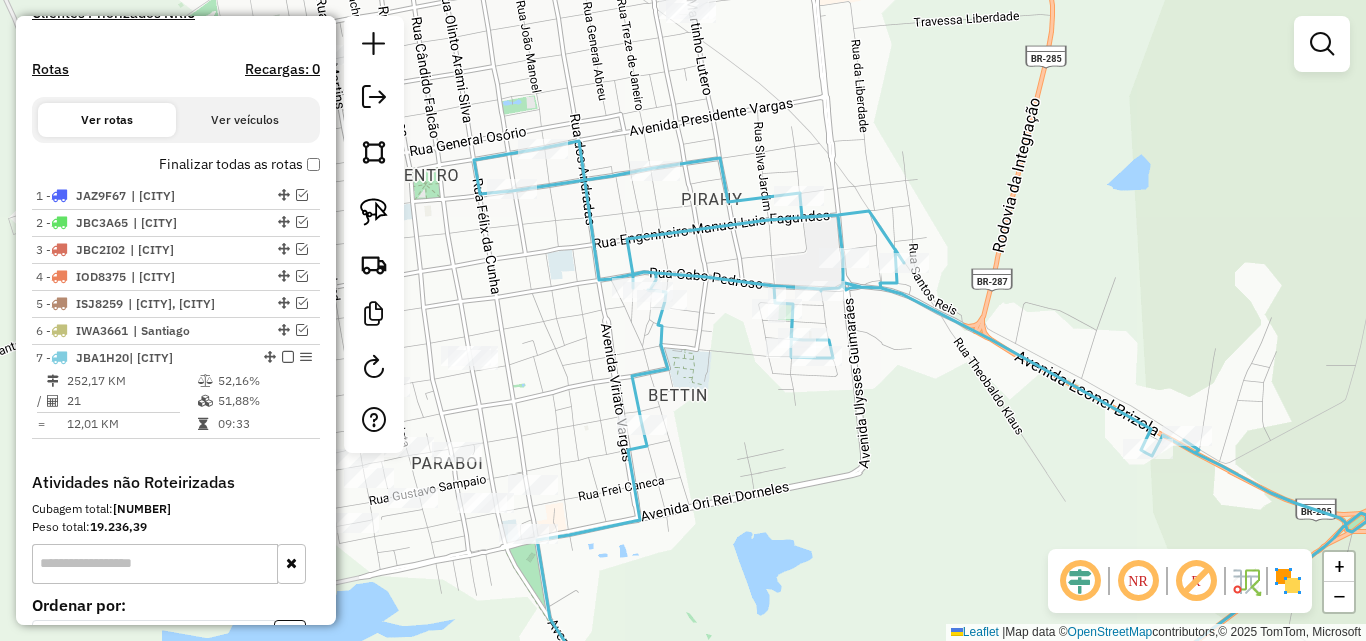 scroll, scrollTop: 600, scrollLeft: 0, axis: vertical 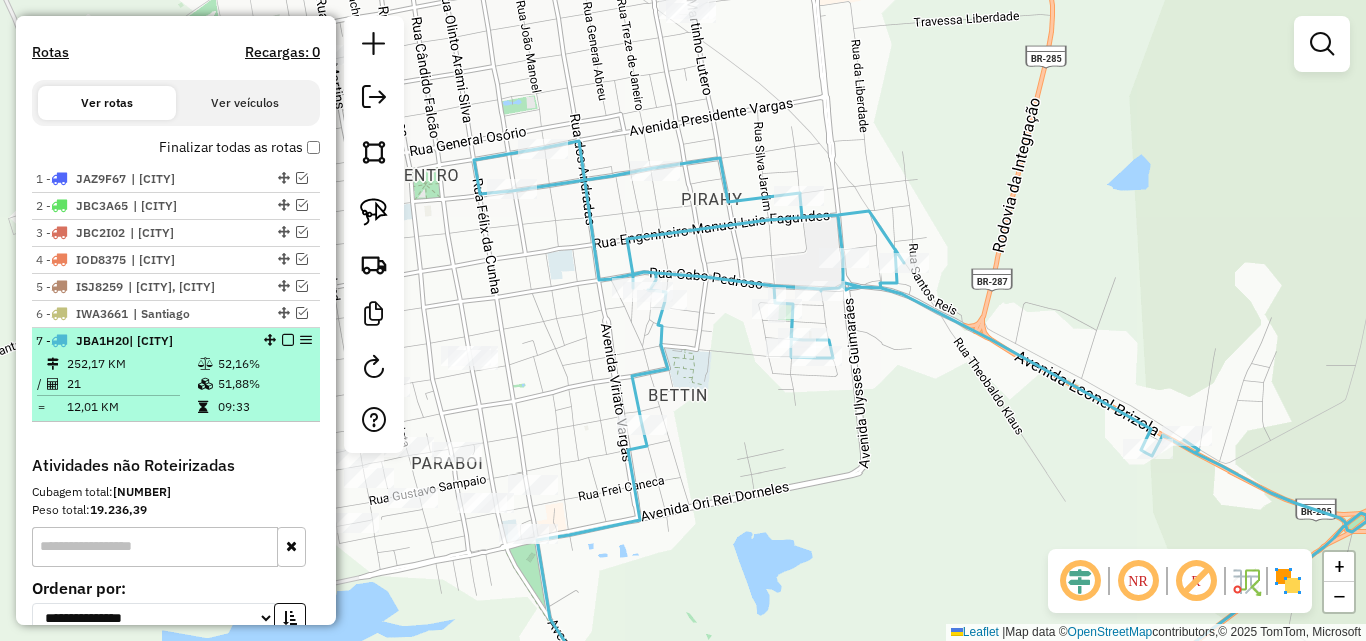 click at bounding box center (205, 384) 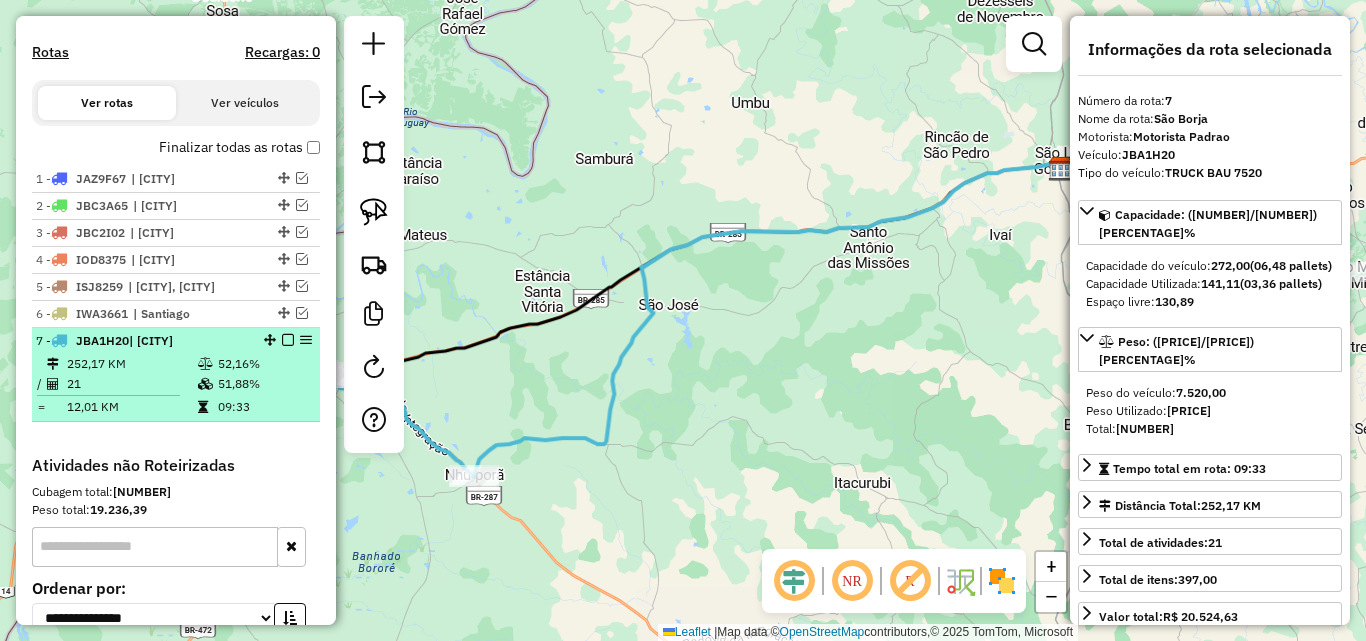 click at bounding box center [288, 340] 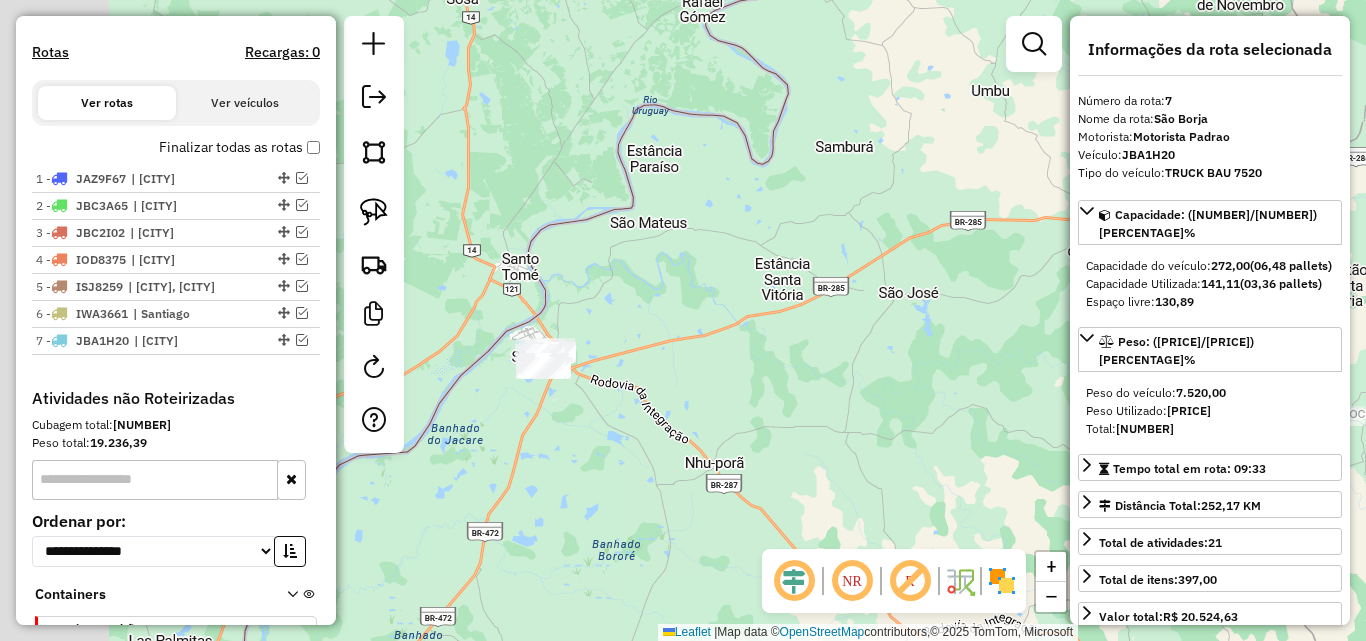 drag, startPoint x: 620, startPoint y: 394, endPoint x: 737, endPoint y: 379, distance: 117.95762 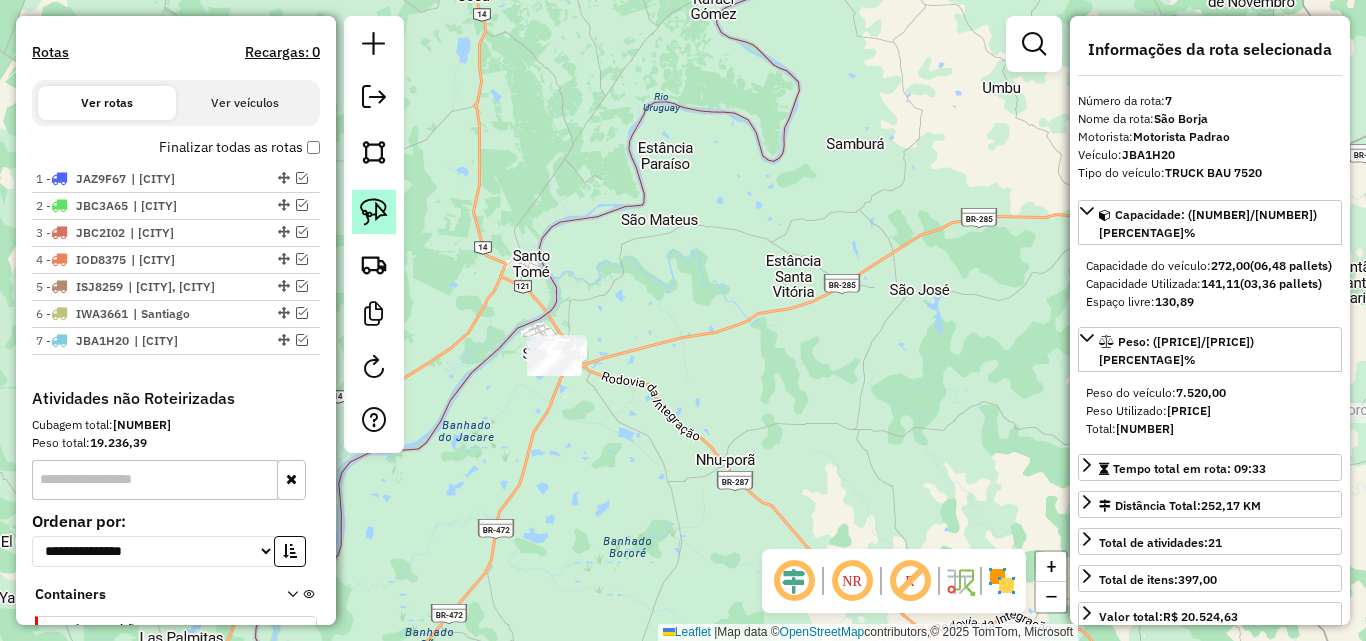 click 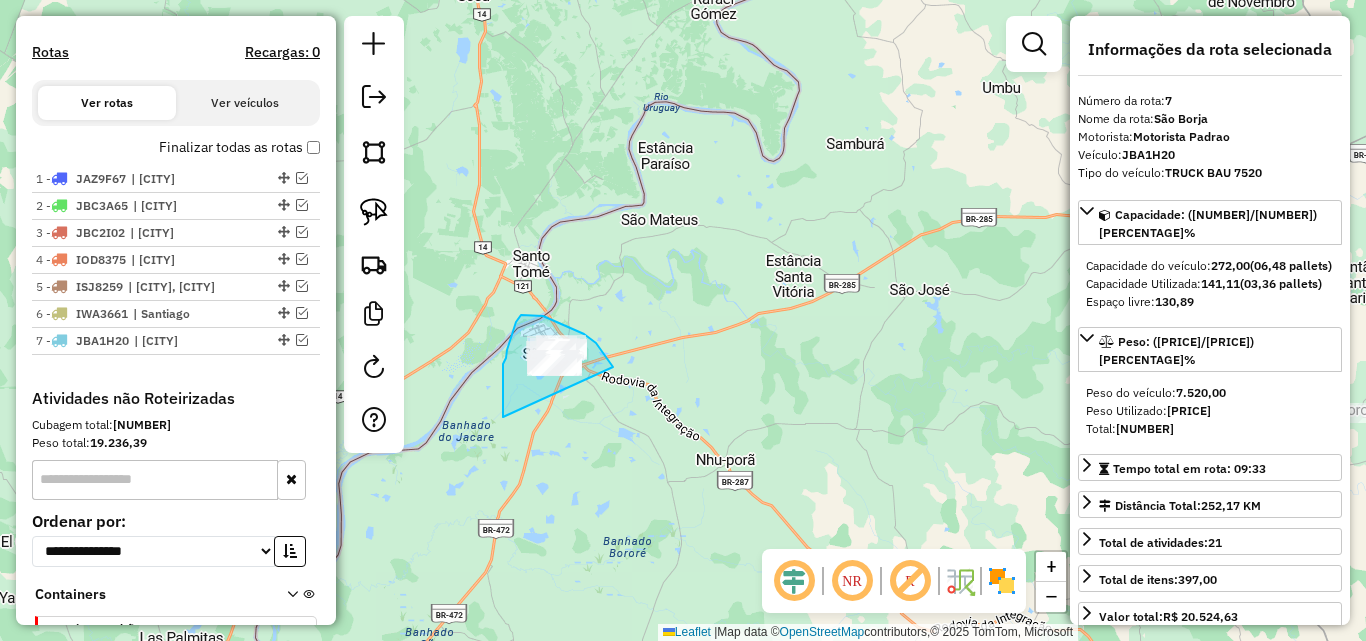 drag, startPoint x: 503, startPoint y: 375, endPoint x: 613, endPoint y: 380, distance: 110.11358 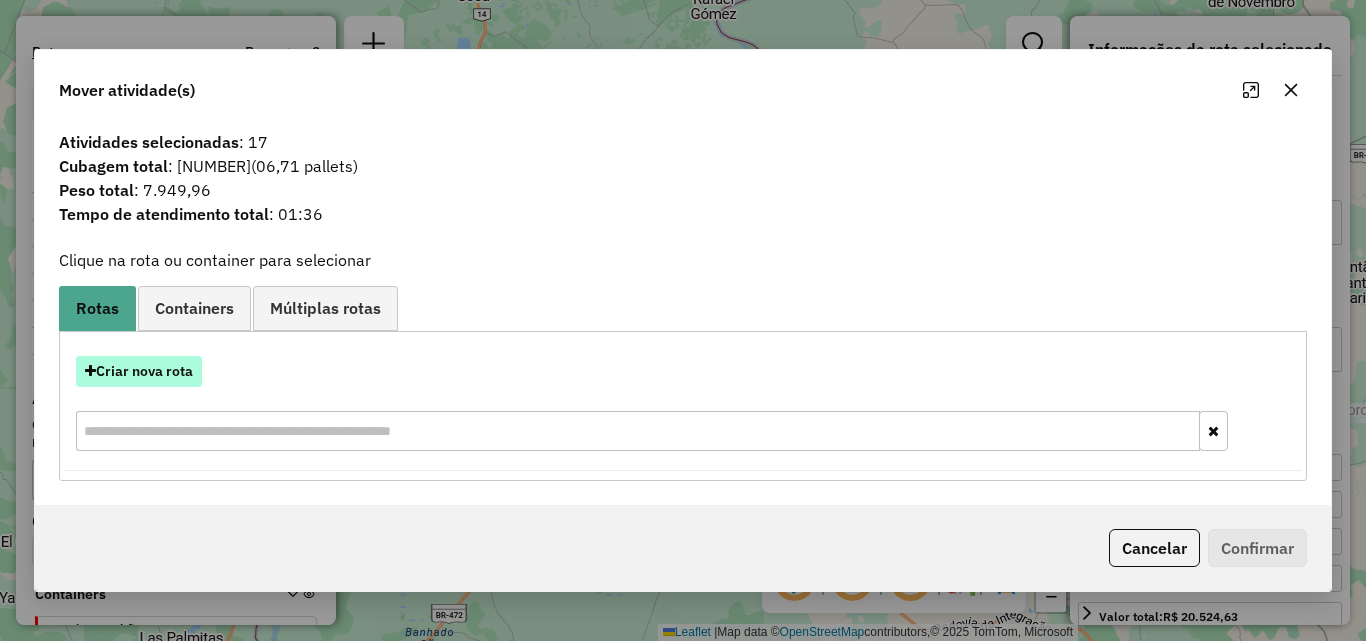 click on "Criar nova rota" at bounding box center [139, 371] 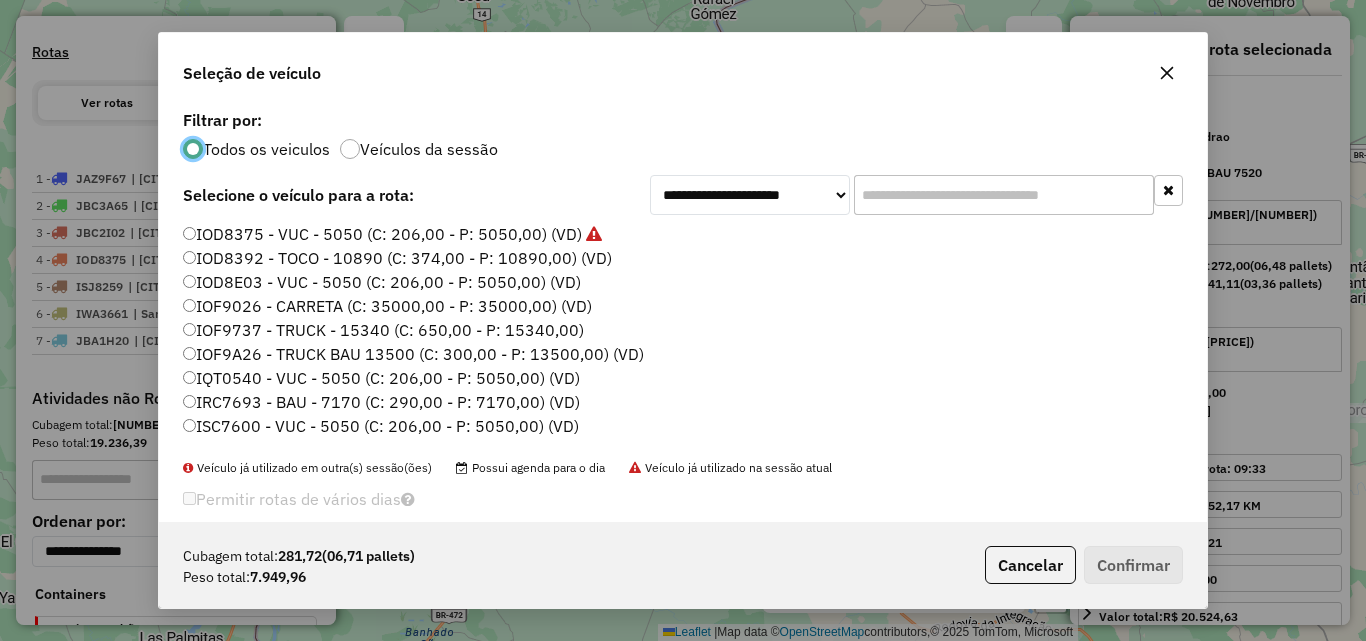 scroll, scrollTop: 11, scrollLeft: 6, axis: both 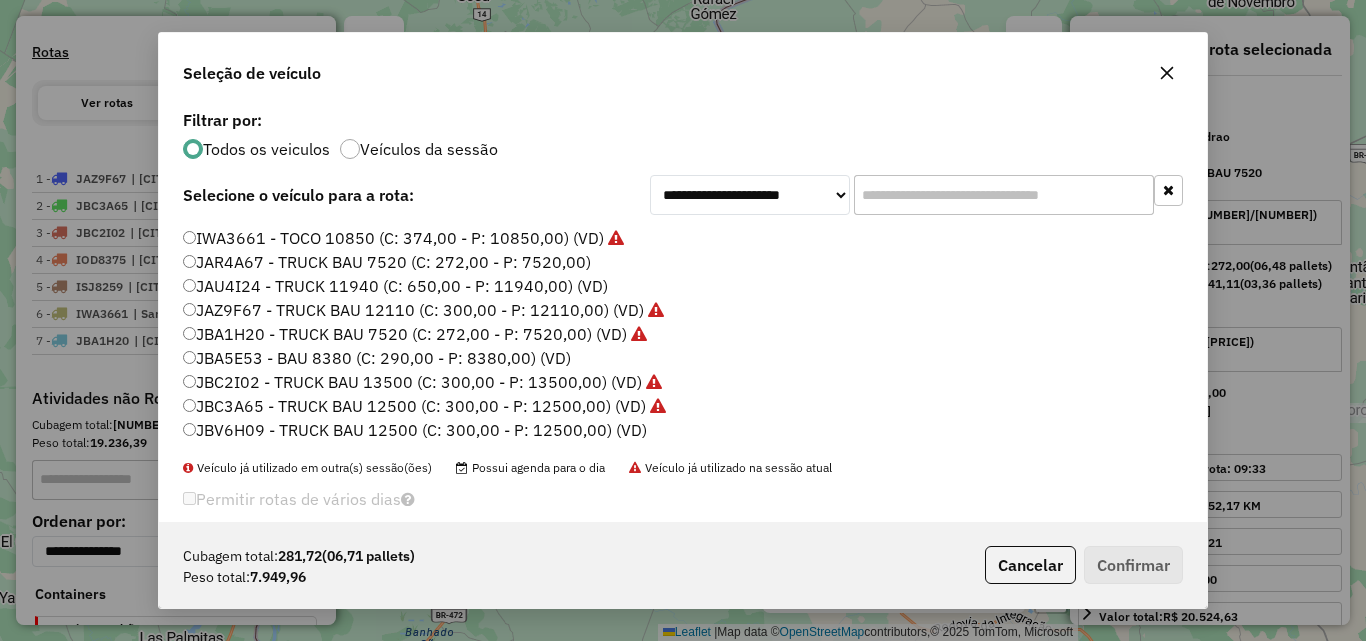 click on "JBA5E53 - BAU 8380 (C: 290,00 - P: 8380,00) (VD)" 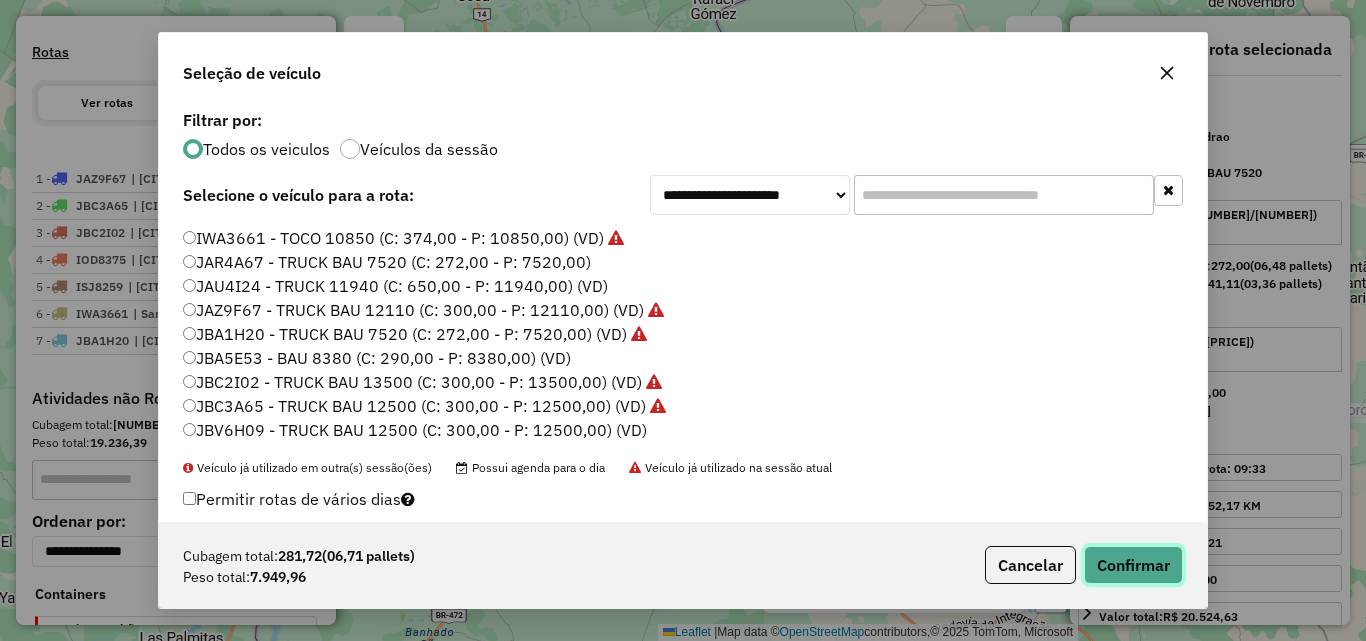 click on "Confirmar" 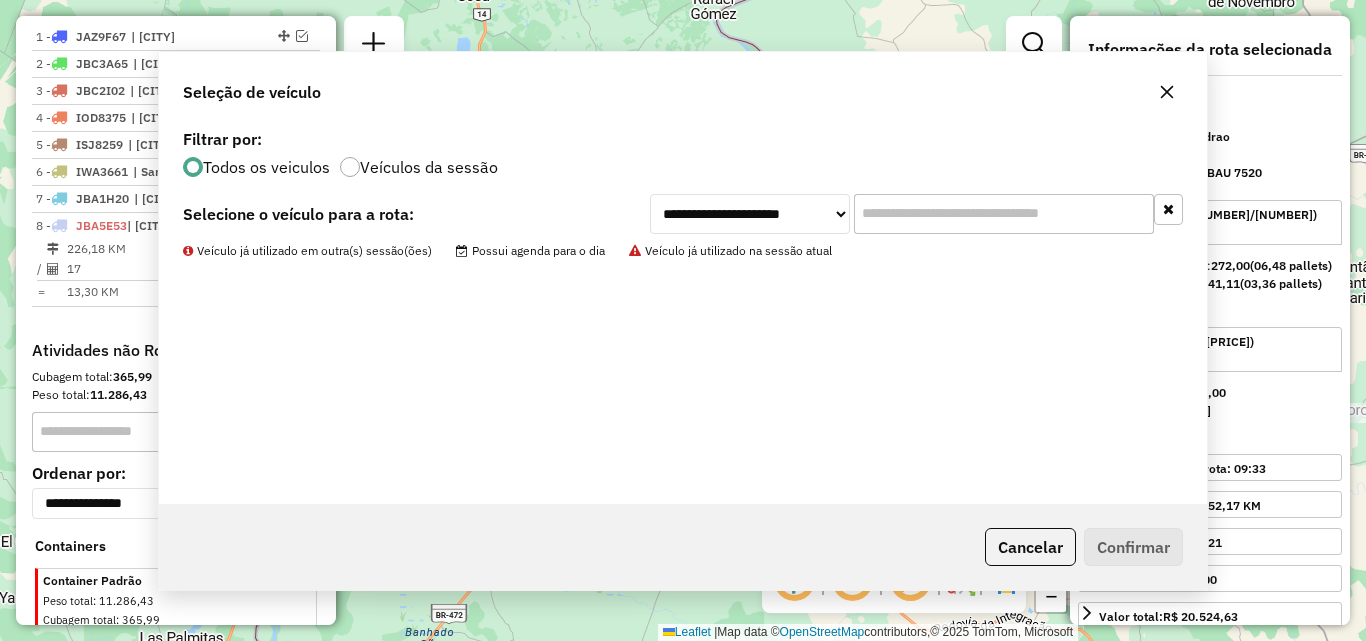 scroll, scrollTop: 817, scrollLeft: 0, axis: vertical 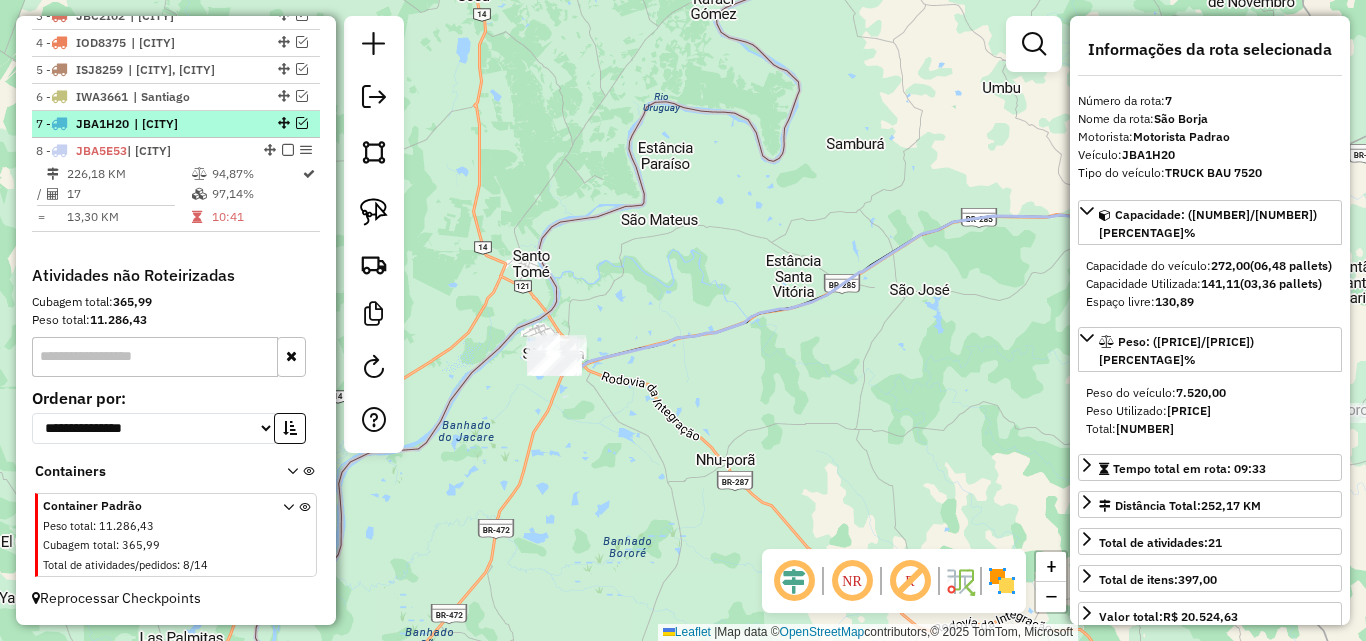 click at bounding box center [302, 123] 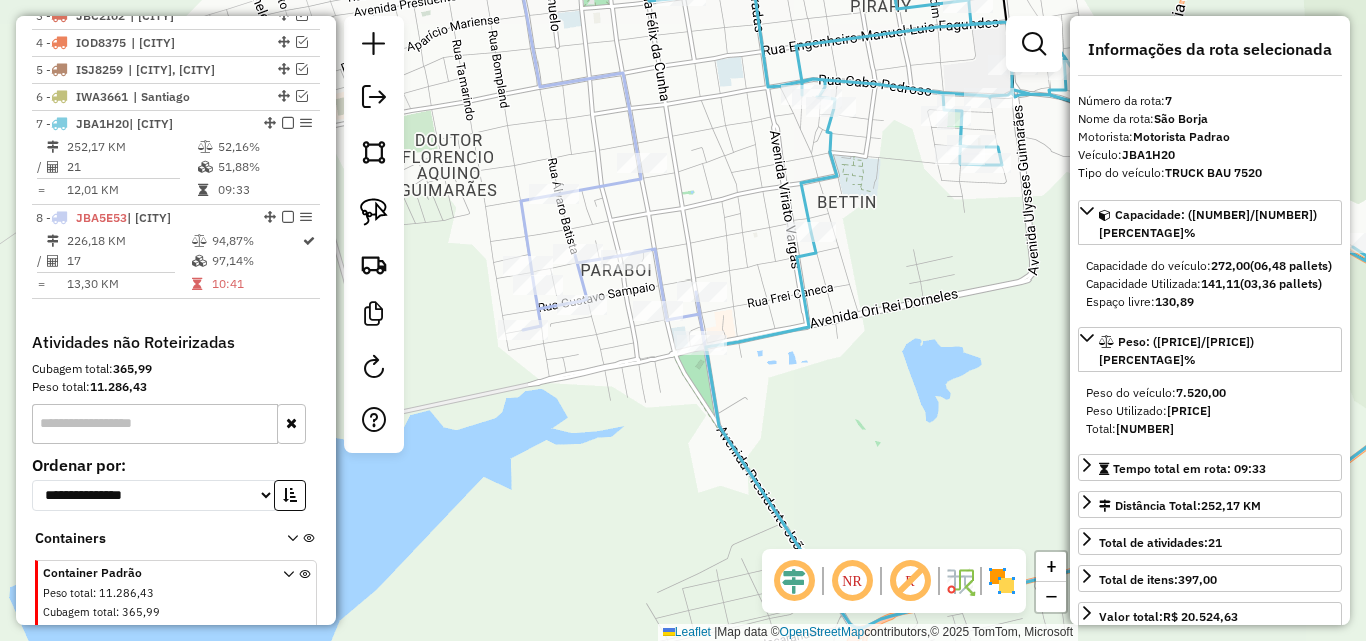 click on "Janela de atendimento Grade de atendimento Capacidade Transportadoras Veículos Cliente Pedidos  Rotas Selecione os dias de semana para filtrar as janelas de atendimento  Seg   Ter   Qua   Qui   Sex   Sáb   Dom  Informe o período da janela de atendimento: De: Até:  Filtrar exatamente a janela do cliente  Considerar janela de atendimento padrão  Selecione os dias de semana para filtrar as grades de atendimento  Seg   Ter   Qua   Qui   Sex   Sáb   Dom   Considerar clientes sem dia de atendimento cadastrado  Clientes fora do dia de atendimento selecionado Filtrar as atividades entre os valores definidos abaixo:  Peso mínimo:   Peso máximo:   Cubagem mínima:   Cubagem máxima:   De:   Até:  Filtrar as atividades entre o tempo de atendimento definido abaixo:  De:   Até:   Considerar capacidade total dos clientes não roteirizados Transportadora: Selecione um ou mais itens Tipo de veículo: Selecione um ou mais itens Veículo: Selecione um ou mais itens Motorista: Selecione um ou mais itens Nome: Rótulo:" 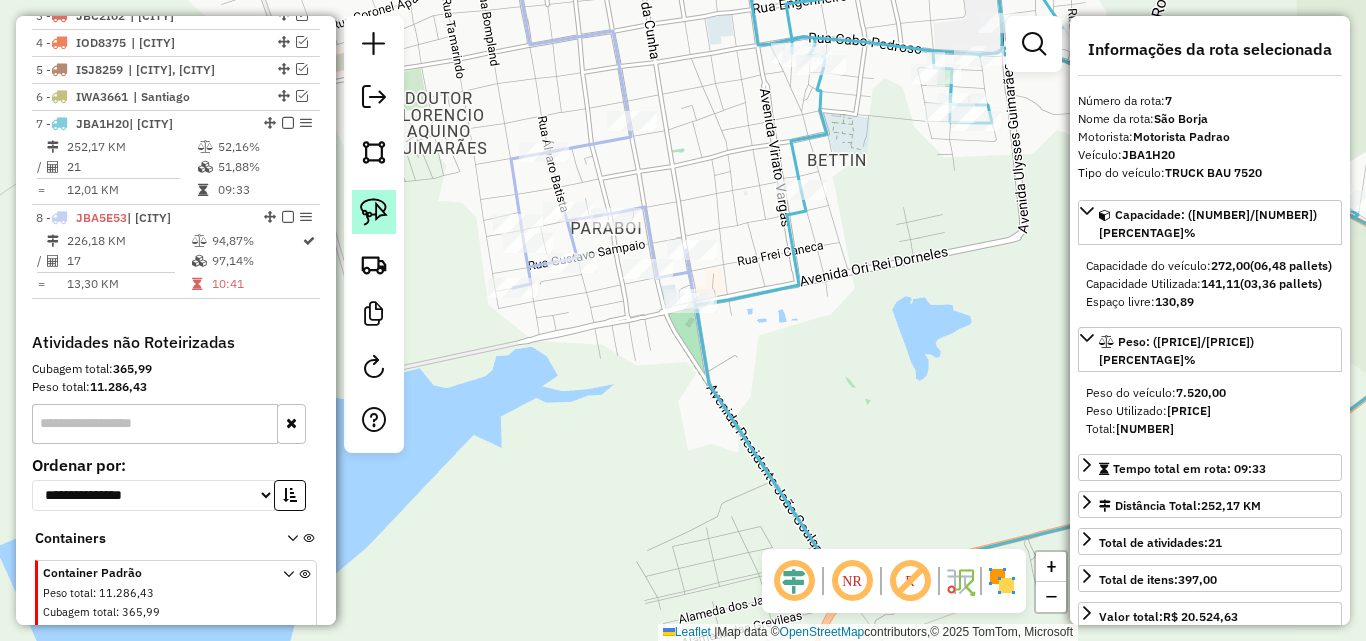 click 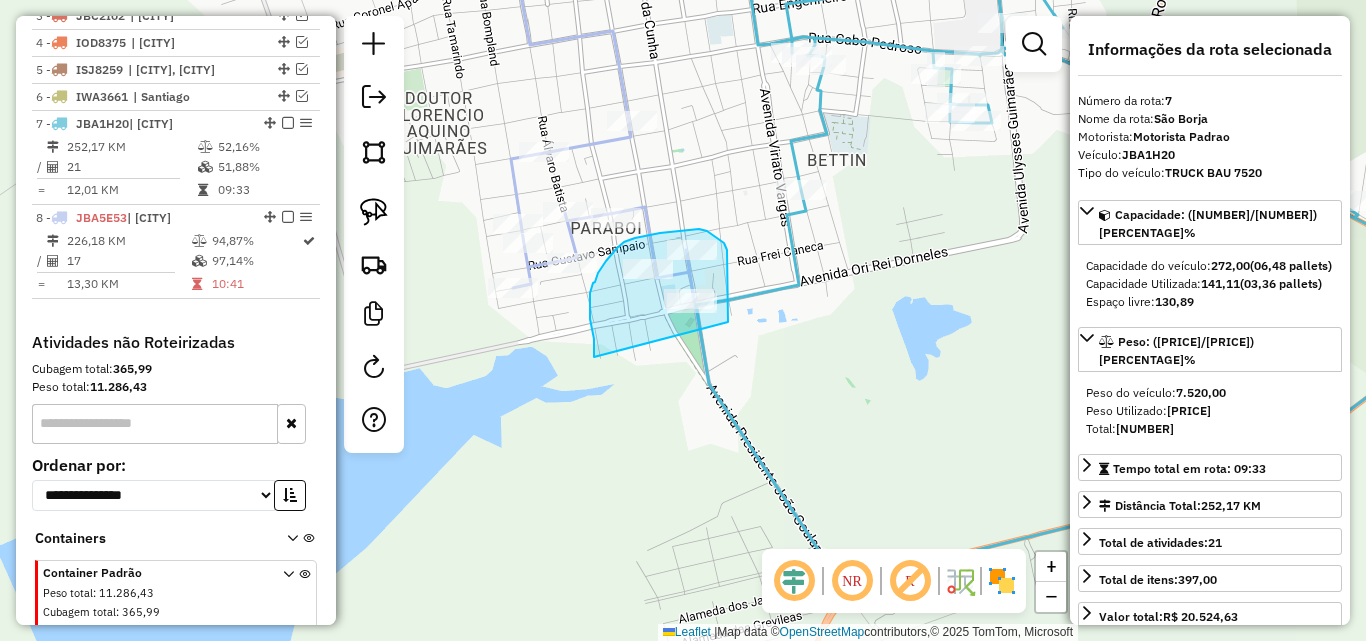 drag, startPoint x: 594, startPoint y: 357, endPoint x: 728, endPoint y: 322, distance: 138.49548 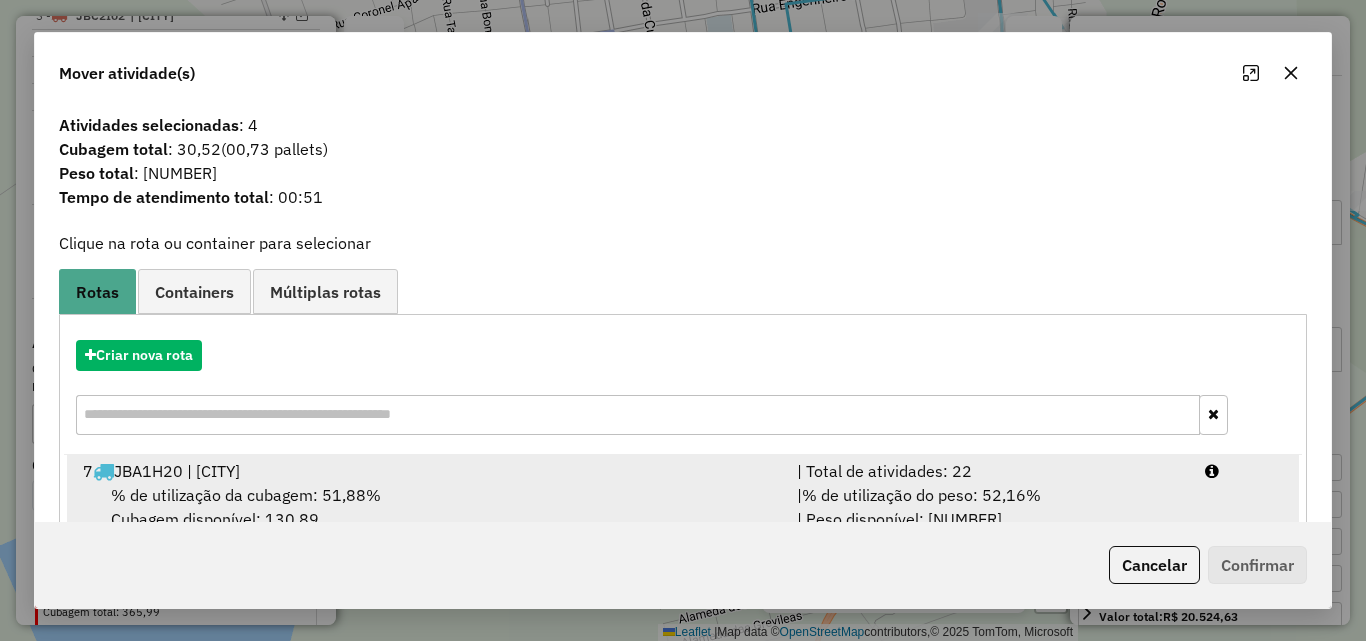 drag, startPoint x: 615, startPoint y: 484, endPoint x: 714, endPoint y: 500, distance: 100.28459 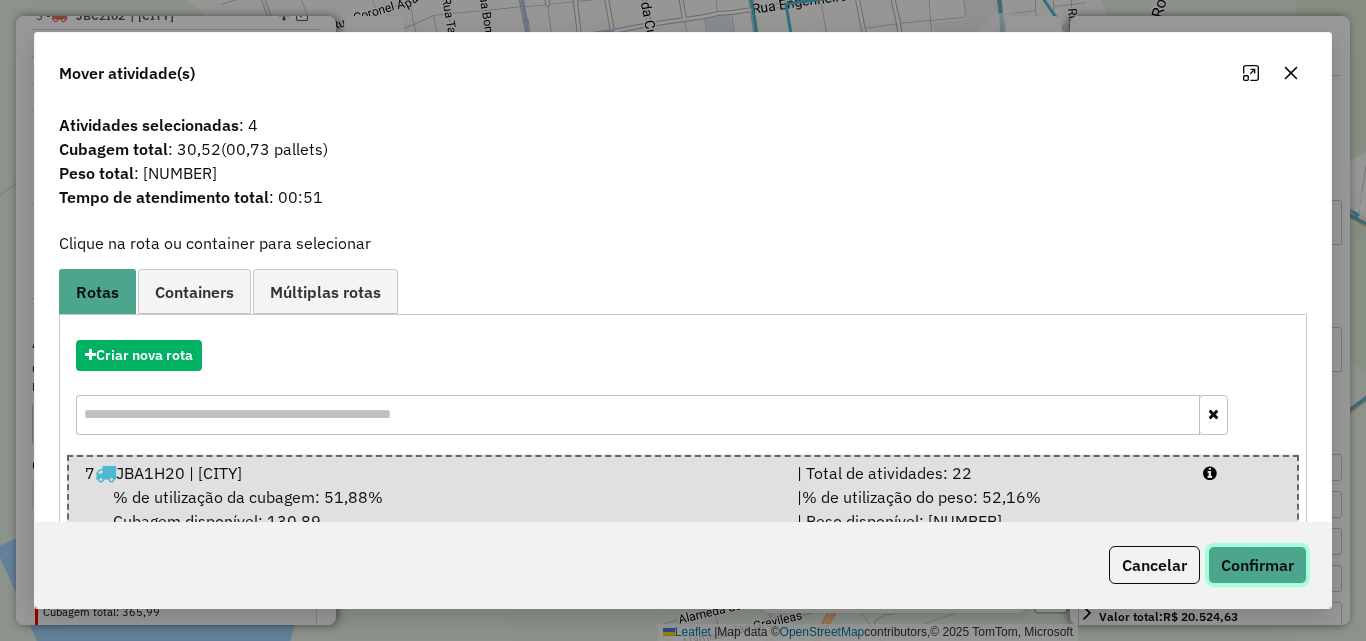 click on "Confirmar" 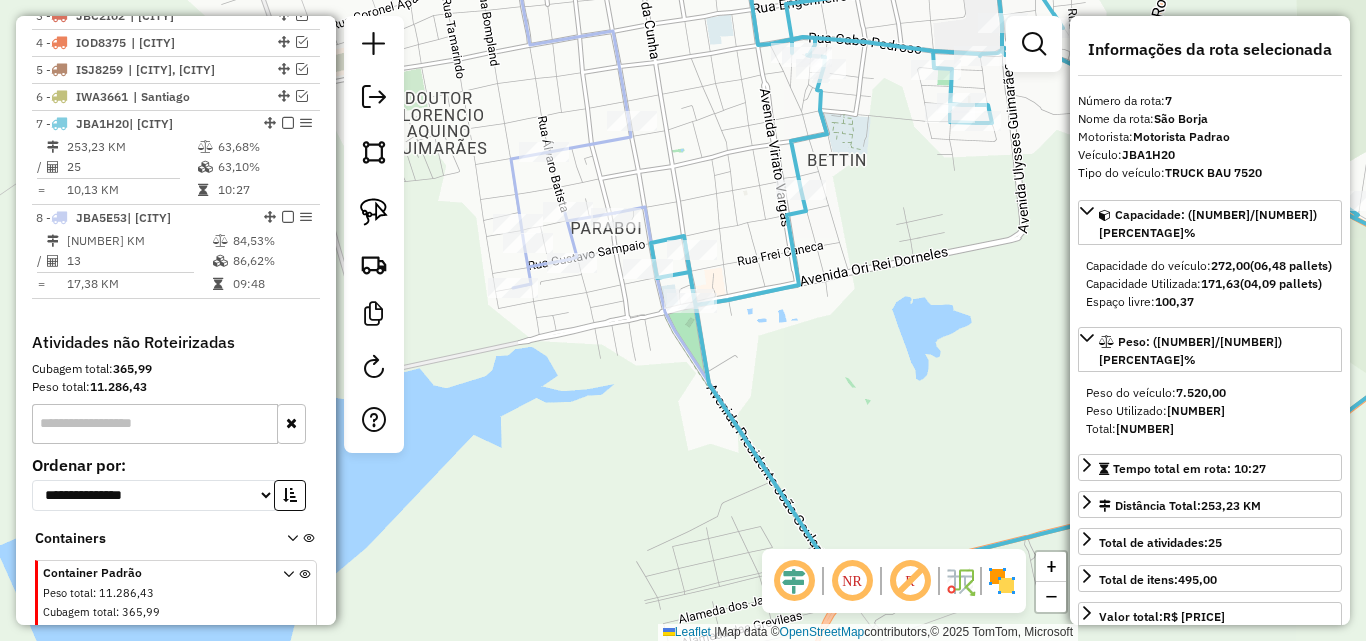 scroll, scrollTop: 884, scrollLeft: 0, axis: vertical 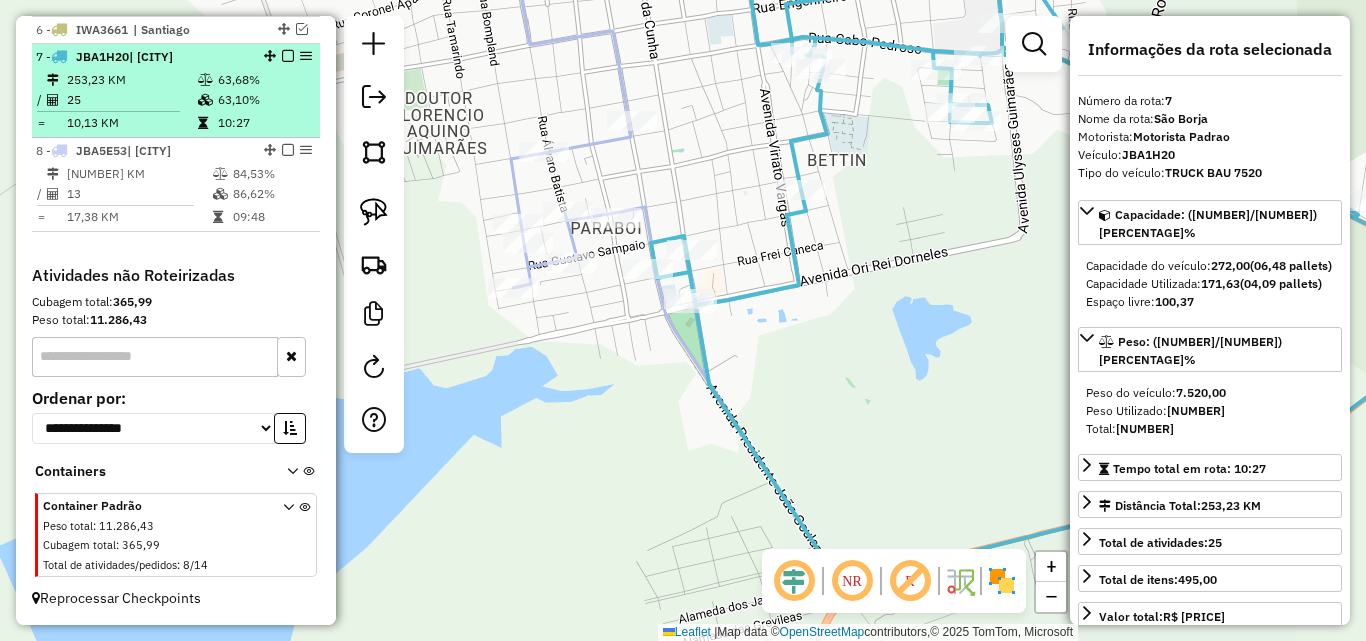 click on "25" at bounding box center (131, 100) 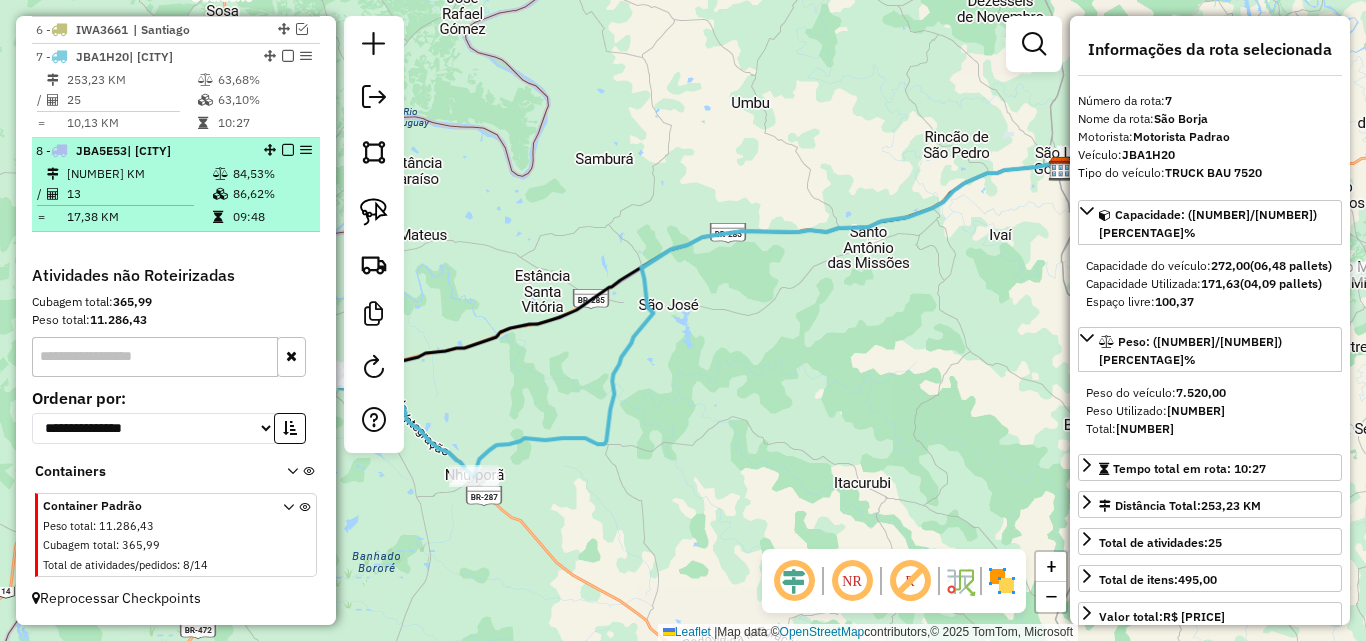 click on "13" at bounding box center [139, 194] 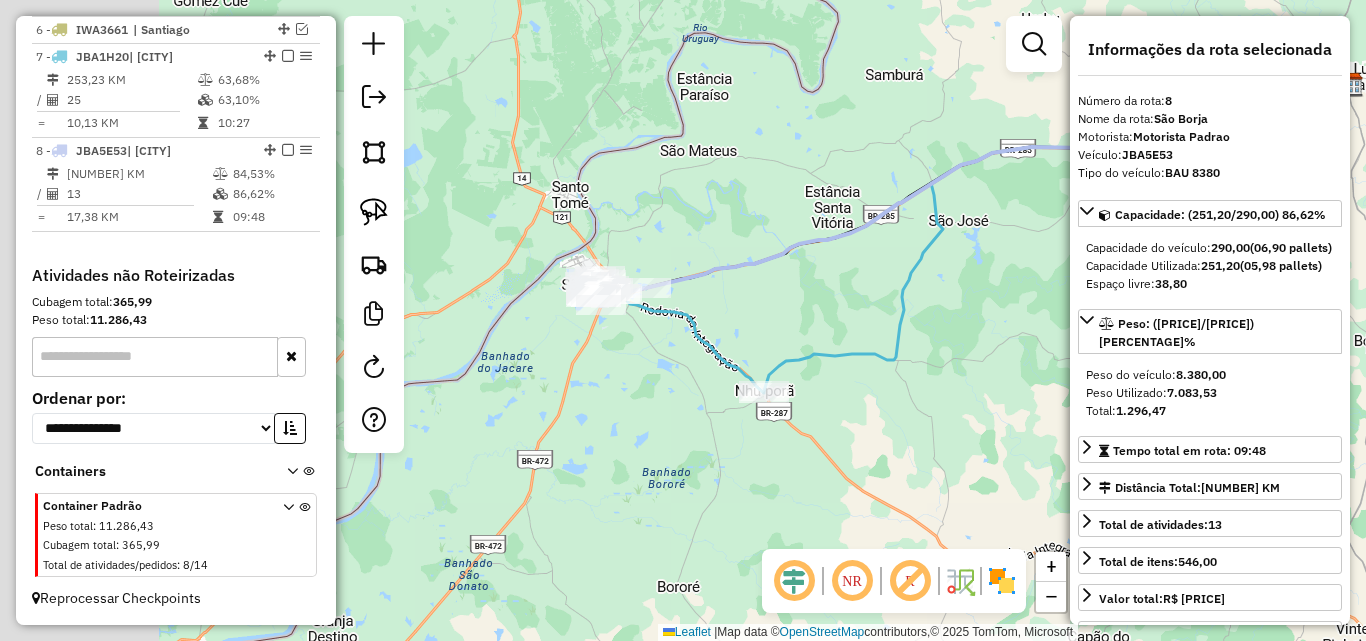 drag, startPoint x: 566, startPoint y: 456, endPoint x: 853, endPoint y: 329, distance: 313.8439 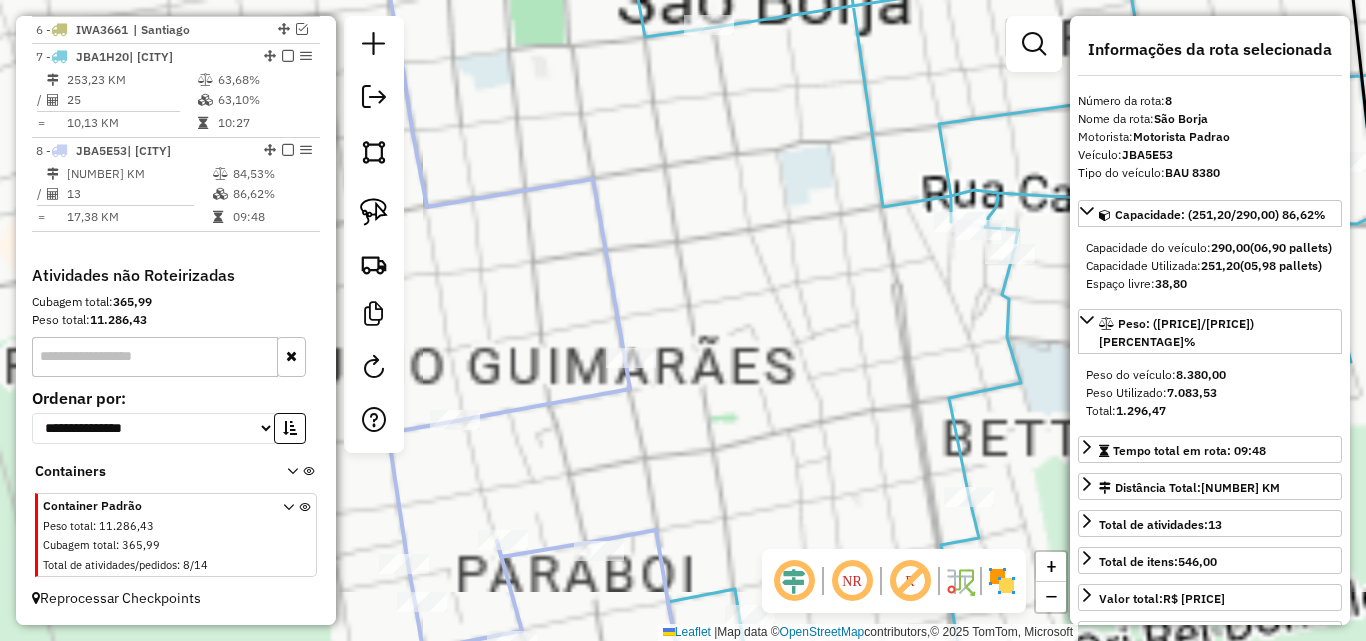 drag, startPoint x: 724, startPoint y: 461, endPoint x: 730, endPoint y: 348, distance: 113.15918 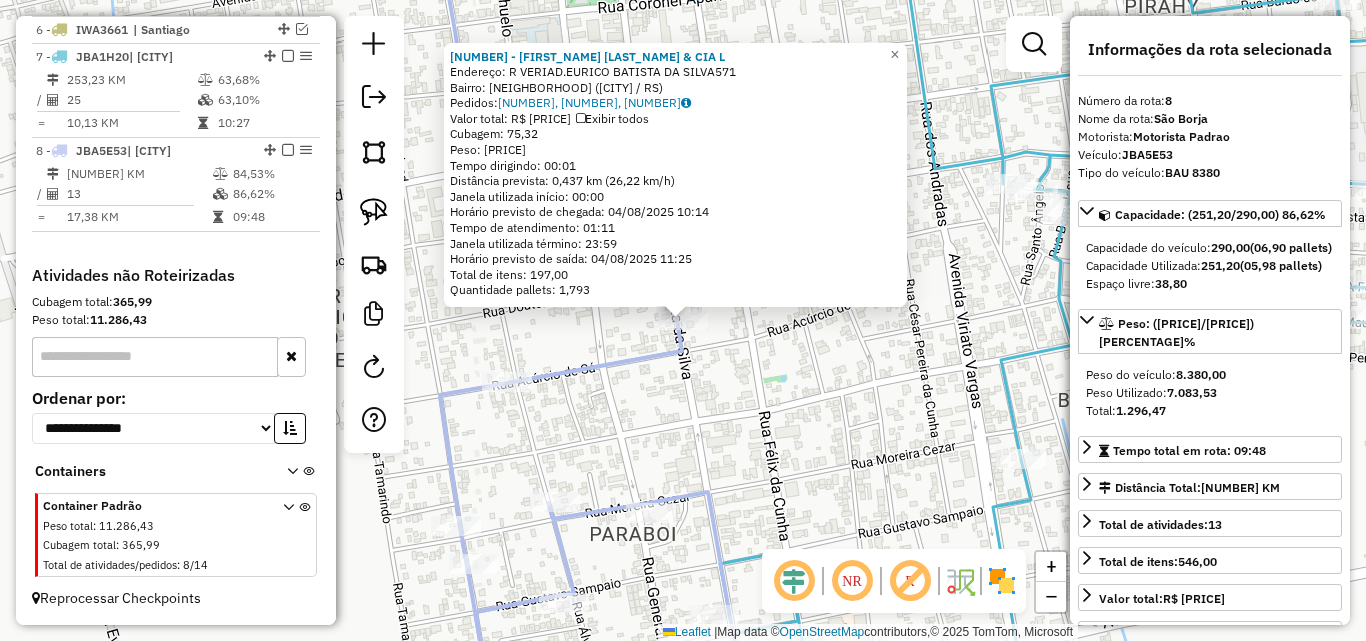 click on "[NUMBER] - [FIRST_NAME] [LAST_NAME] & CIA L  Endereço: R   [LAST_NAME].[FIRST_NAME] [LAST_NAME] [NUMBER]   Bairro: [NEIGHBORHOOD] ([CITY] / RS)   Pedidos:  [NUMBER], [NUMBER], [NUMBER]   Valor total: R$ [PRICE]   Exibir todos   Cubagem: [NUMBER]  Peso: [NUMBER]  Tempo dirigindo: [TIME]   Distância prevista: [NUMBER] km ([SPEED] km/h)   Janela utilizada início: [TIME]   Horário previsto de chegada: [DATE] [TIME]   Tempo de atendimento: [TIME]   Janela utilizada término: [TIME]   Horário previsto de saída: [DATE] [TIME]   Total de itens: [NUMBER]   Quantidade pallets: [NUMBER]  × Janela de atendimento Grade de atendimento Capacidade Transportadoras Veículos Cliente Pedidos  Rotas Selecione os dias de semana para filtrar as janelas de atendimento  Seg   Ter   Qua   Qui   Sex   Sáb   Dom  Informe o período da janela de atendimento: De: Até:  Filtrar exatamente a janela do cliente  Considerar janela de atendimento padrão  Selecione os dias de semana para filtrar as grades de atendimento  Seg   Ter   Qua   Qui   Sex   Sáb   Dom   De:   De:" 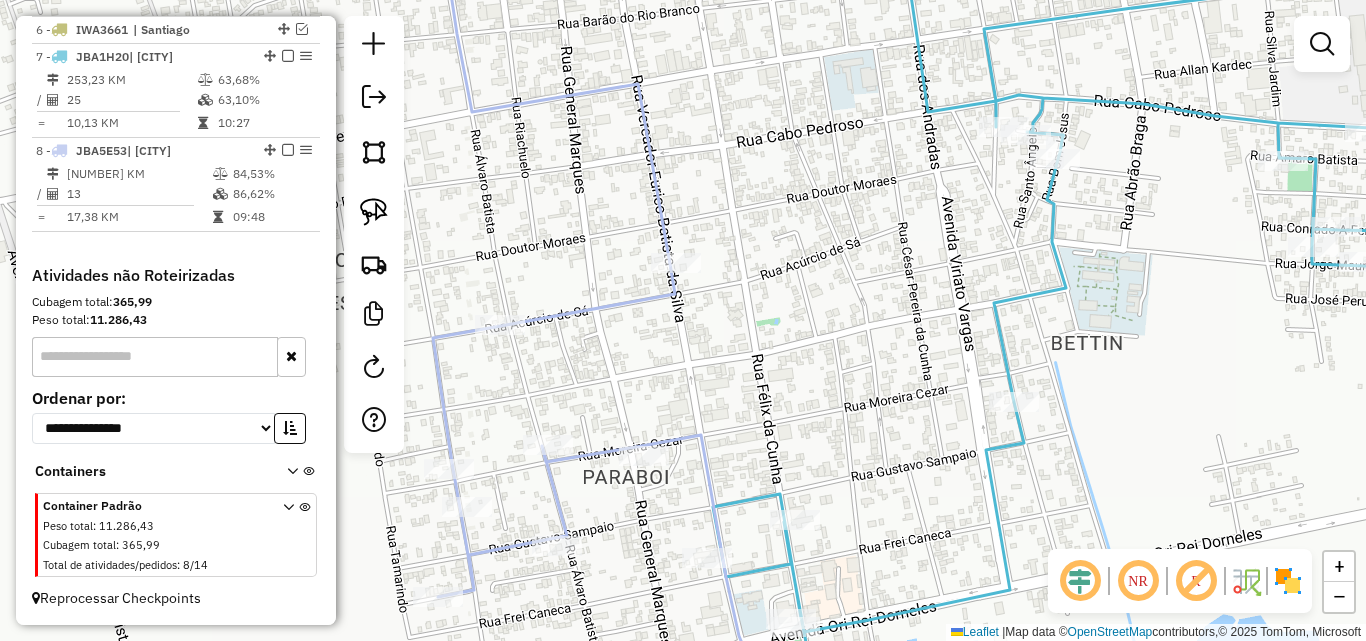 drag, startPoint x: 830, startPoint y: 334, endPoint x: 803, endPoint y: 240, distance: 97.80082 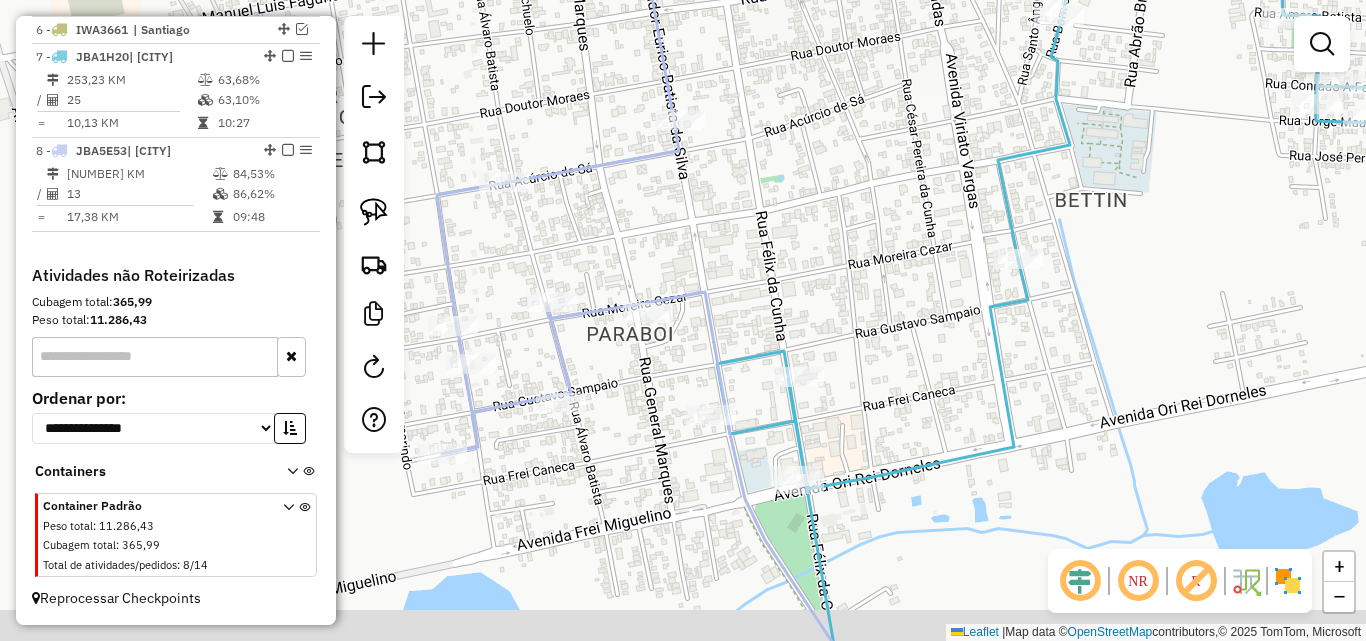 click on "Janela de atendimento Grade de atendimento Capacidade Transportadoras Veículos Cliente Pedidos  Rotas Selecione os dias de semana para filtrar as janelas de atendimento  Seg   Ter   Qua   Qui   Sex   Sáb   Dom  Informe o período da janela de atendimento: De: Até:  Filtrar exatamente a janela do cliente  Considerar janela de atendimento padrão  Selecione os dias de semana para filtrar as grades de atendimento  Seg   Ter   Qua   Qui   Sex   Sáb   Dom   Considerar clientes sem dia de atendimento cadastrado  Clientes fora do dia de atendimento selecionado Filtrar as atividades entre os valores definidos abaixo:  Peso mínimo:   Peso máximo:   Cubagem mínima:   Cubagem máxima:   De:   Até:  Filtrar as atividades entre o tempo de atendimento definido abaixo:  De:   Até:   Considerar capacidade total dos clientes não roteirizados Transportadora: Selecione um ou mais itens Tipo de veículo: Selecione um ou mais itens Veículo: Selecione um ou mais itens Motorista: Selecione um ou mais itens Nome: Rótulo:" 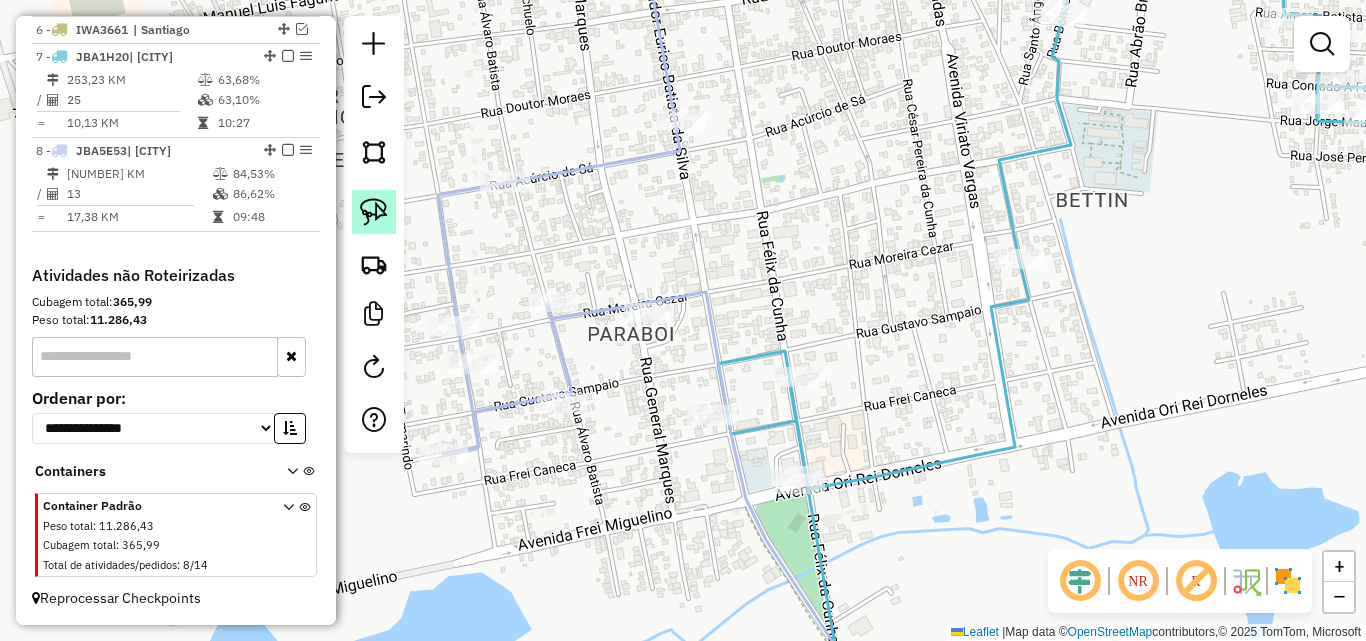 click 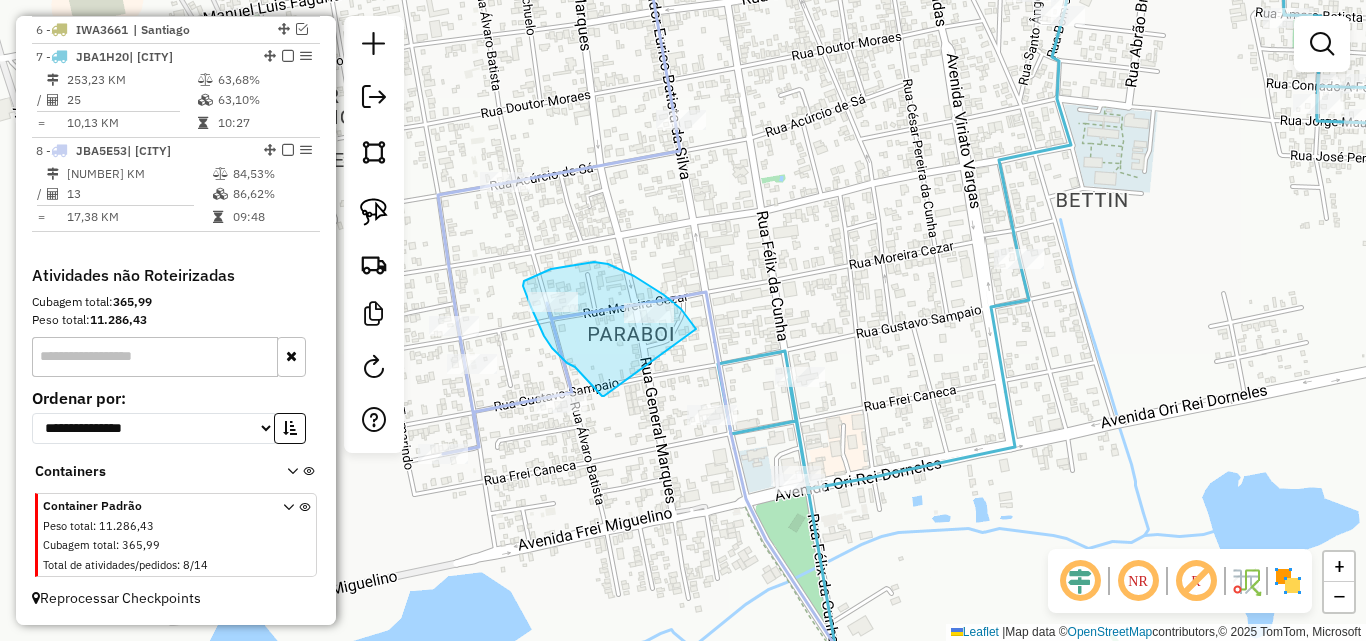 drag, startPoint x: 604, startPoint y: 396, endPoint x: 696, endPoint y: 329, distance: 113.81125 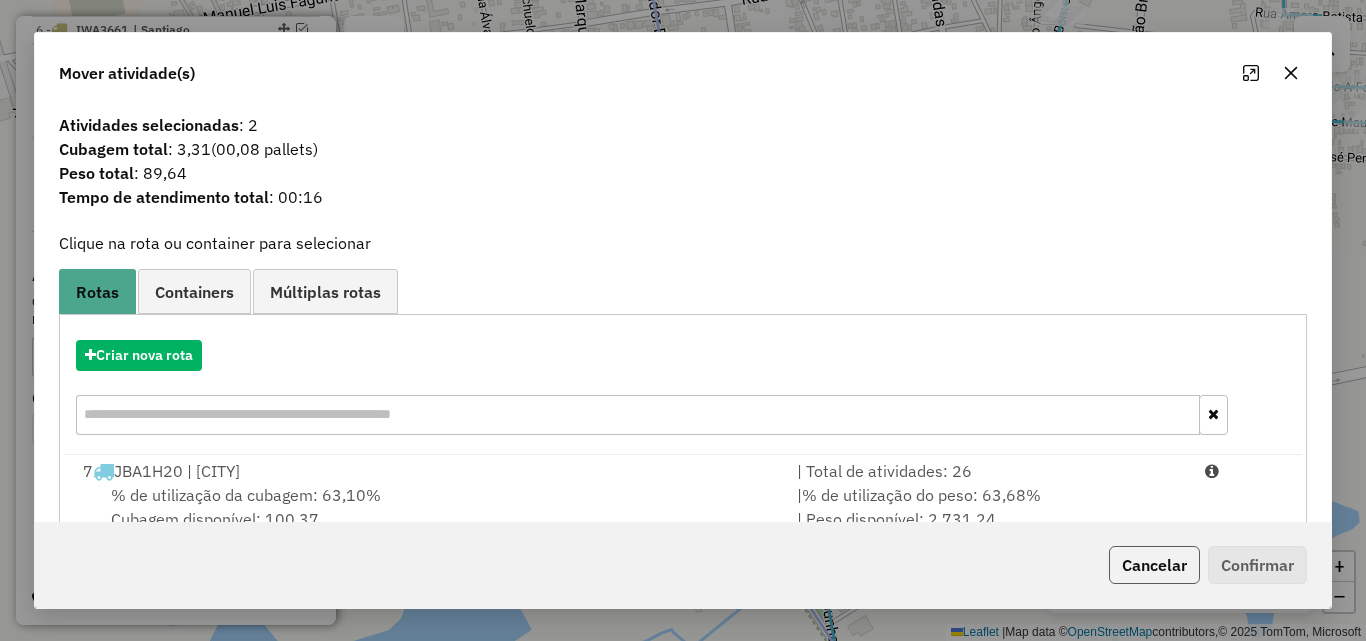 click on "Cancelar" 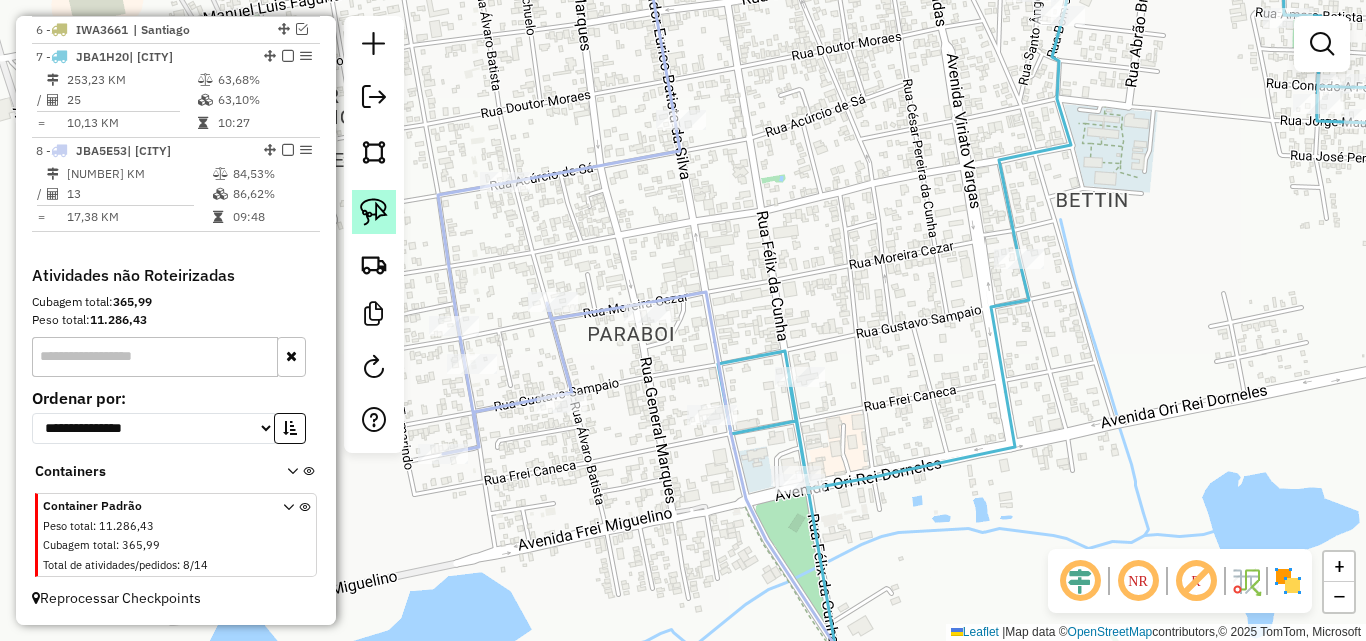 click 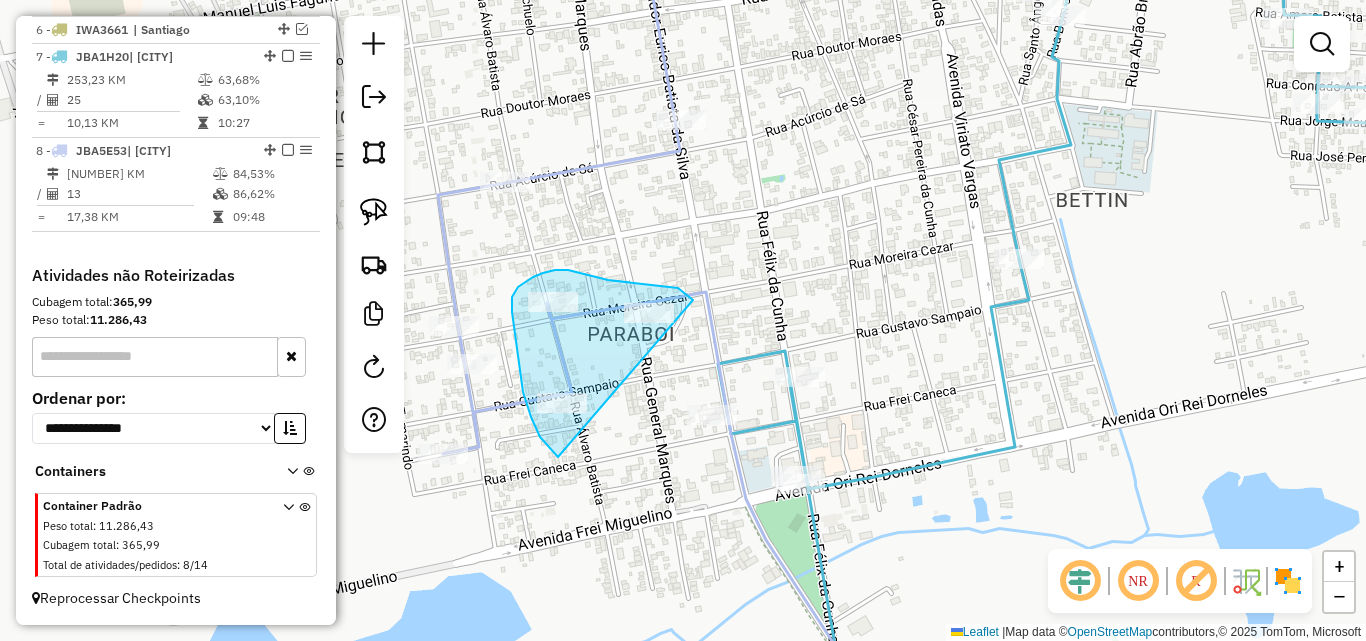 drag, startPoint x: 544, startPoint y: 441, endPoint x: 701, endPoint y: 325, distance: 195.20502 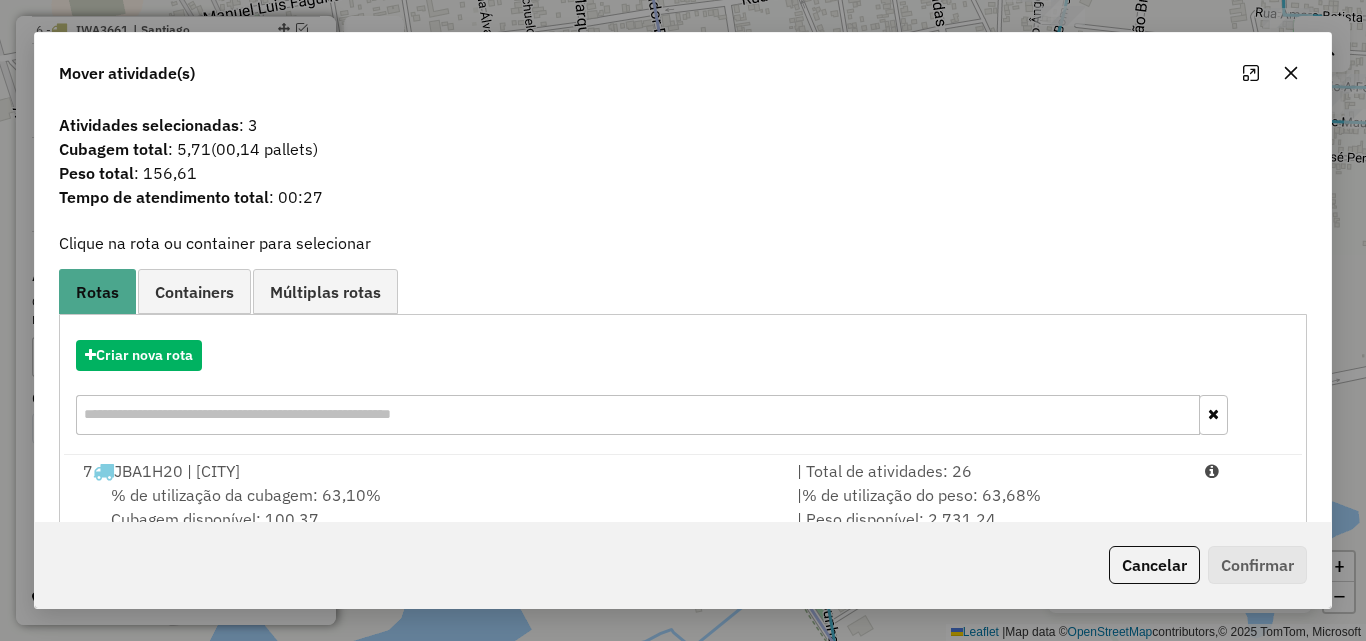 click on "% de utilização da cubagem: [PERCENTAGE]%  Cubagem disponível: [NUMBER]" at bounding box center [428, 507] 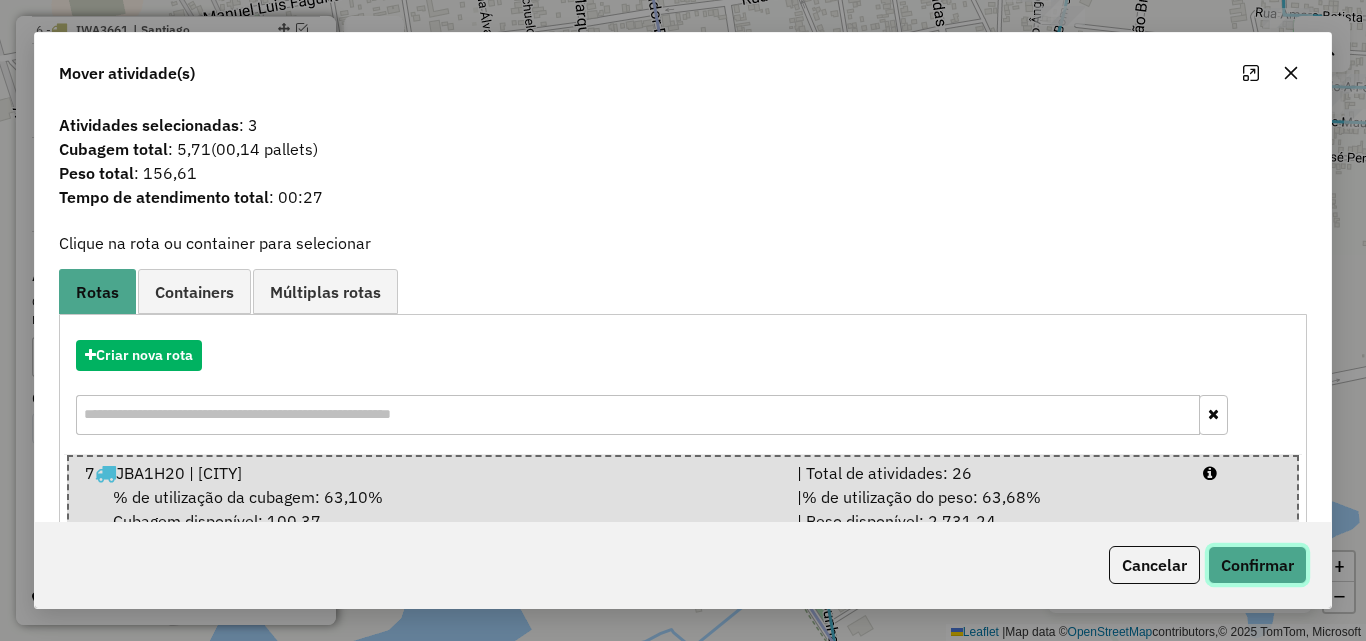 click on "Confirmar" 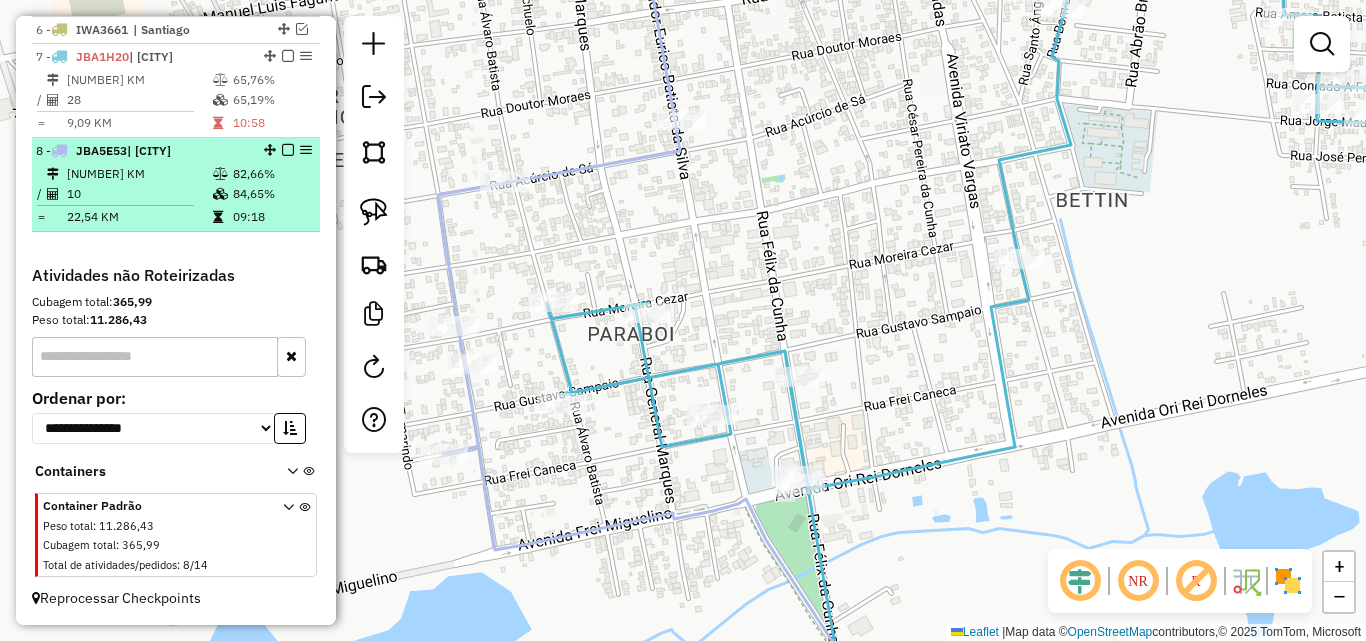 click on "[NUMBER] KM" at bounding box center (139, 174) 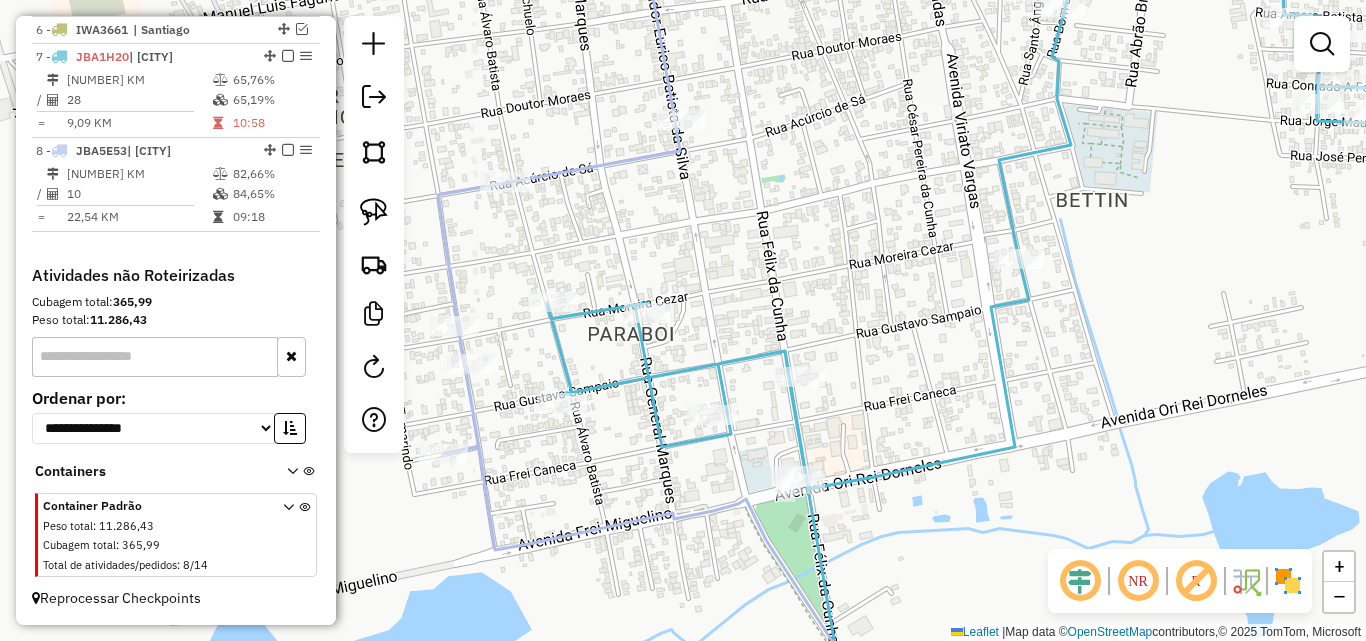 select on "**********" 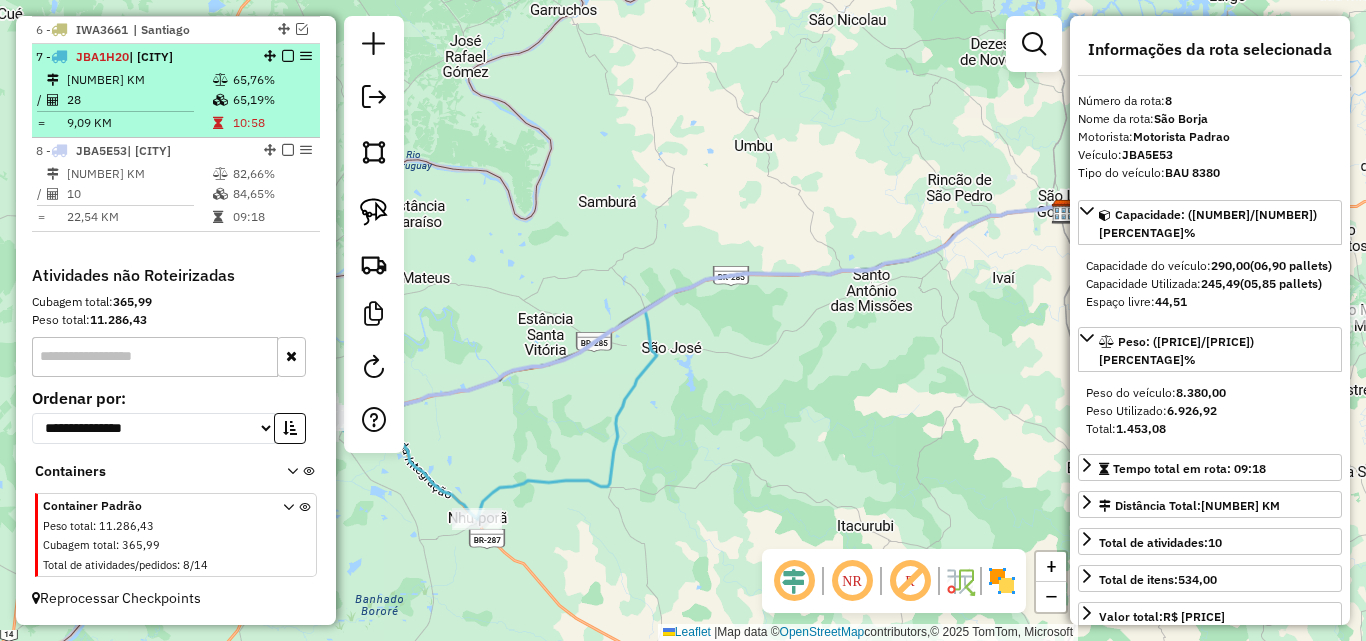 click on "9,09 KM" at bounding box center (139, 123) 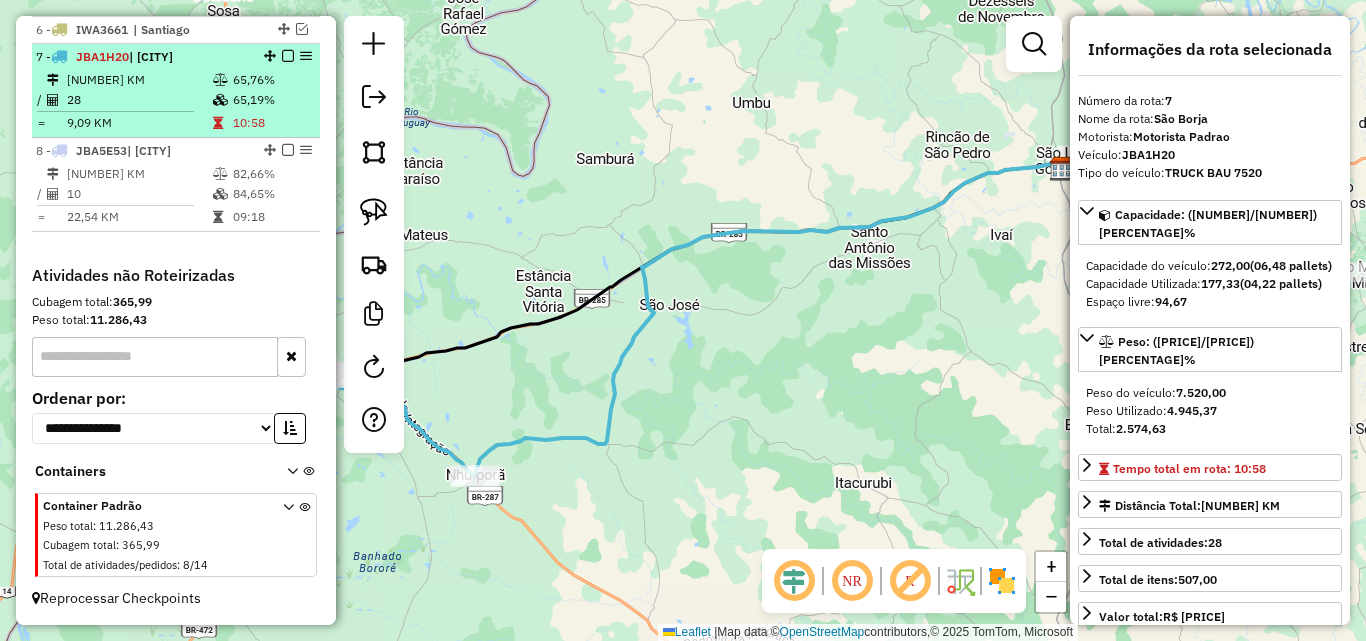click at bounding box center [288, 56] 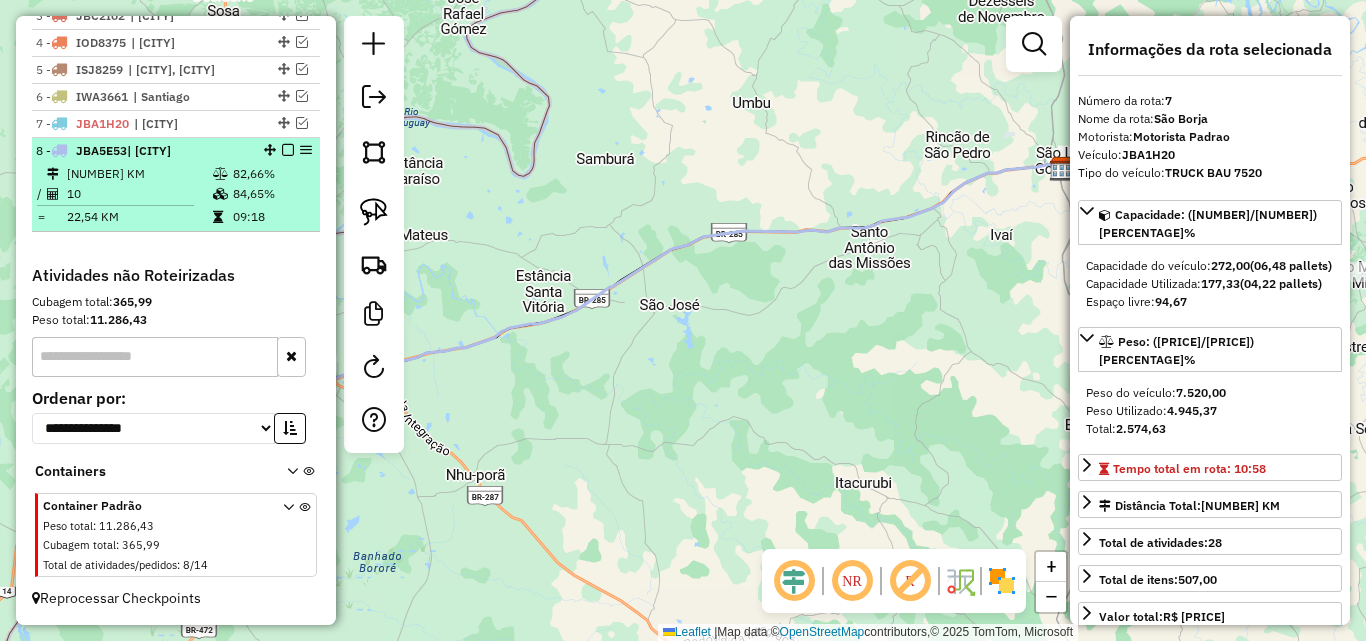 click at bounding box center [288, 150] 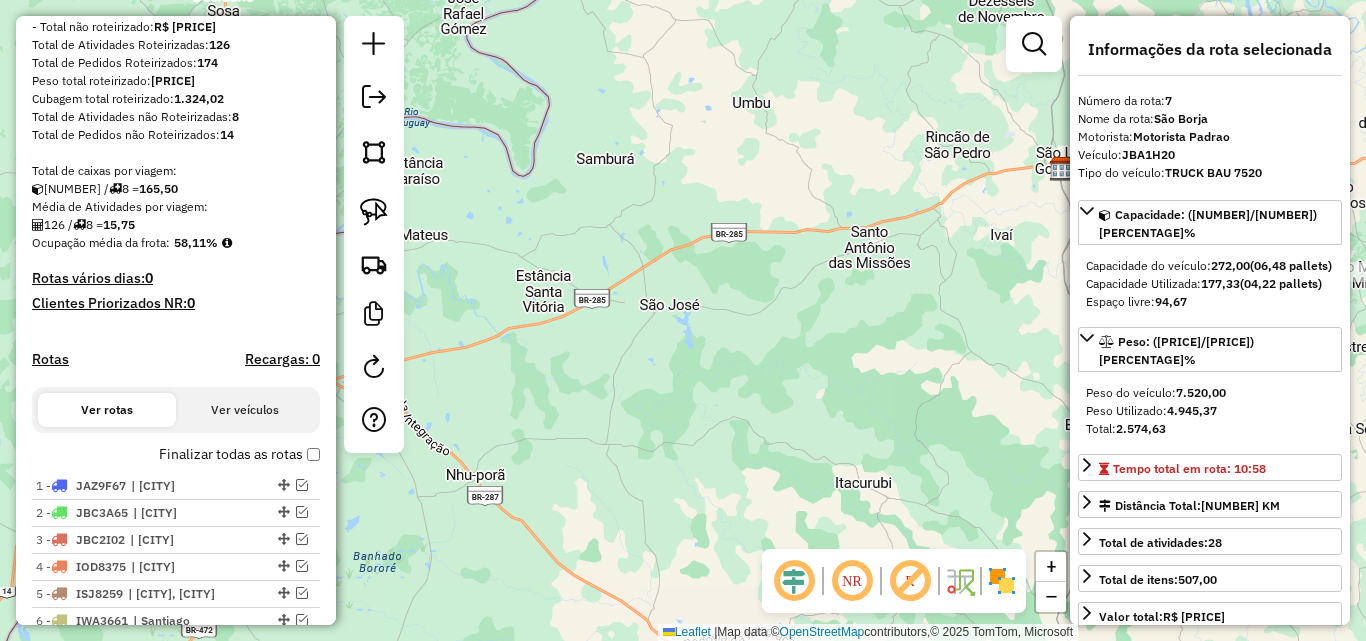 scroll, scrollTop: 50, scrollLeft: 0, axis: vertical 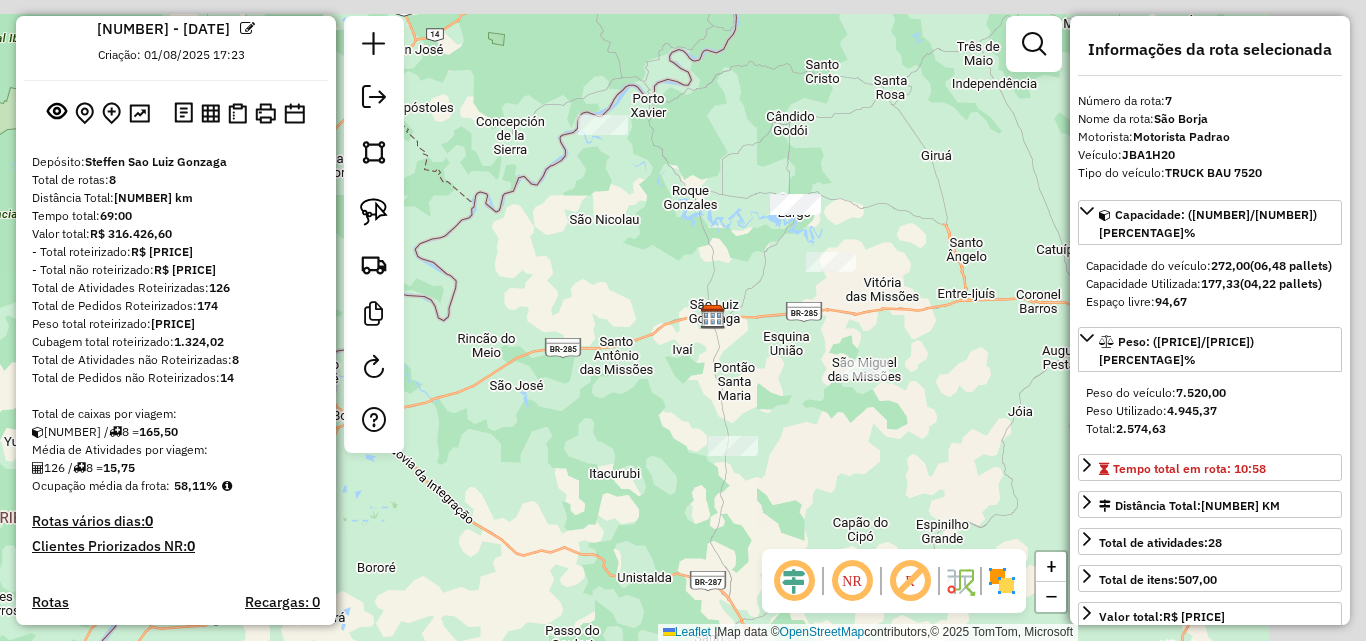drag, startPoint x: 708, startPoint y: 263, endPoint x: 547, endPoint y: 411, distance: 218.68927 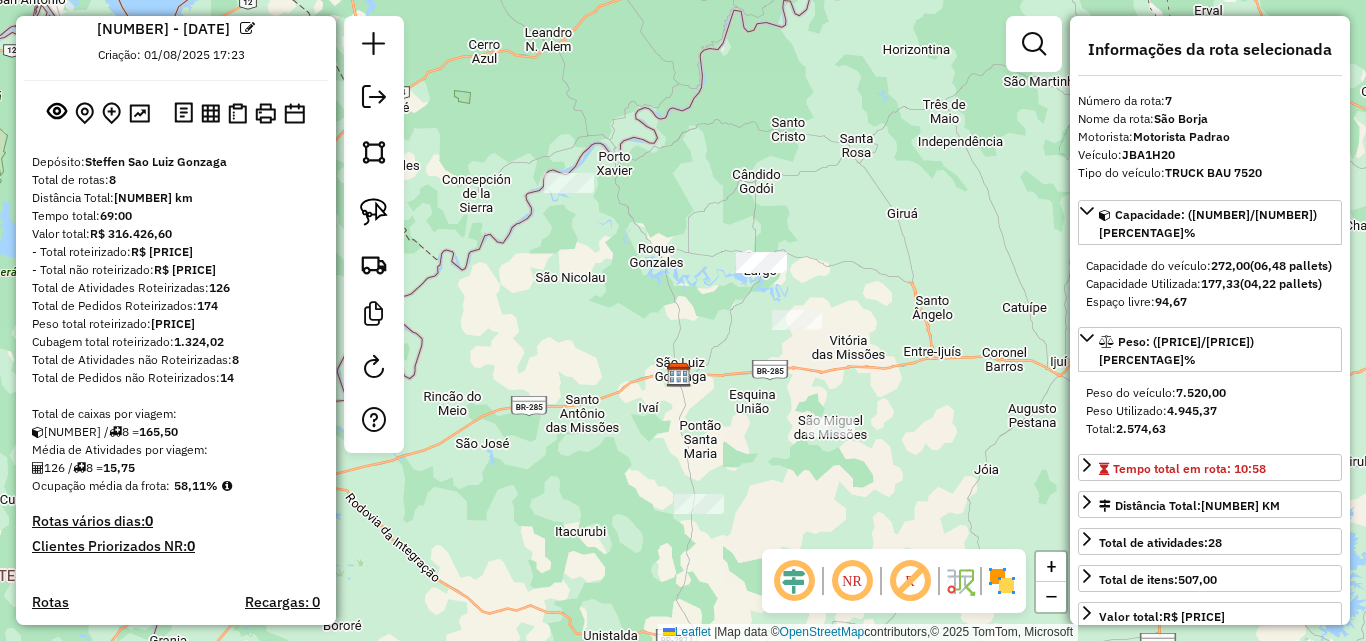 drag, startPoint x: 783, startPoint y: 267, endPoint x: 739, endPoint y: 349, distance: 93.05912 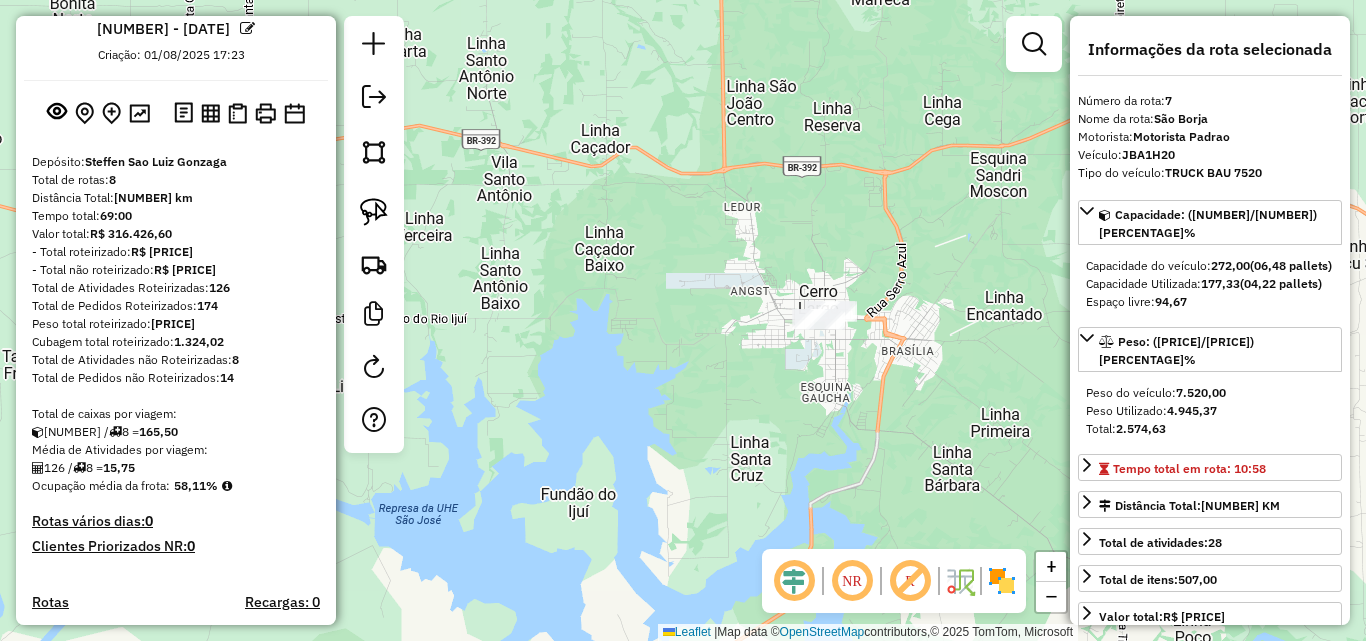 drag, startPoint x: 737, startPoint y: 400, endPoint x: 612, endPoint y: 387, distance: 125.67418 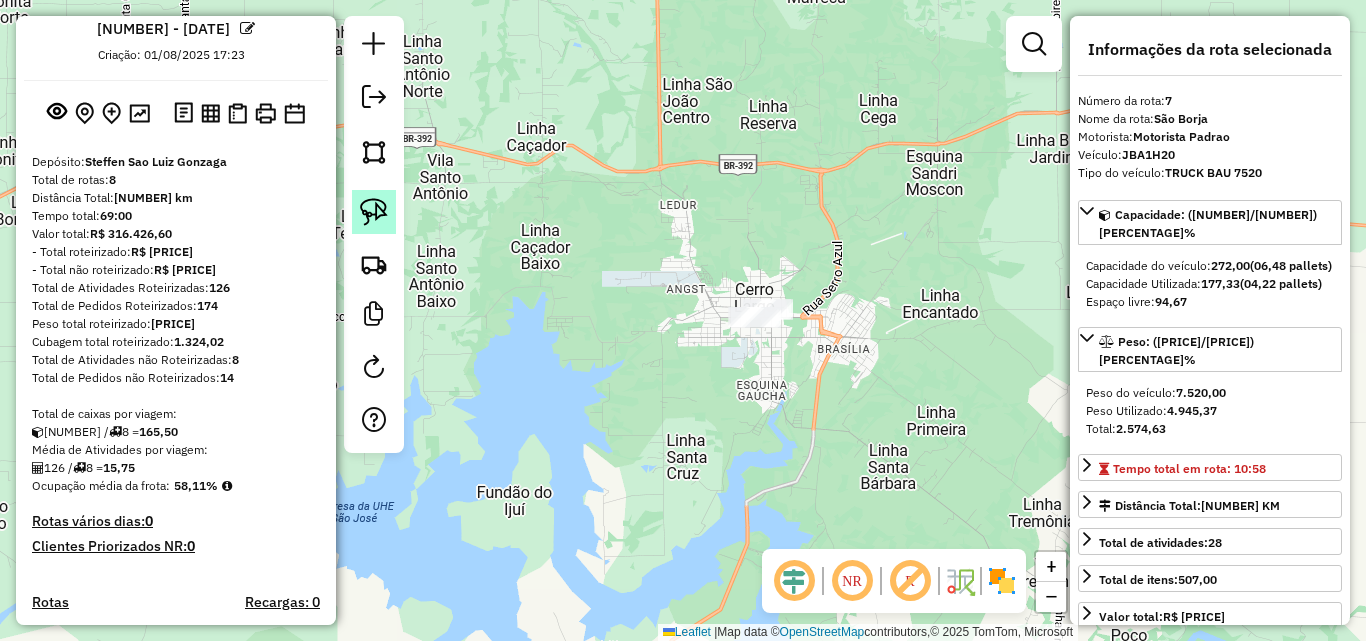 click 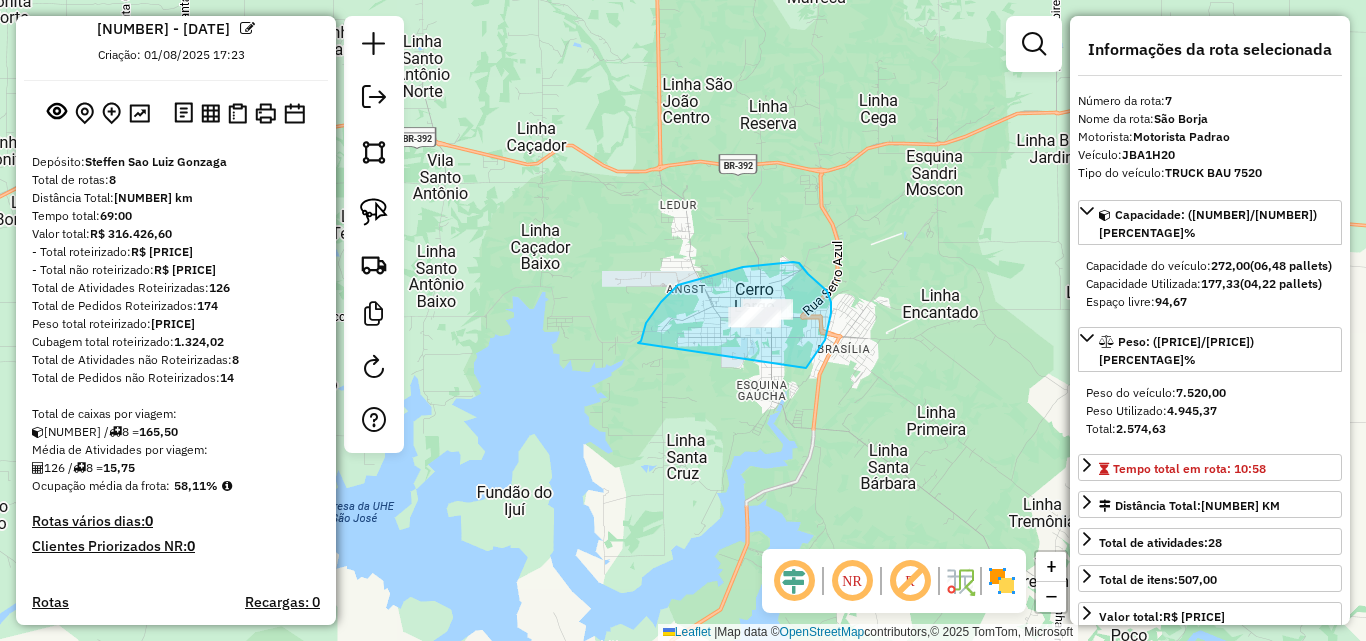 drag, startPoint x: 641, startPoint y: 341, endPoint x: 806, endPoint y: 368, distance: 167.1945 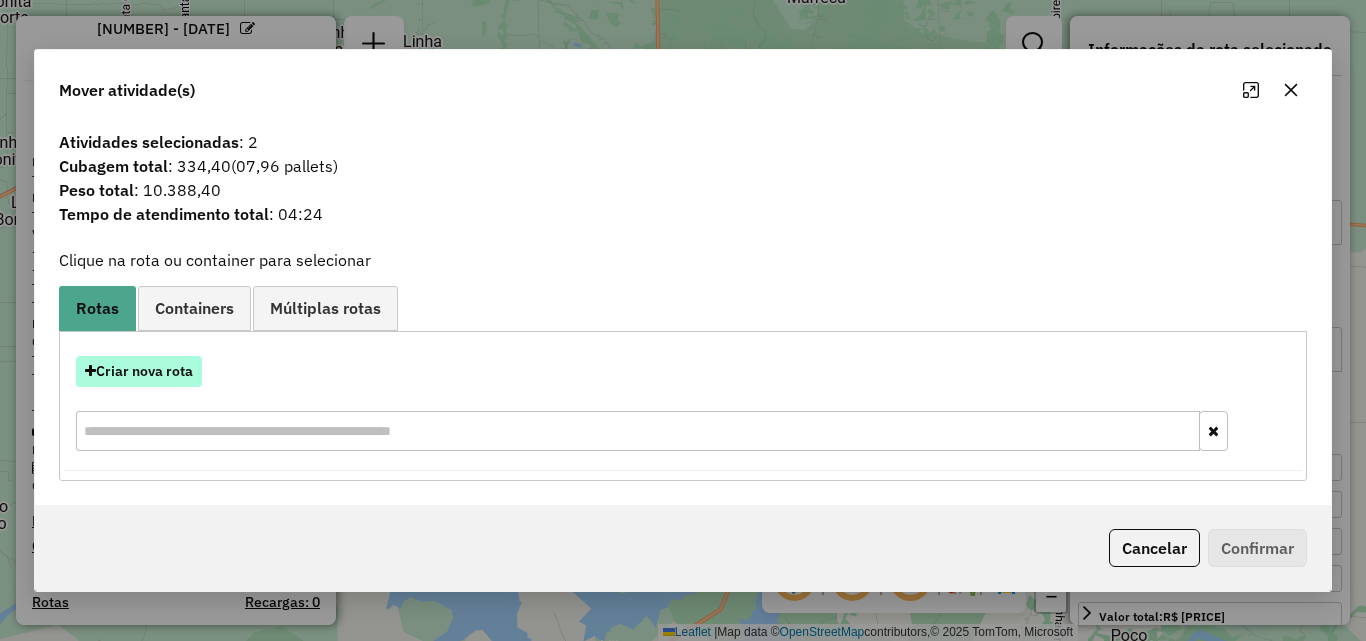 click on "Criar nova rota" at bounding box center [139, 371] 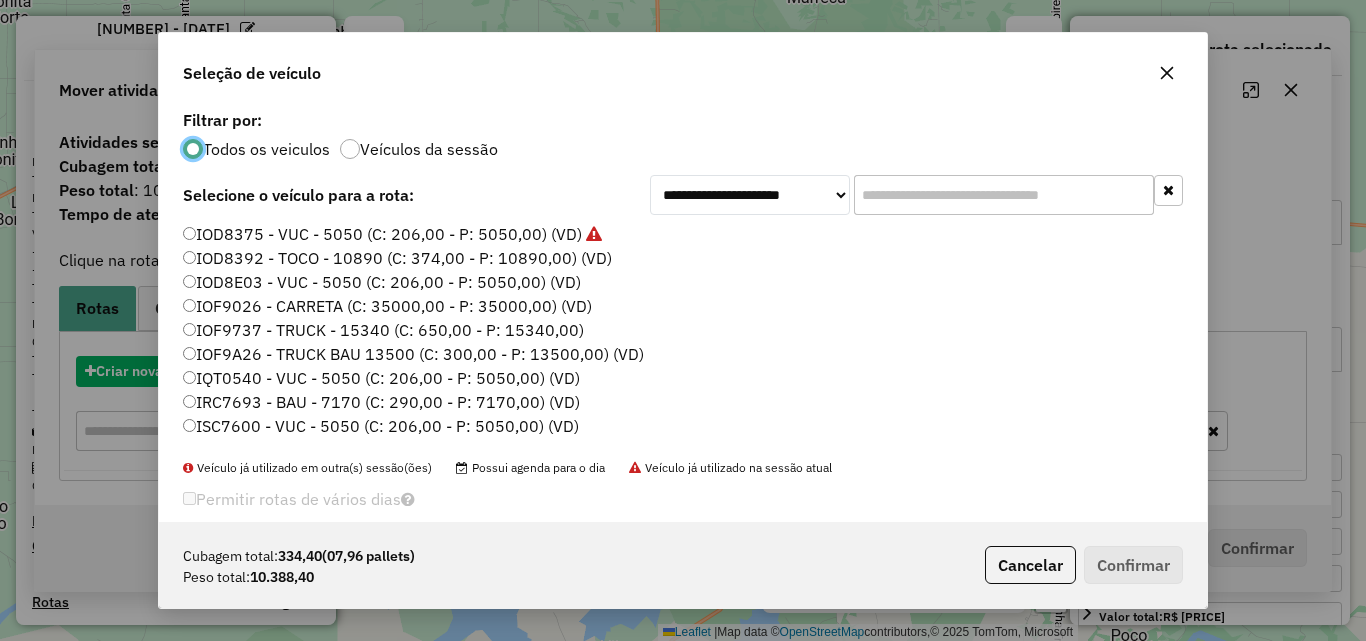 scroll, scrollTop: 11, scrollLeft: 6, axis: both 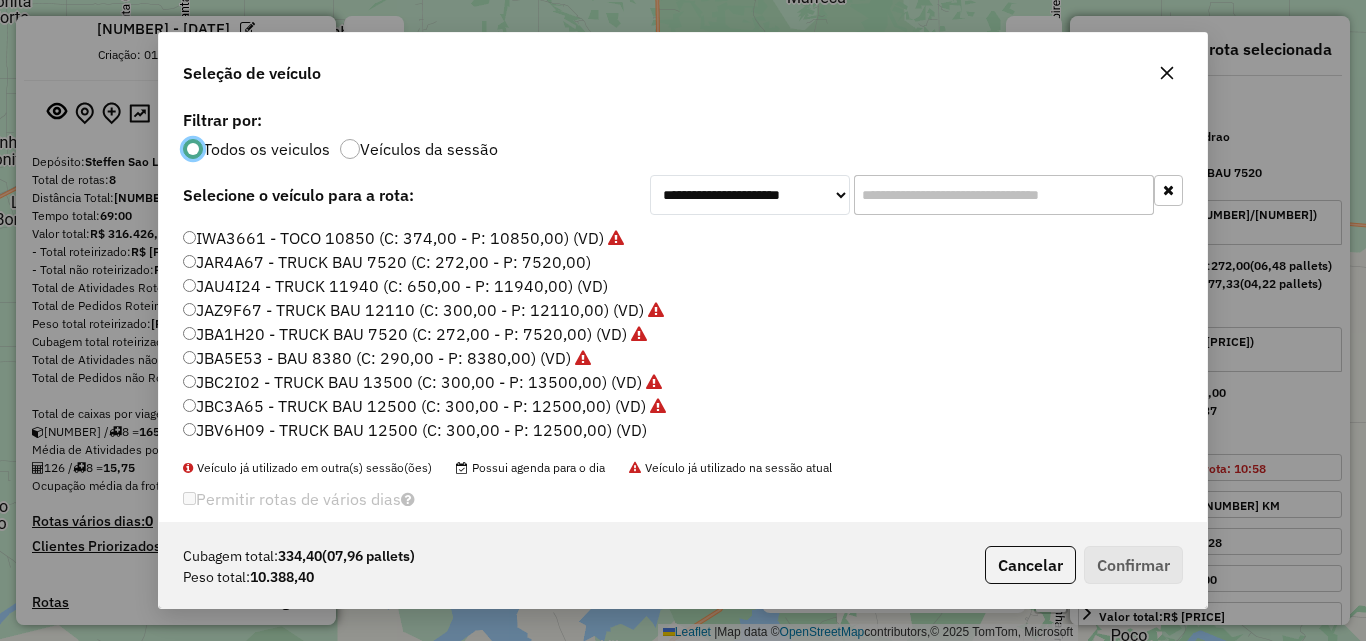 click on "JBV6H09 - TRUCK BAU 12500 (C: 300,00 - P: 12500,00) (VD)" 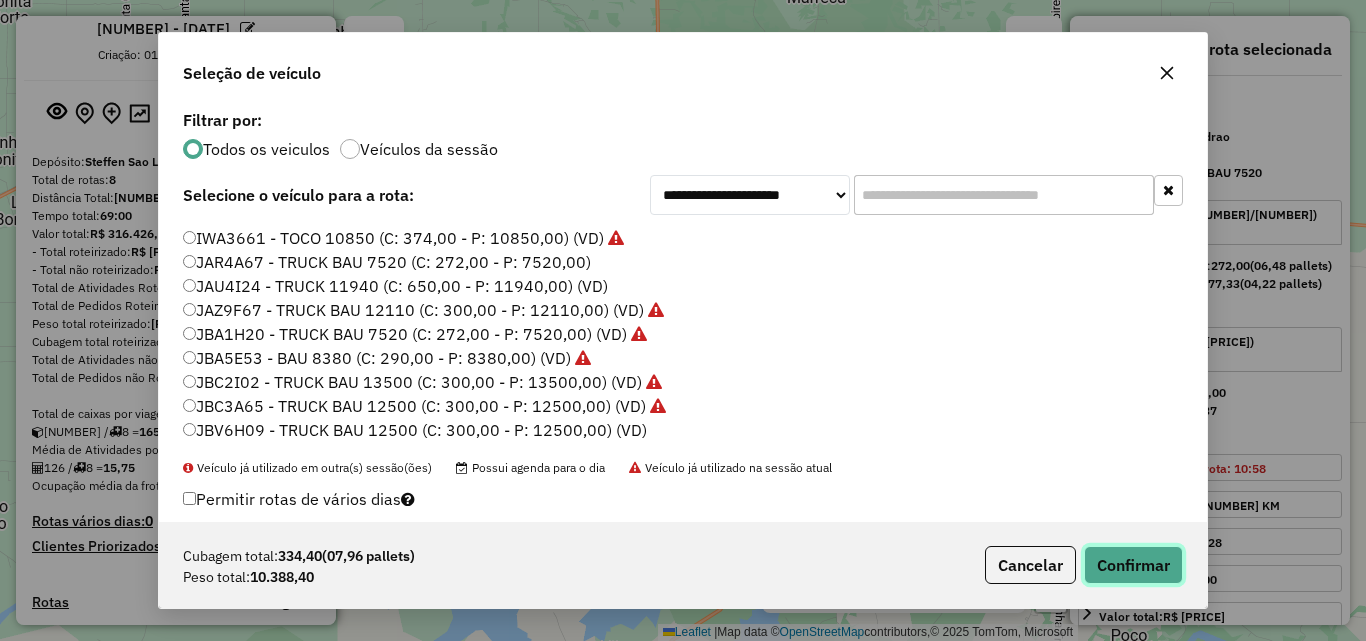 click on "Confirmar" 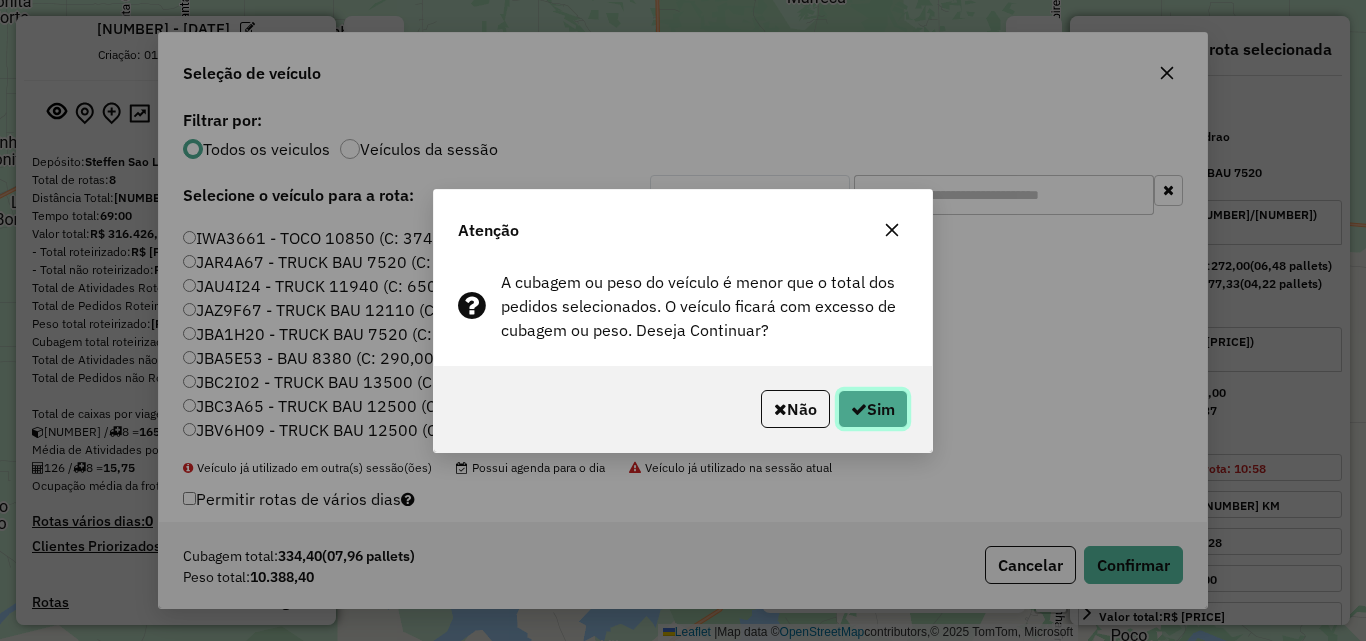 click on "Sim" 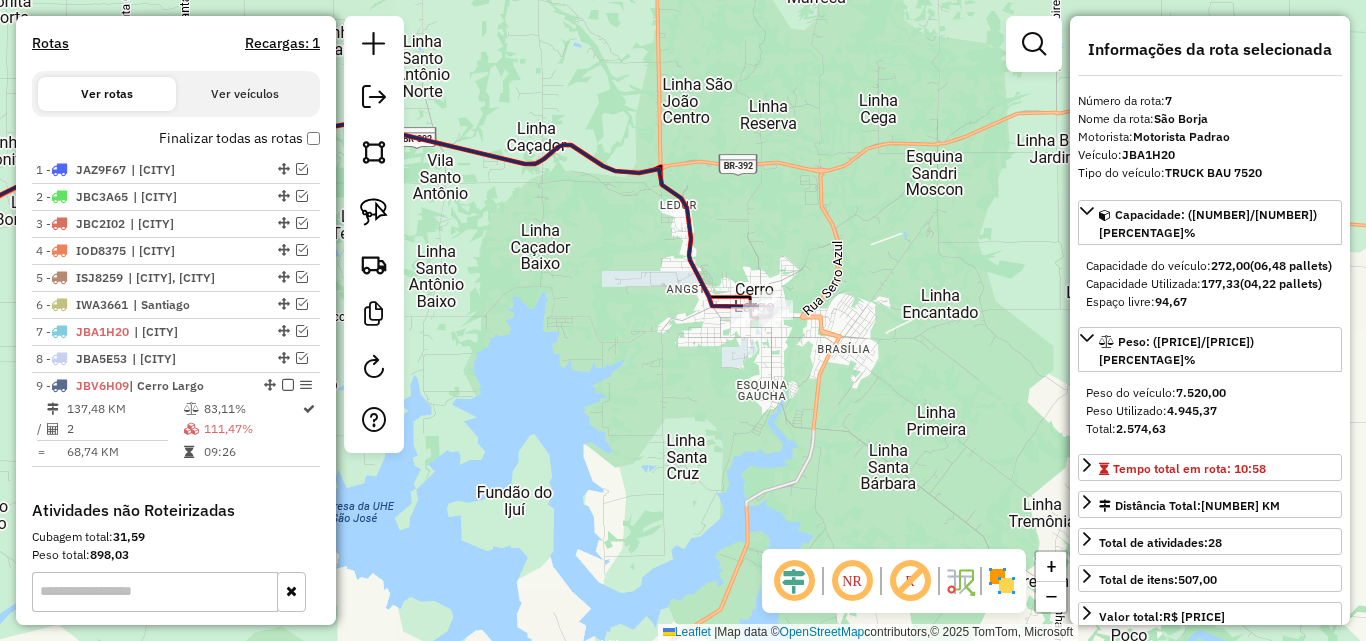 scroll, scrollTop: 844, scrollLeft: 0, axis: vertical 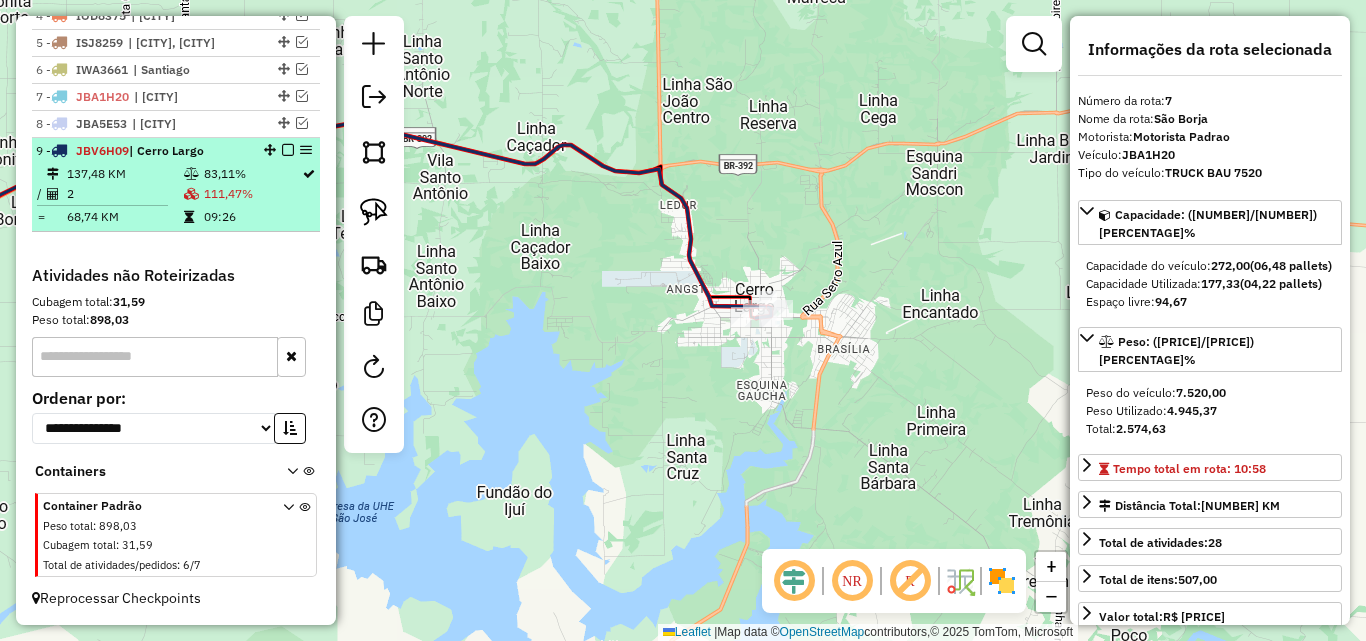 click at bounding box center [288, 150] 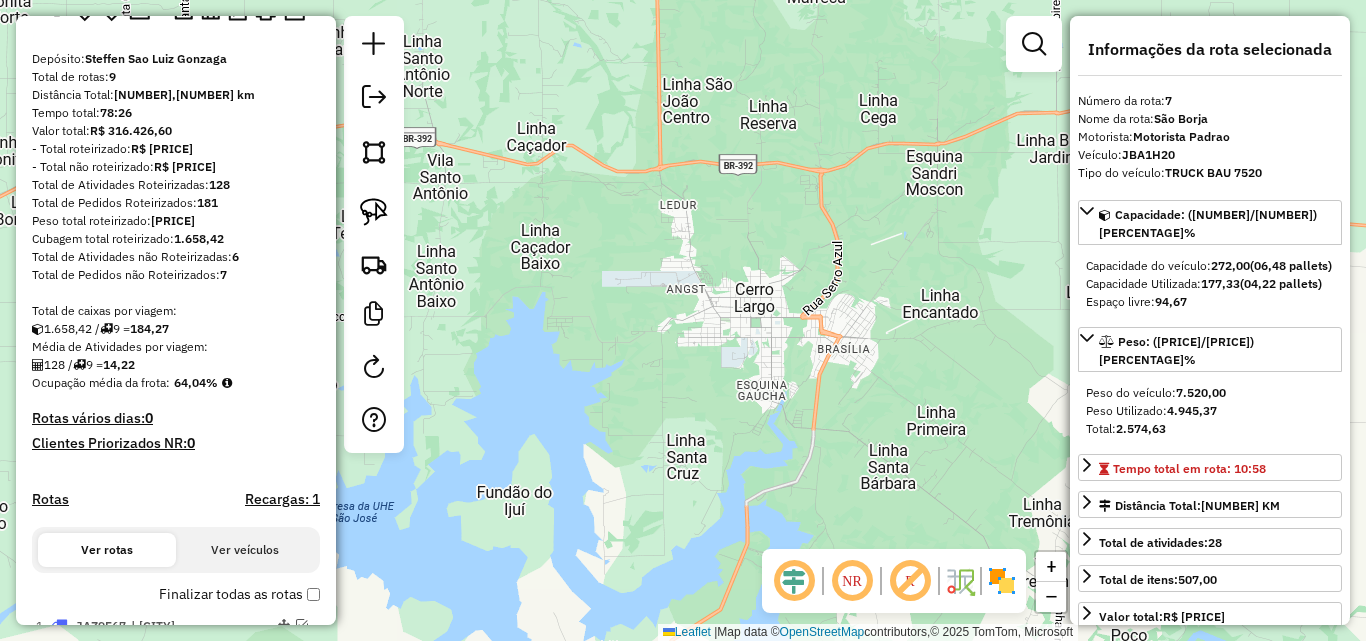 scroll, scrollTop: 77, scrollLeft: 0, axis: vertical 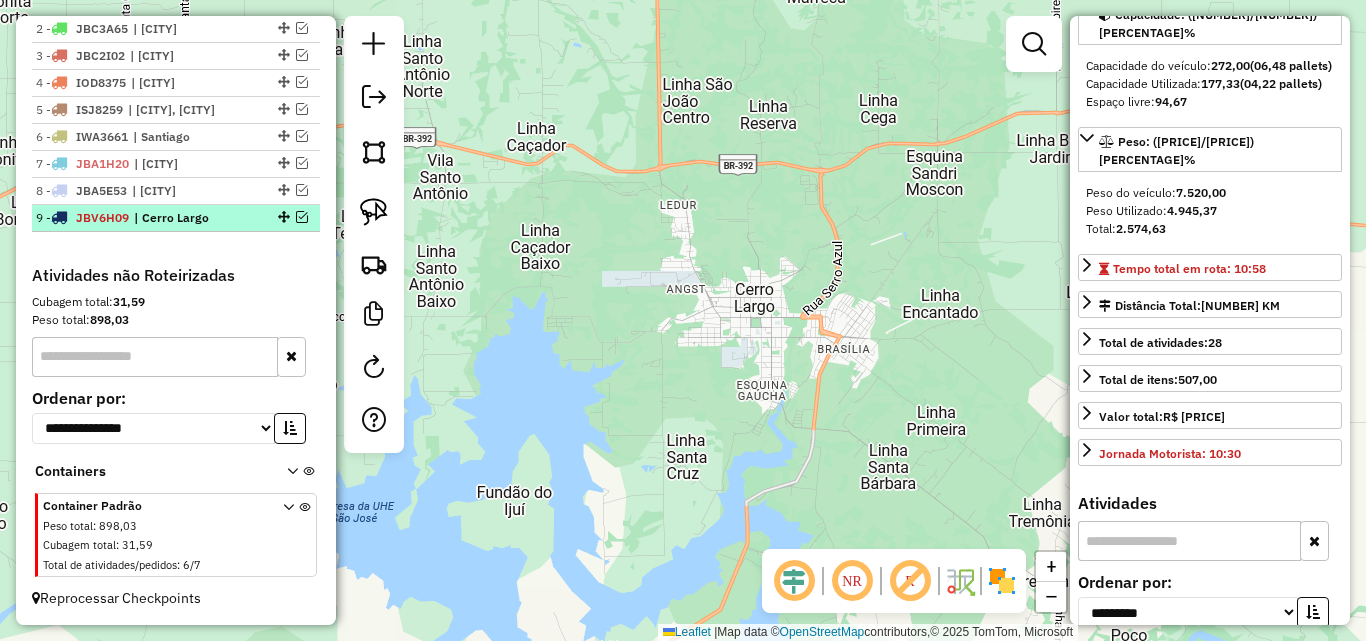 click at bounding box center [302, 217] 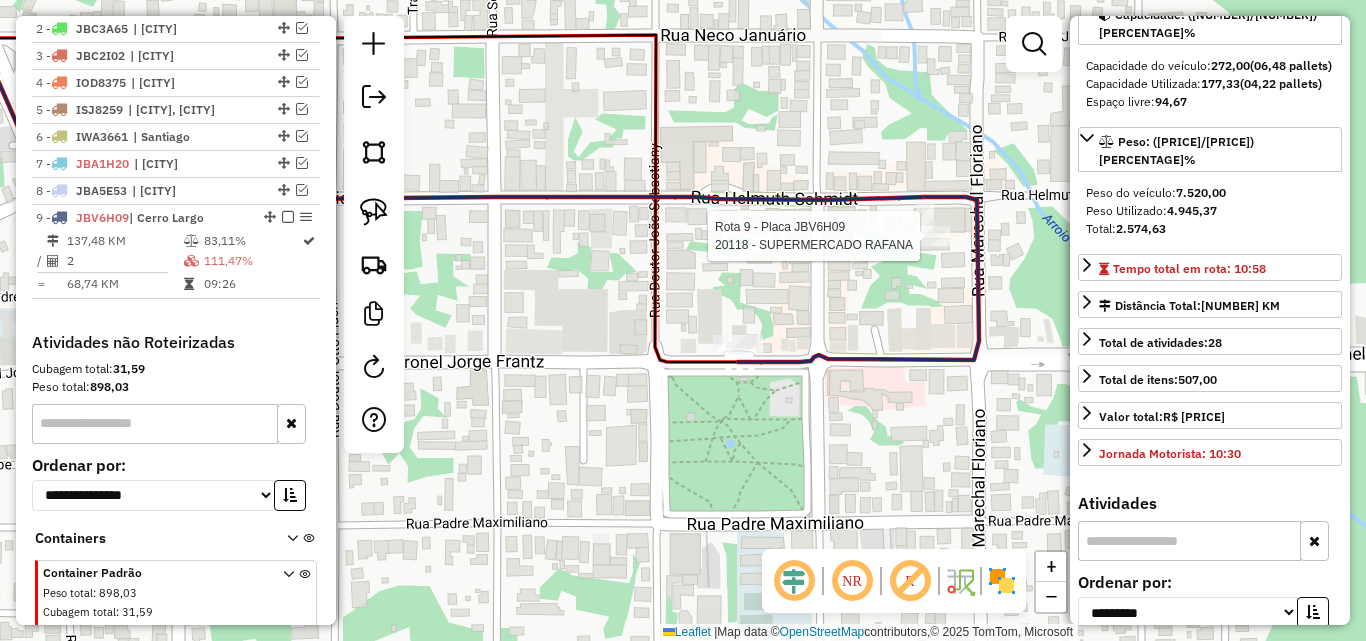 scroll, scrollTop: 218, scrollLeft: 0, axis: vertical 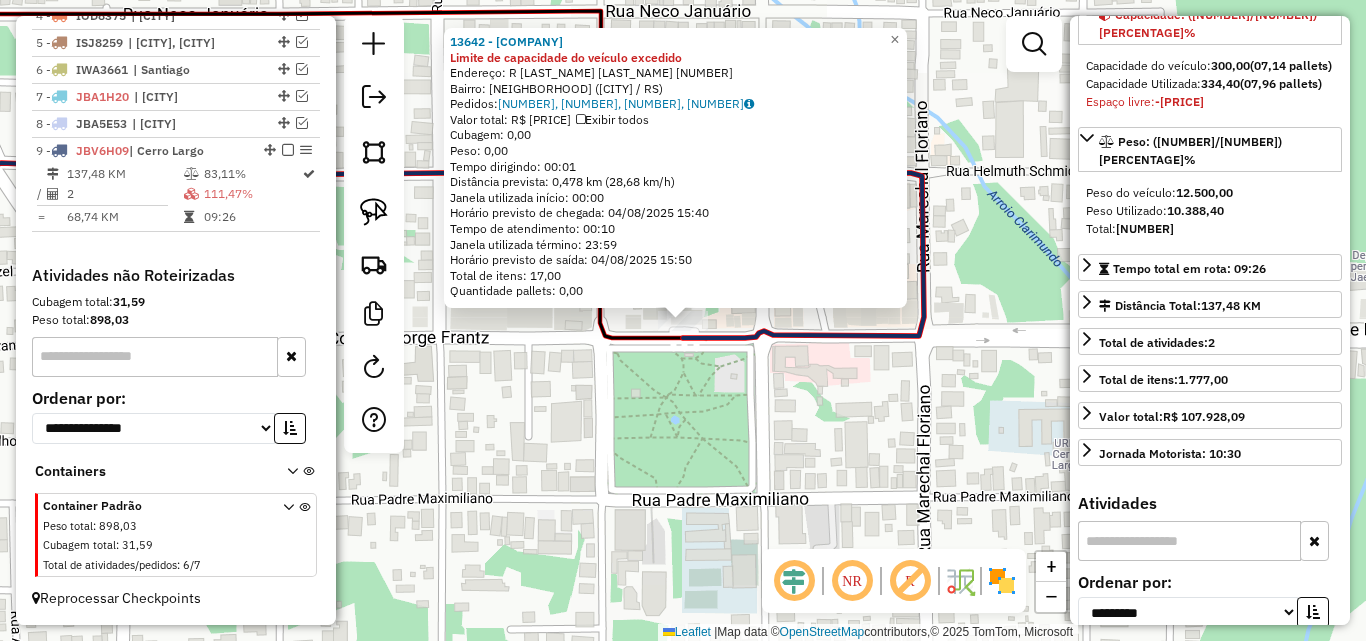 click on "13642 - [COMPANY] Limite de capacidade do veículo excedido Endereço: R CORONEL JORGE FRANTZ [NUMBER] Bairro: [NEIGHBORHOOD] ([CITY] / RS) Pedidos: [NUMBER], [NUMBER], [NUMBER], [NUMBER] Valor total: R$ [PRICE] Exibir todos Cubagem: 0,00 Peso: 0,00 Tempo dirigindo: 00:01 Distância prevista: 0,478 km (28,68 km/h) Janela utilizada início: 00:00 Horário previsto de chegada: 04/08/2025 15:40 Tempo de atendimento: 00:10 Janela utilizada término: 23:59 Horário previsto de saída: 04/08/2025 15:50 Total de itens: 17,00 Quantidade pallets: 0,00 × Janela de atendimento Grade de atendimento Capacidade Transportadoras Veículos Cliente Pedidos Rotas Selecione os dias de semana para filtrar as janelas de atendimento Seg Ter Qua Qui Sex Sáb Dom Informe o período da janela de atendimento: De: Até: Filtrar exatamente a janela do cliente Considerar janela de atendimento padrão Selecione os dias de semana para filtrar as grades de atendimento Seg Ter Qua Qui +" 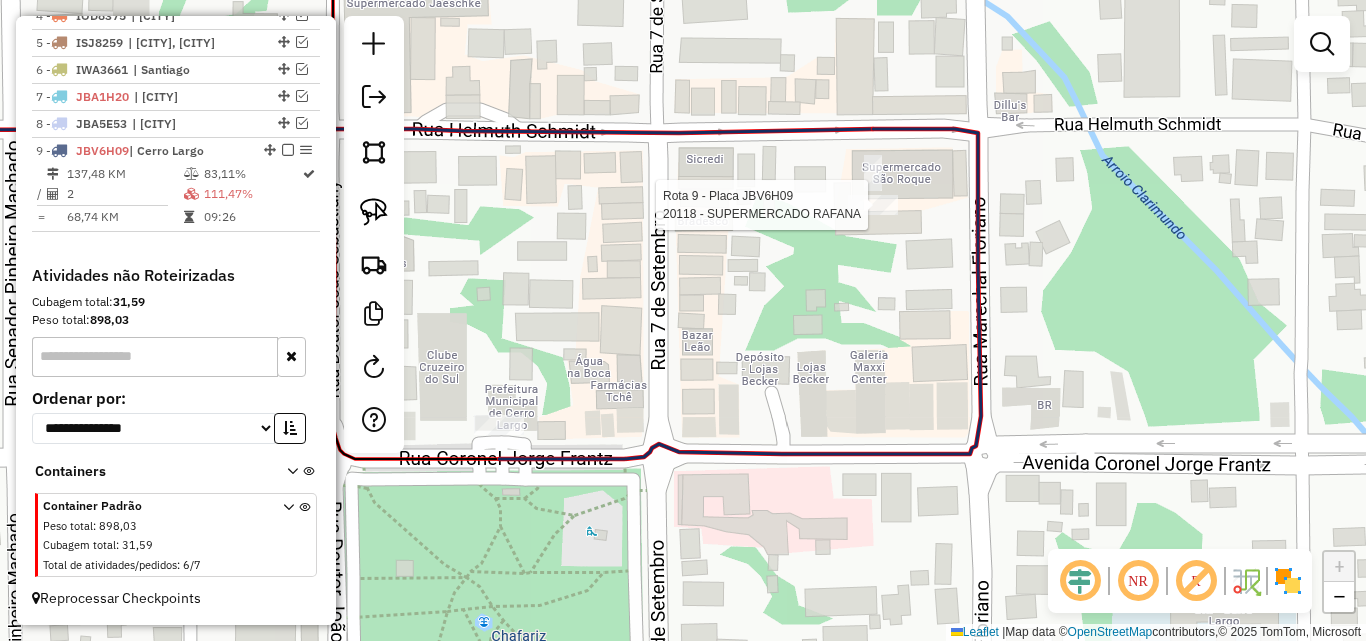 select on "**********" 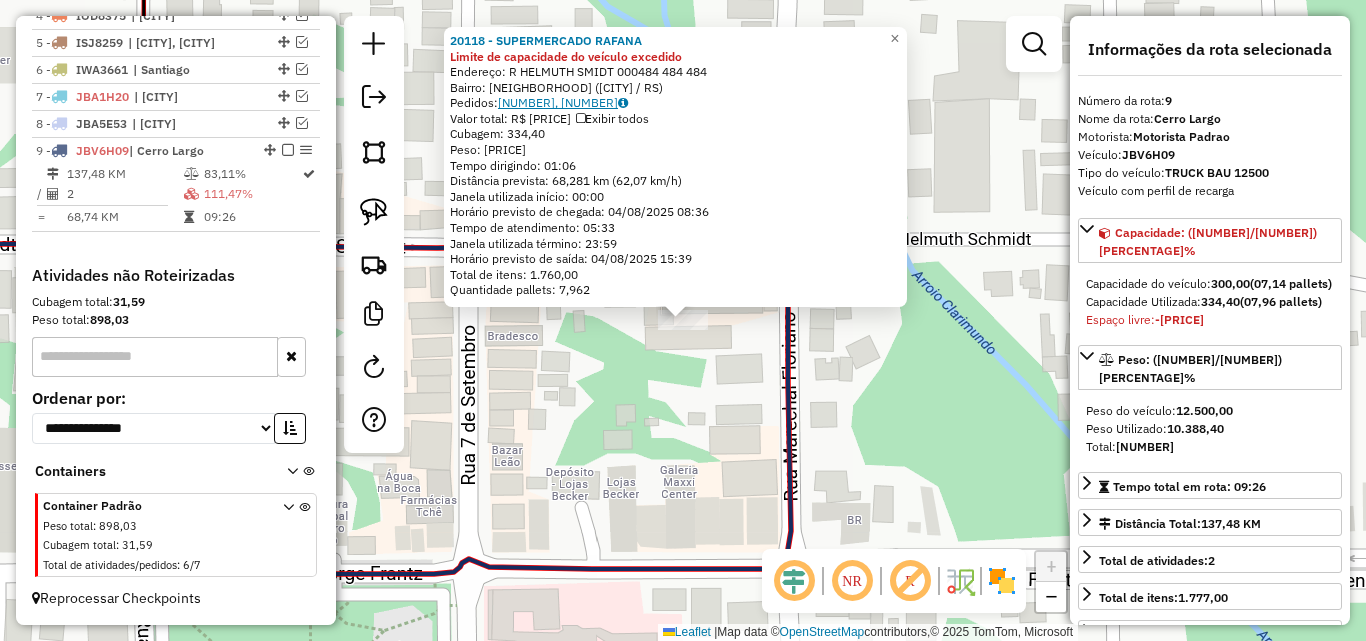 click on "[NUMBER], [NUMBER]" 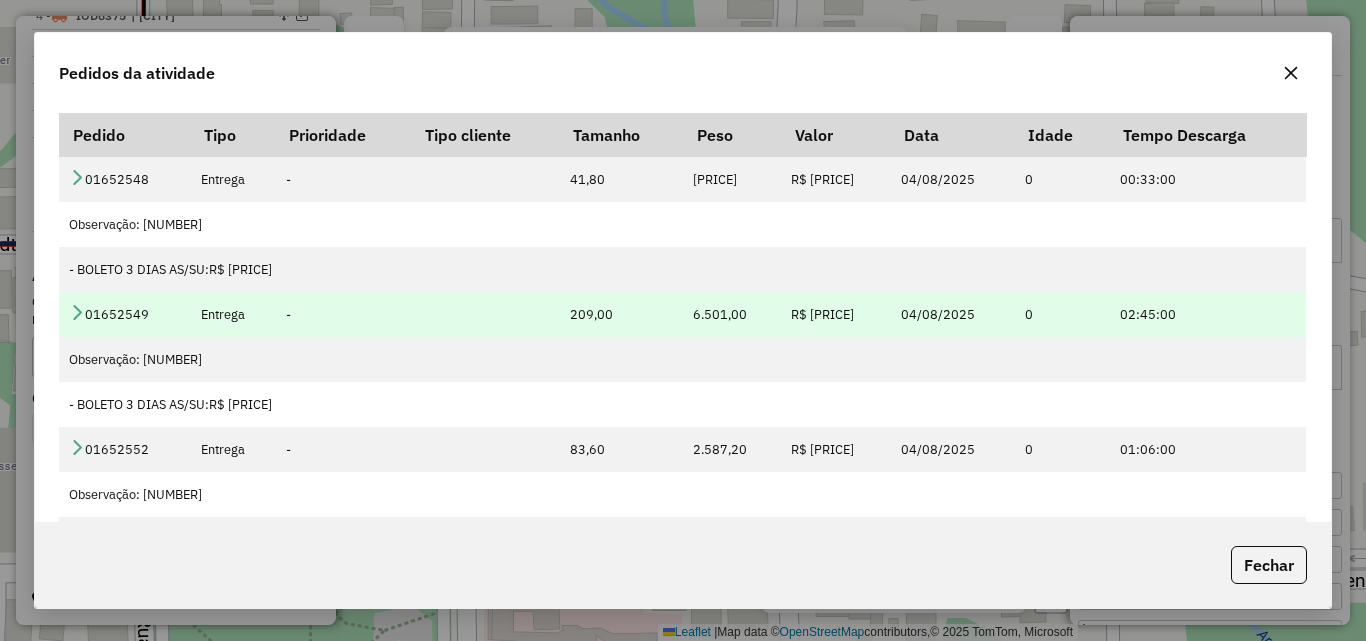 click at bounding box center (77, 312) 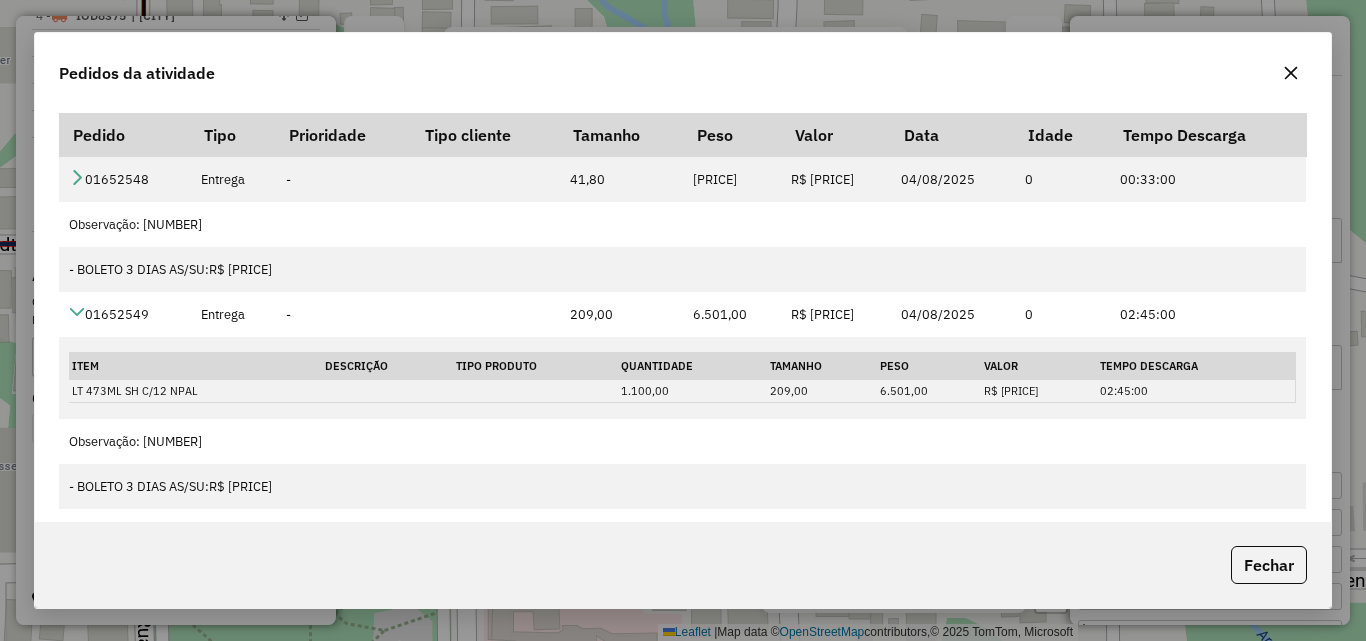 click 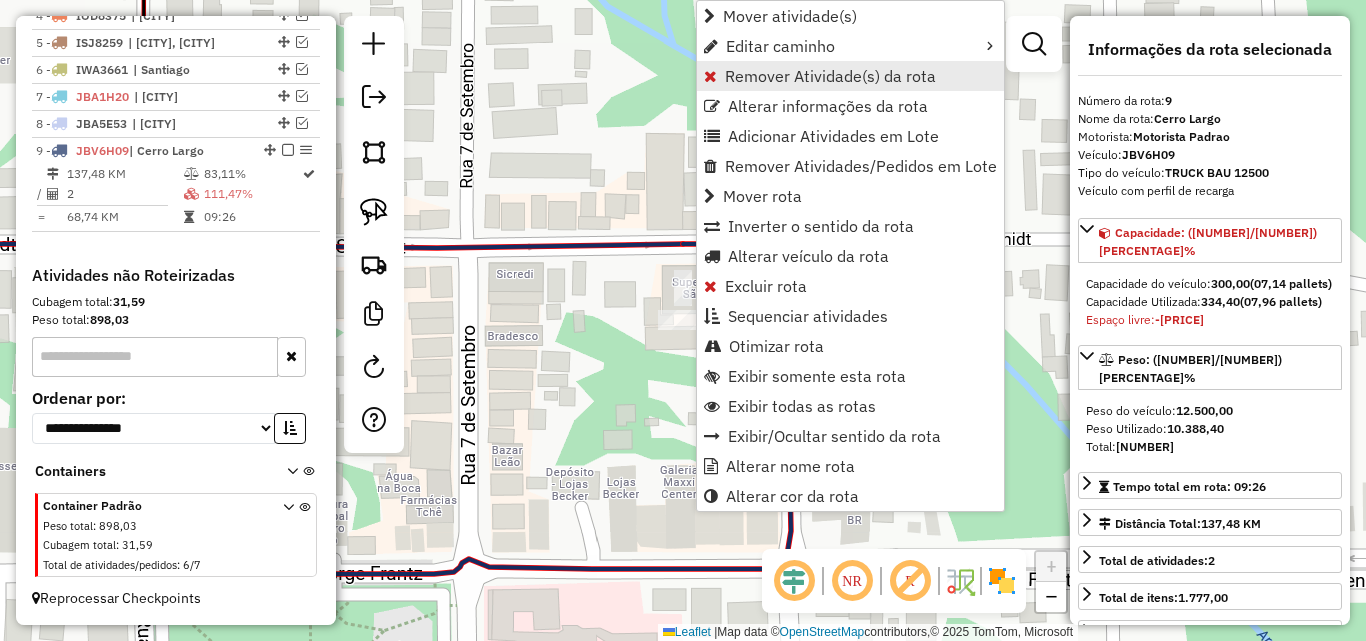 click on "Remover Atividade(s) da rota" at bounding box center [830, 76] 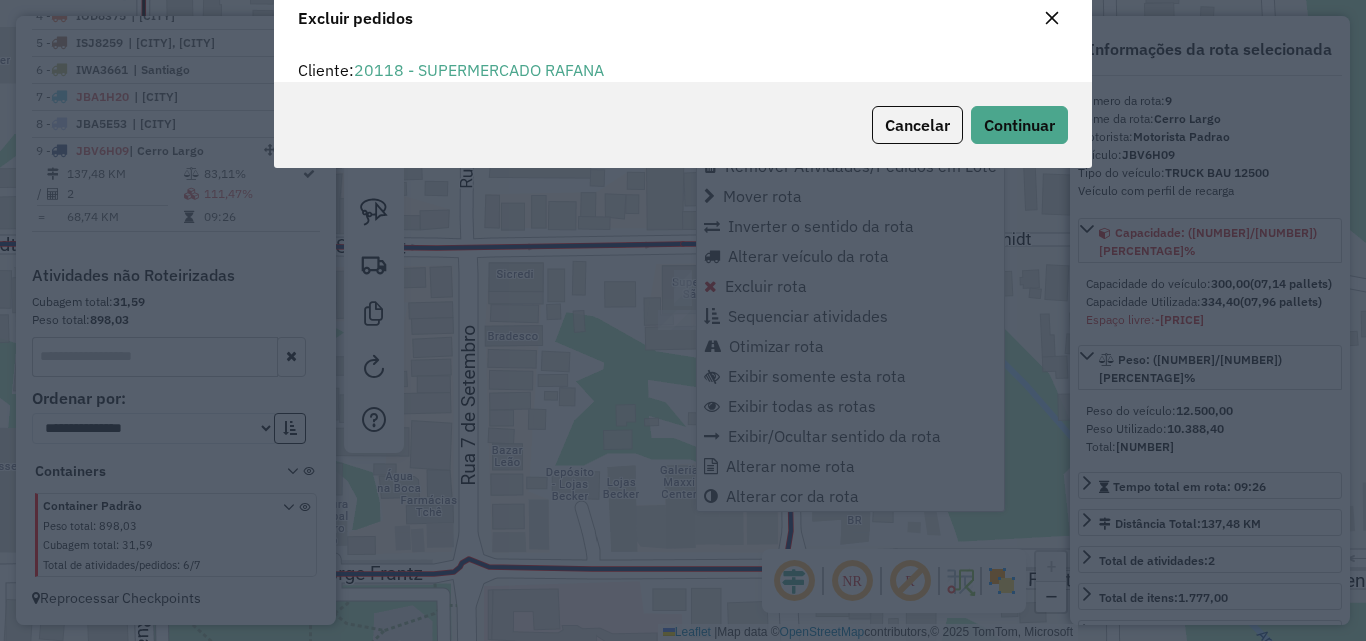 scroll, scrollTop: 12, scrollLeft: 6, axis: both 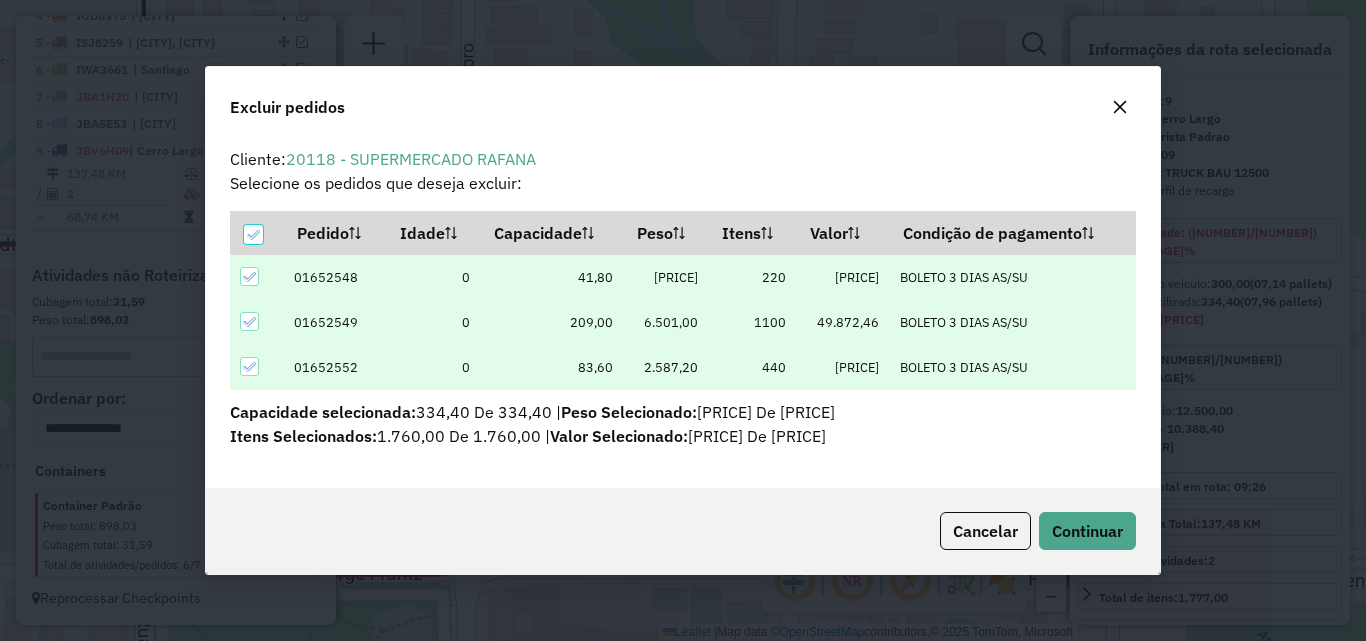 click 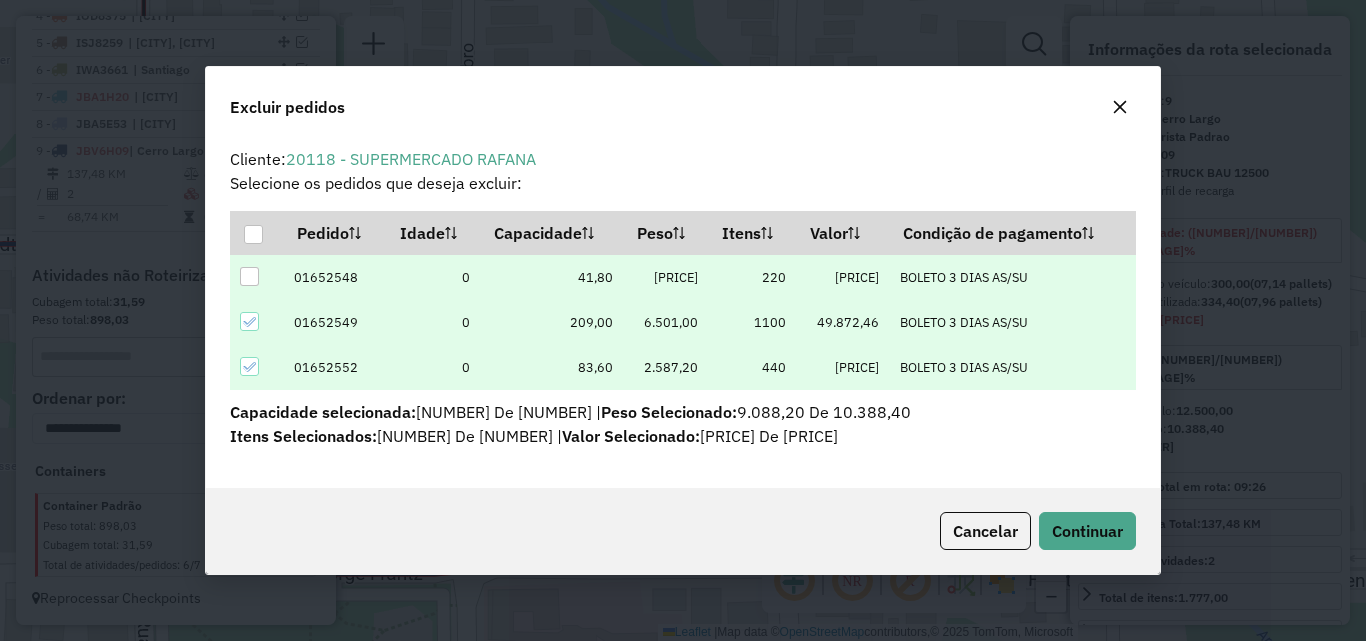 click 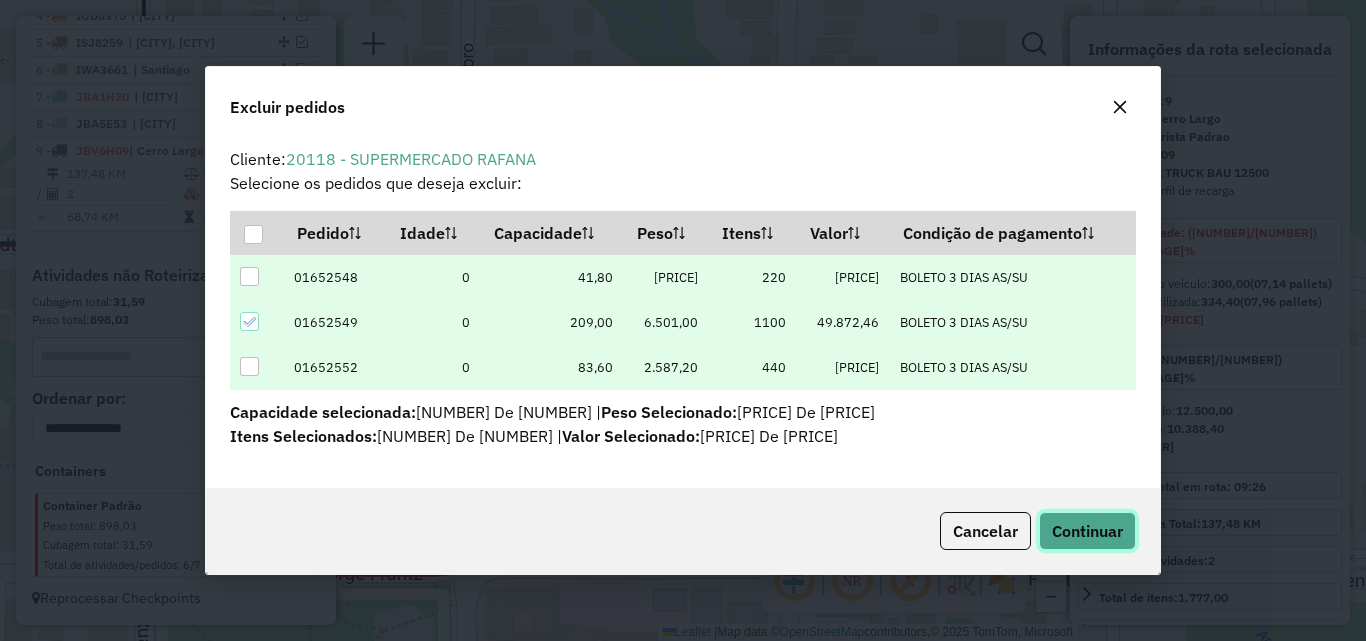 click on "Continuar" 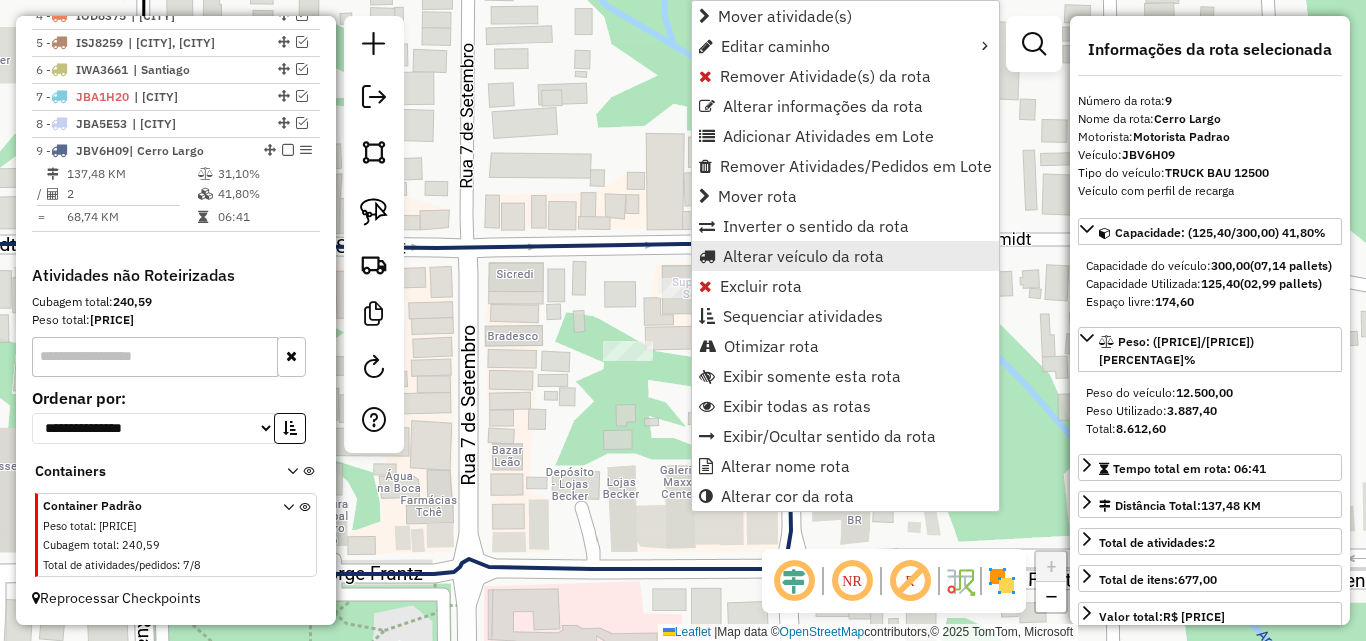 click on "Alterar veículo da rota" at bounding box center (803, 256) 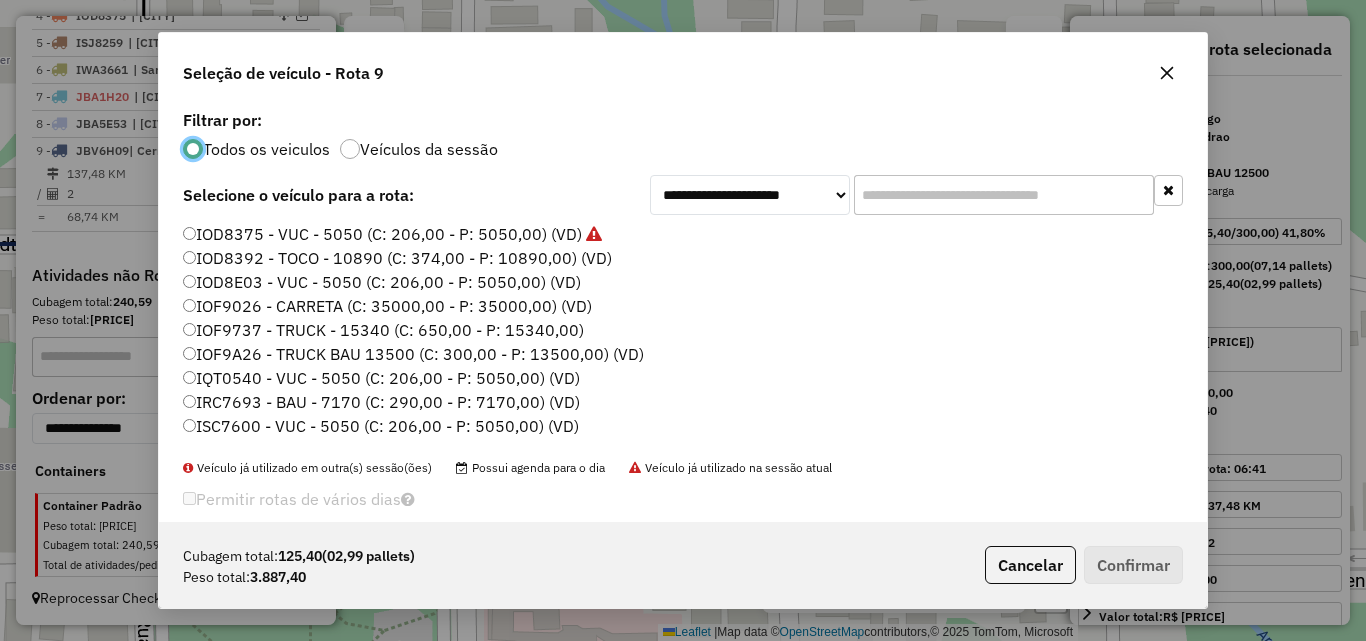 scroll, scrollTop: 11, scrollLeft: 6, axis: both 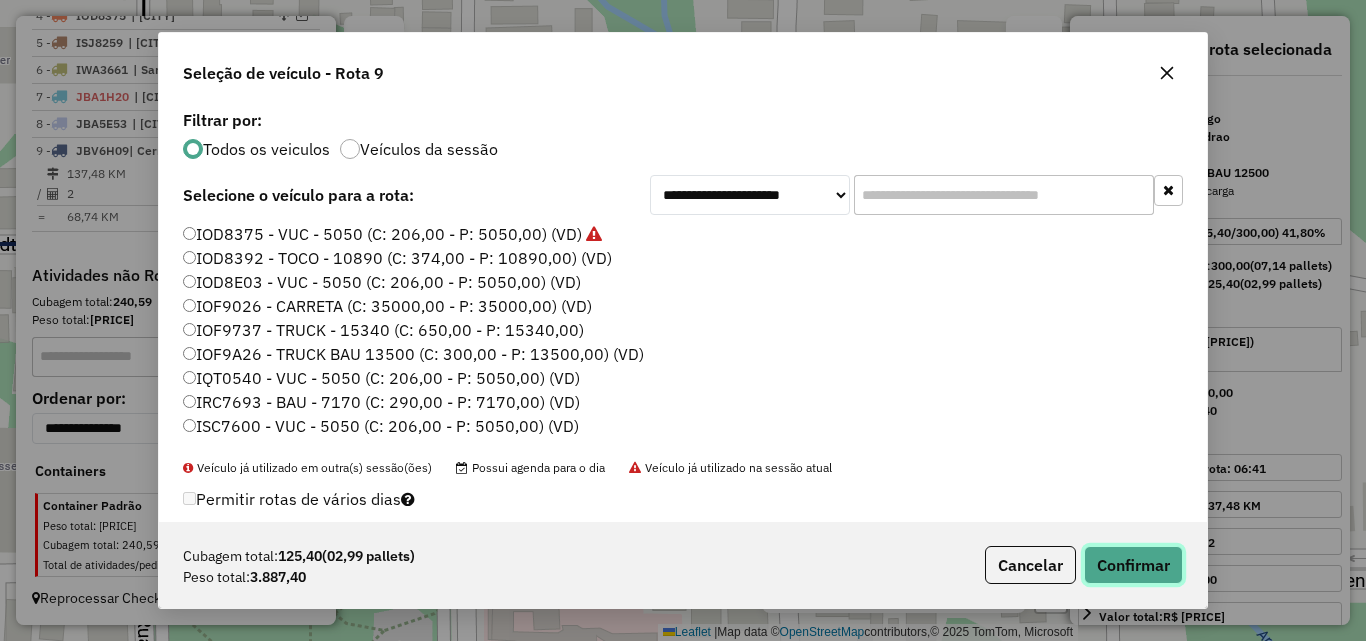 click on "Confirmar" 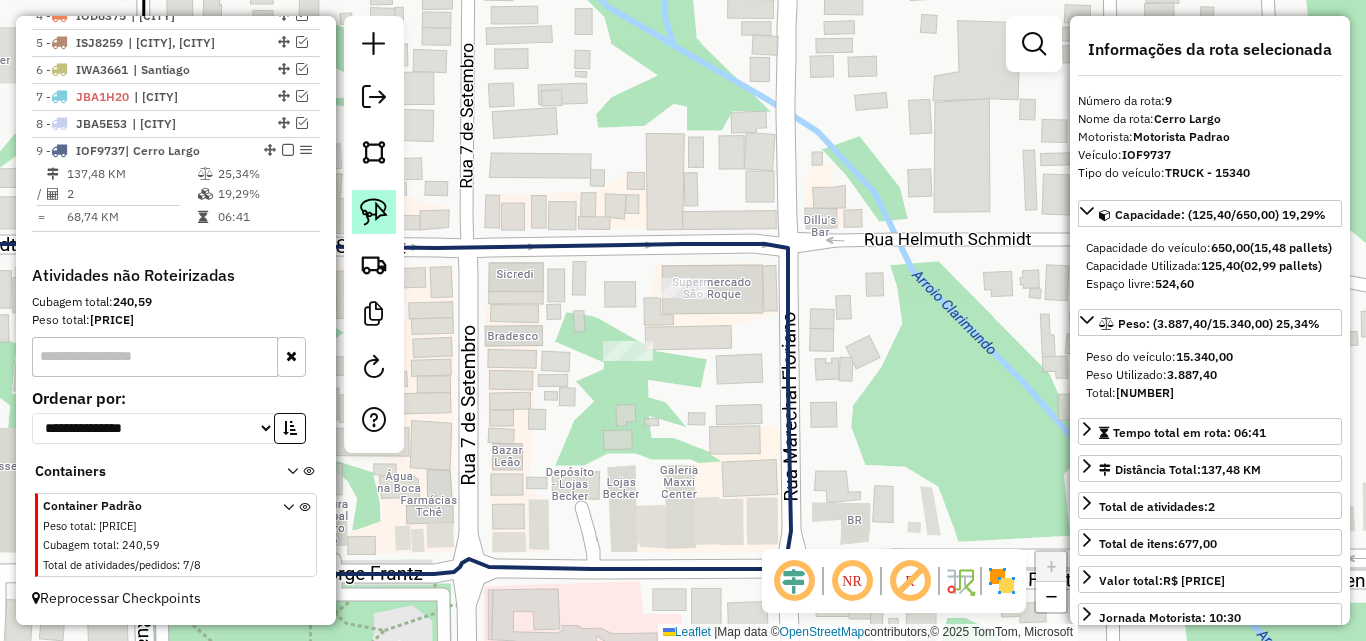 click 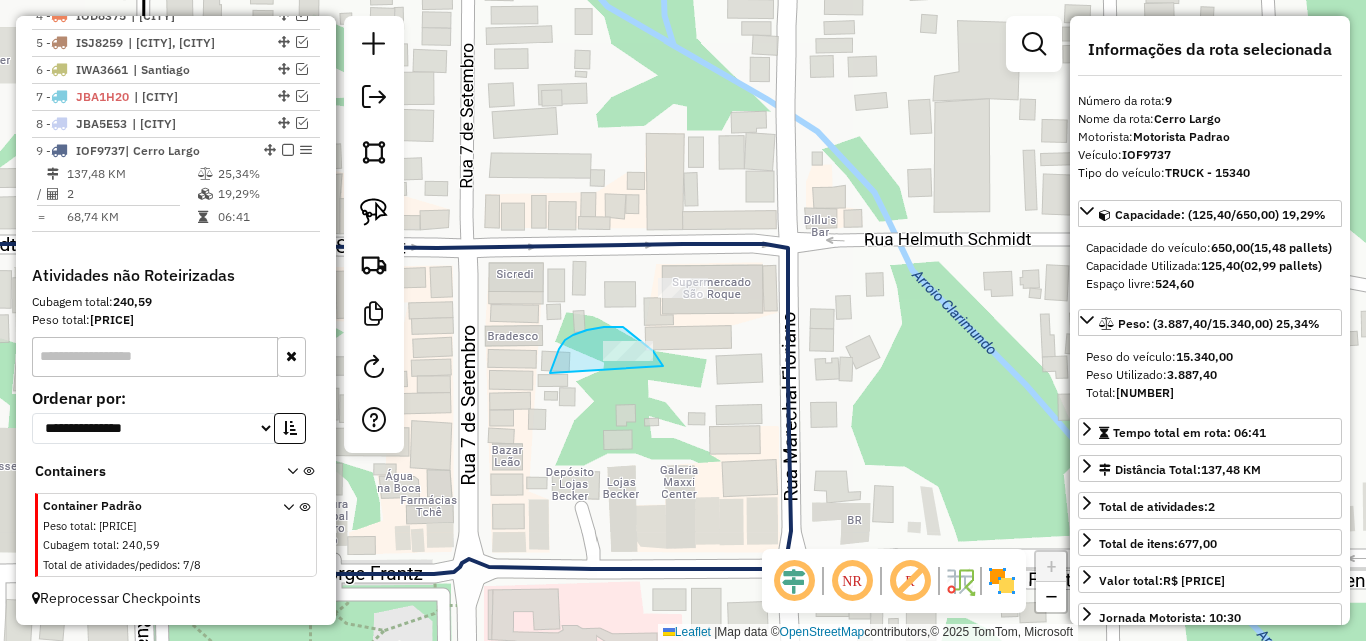 drag, startPoint x: 550, startPoint y: 373, endPoint x: 667, endPoint y: 373, distance: 117 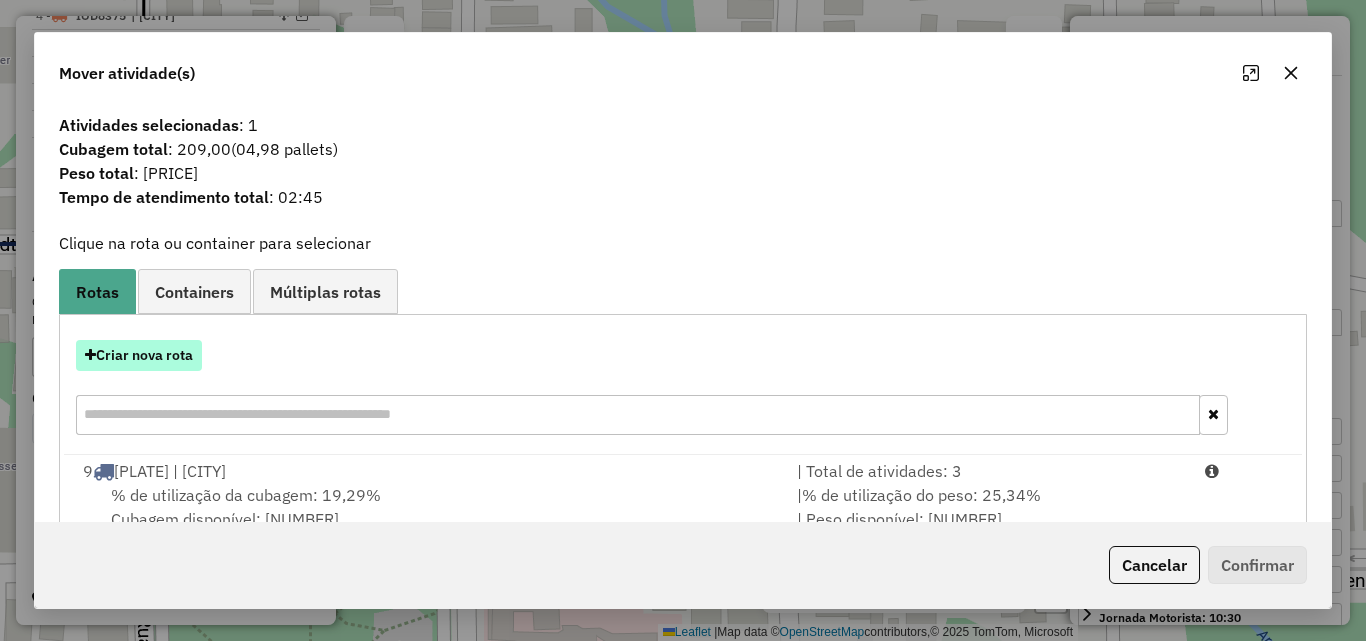 click on "Criar nova rota" at bounding box center [139, 355] 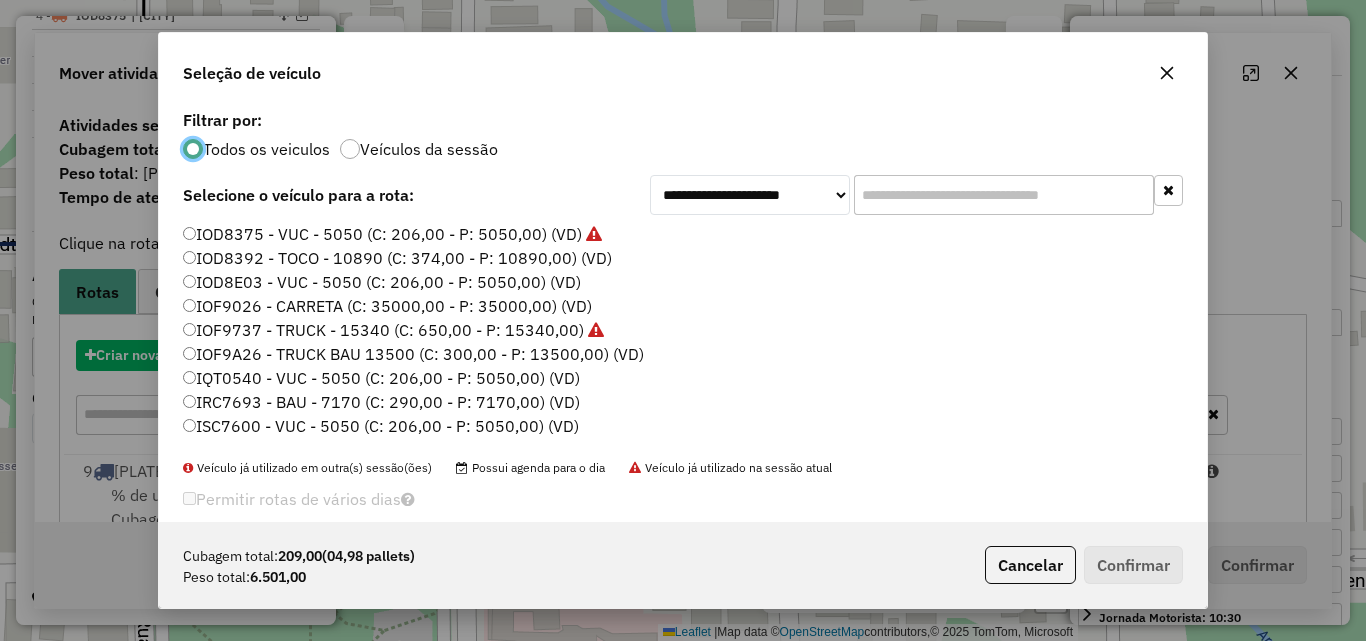 scroll, scrollTop: 11, scrollLeft: 6, axis: both 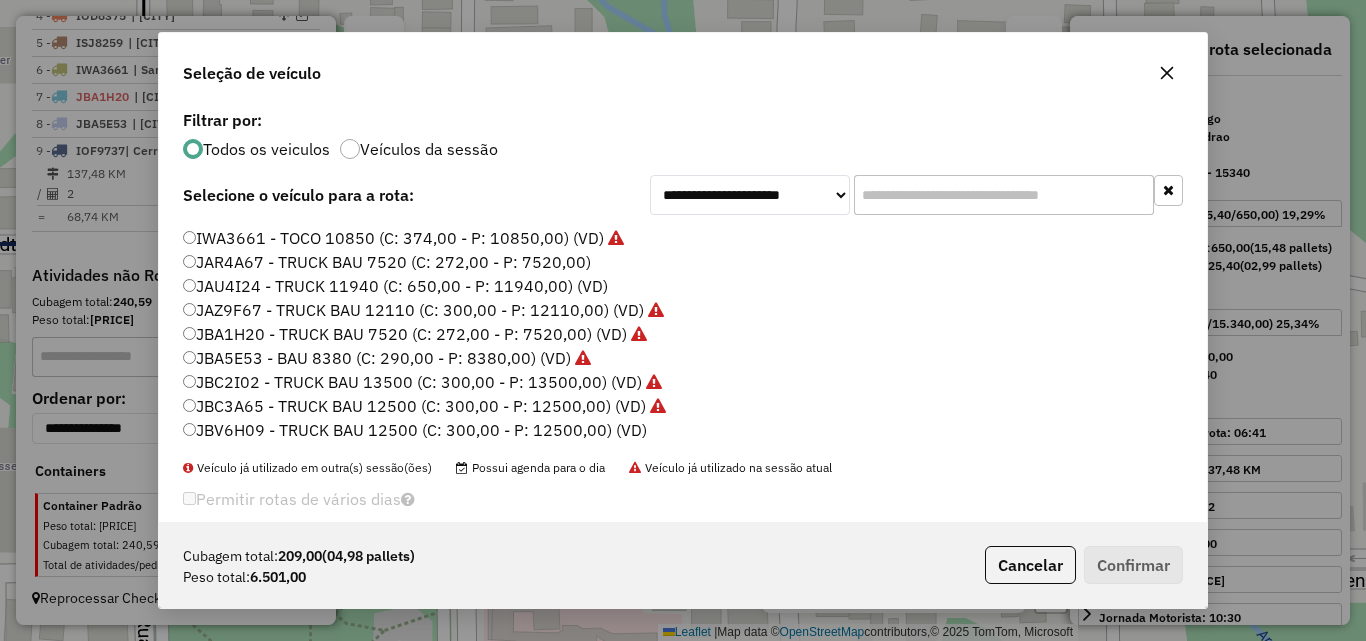 click on "JBV6H09 - TRUCK BAU 12500 (C: 300,00 - P: 12500,00) (VD)" 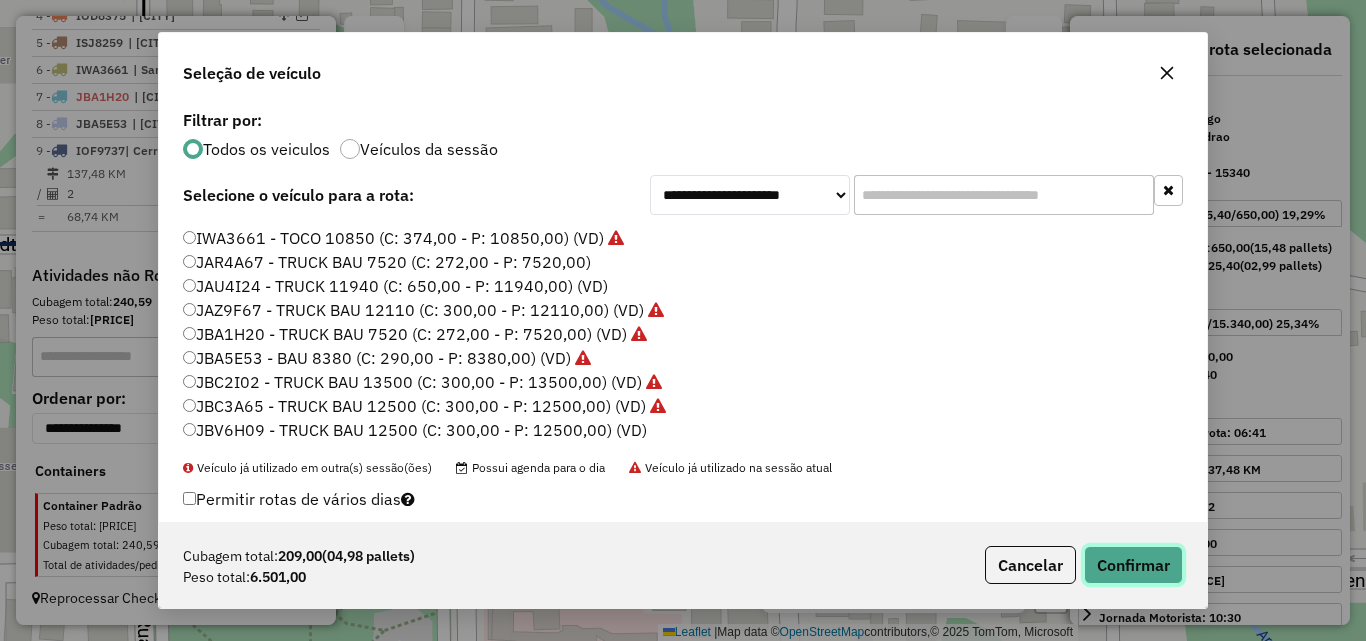 click on "Confirmar" 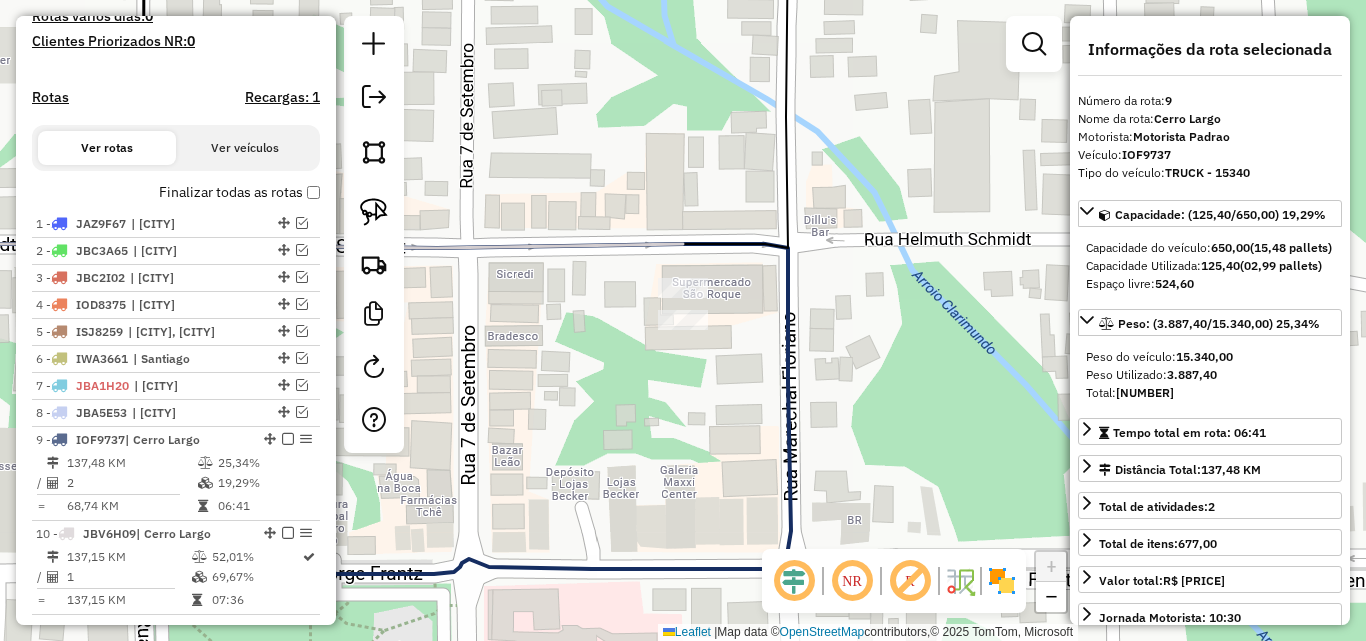 scroll, scrollTop: 738, scrollLeft: 0, axis: vertical 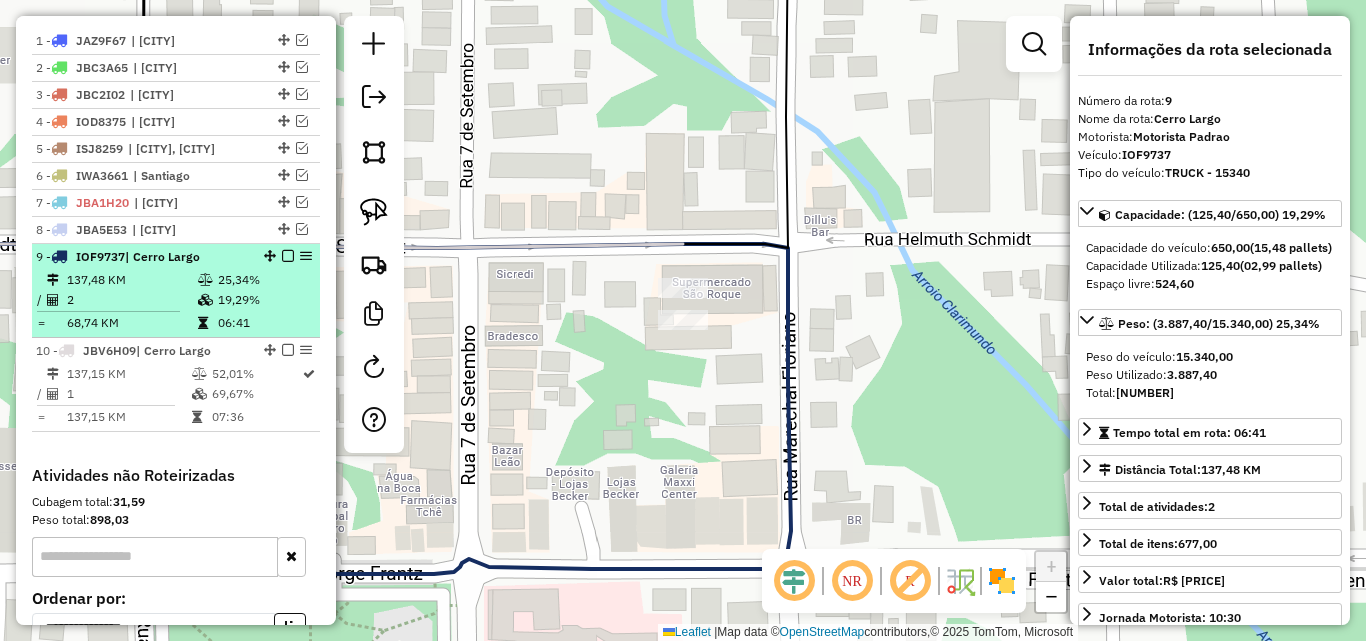 click at bounding box center (288, 256) 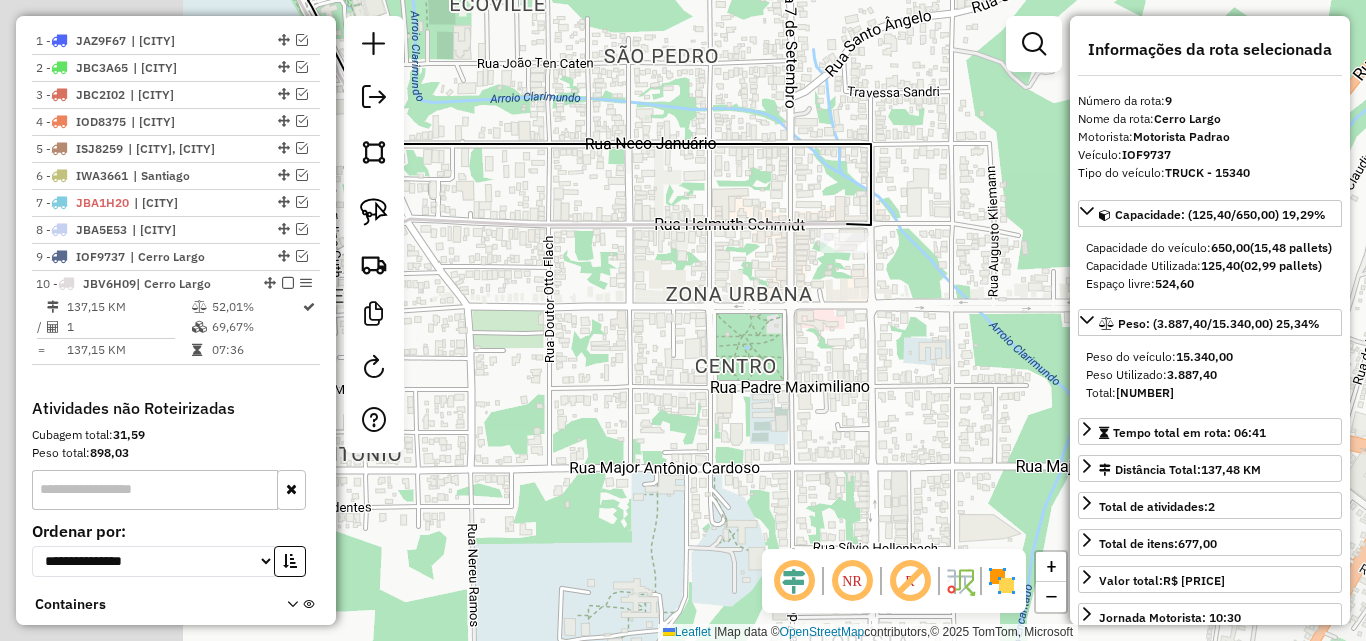 drag, startPoint x: 510, startPoint y: 407, endPoint x: 887, endPoint y: 304, distance: 390.81708 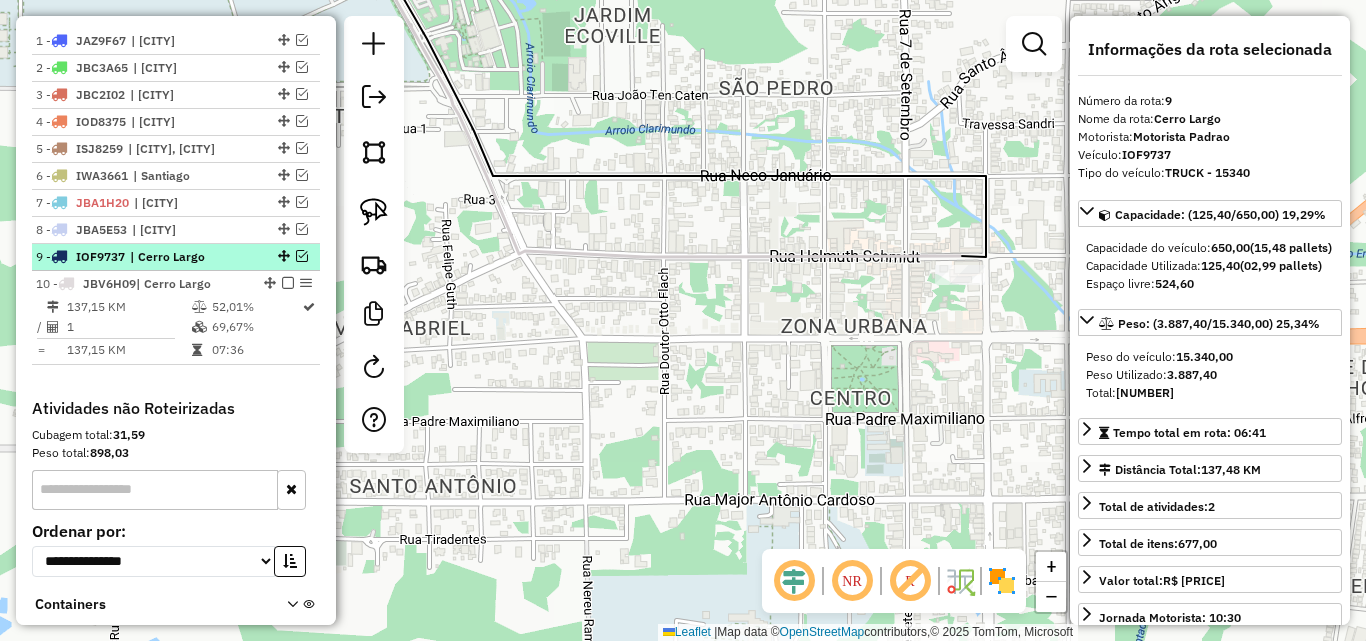 click at bounding box center [302, 256] 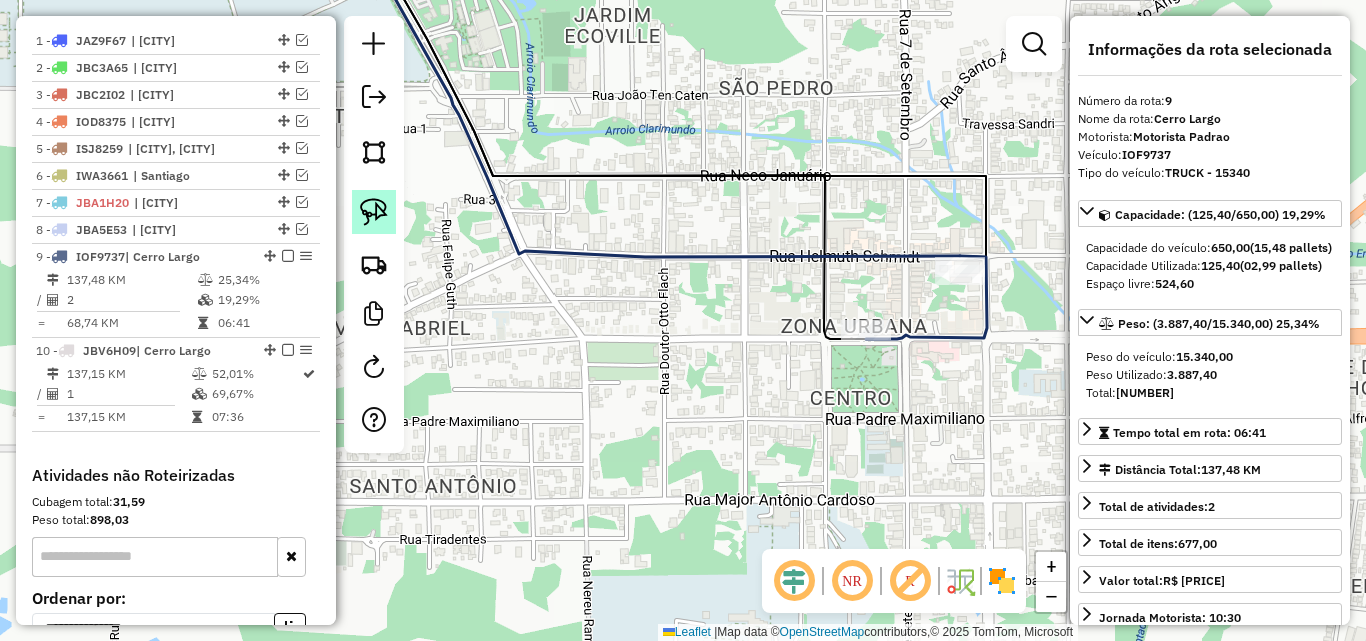 click 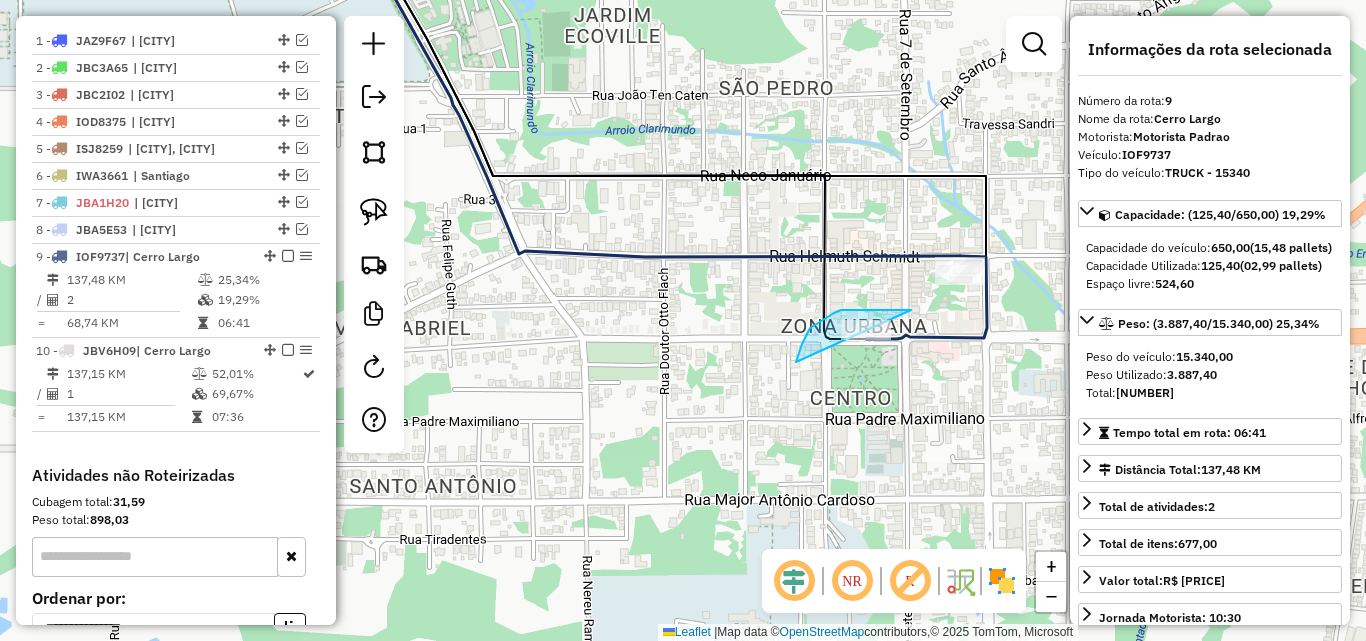 drag, startPoint x: 826, startPoint y: 317, endPoint x: 923, endPoint y: 359, distance: 105.702415 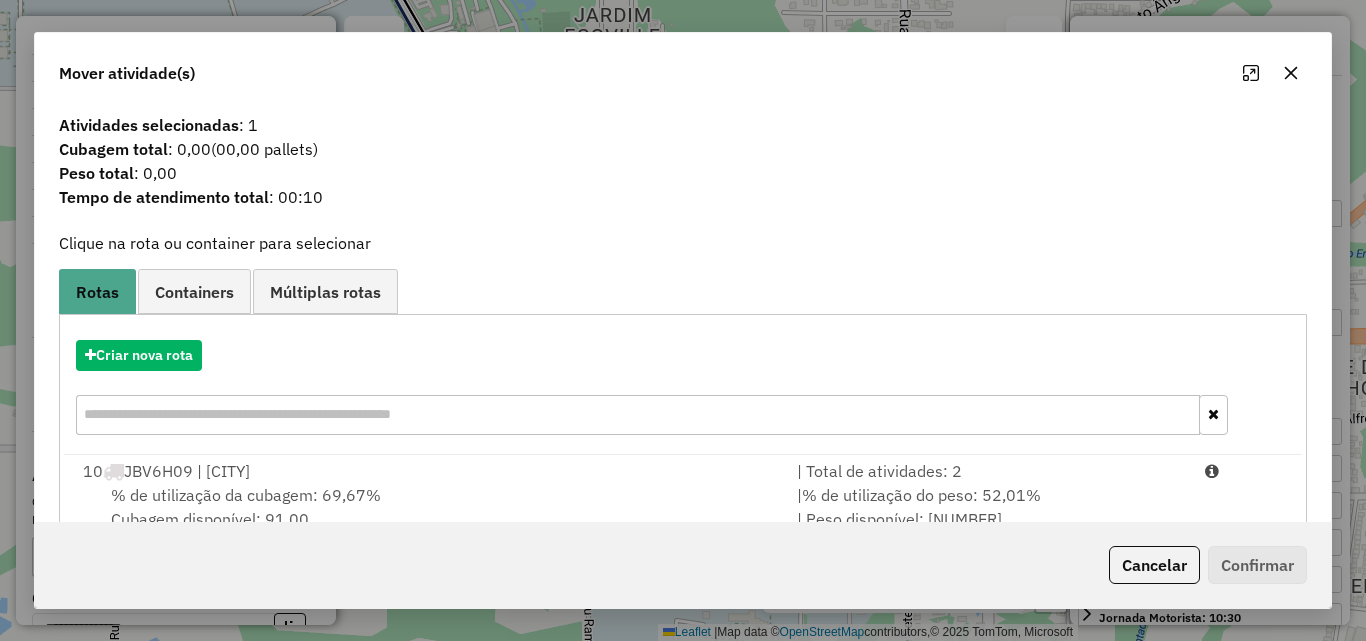 click on "[NUMBER] [PLATE] | [CITY]" at bounding box center [428, 471] 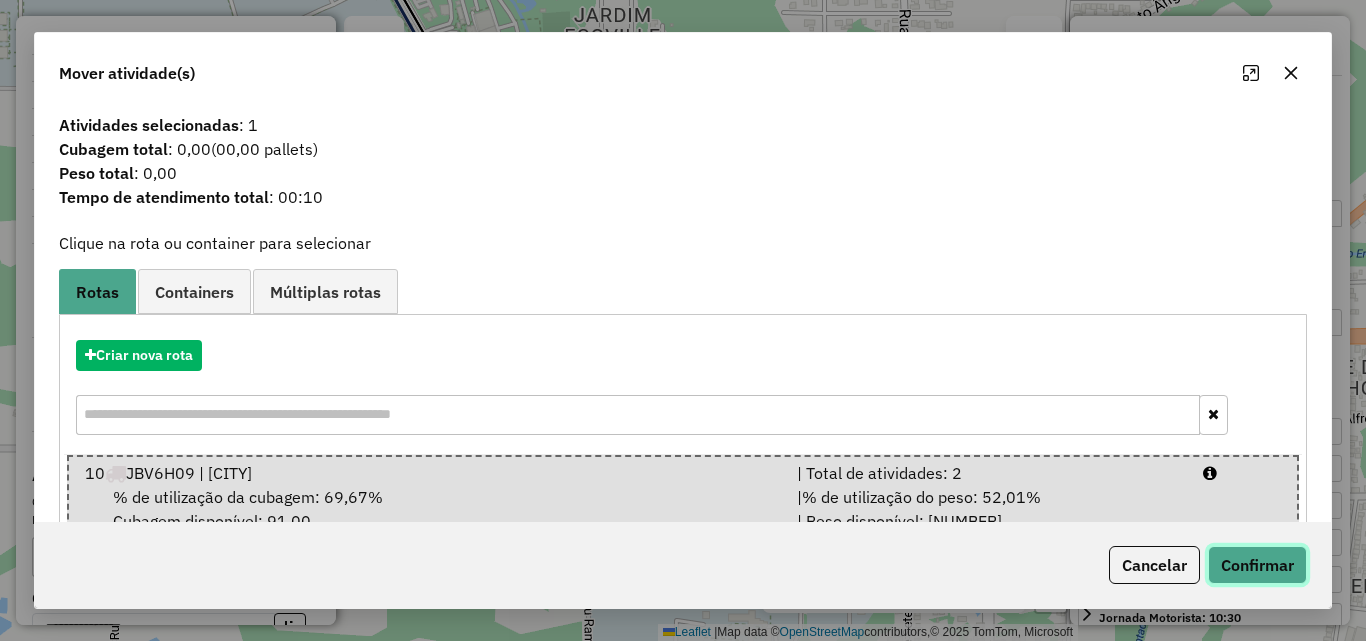 drag, startPoint x: 1276, startPoint y: 559, endPoint x: 1251, endPoint y: 523, distance: 43.829212 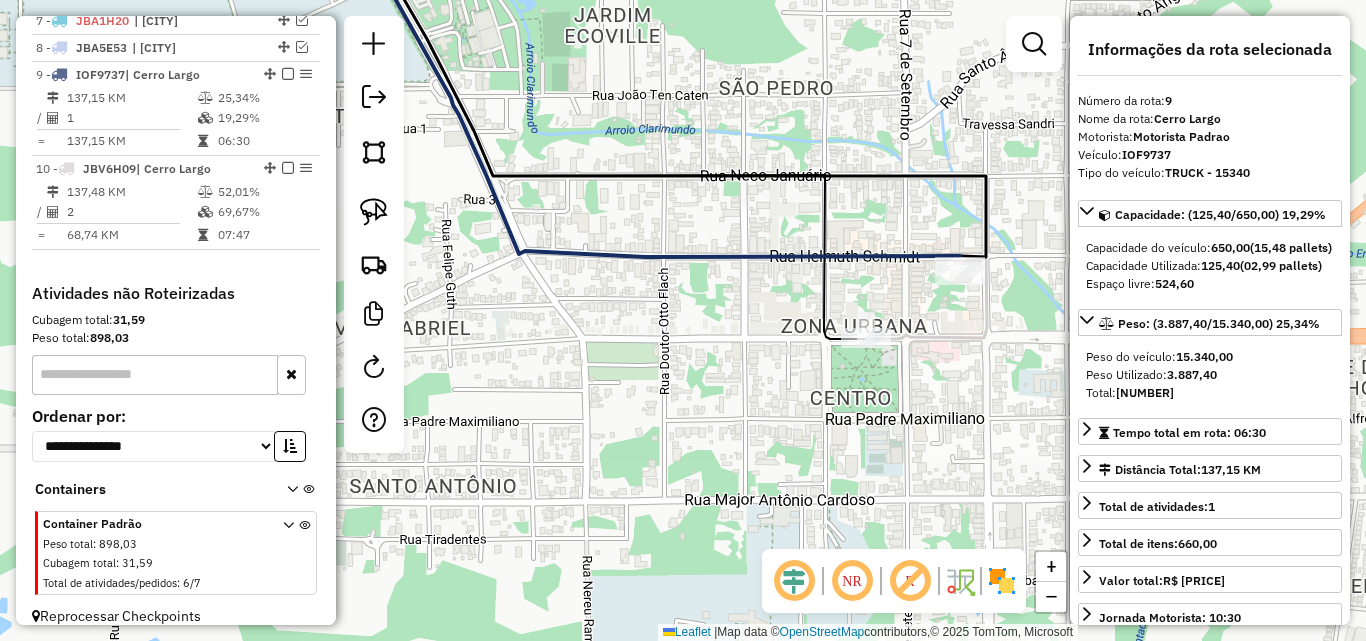 scroll, scrollTop: 938, scrollLeft: 0, axis: vertical 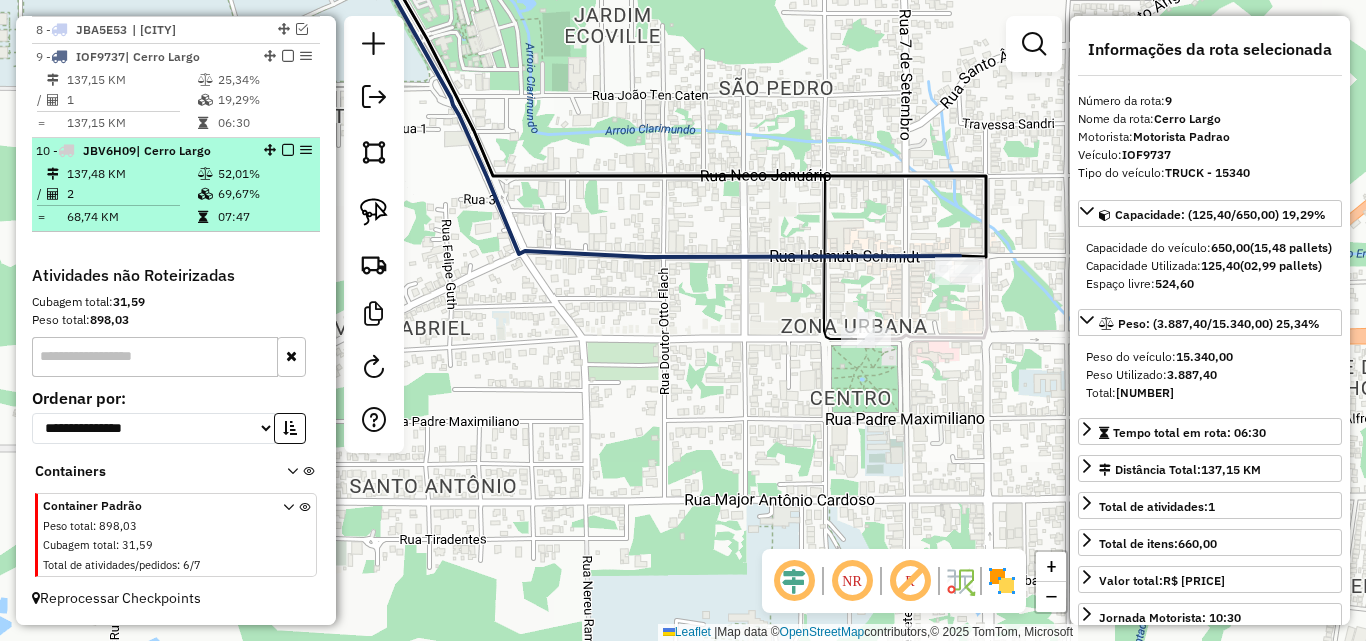 click on "2" at bounding box center (131, 194) 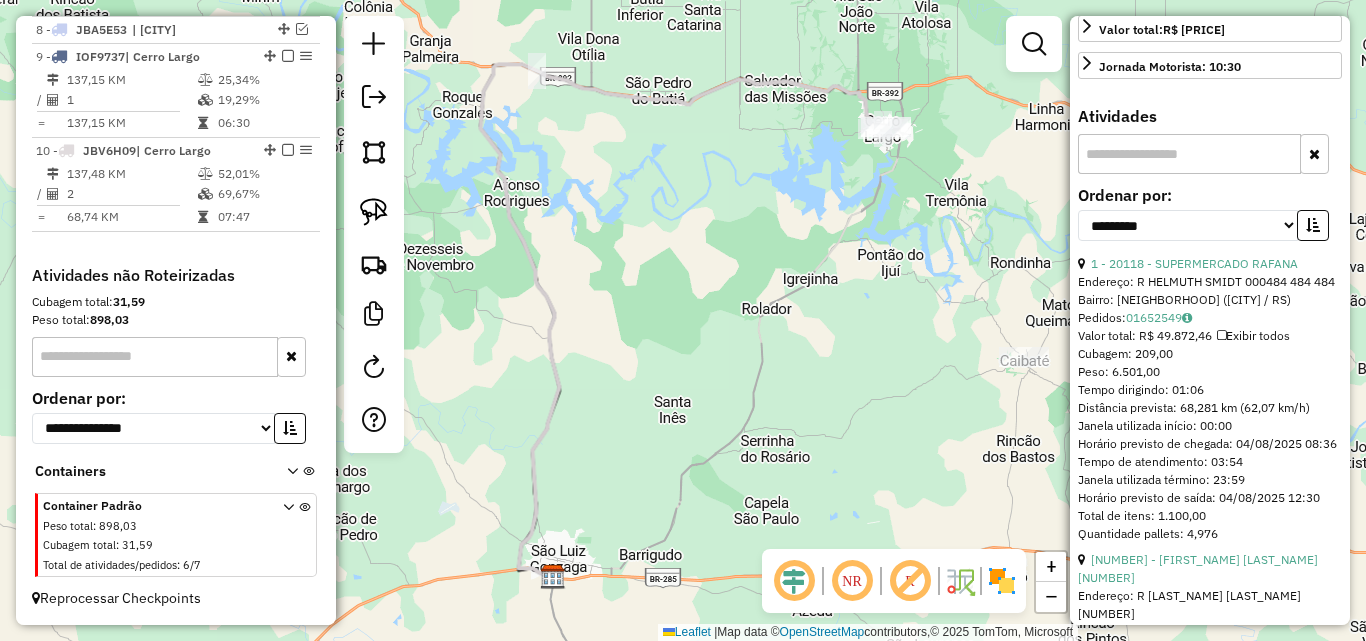 scroll, scrollTop: 600, scrollLeft: 0, axis: vertical 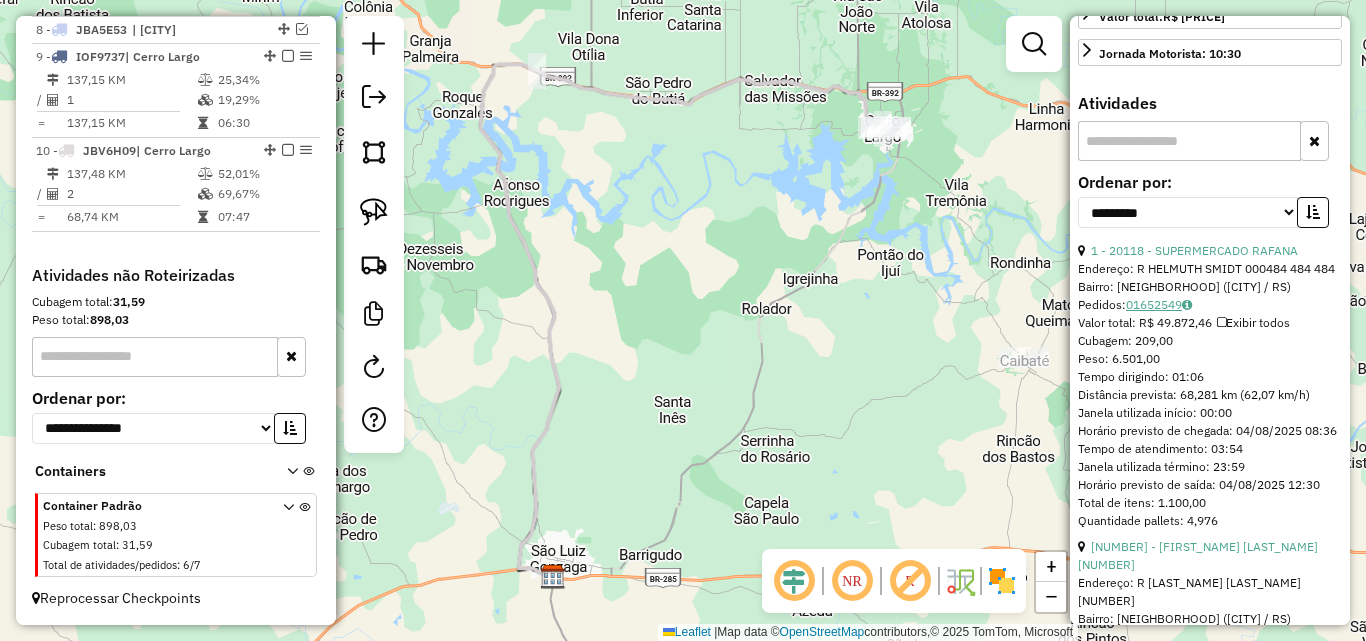 click on "01652549" at bounding box center (1159, 304) 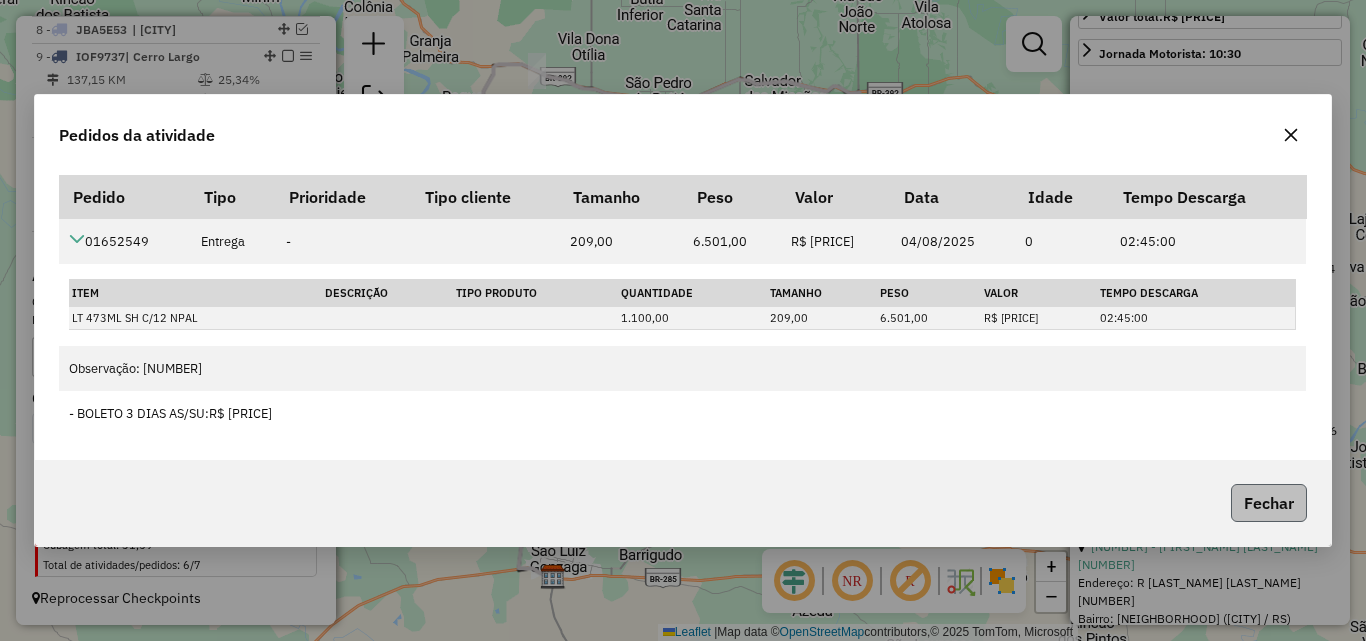 click on "Fechar" 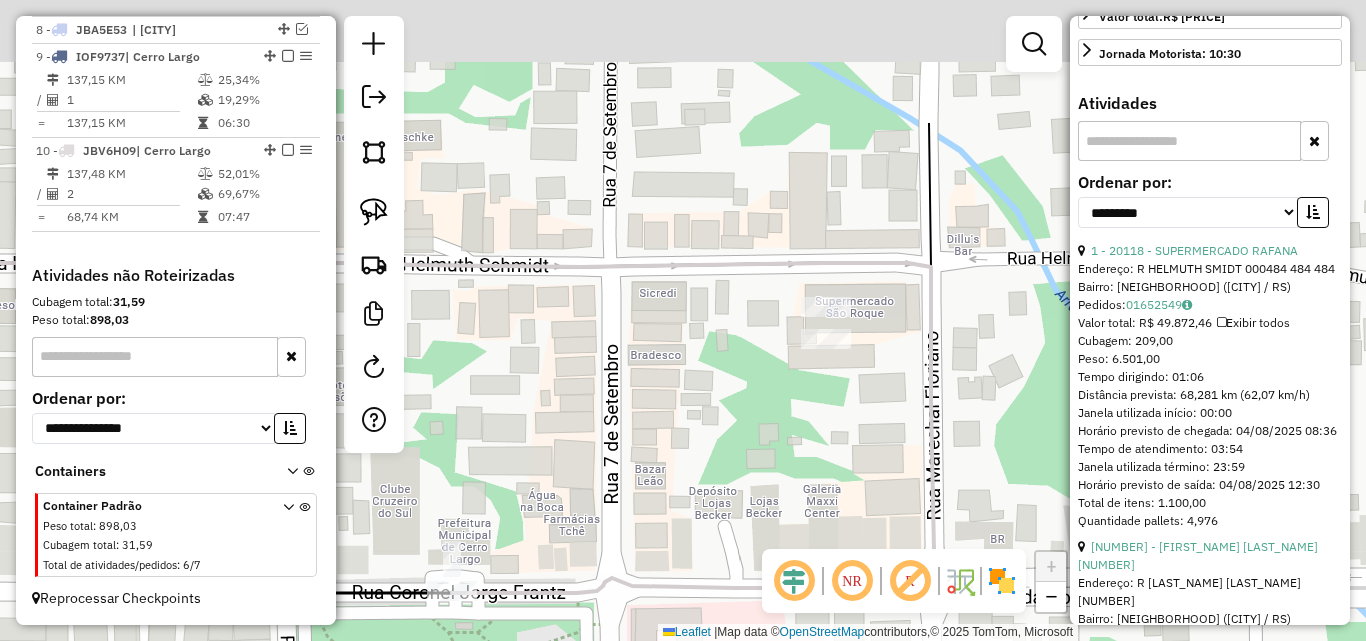 drag, startPoint x: 827, startPoint y: 389, endPoint x: 816, endPoint y: 351, distance: 39.56008 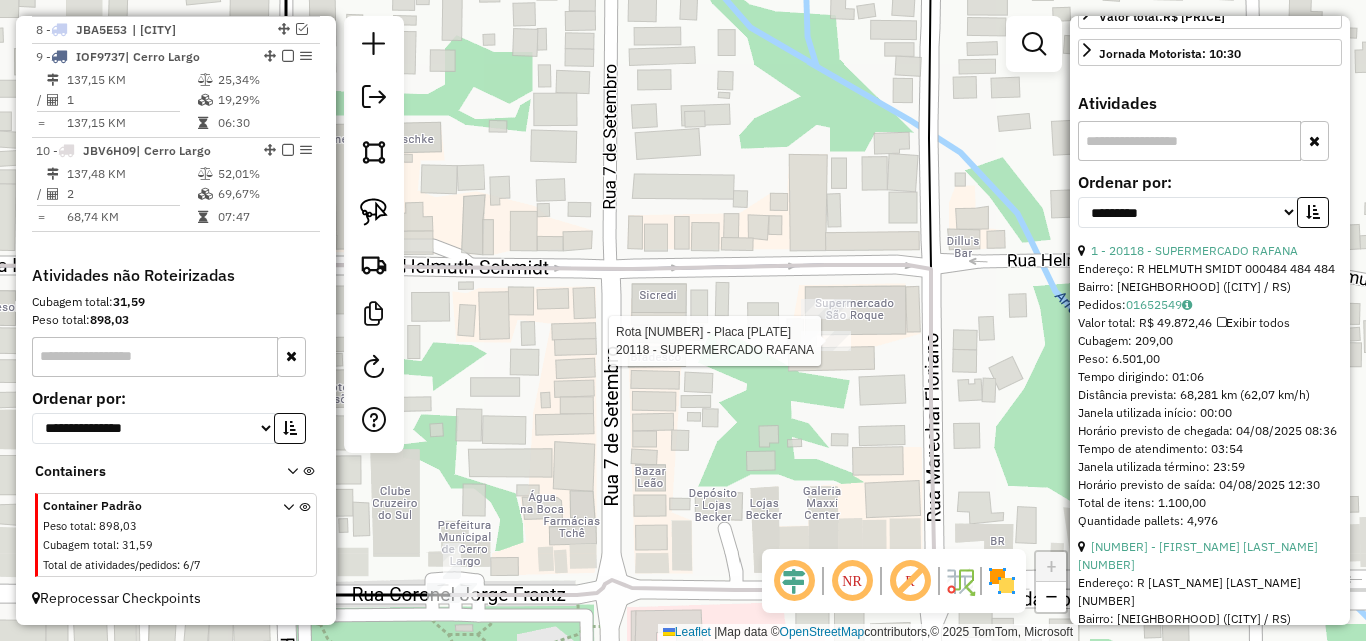scroll, scrollTop: 582, scrollLeft: 0, axis: vertical 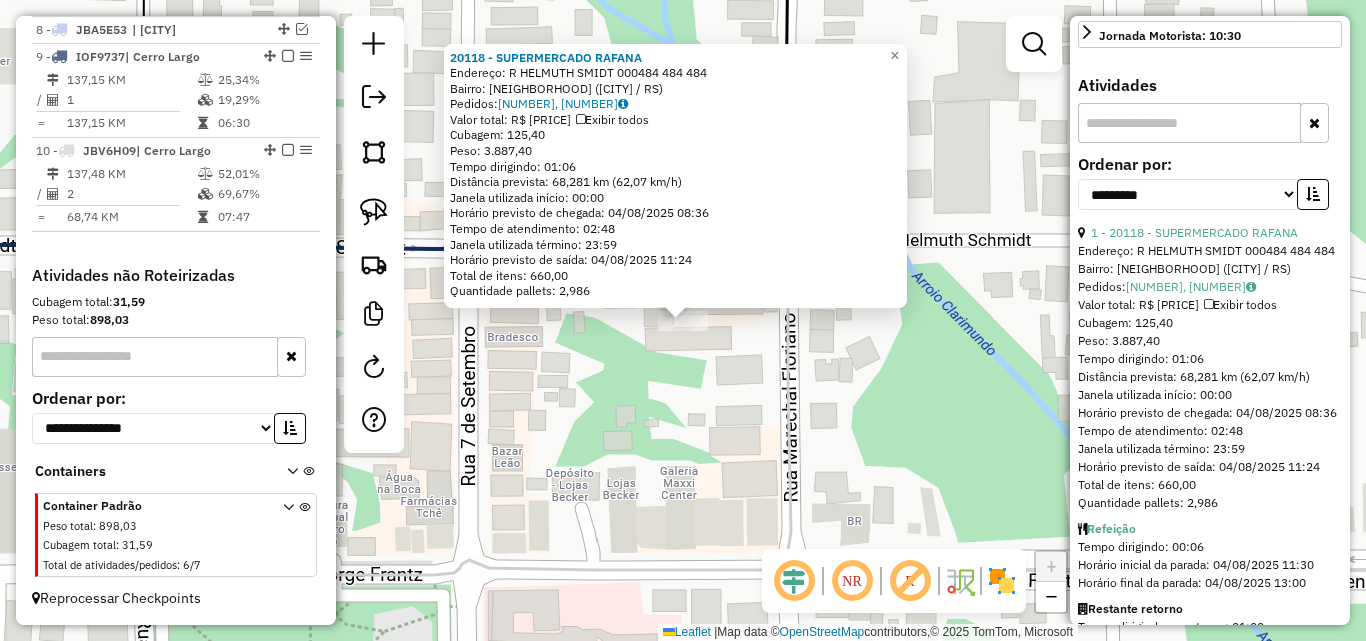 click on "[NUMBER] - [FIRST_NAME] [LAST_NAME] [LAST_NAME]  Endereço: R   [LAST_NAME] [LAST_NAME] [NUMBER] [NUMBER]      [NUMBER]   Bairro: [NEIGHBORHOOD] ([CITY] / RS)   Pedidos:  [NUMBER], [NUMBER]   Valor total: R$ [PRICE]   Exibir todos   Cubagem: [NUMBER]  Peso: [NUMBER]  Tempo dirigindo: [TIME]   Distância prevista: [NUMBER] km ([SPEED] km/h)   Janela utilizada início: [TIME]   Horário previsto de chegada: [DATE] [TIME]   Tempo de atendimento: [TIME]   Janela utilizada término: [TIME]   Horário previsto de saída: [DATE] [TIME]   Total de itens: [NUMBER]   Quantidade pallets: [NUMBER]  × Janela de atendimento Grade de atendimento Capacidade Transportadoras Veículos Cliente Pedidos  Rotas Selecione os dias de semana para filtrar as janelas de atendimento  Seg   Ter   Qua   Qui   Sex   Sáb   Dom  Informe o período da janela de atendimento: De: Até:  Filtrar exatamente a janela do cliente  Considerar janela de atendimento padrão  Selecione os dias de semana para filtrar as grades de atendimento  Seg   Ter   Qua   Qui   Sex   Sáb   Dom   Peso mínimo:  De:" 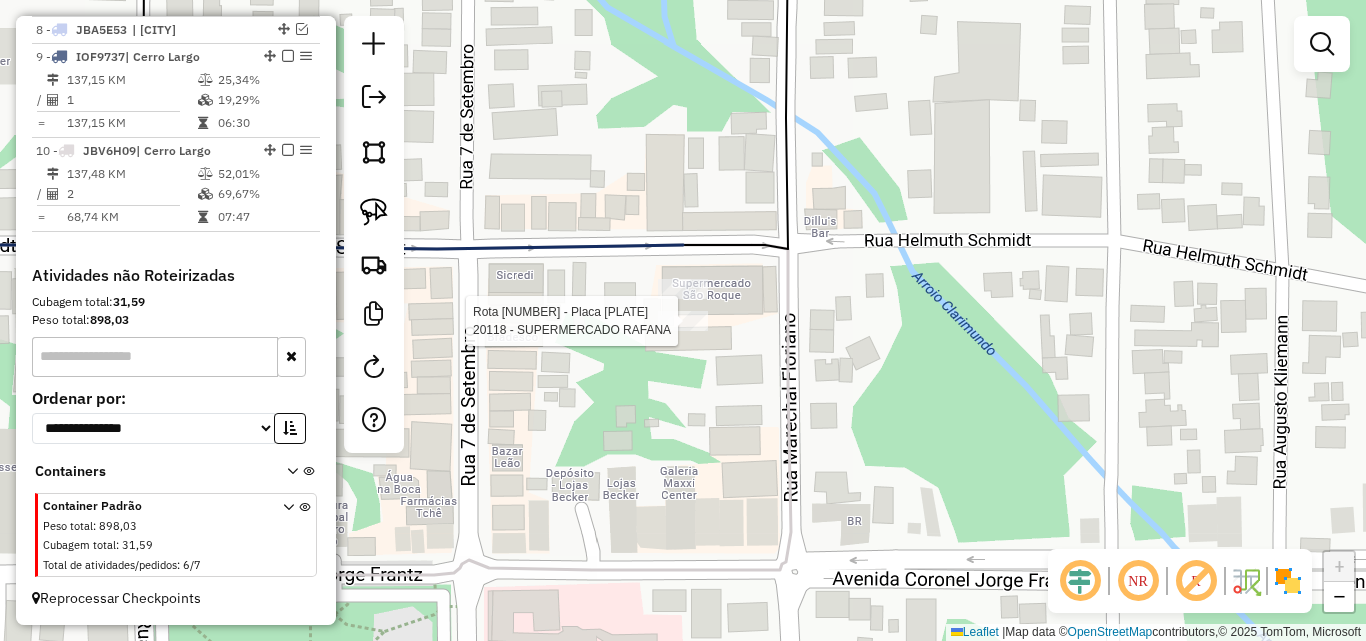 select on "**********" 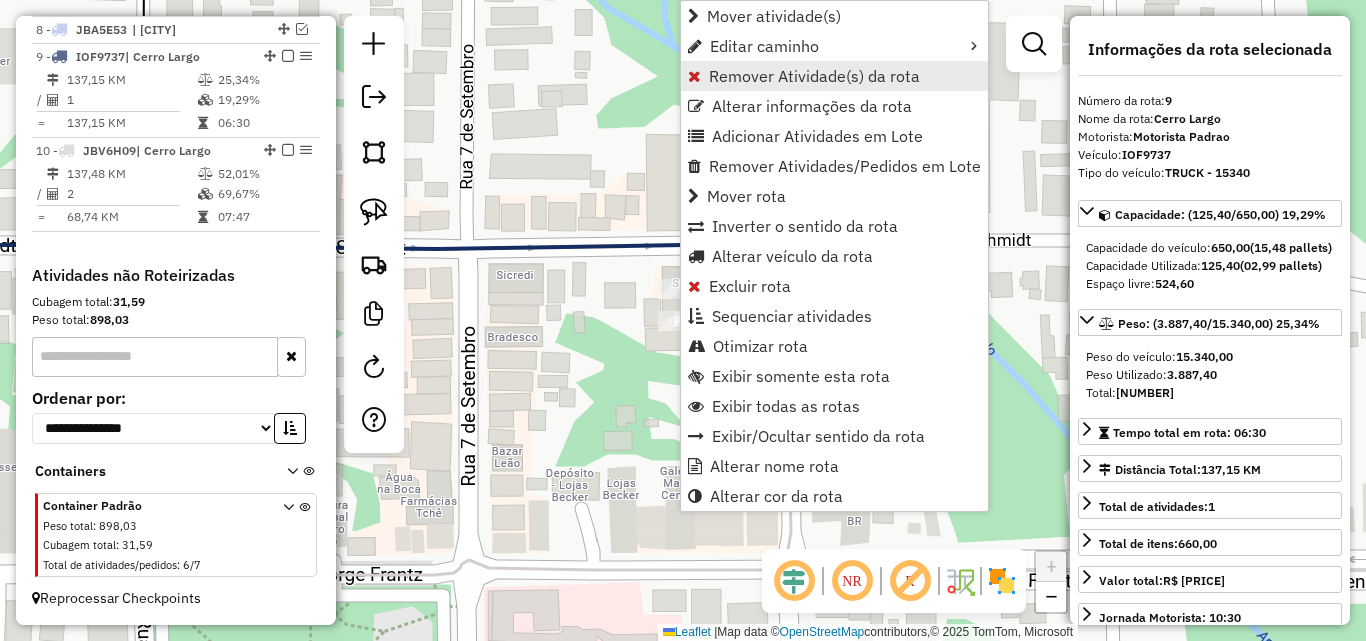click on "Remover Atividade(s) da rota" at bounding box center [814, 76] 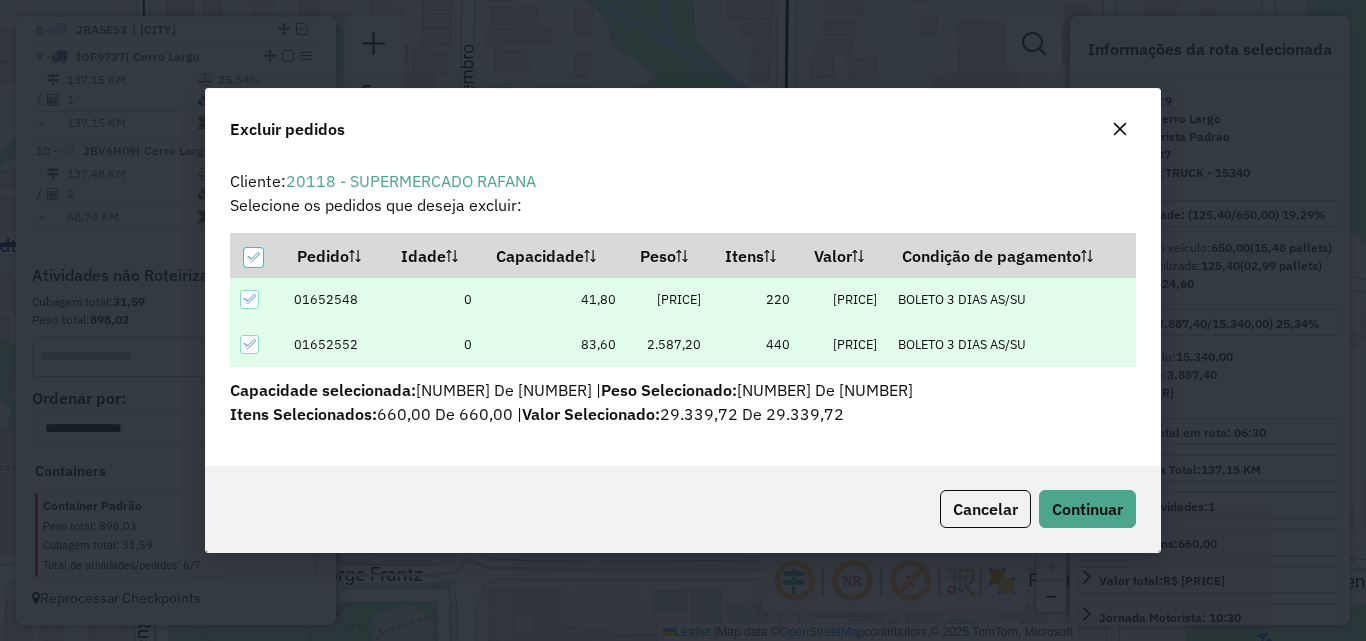 scroll, scrollTop: 0, scrollLeft: 0, axis: both 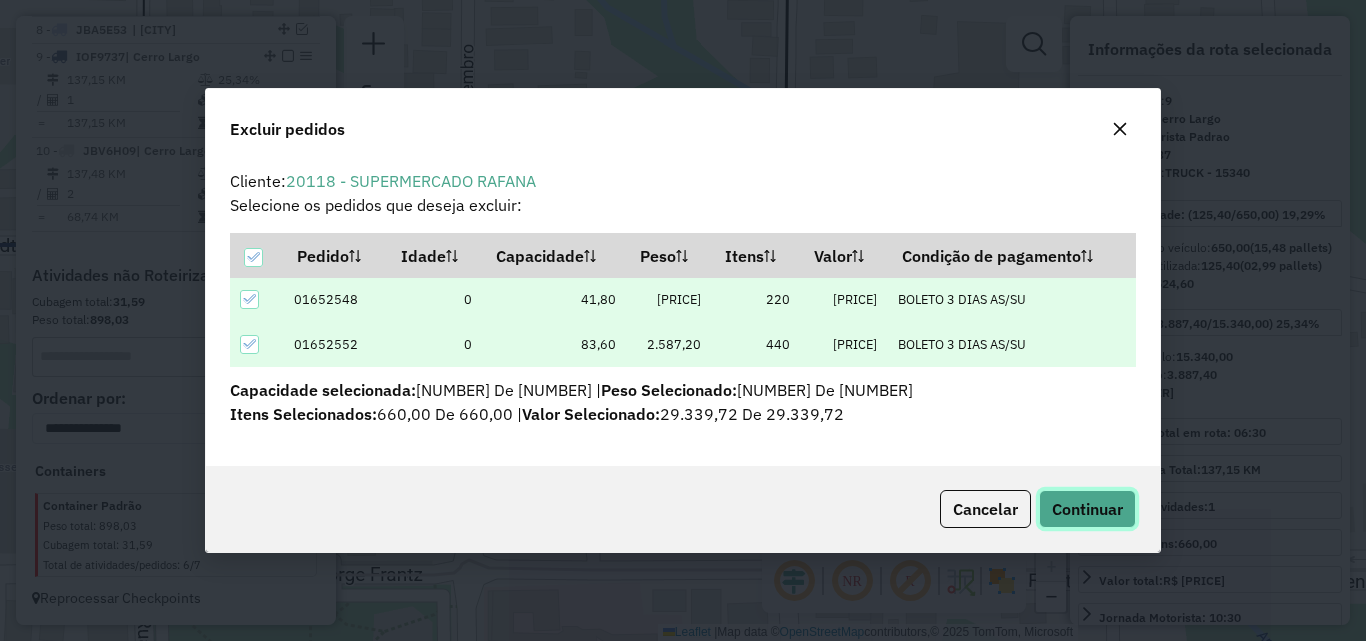 click on "Continuar" 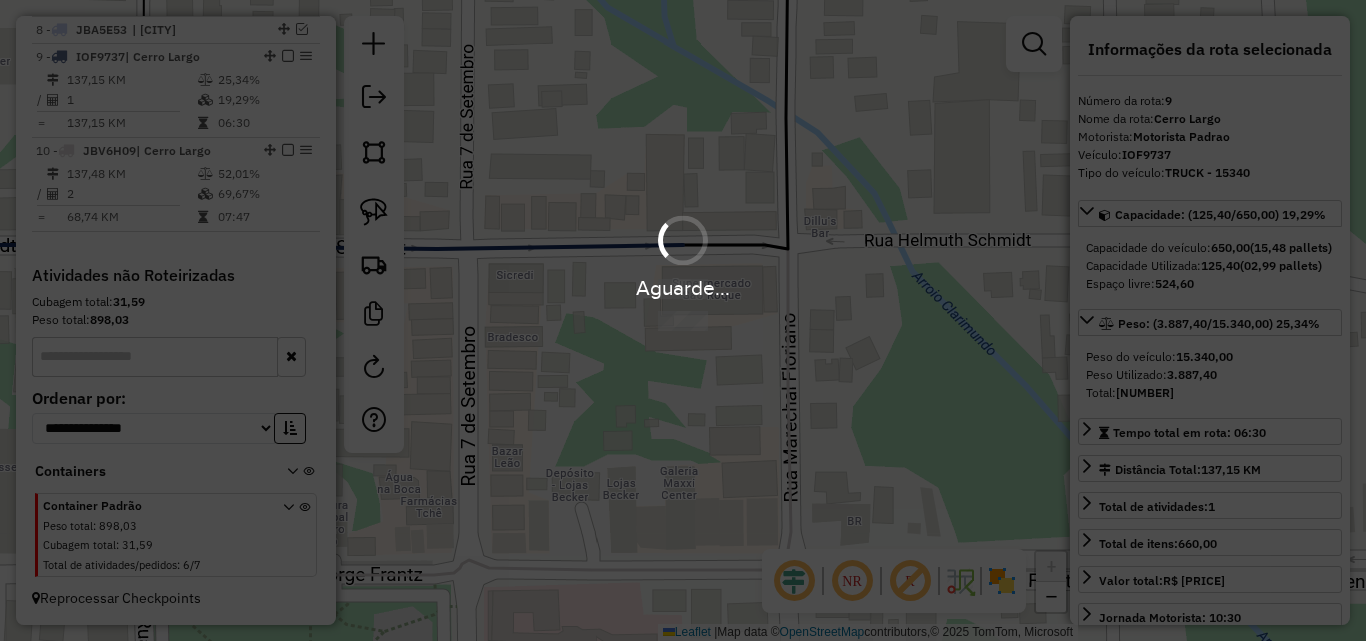 scroll, scrollTop: 844, scrollLeft: 0, axis: vertical 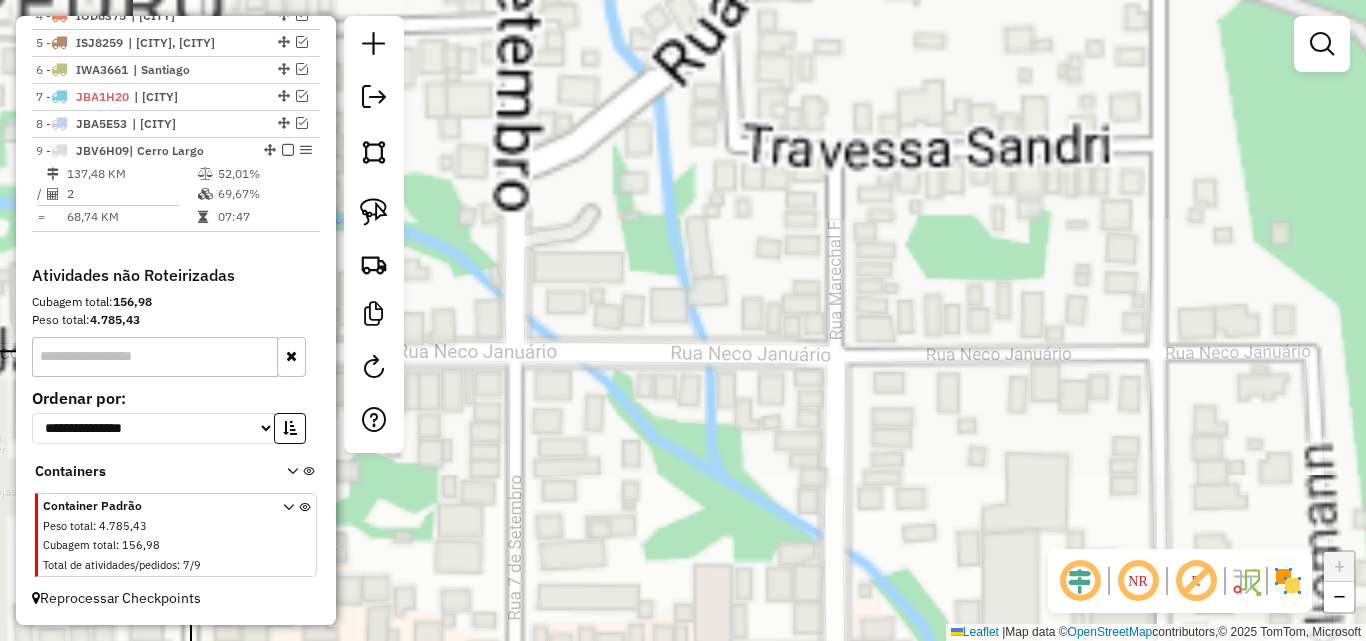 drag, startPoint x: 780, startPoint y: 398, endPoint x: 815, endPoint y: 116, distance: 284.1637 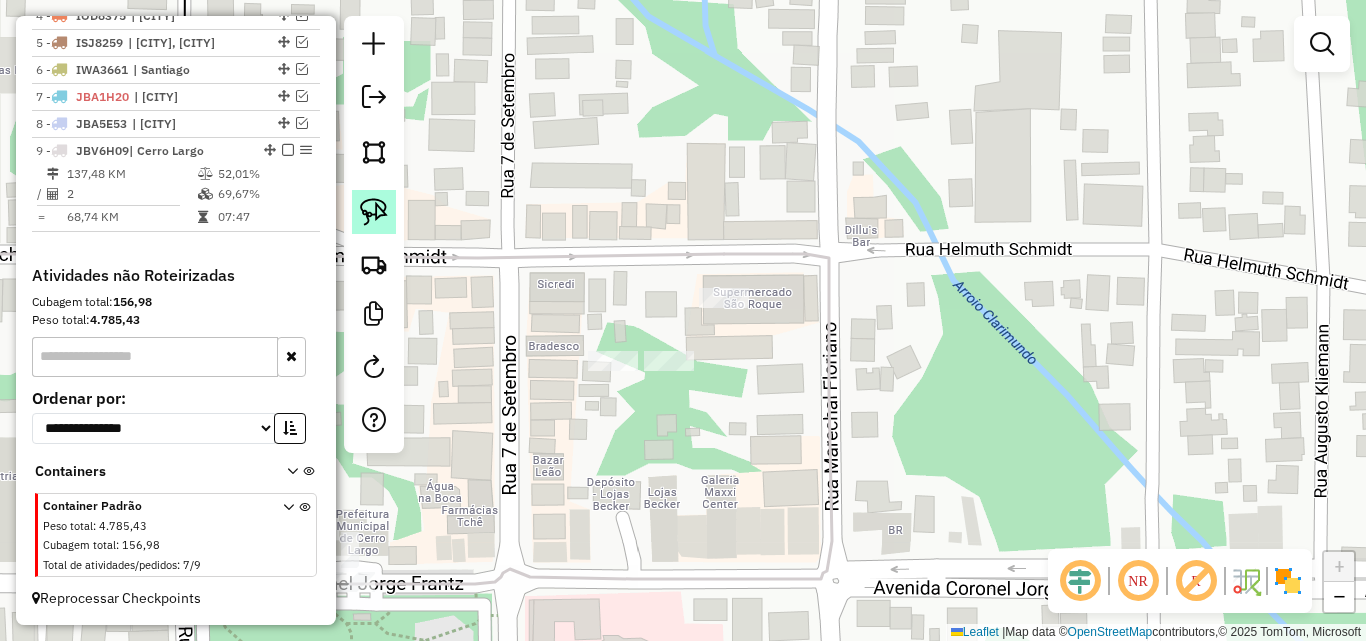 click 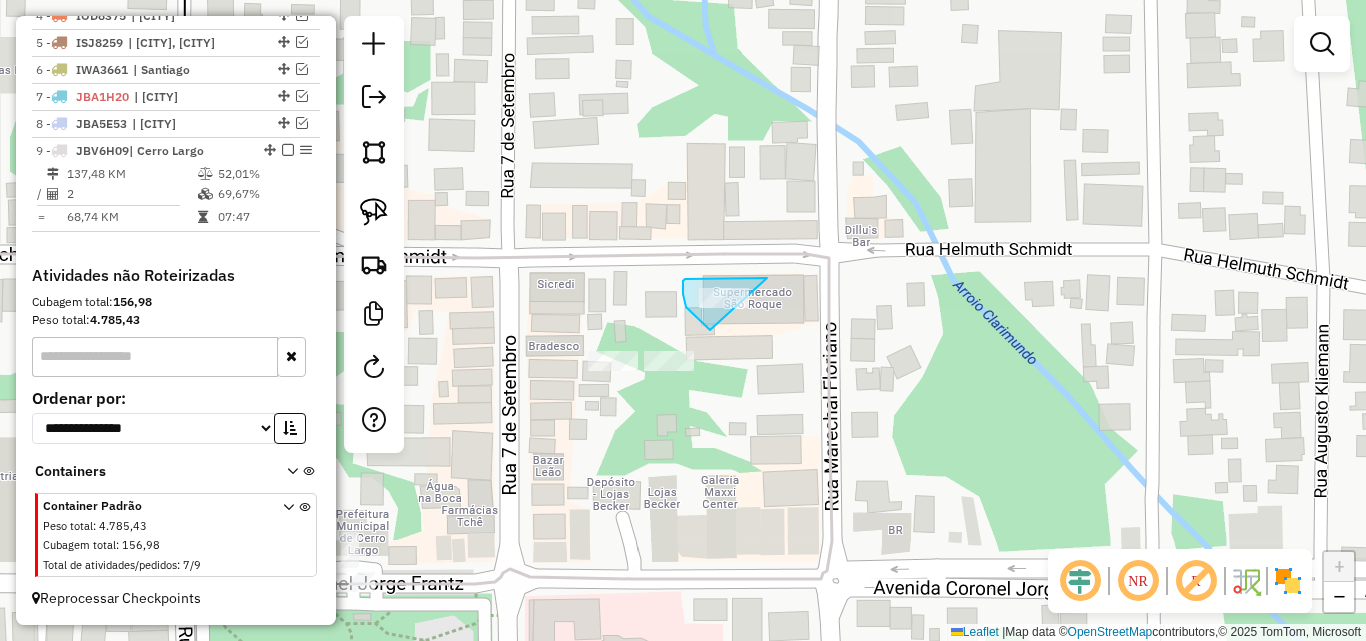 drag, startPoint x: 689, startPoint y: 311, endPoint x: 785, endPoint y: 315, distance: 96.0833 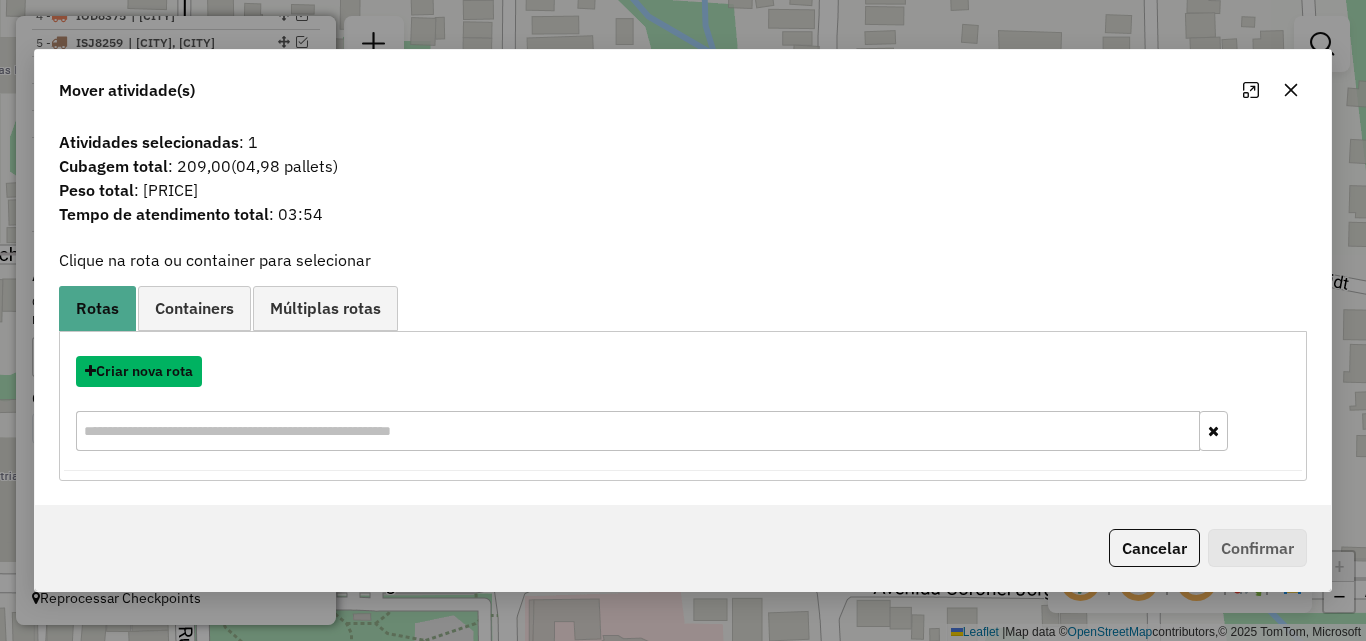 click on "Criar nova rota" at bounding box center (139, 371) 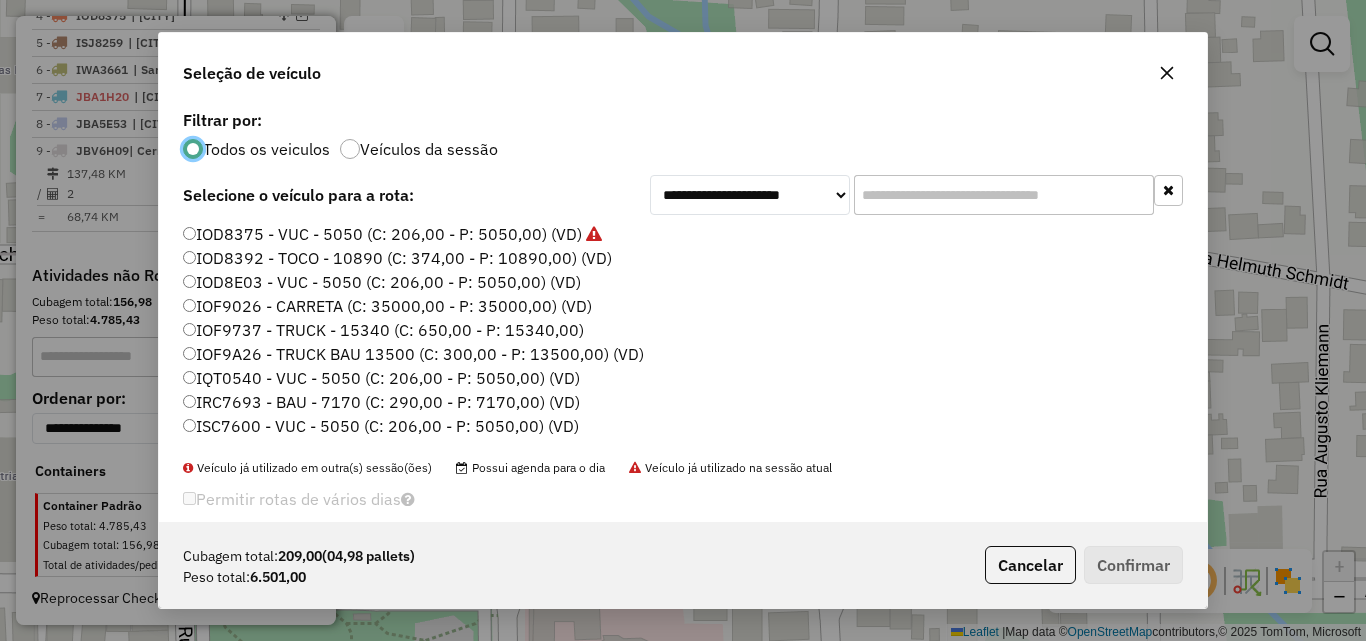 scroll, scrollTop: 11, scrollLeft: 6, axis: both 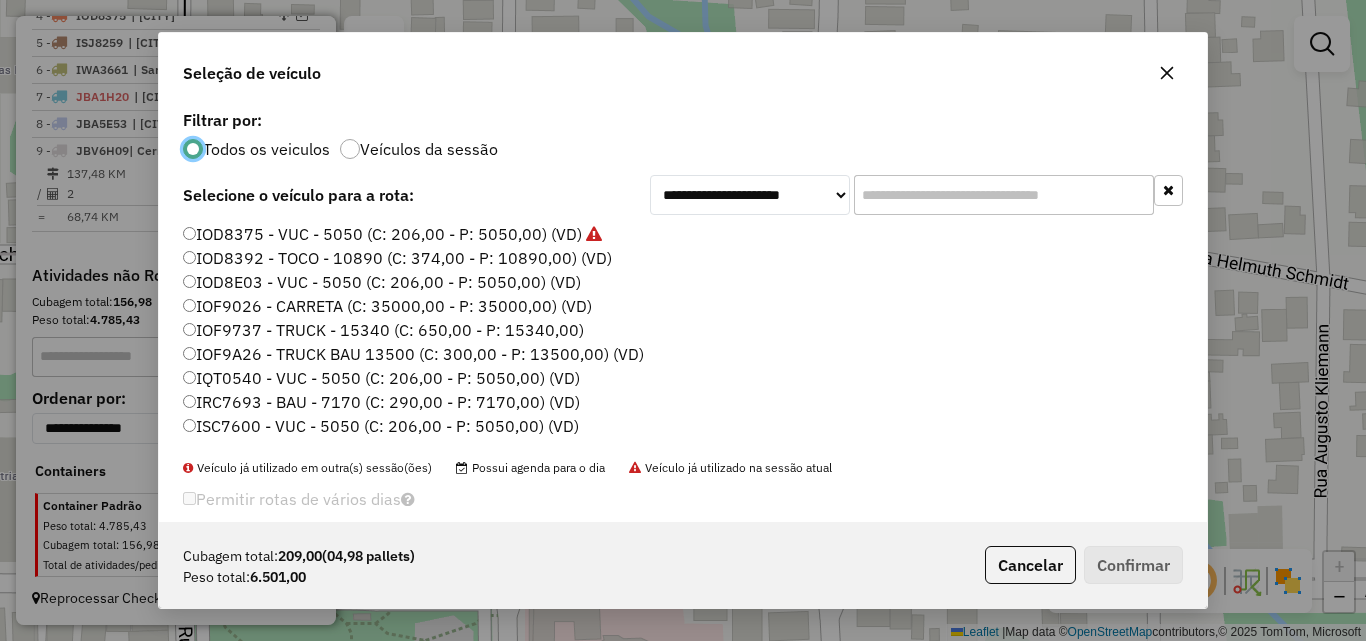 click on "IOF9737 - TRUCK - 15340 (C: 650,00 - P: 15340,00)" 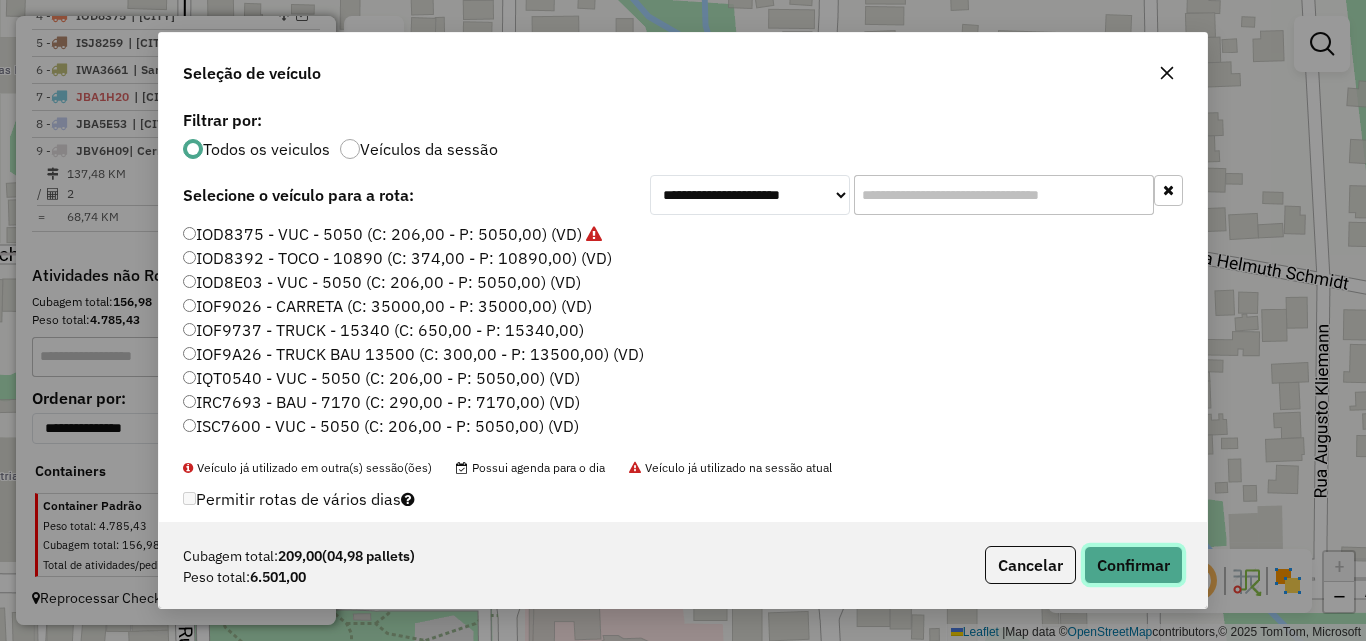 click on "Confirmar" 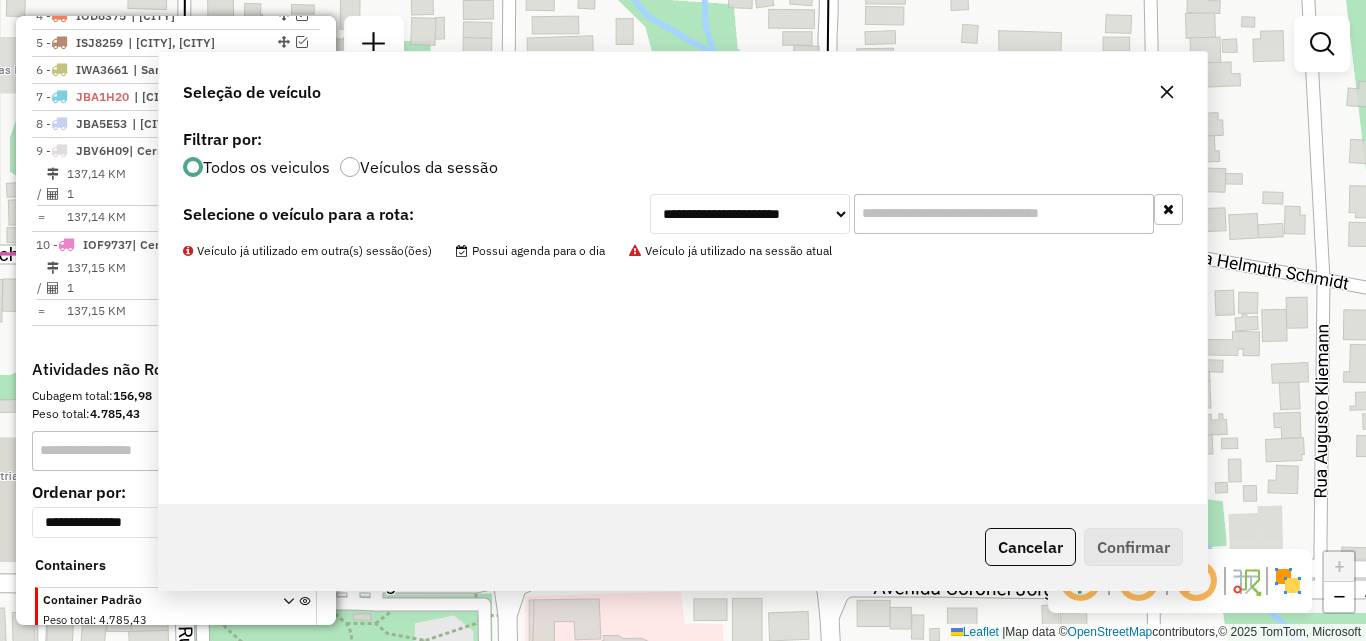 scroll, scrollTop: 938, scrollLeft: 0, axis: vertical 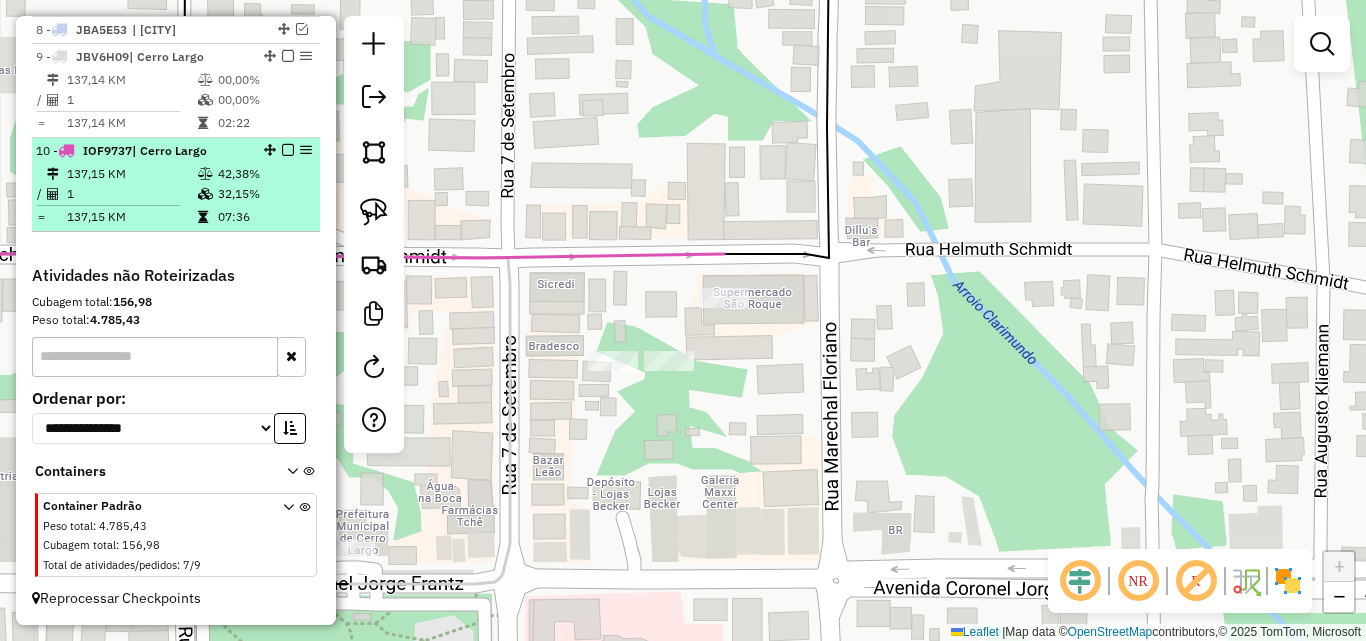 click at bounding box center (288, 150) 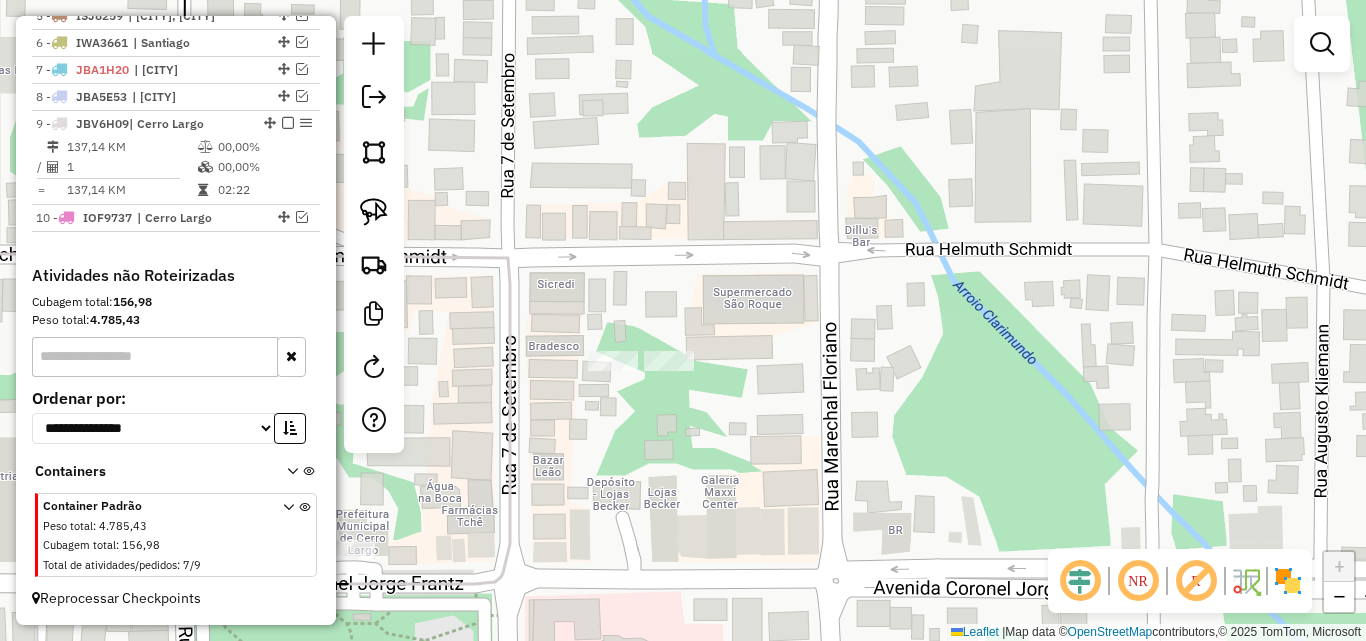 click 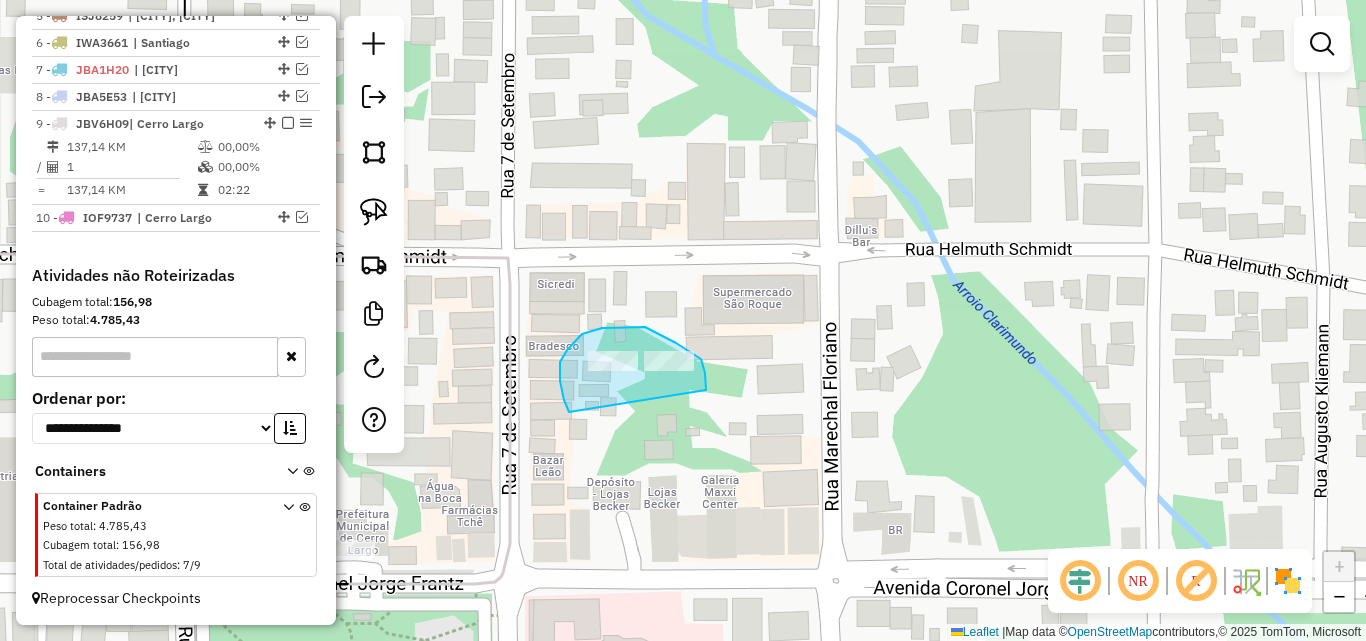 drag, startPoint x: 564, startPoint y: 400, endPoint x: 706, endPoint y: 390, distance: 142.35168 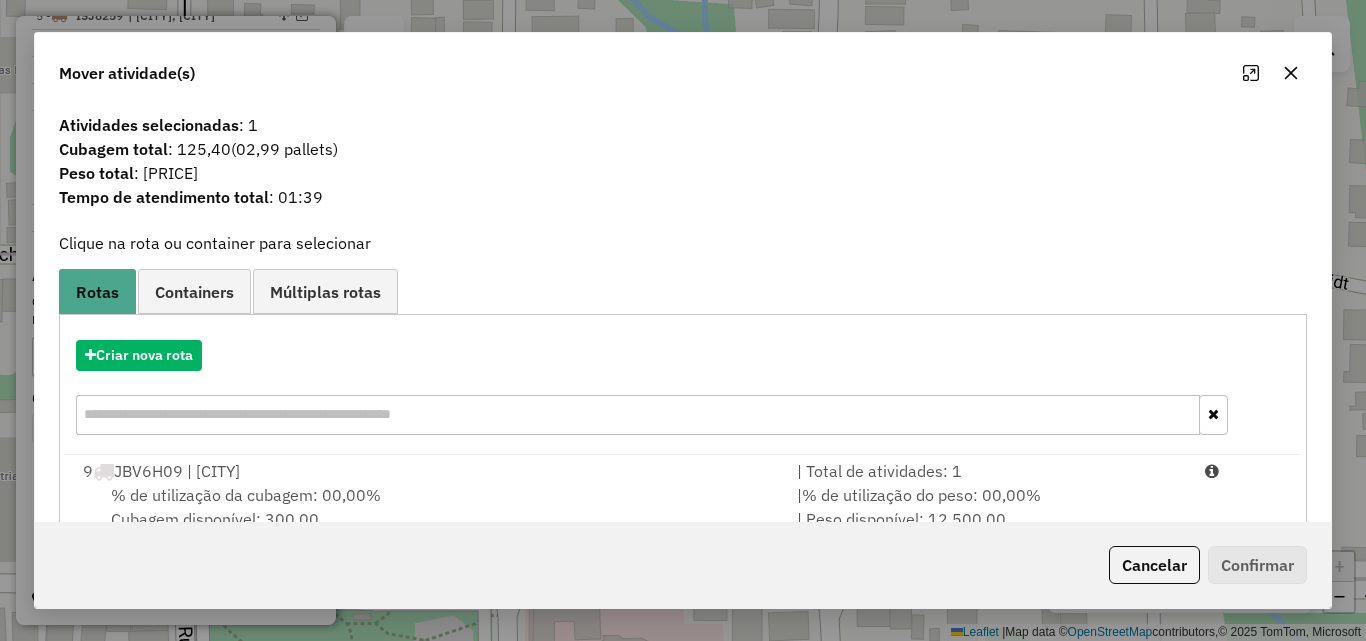 click on "% de utilização da cubagem: [PERCENTAGE]%  Cubagem disponível: [NUMBER]" at bounding box center (428, 507) 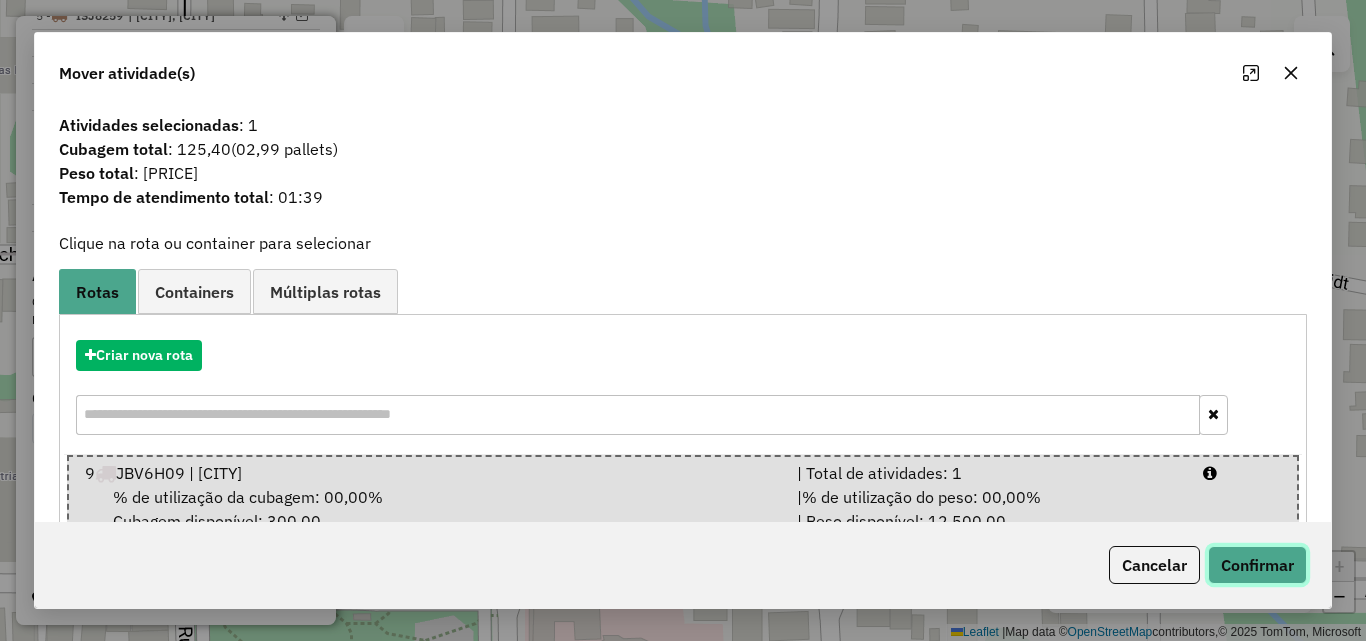 click on "Confirmar" 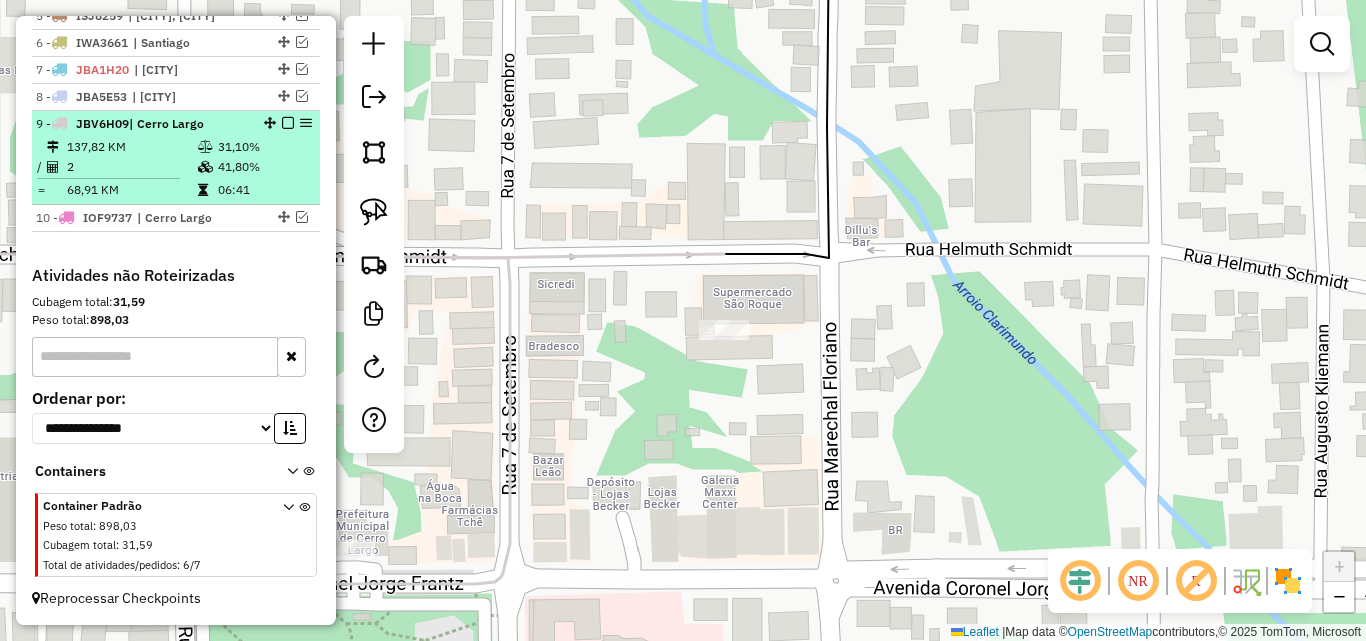 click at bounding box center (288, 123) 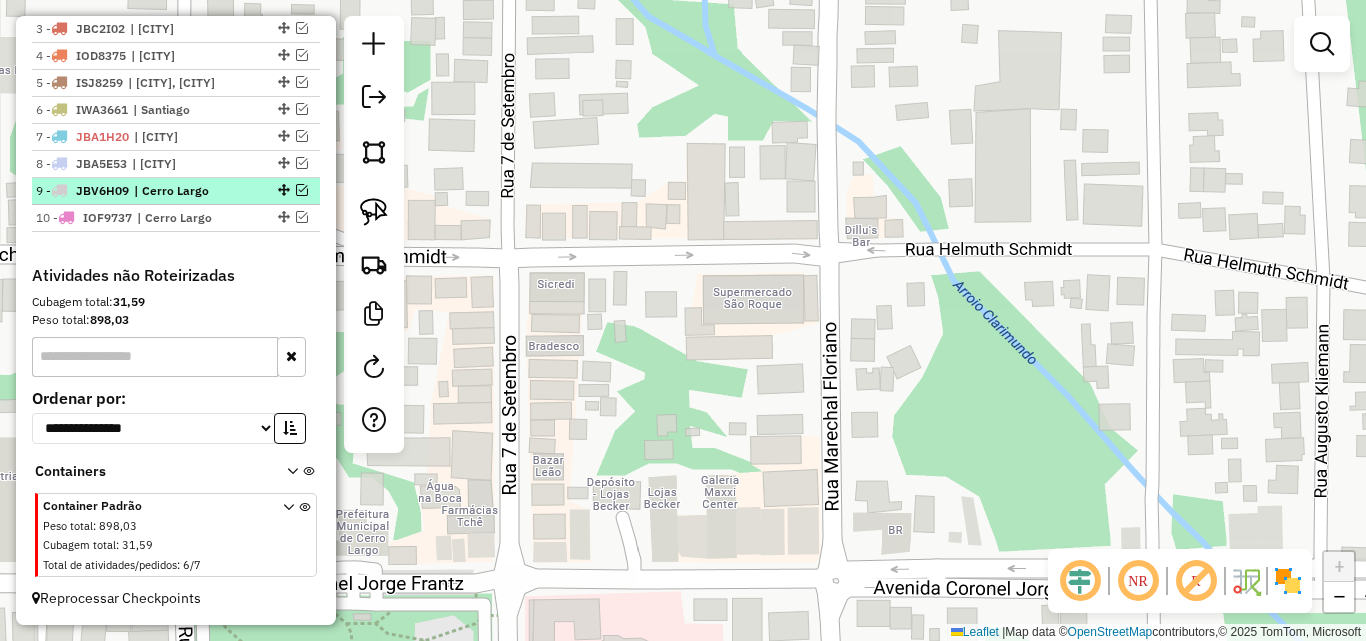 scroll, scrollTop: 804, scrollLeft: 0, axis: vertical 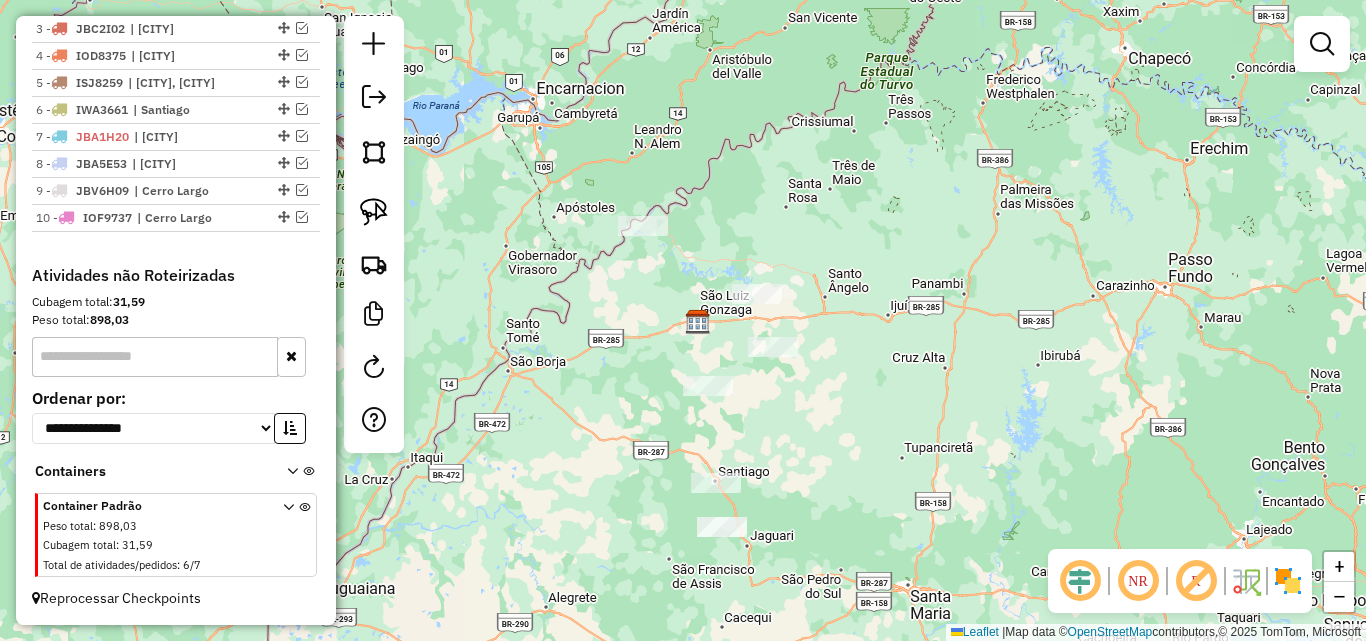 drag, startPoint x: 767, startPoint y: 394, endPoint x: 773, endPoint y: 364, distance: 30.594116 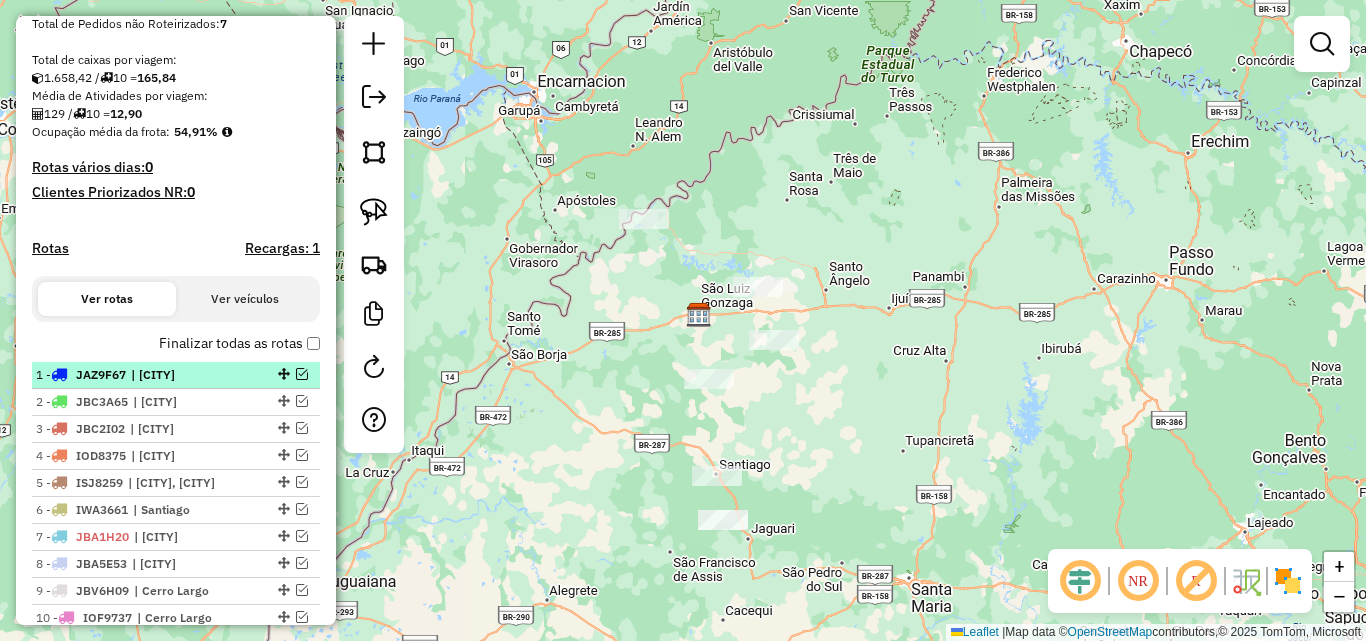 scroll, scrollTop: 604, scrollLeft: 0, axis: vertical 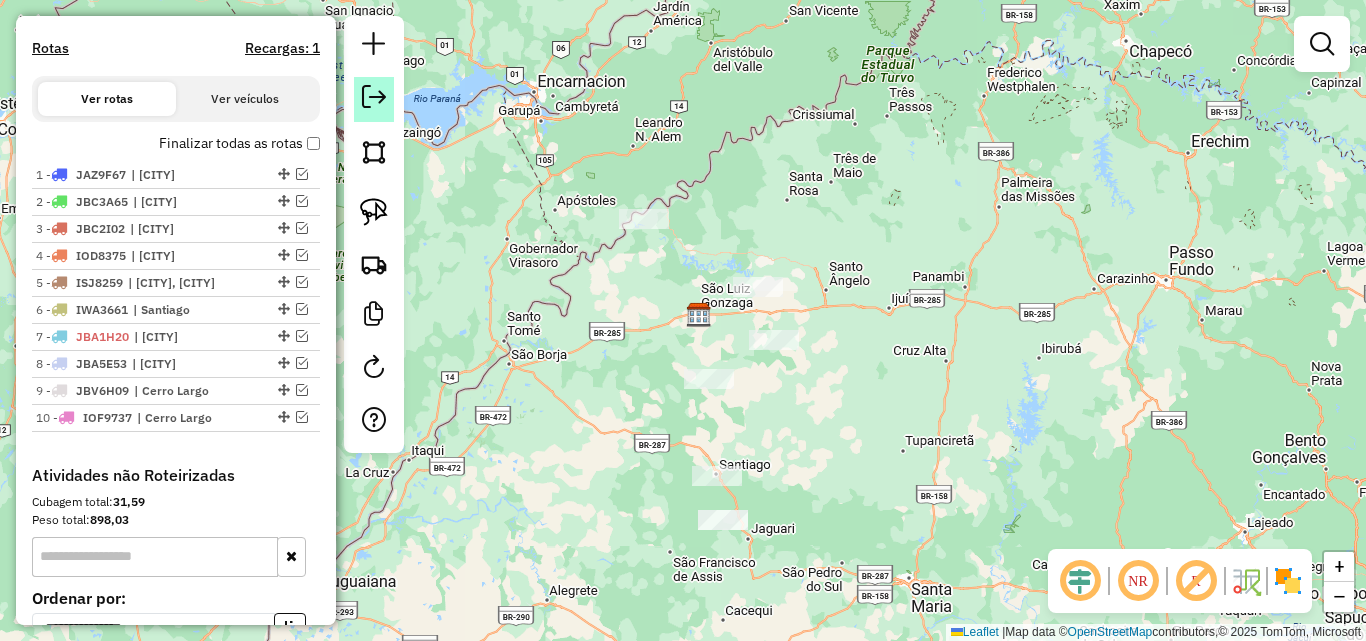 click 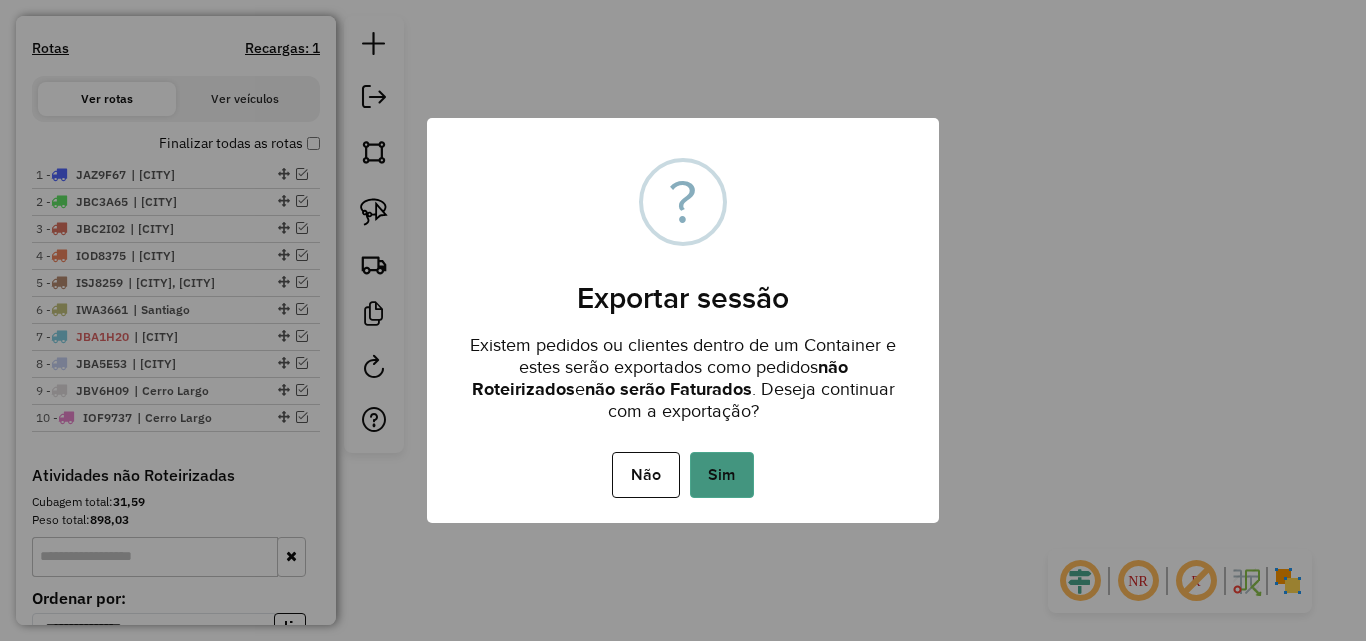 click on "Sim" at bounding box center (722, 475) 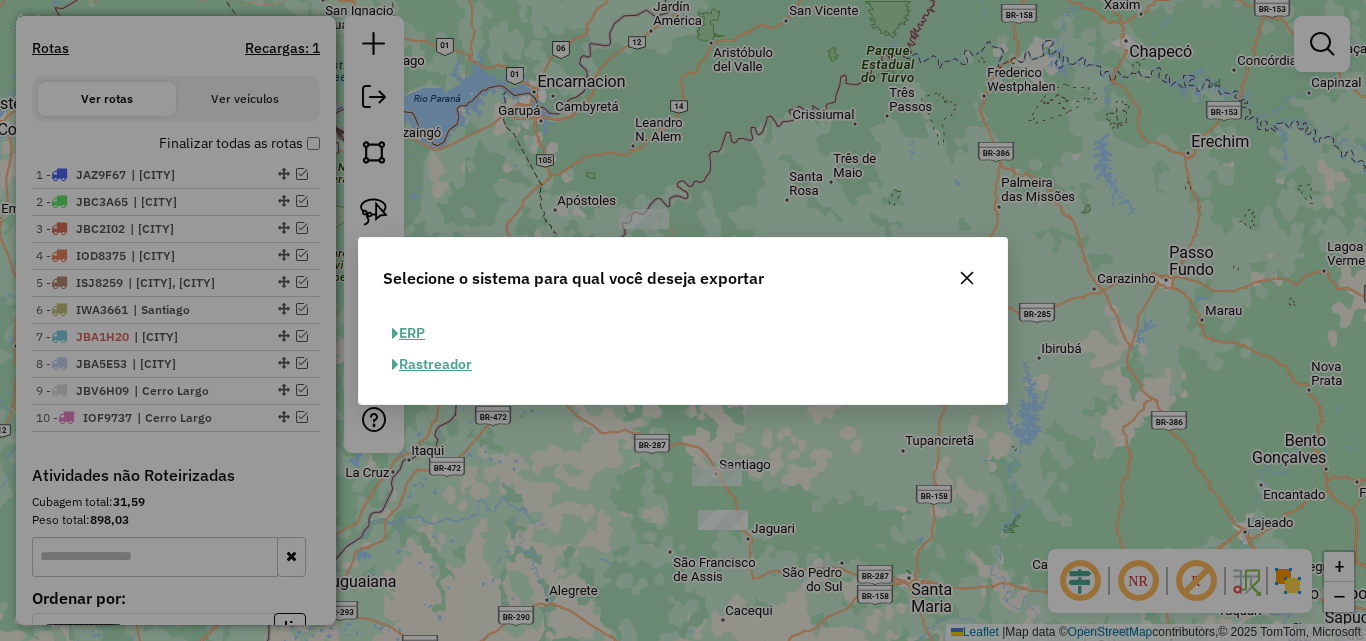 click on "ERP" 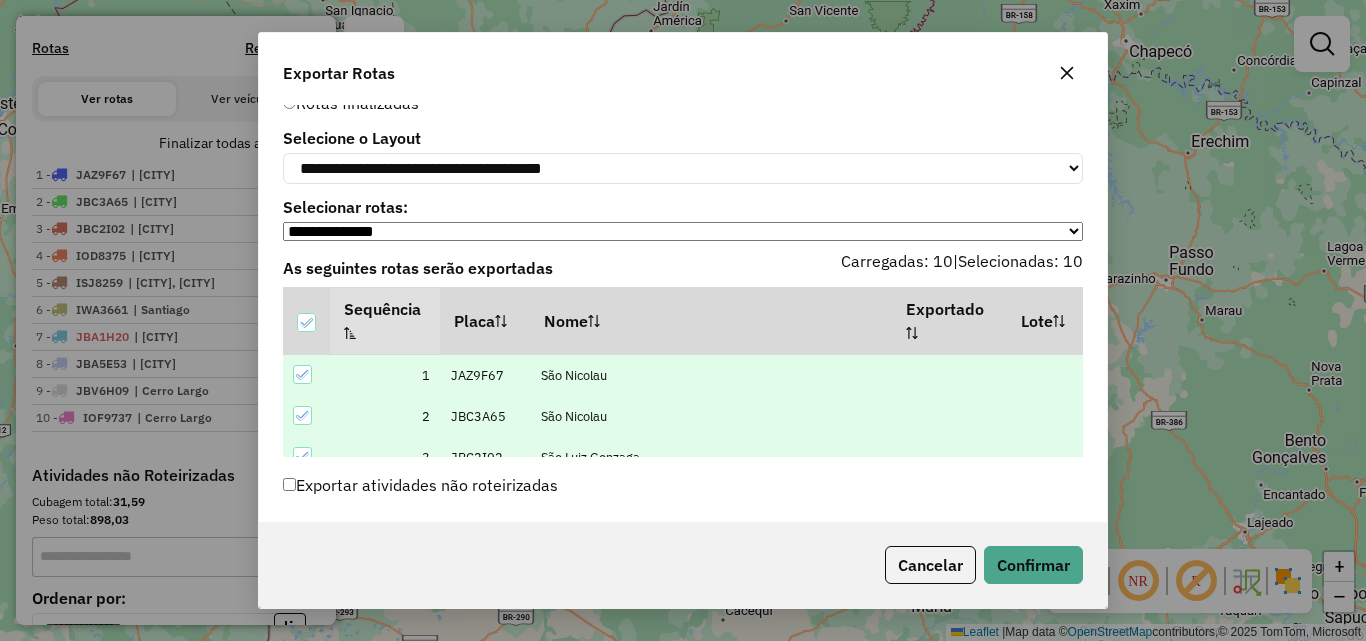 scroll, scrollTop: 66, scrollLeft: 0, axis: vertical 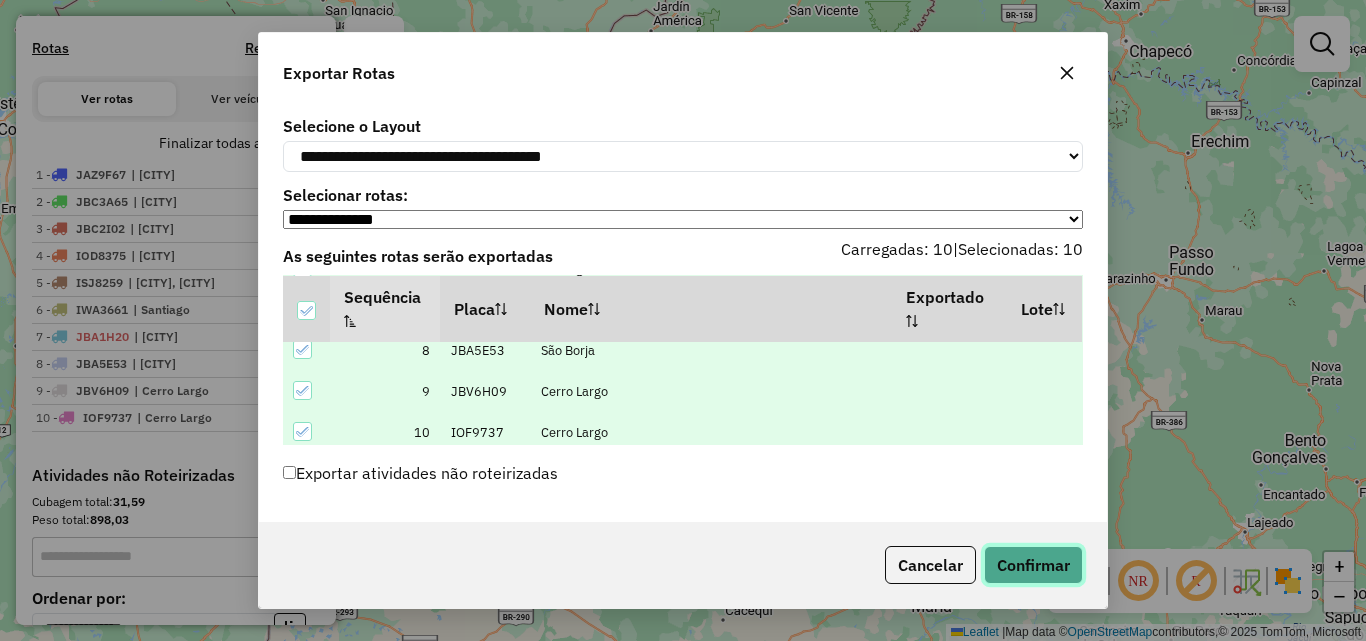 click on "Confirmar" 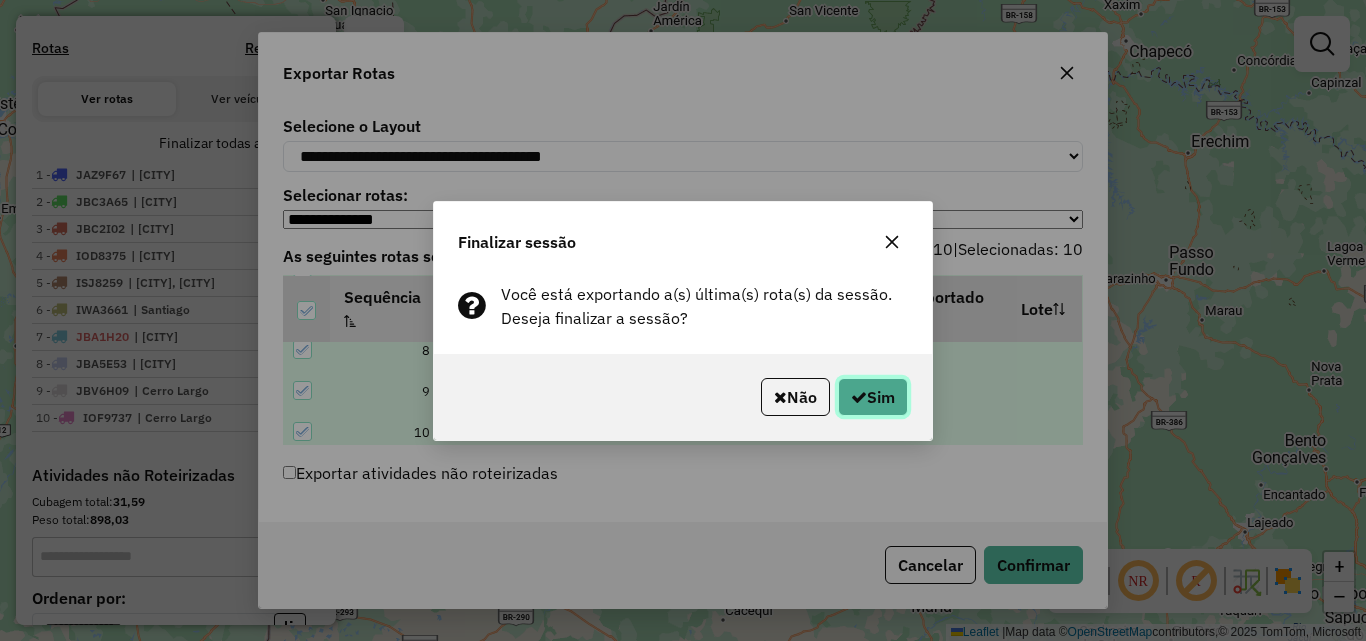 click on "Sim" 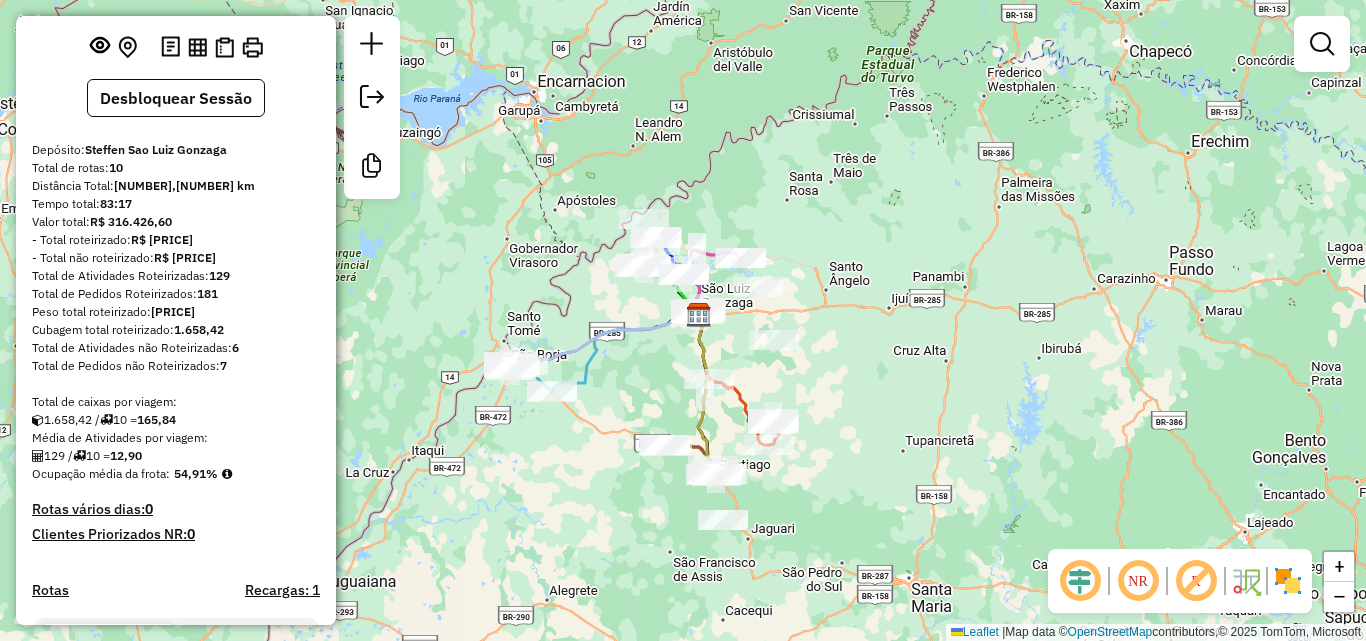 scroll, scrollTop: 0, scrollLeft: 0, axis: both 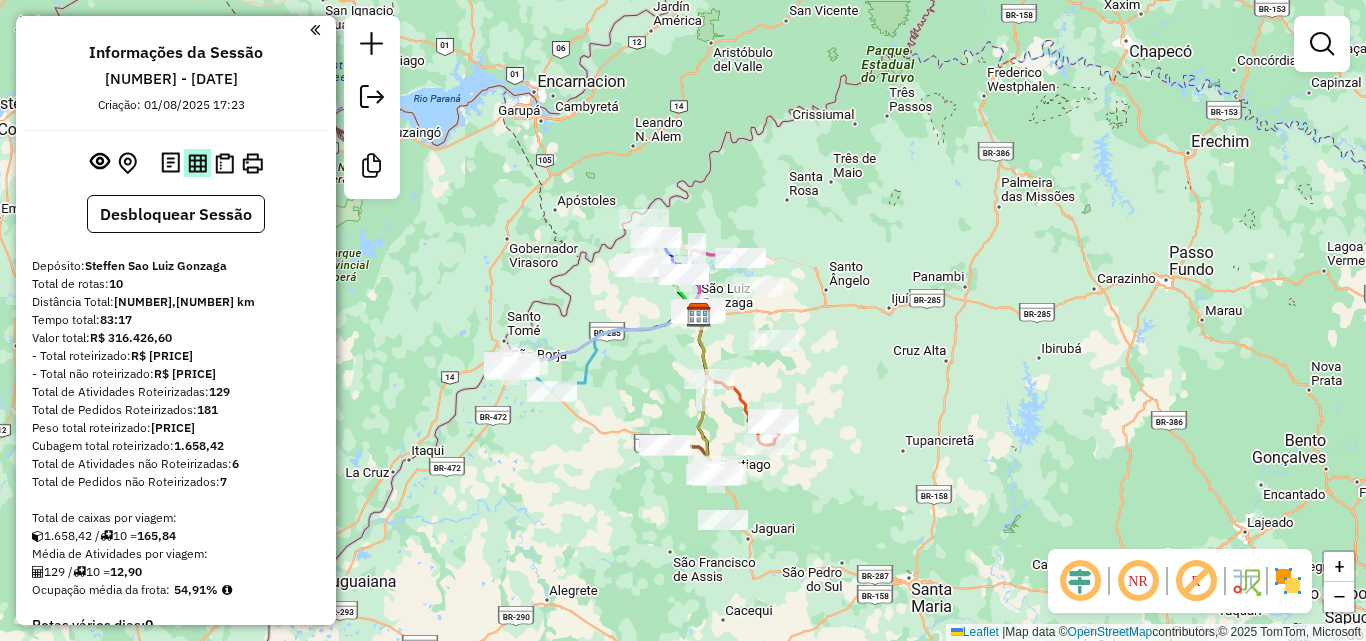 click at bounding box center (197, 163) 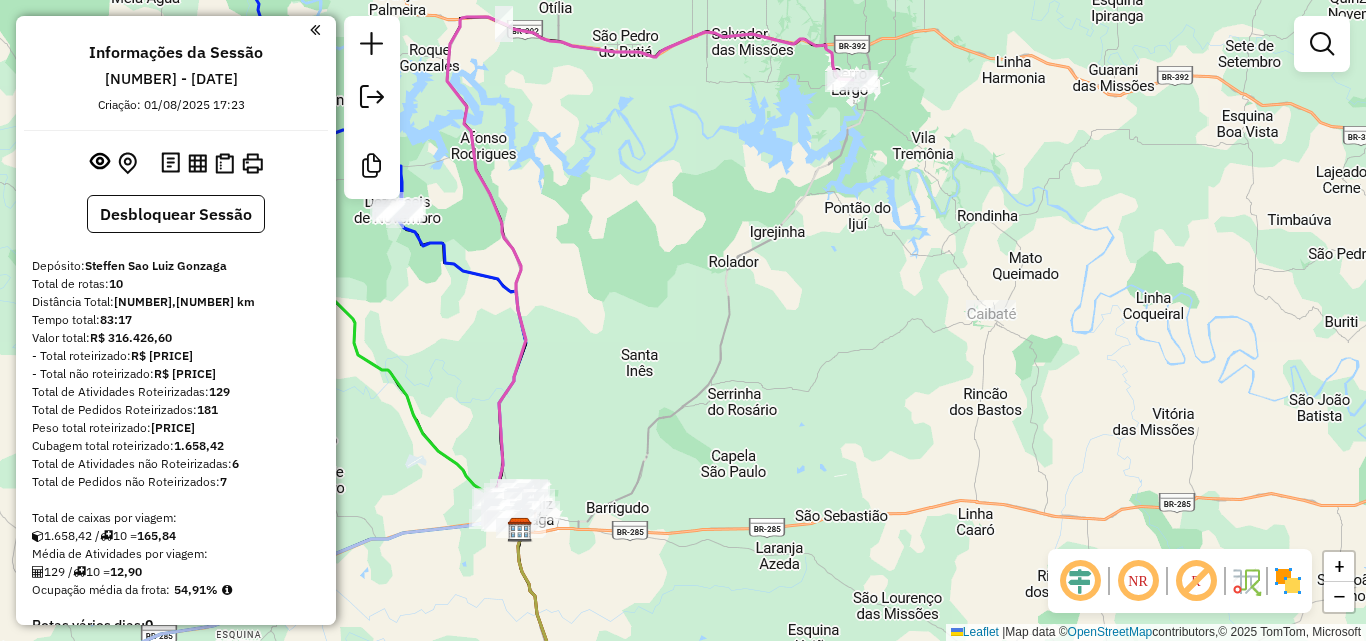 drag, startPoint x: 666, startPoint y: 297, endPoint x: 571, endPoint y: 404, distance: 143.08739 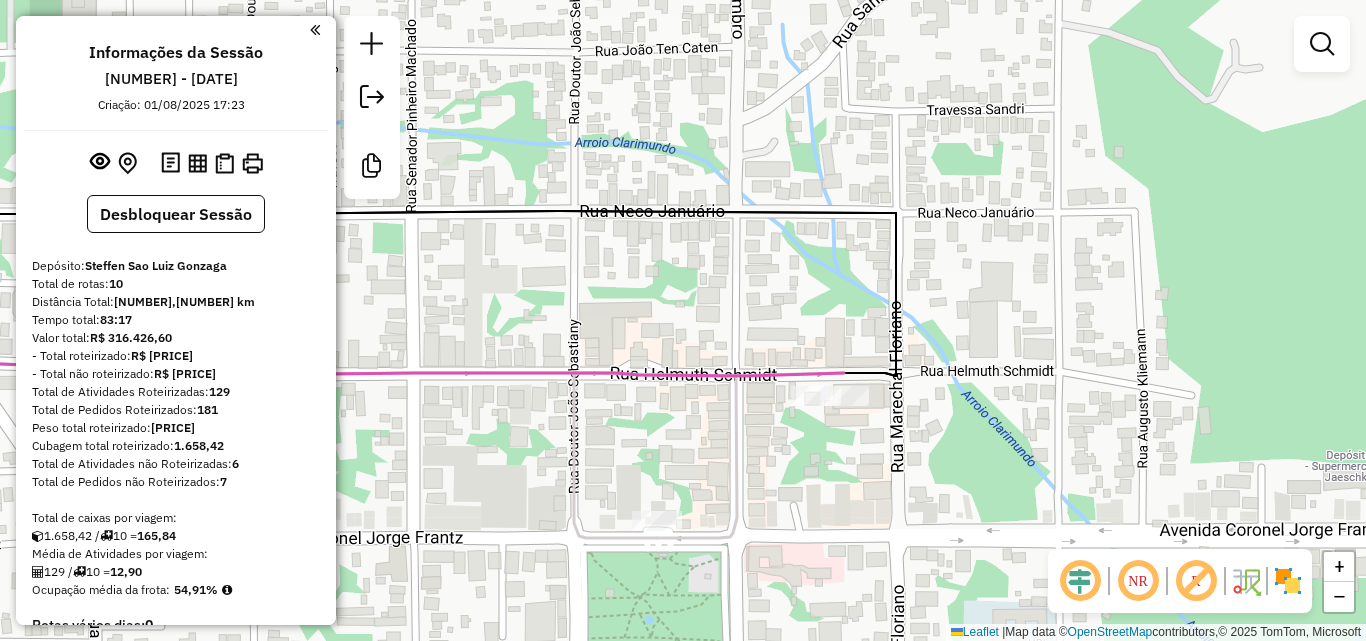 drag, startPoint x: 658, startPoint y: 376, endPoint x: 777, endPoint y: 163, distance: 243.9877 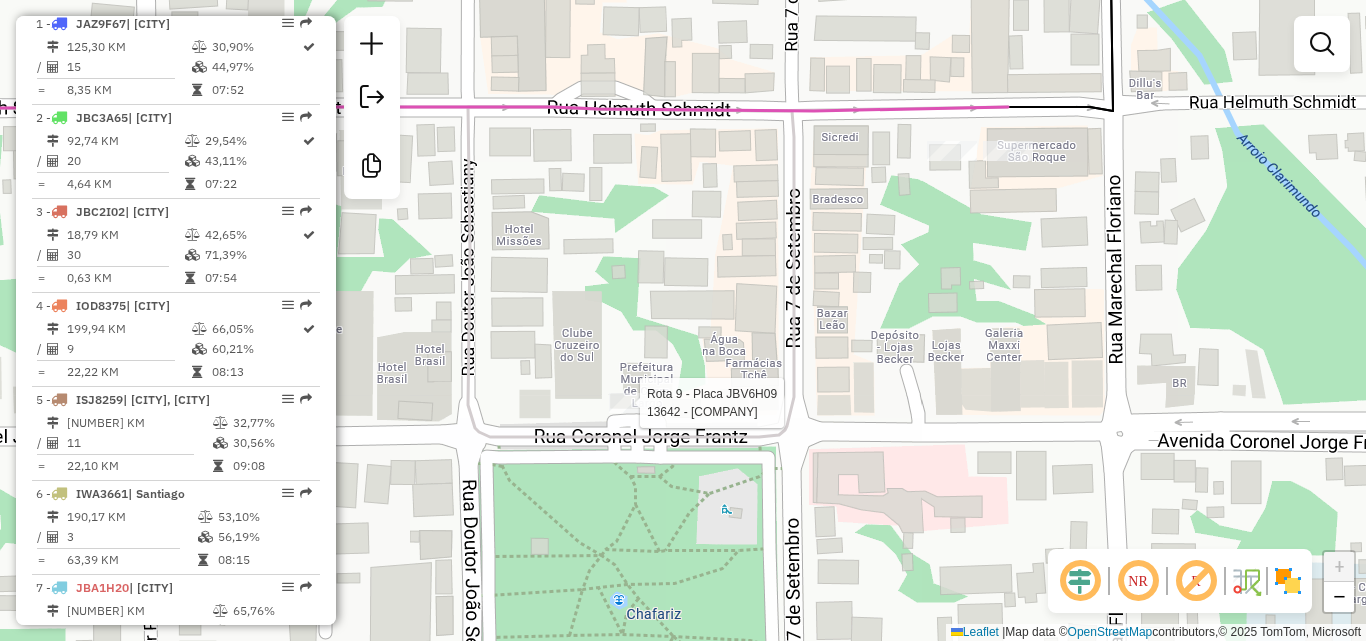 select on "**********" 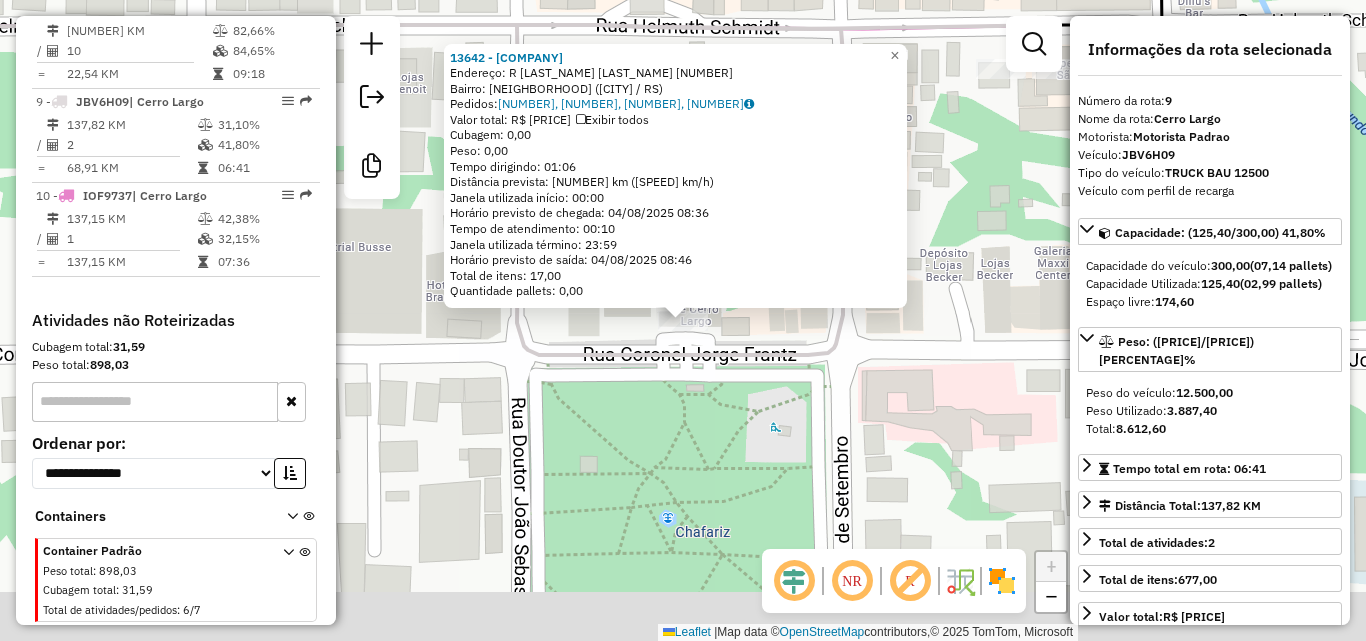 scroll, scrollTop: 1461, scrollLeft: 0, axis: vertical 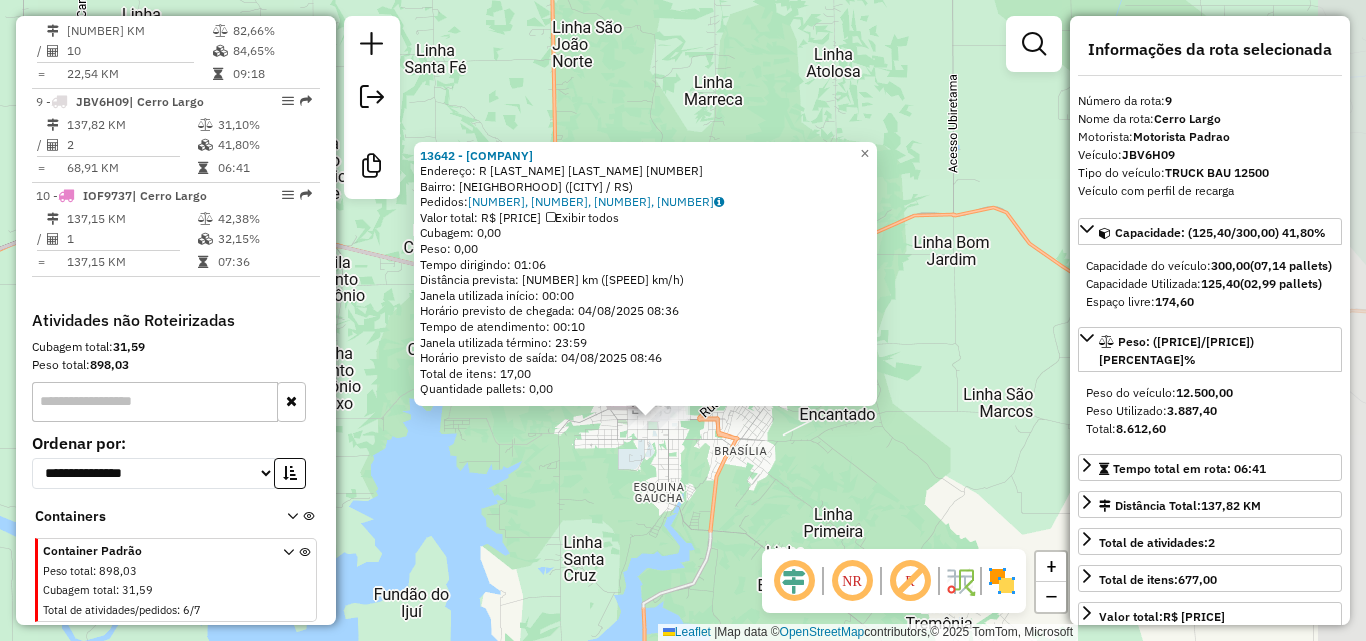 click on "Rota 9 - Placa JBV6H09 13642 - [COMPANY] 13642 - [COMPANY] Endereço: R CORONEL JORGE FRANTZ [NUMBER] Bairro: [NEIGHBORHOOD] ([CITY] / RS) Pedidos: [NUMBER], [NUMBER], [NUMBER], [NUMBER] Valor total: R$ [PRICE] Exibir todos Cubagem: 0,00 Peso: 0,00 Tempo dirigindo: 01:06 Distância prevista: 68,417 km (62,20 km/h) Janela utilizada início: 00:00 Horário previsto de chegada: 04/08/2025 08:36 Tempo de atendimento: 00:10 Janela utilizada término: 23:59 Horário previsto de saída: 04/08/2025 08:46 Total de itens: 17,00 Quantidade pallets: 0,00 × Janela de atendimento Grade de atendimento Capacidade Transportadoras Veículos Cliente Pedidos Rotas Selecione os dias de semana para filtrar as janelas de atendimento Seg Ter Qua Qui Sex Sáb Dom Informe o período da janela de atendimento: De: Até: Filtrar exatamente a janela do cliente Considerar janela de atendimento padrão Selecione os dias de semana para filtrar as grades de atendimento Seg Ter Qua De:" 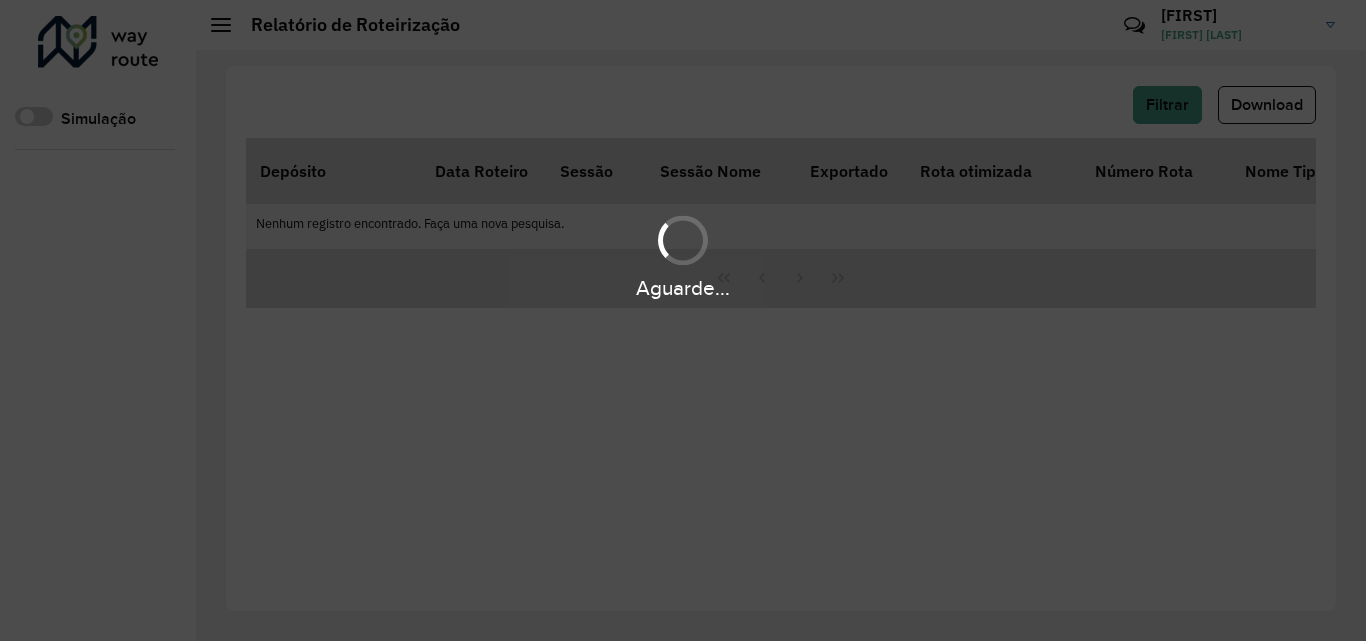 scroll, scrollTop: 0, scrollLeft: 0, axis: both 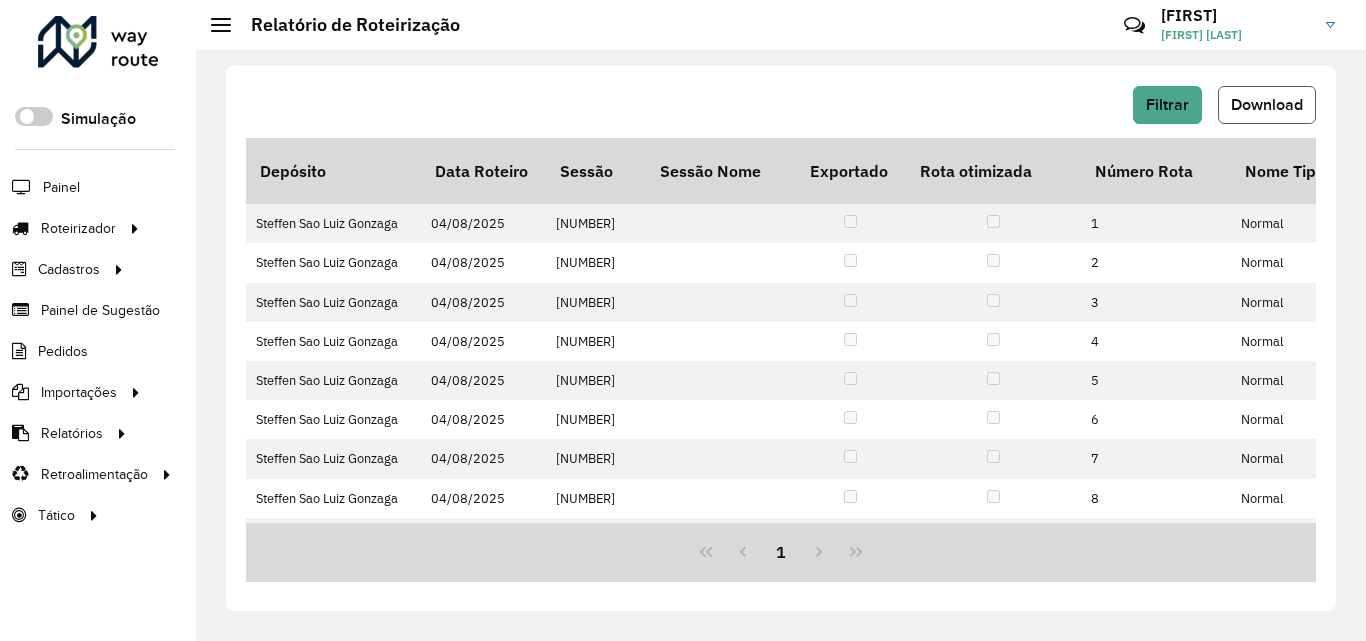 click on "Download" 